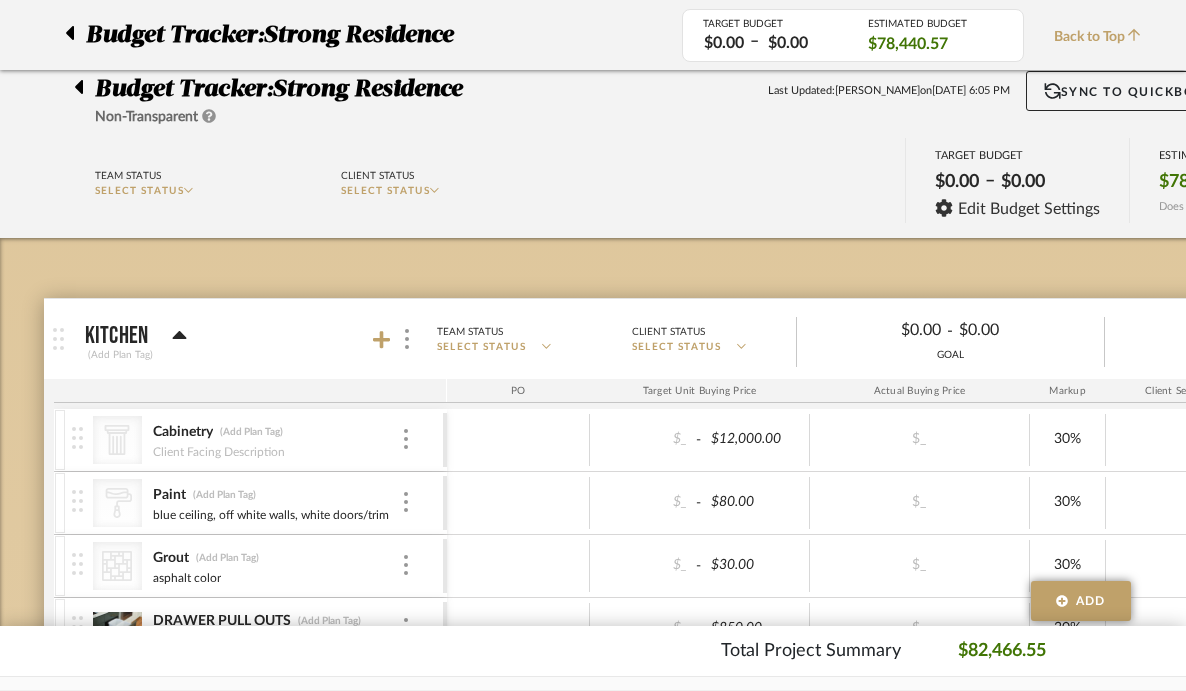 scroll, scrollTop: 1503, scrollLeft: 0, axis: vertical 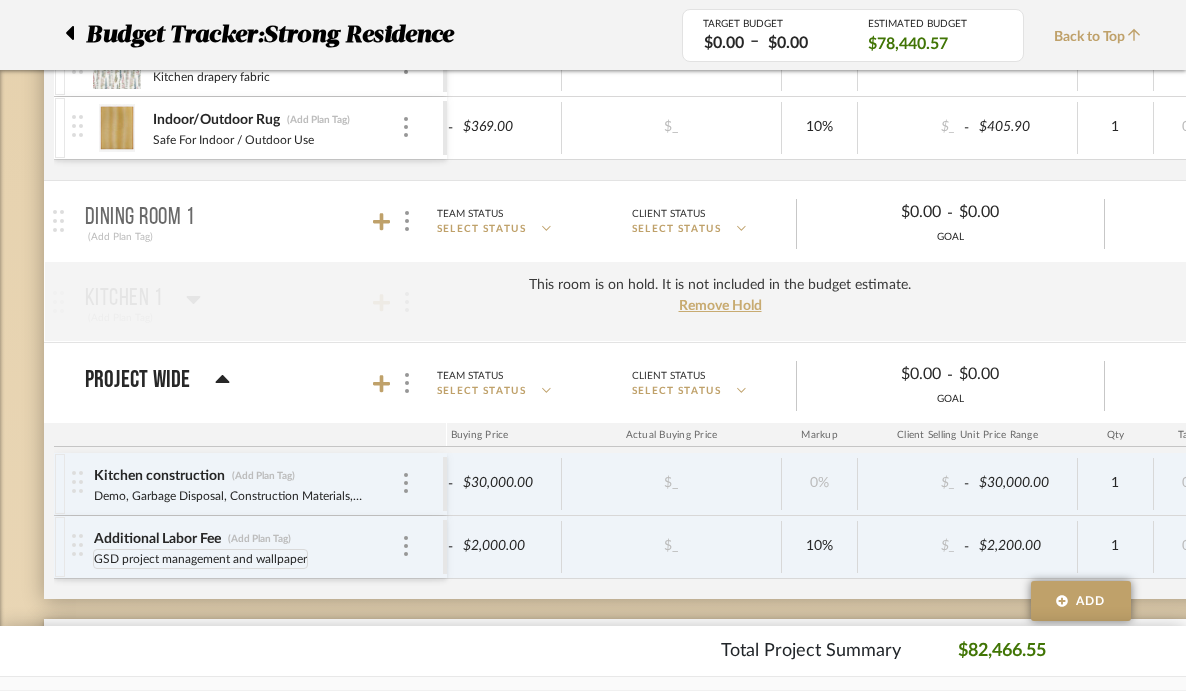 click on "GSD project management and wallpaper" at bounding box center [200, 559] 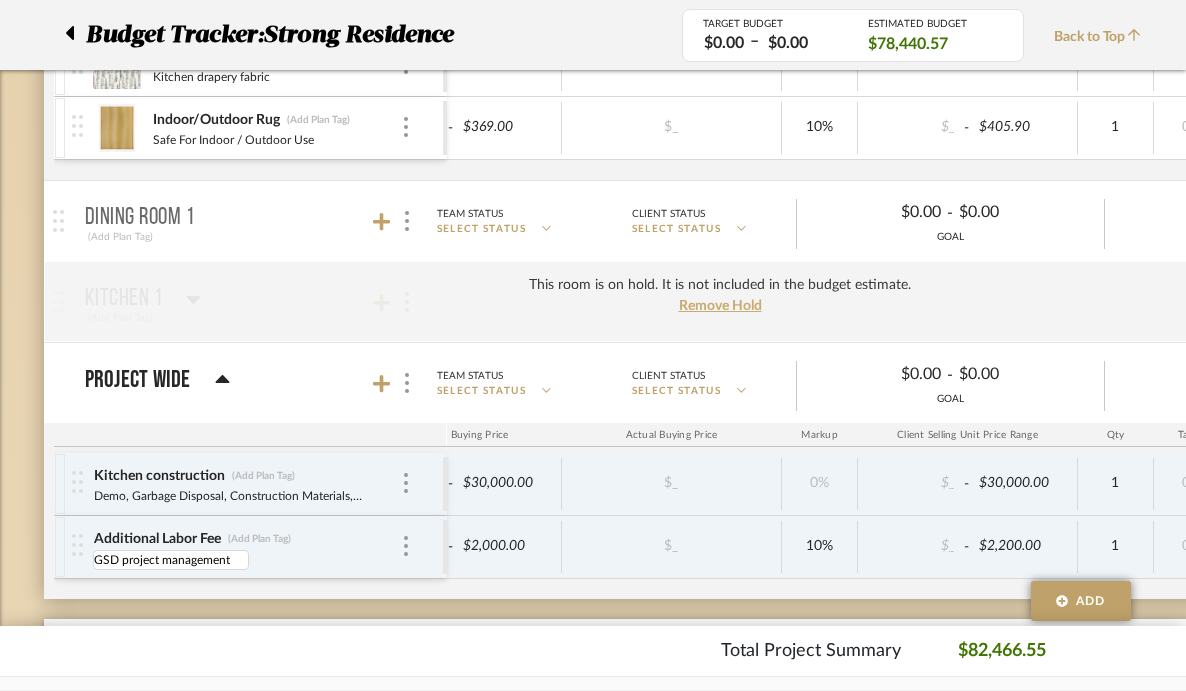 type on "GSD project management" 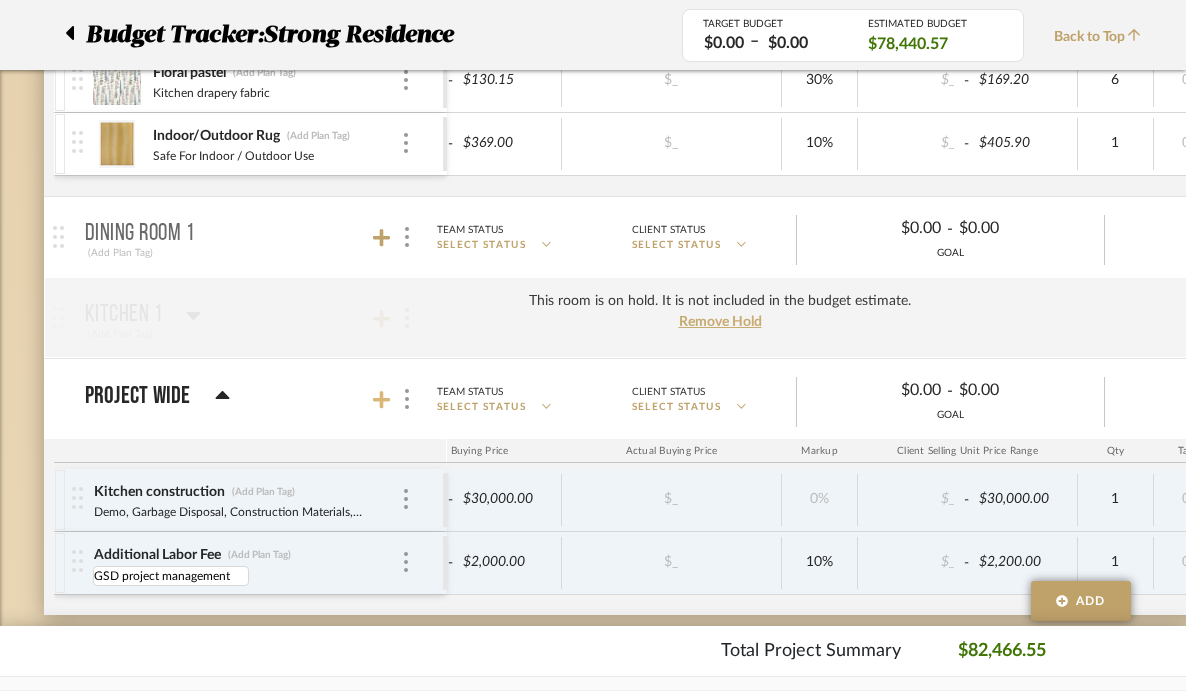 click 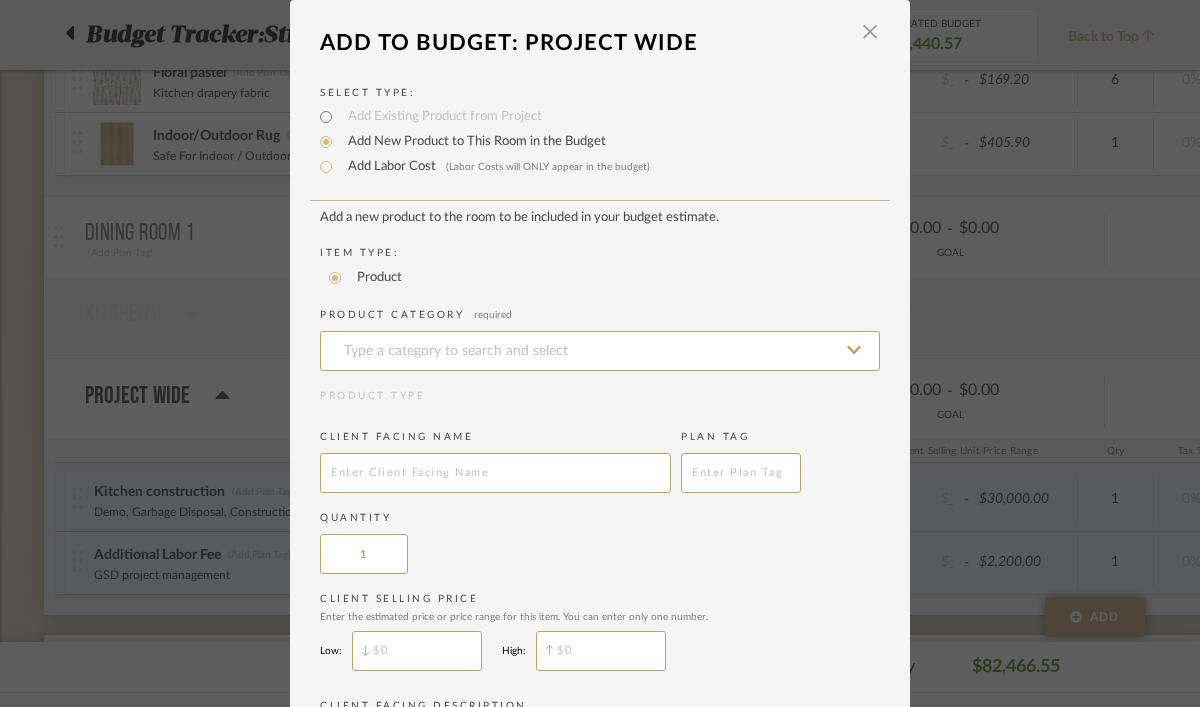 click on "Add Labor Cost  (Labor Costs will ONLY appear in the budget)" at bounding box center [494, 167] 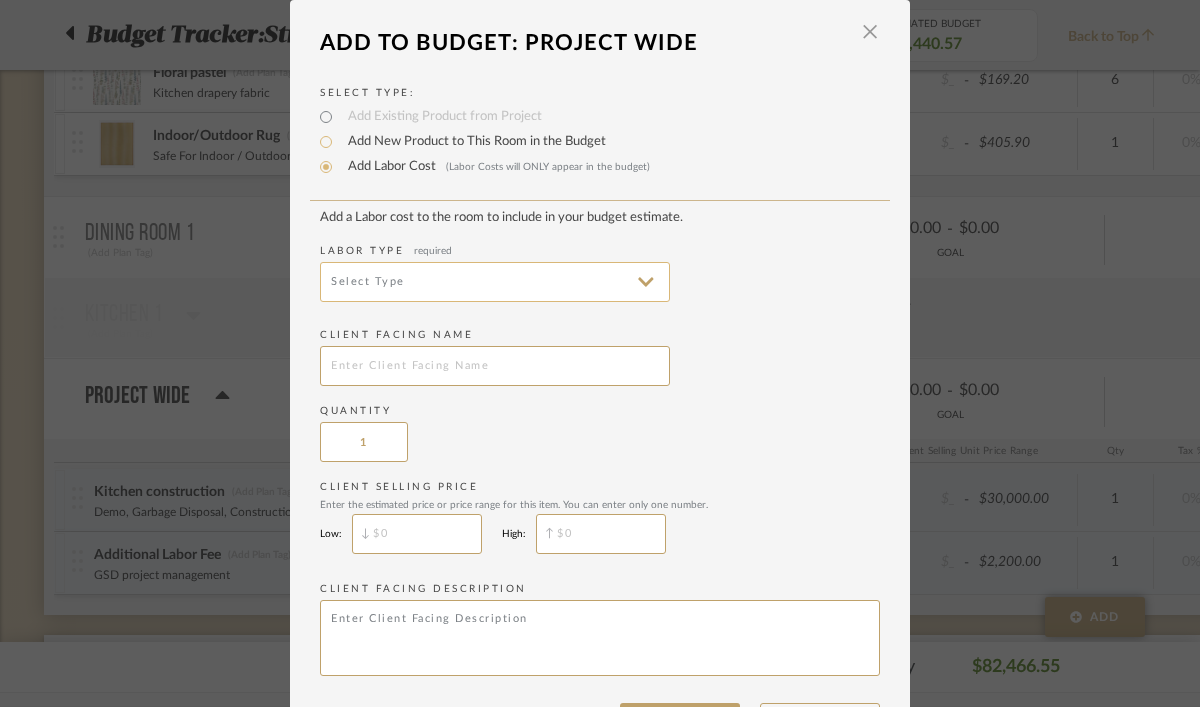 click at bounding box center [495, 282] 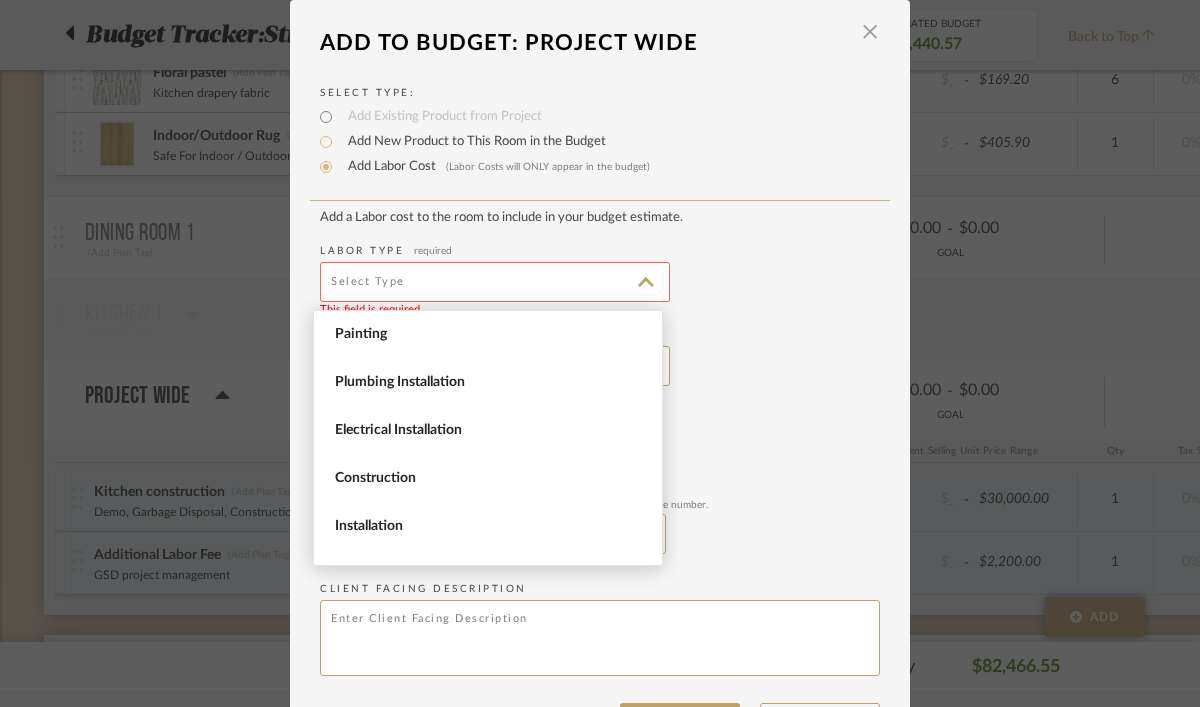 click on "Labor Type required This field is required" at bounding box center (600, 273) 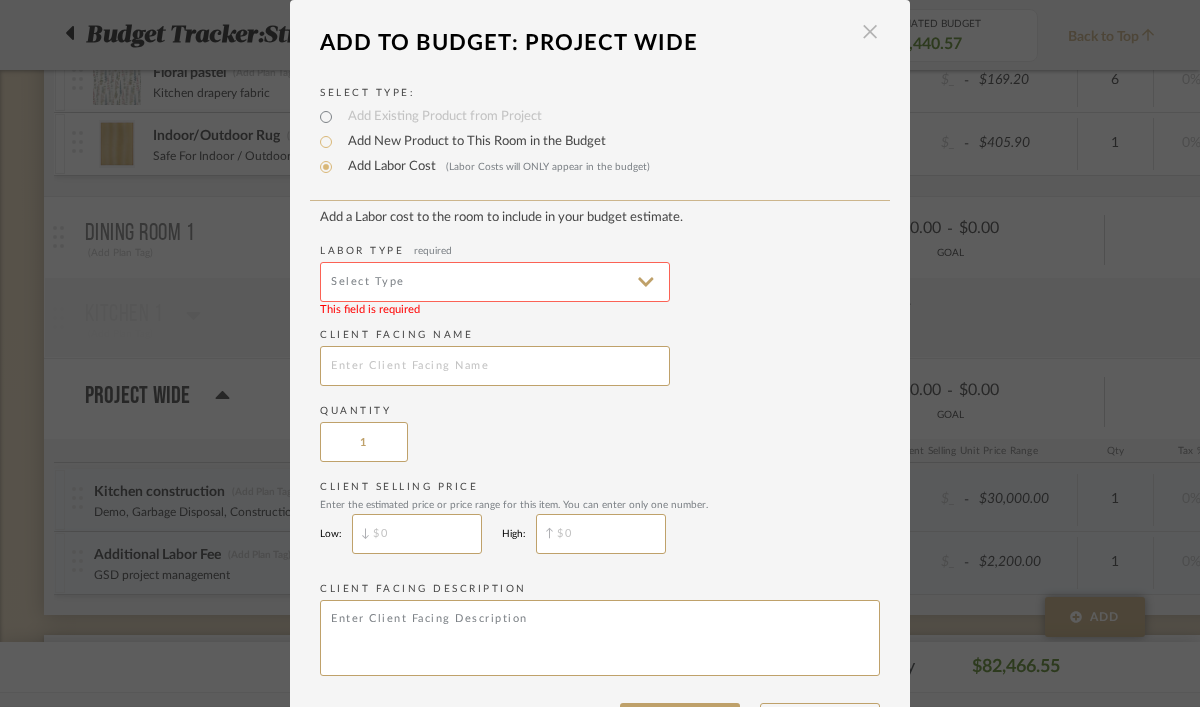 click at bounding box center (870, 32) 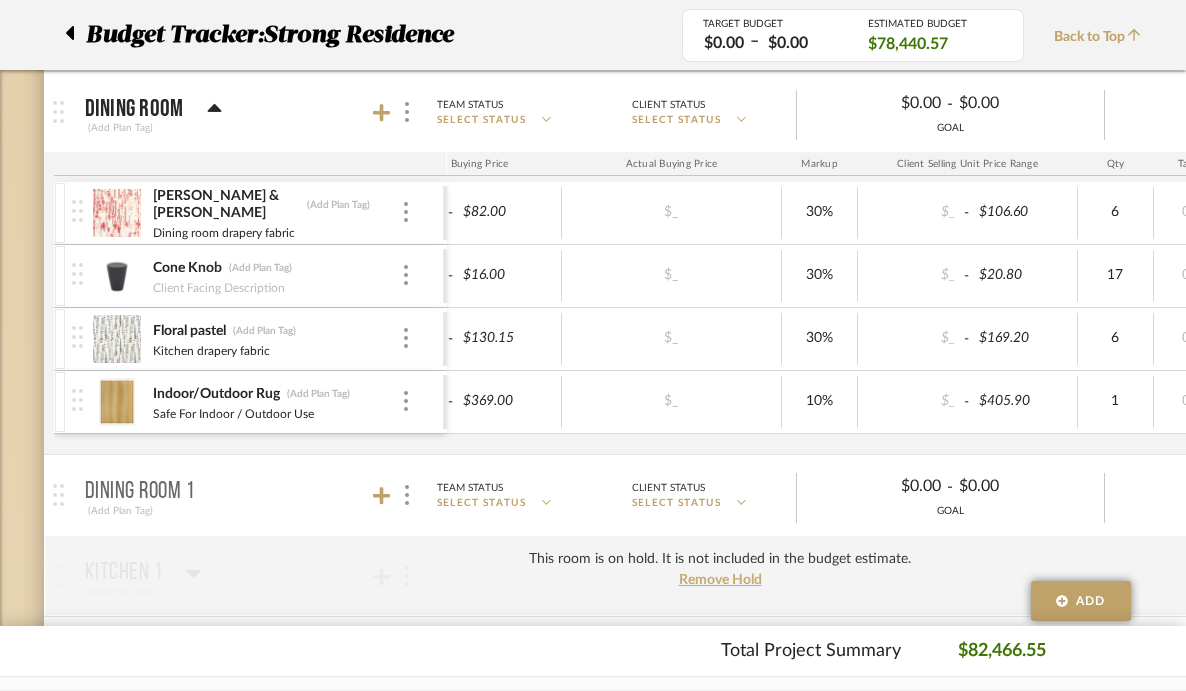 scroll, scrollTop: 1597, scrollLeft: 0, axis: vertical 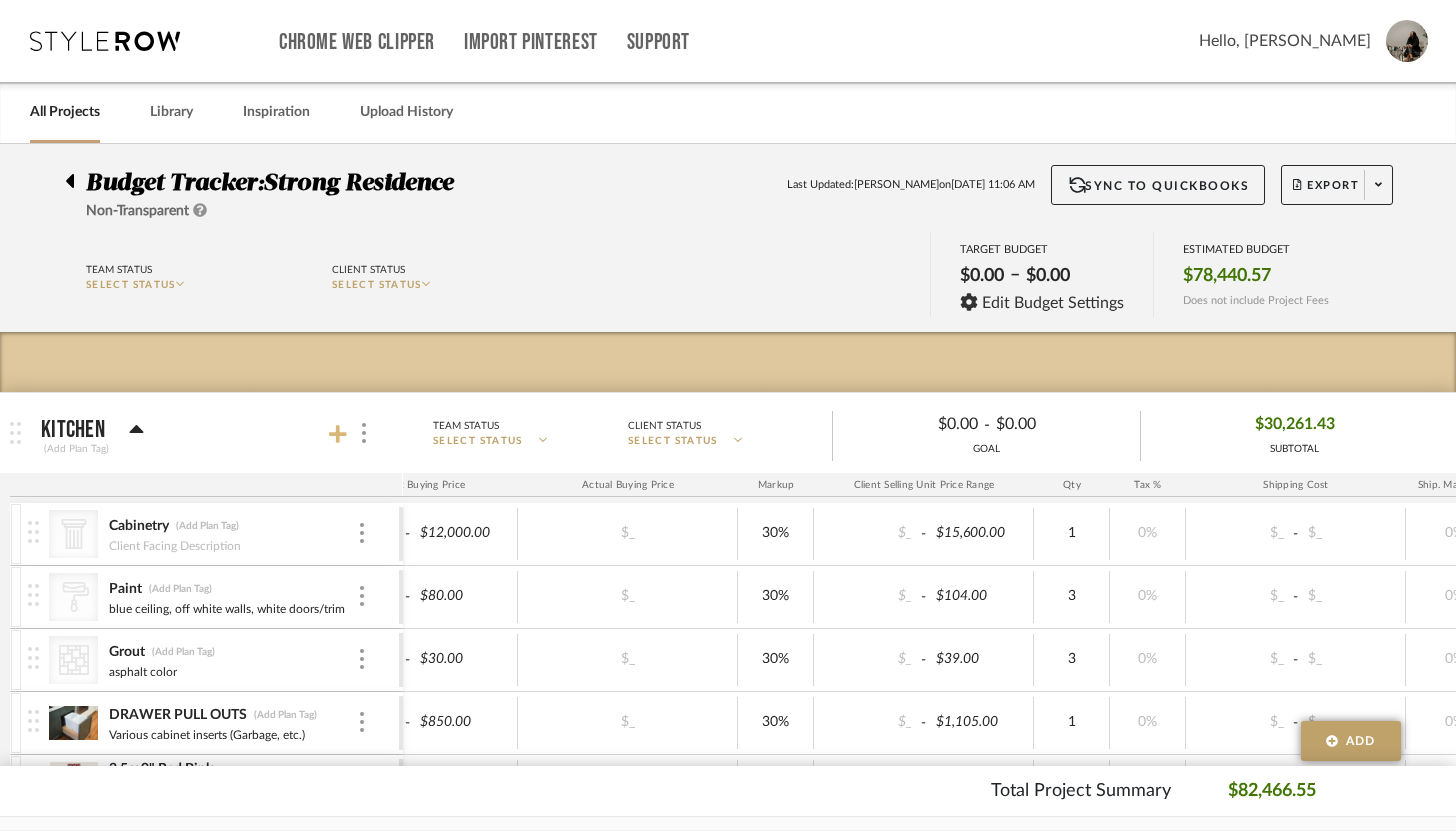 click 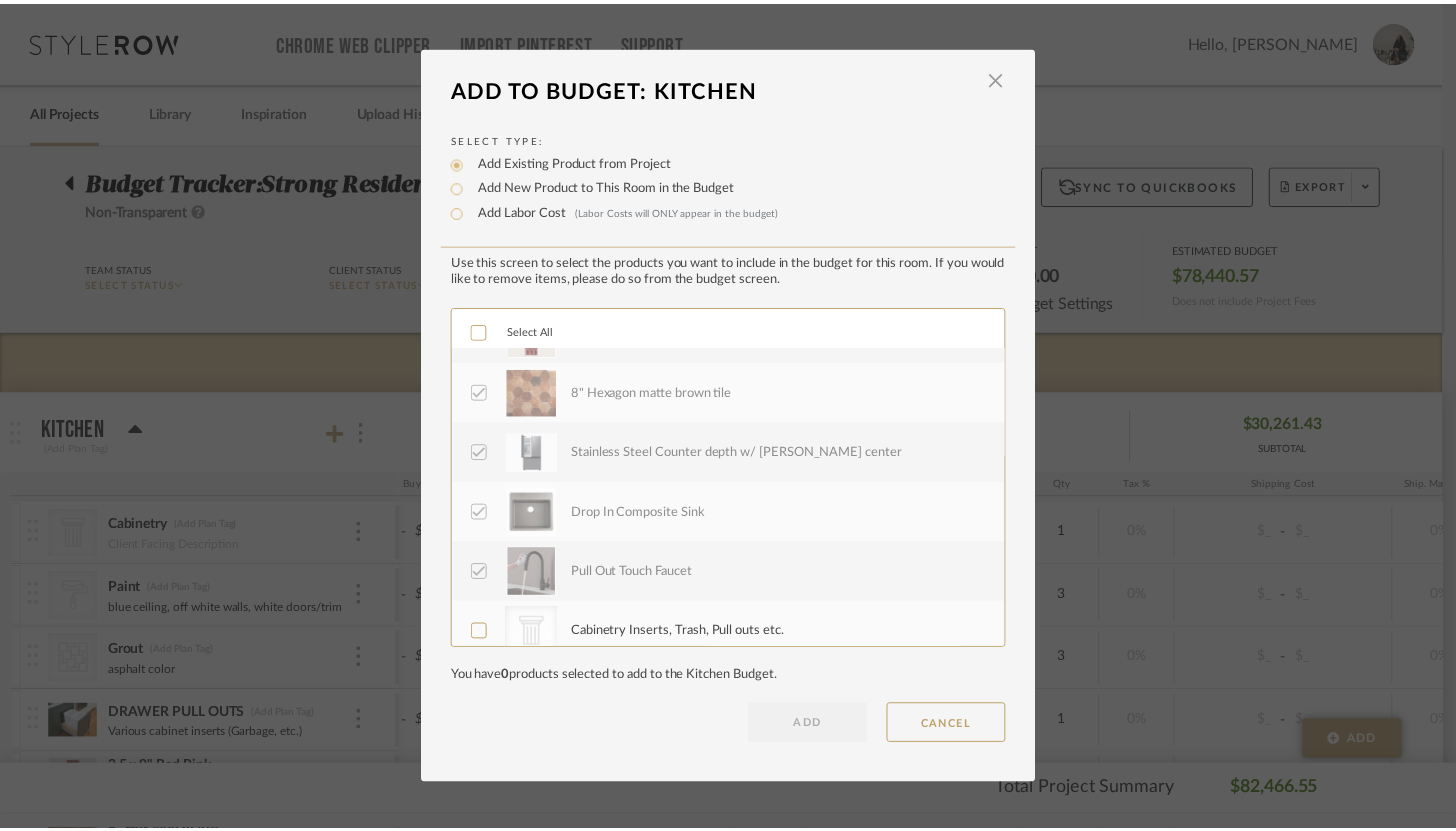 scroll, scrollTop: 407, scrollLeft: 0, axis: vertical 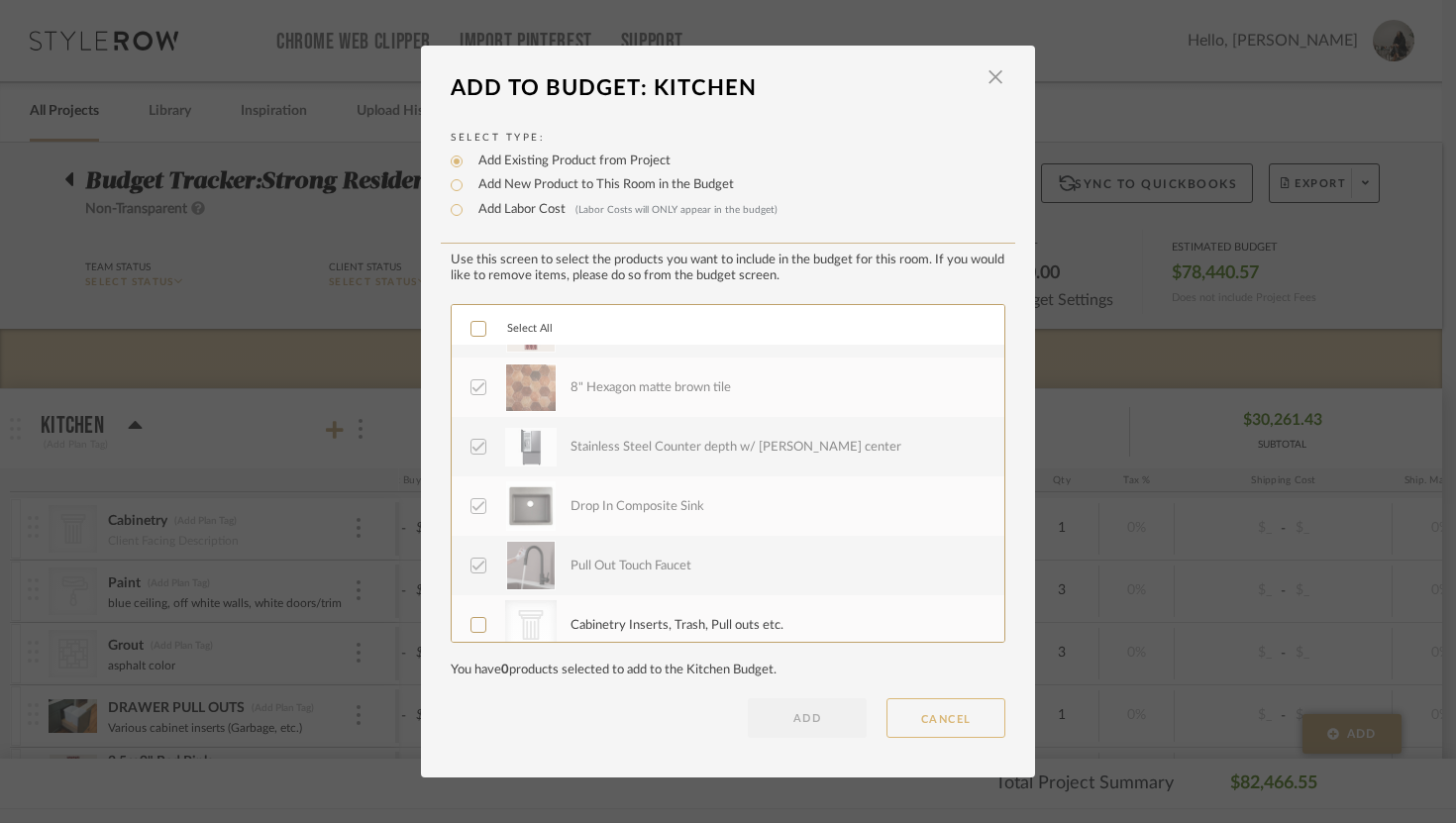 click on "CANCEL" at bounding box center [946, 718] 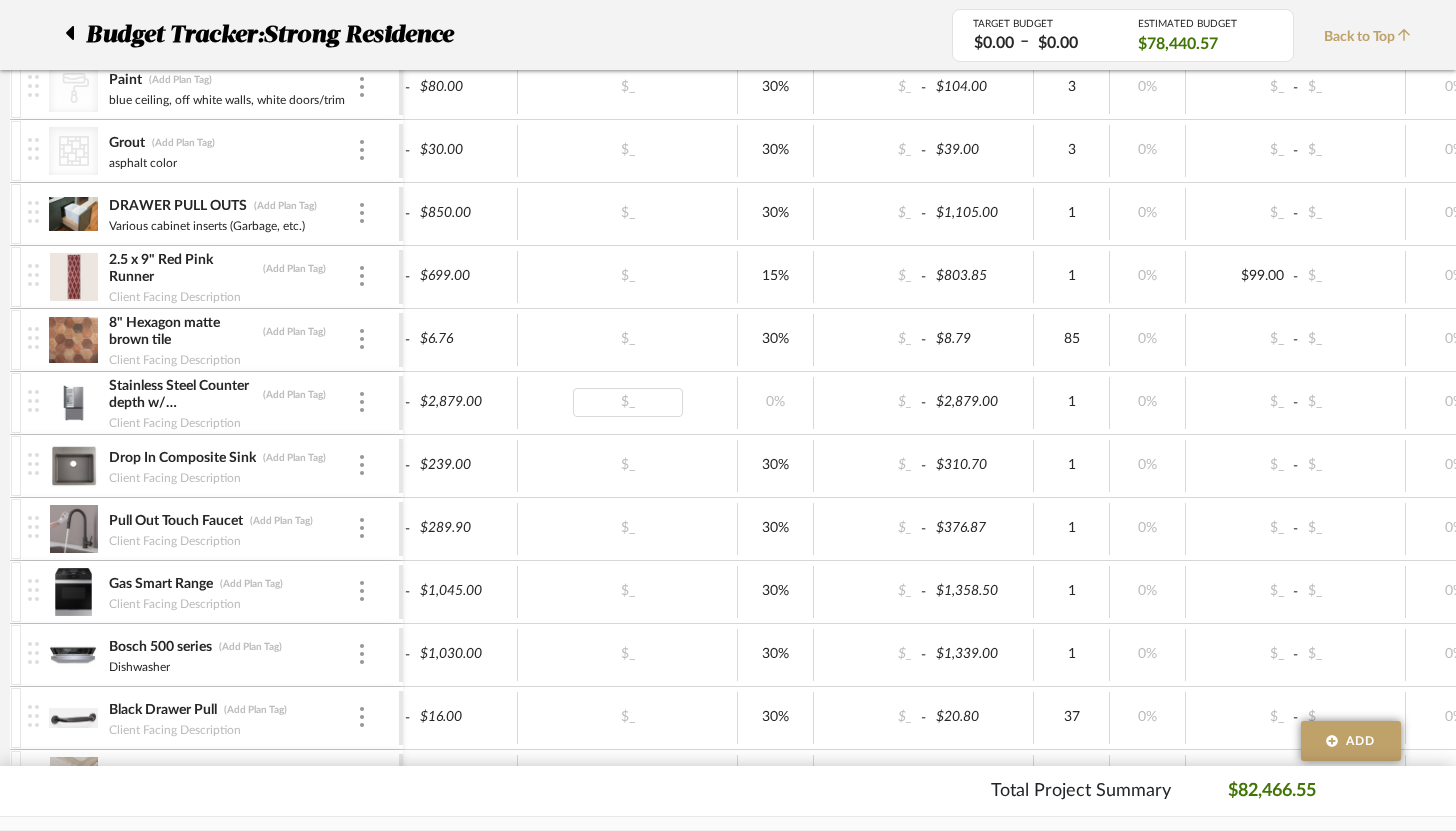 scroll, scrollTop: 510, scrollLeft: 0, axis: vertical 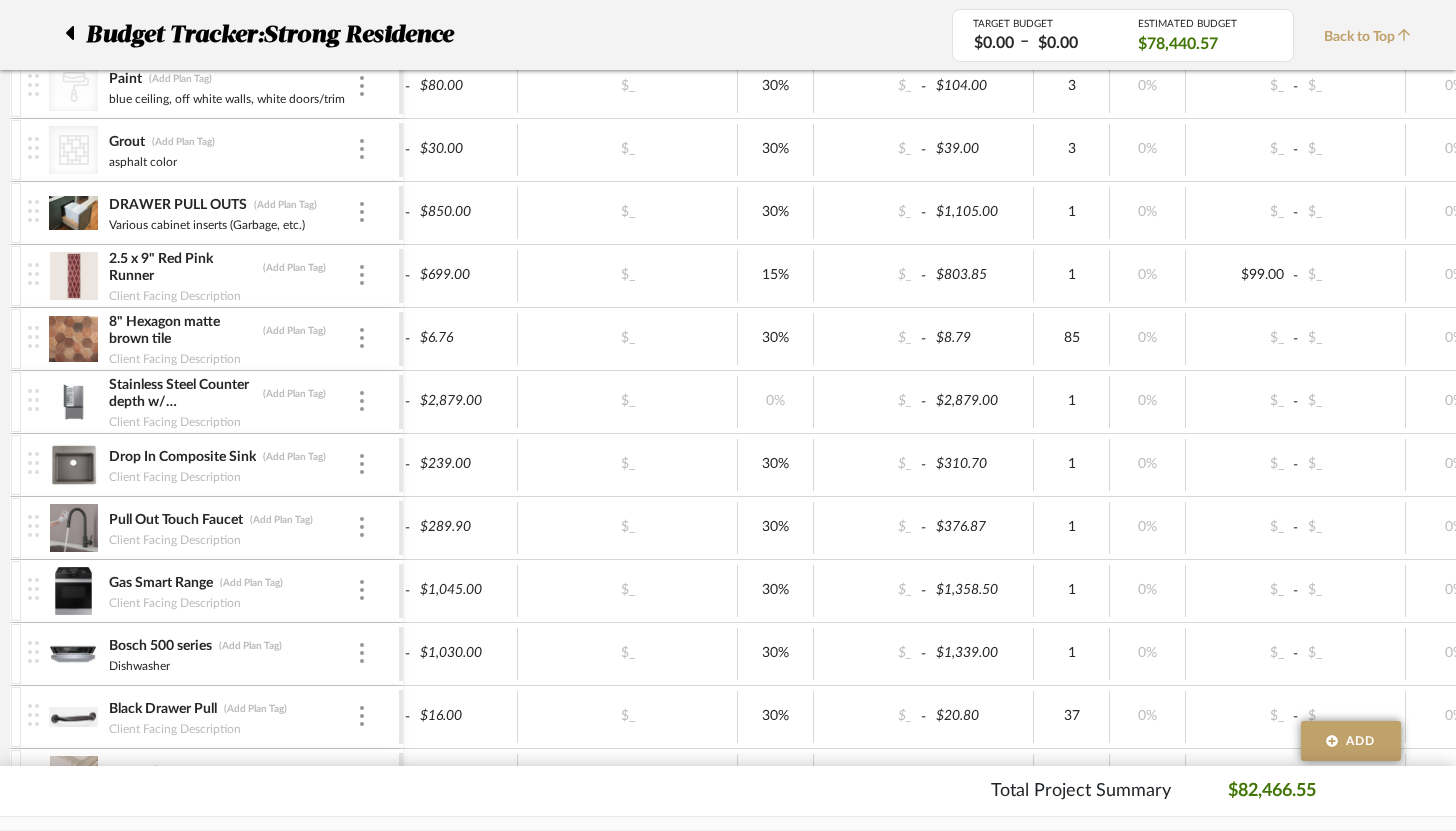 click on "Budget Tracker:   Strong Residence" 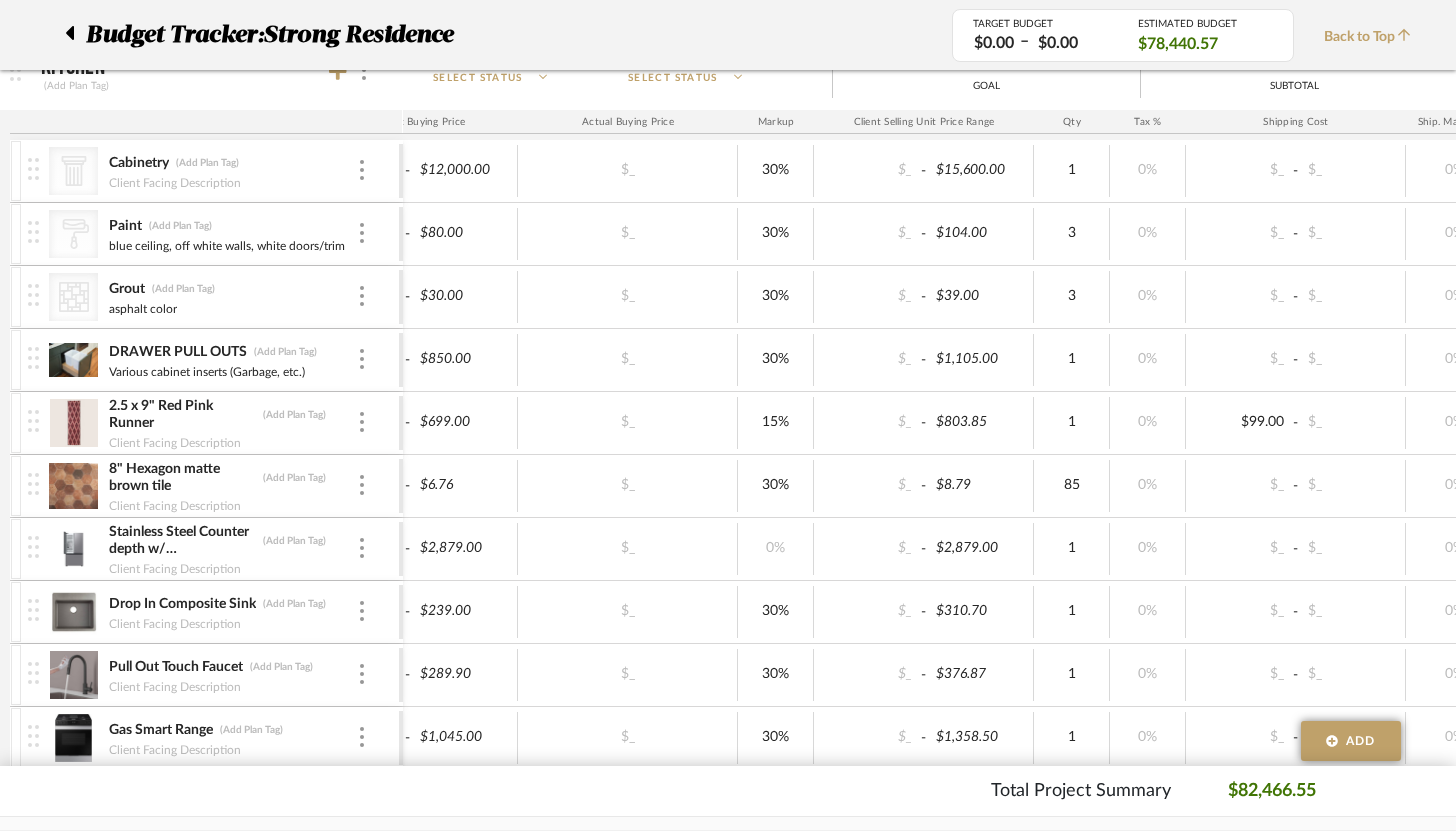 scroll, scrollTop: 317, scrollLeft: 0, axis: vertical 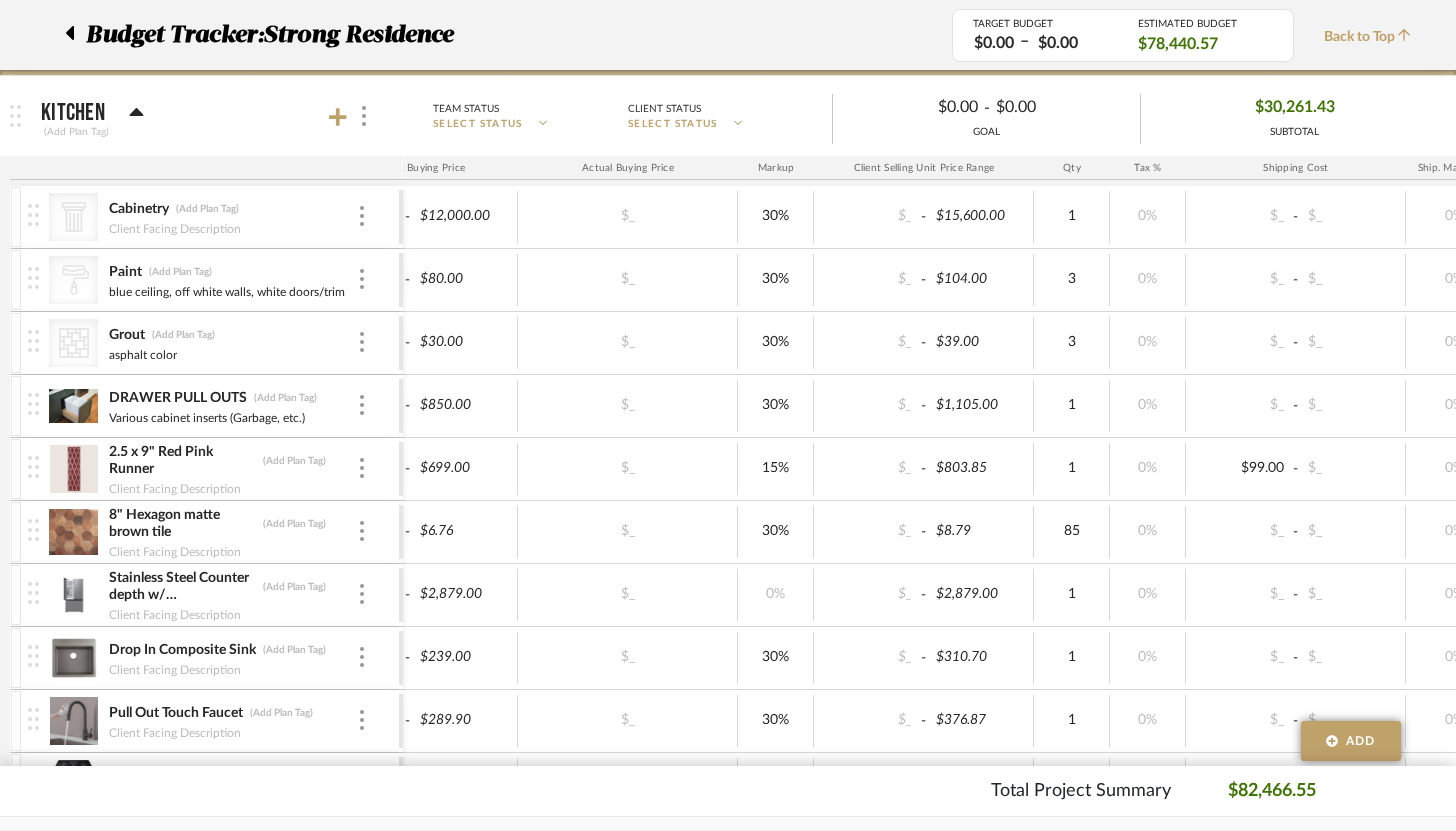 click 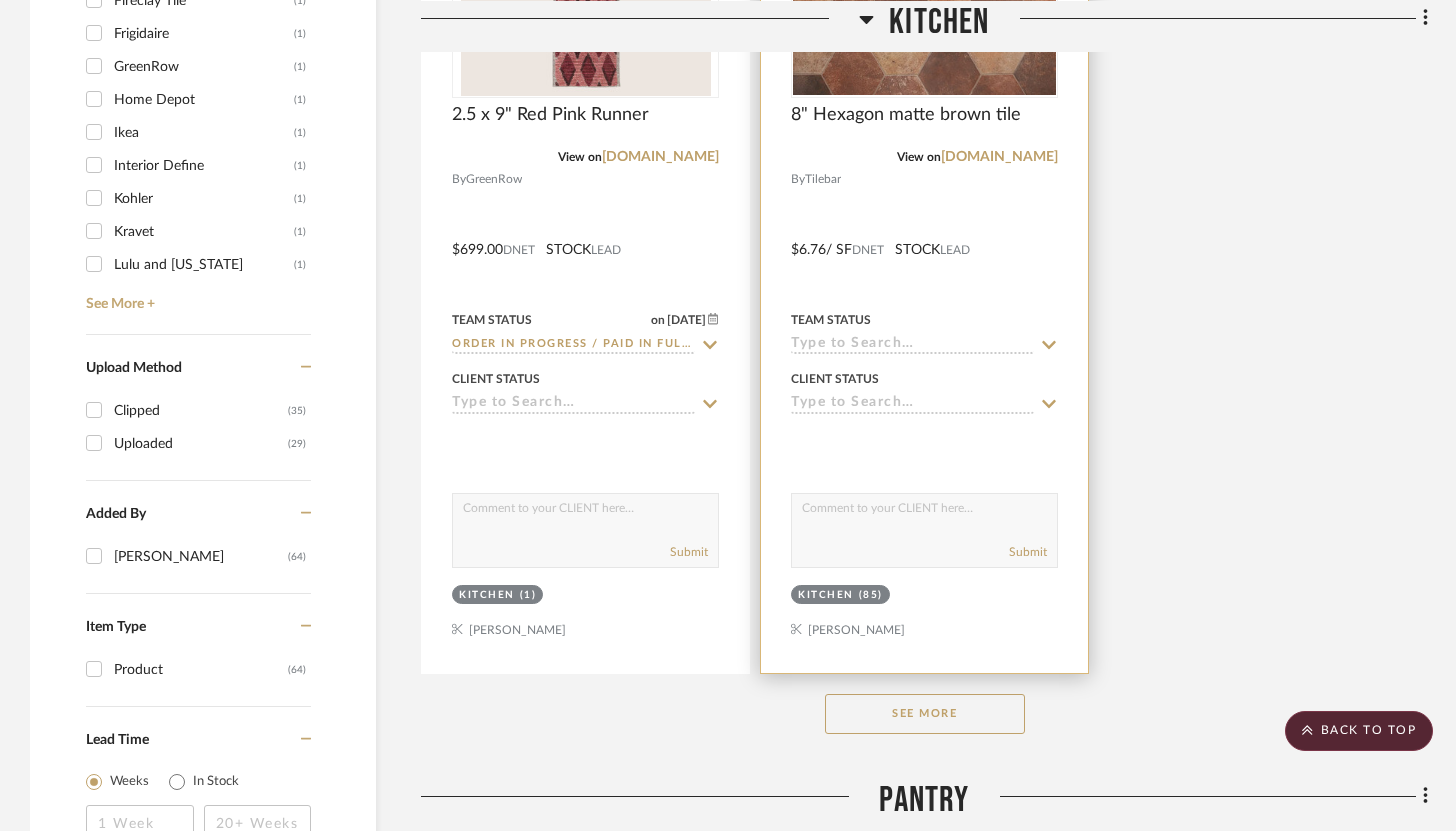 scroll, scrollTop: 2541, scrollLeft: 0, axis: vertical 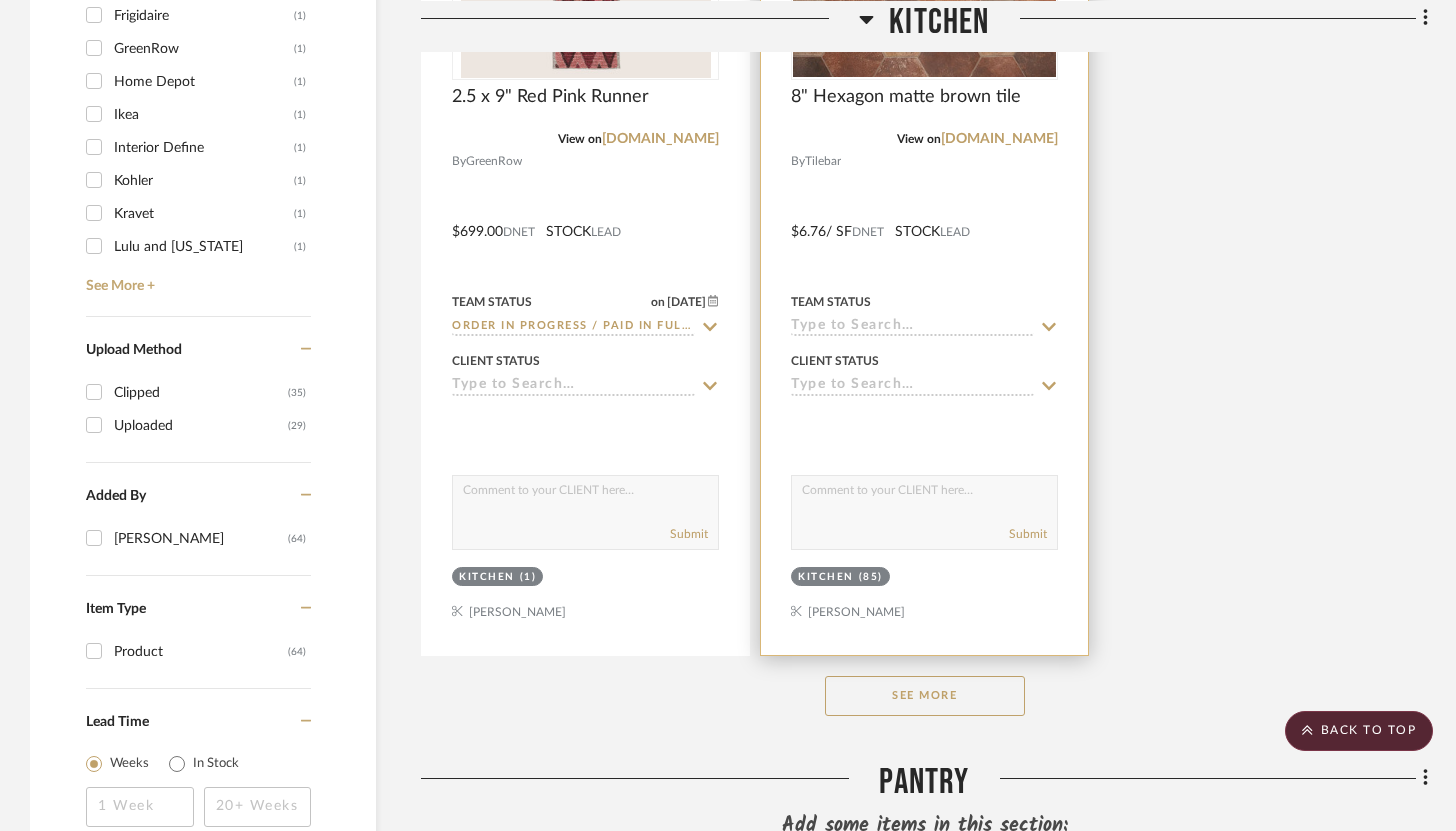 click on "Kitchen" at bounding box center (826, 577) 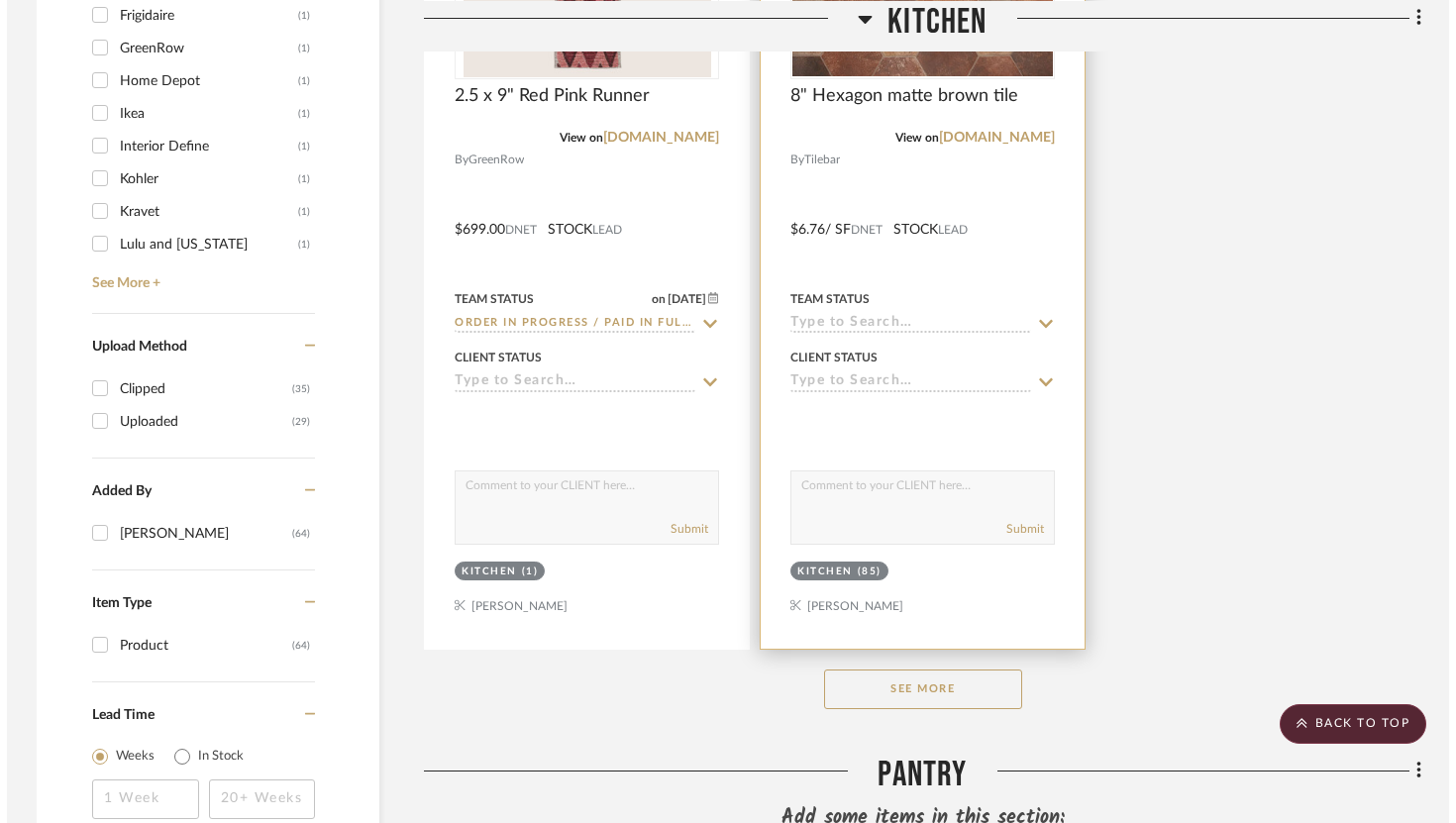 scroll, scrollTop: 0, scrollLeft: 0, axis: both 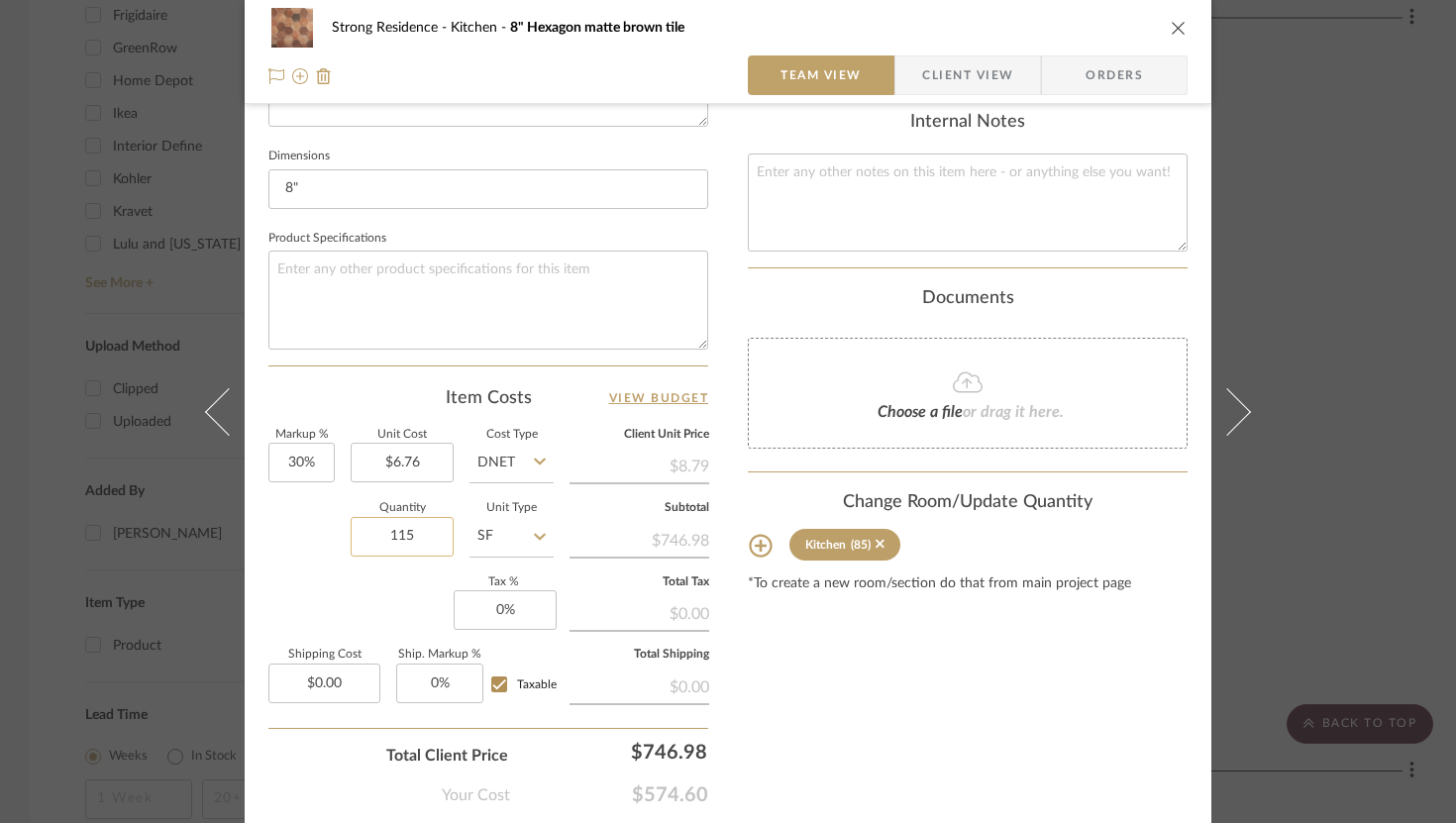type on "115" 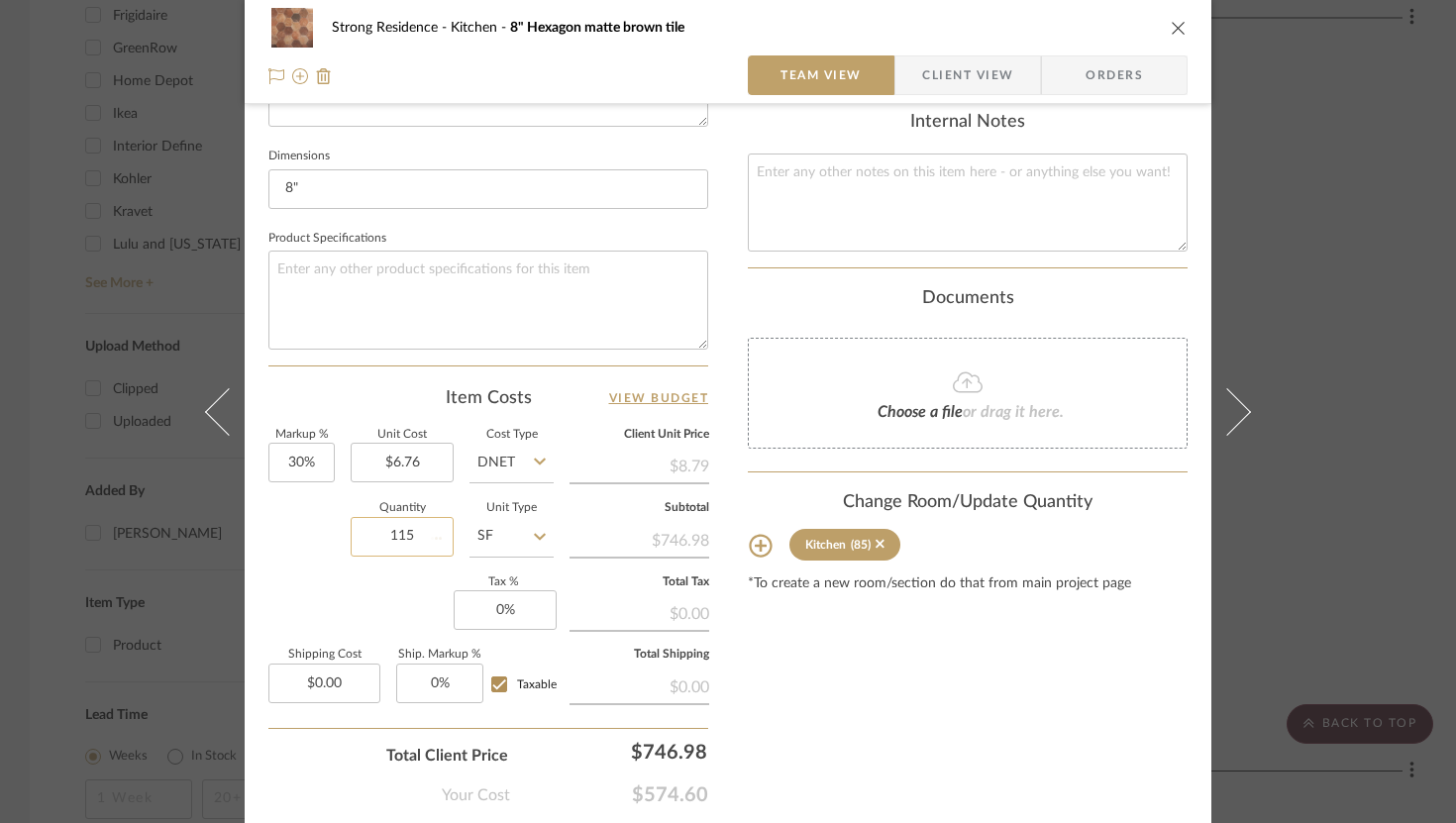 type 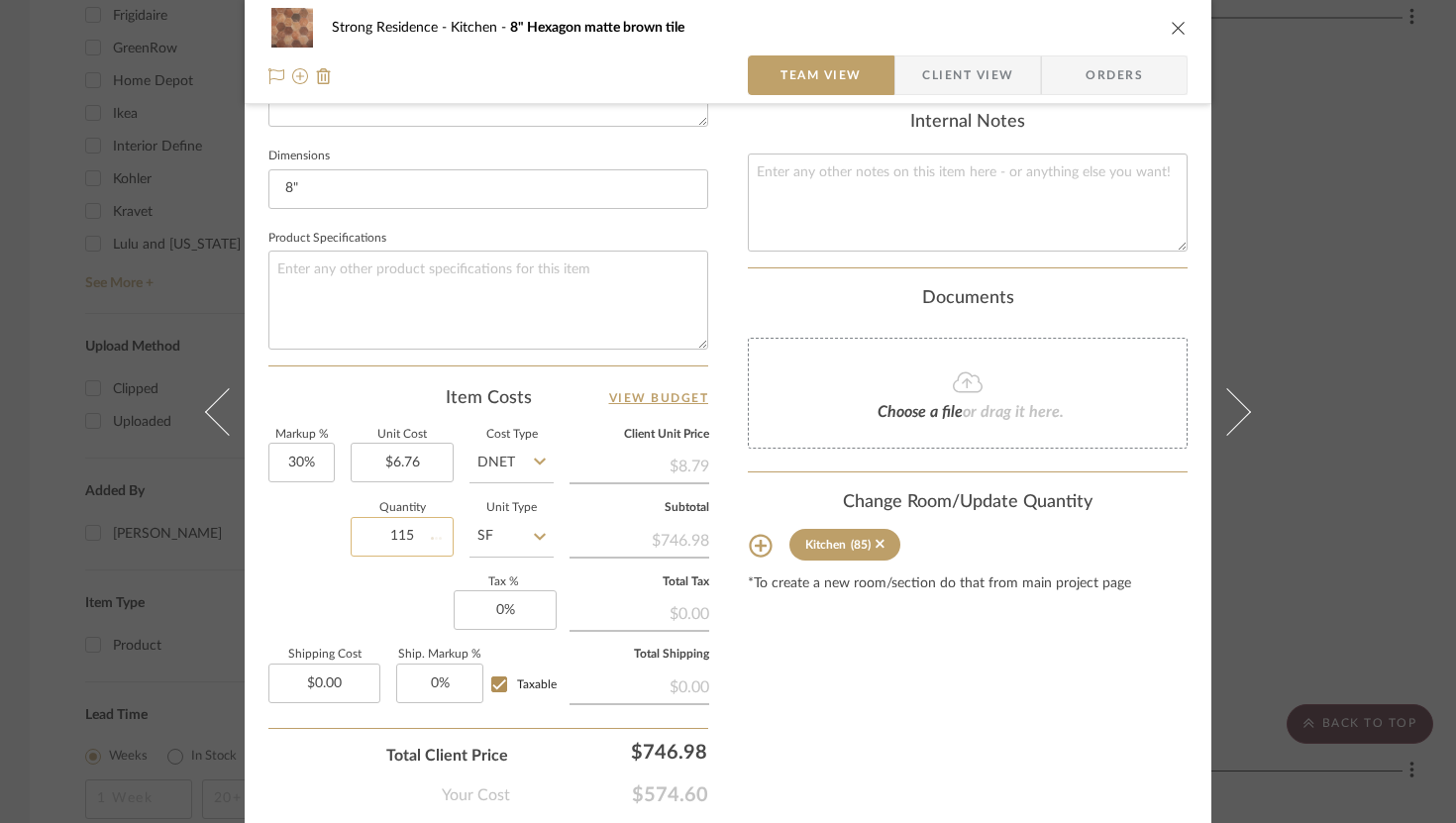 type 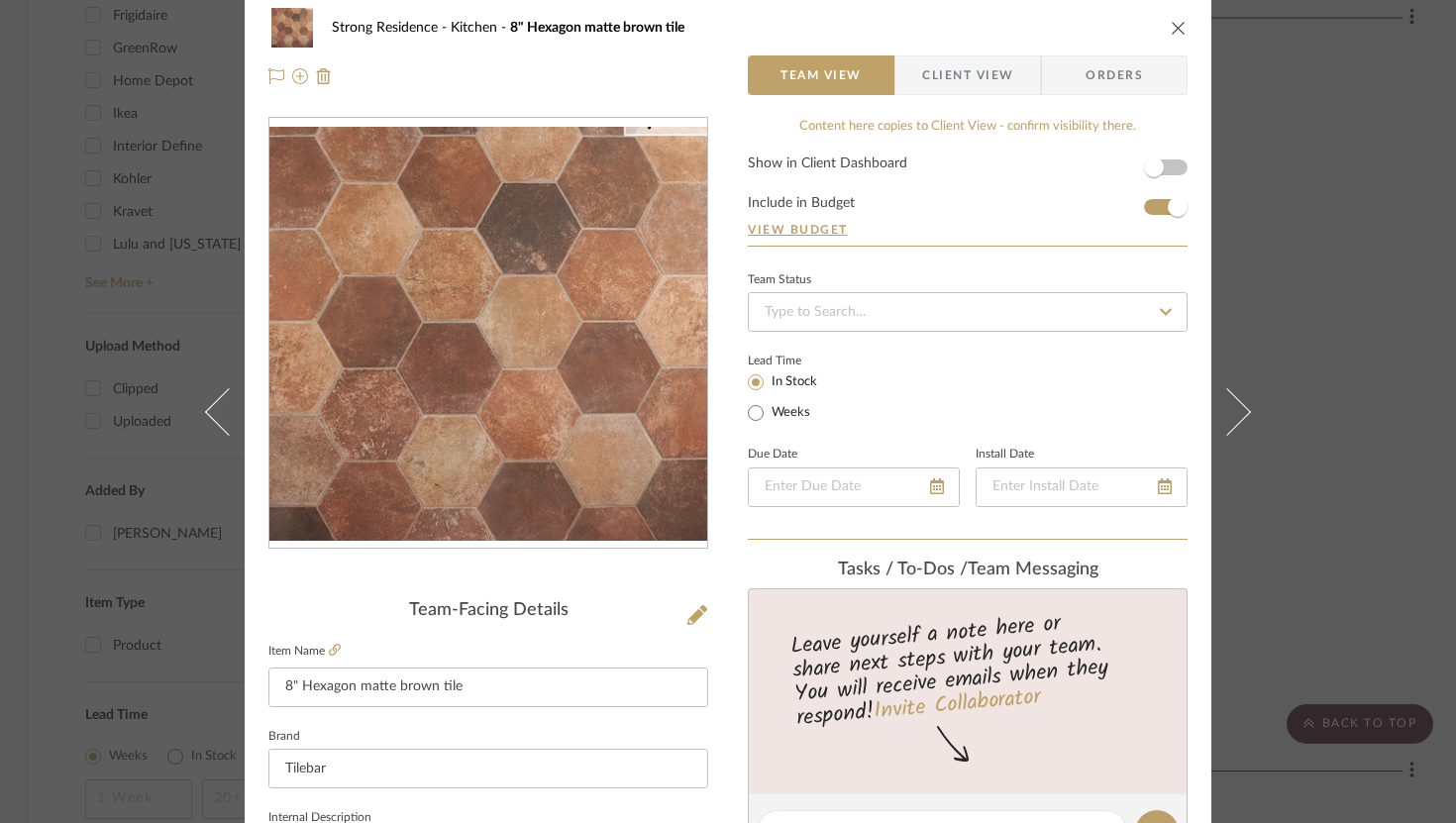 scroll, scrollTop: 0, scrollLeft: 0, axis: both 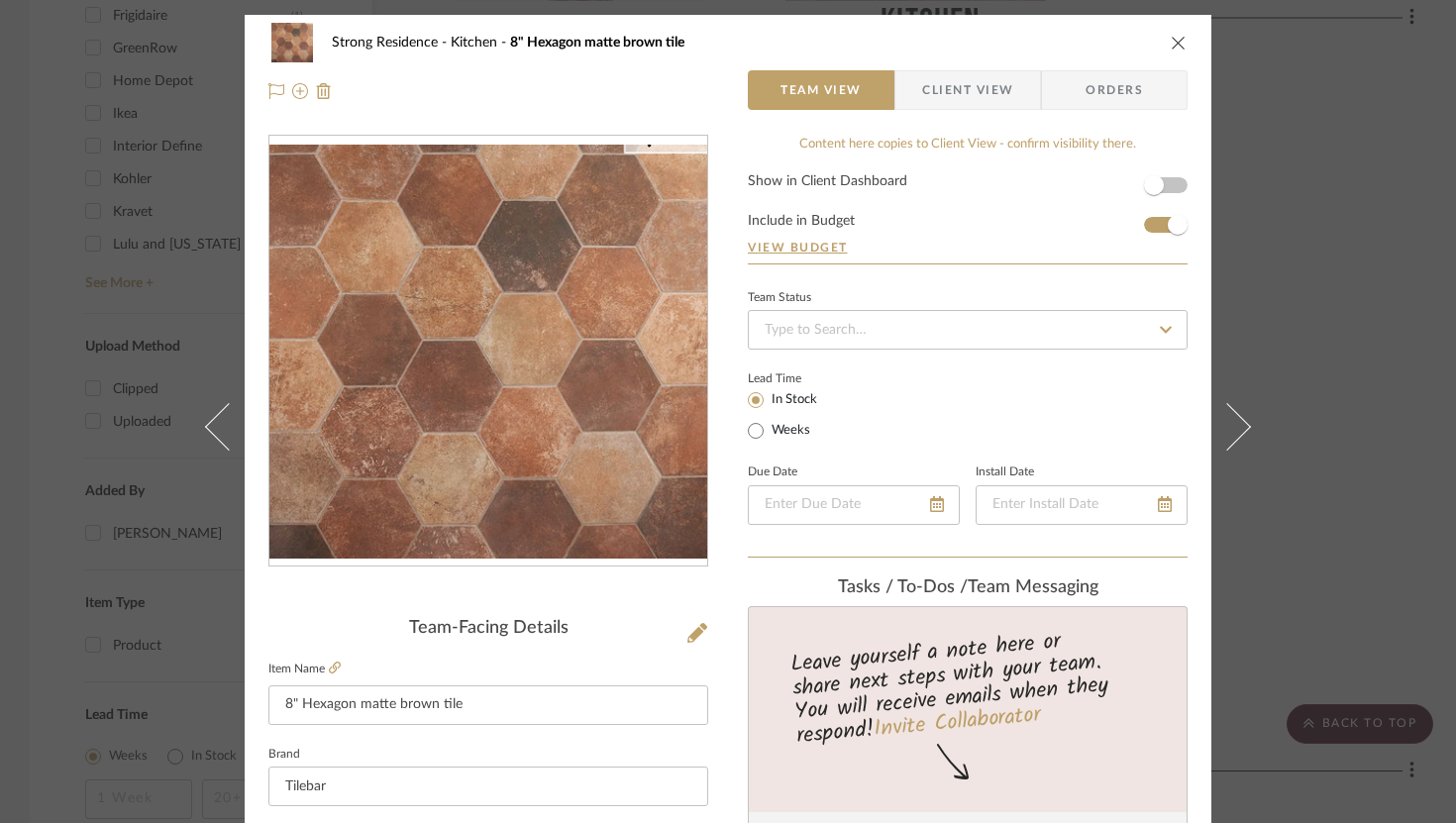click at bounding box center (1179, 43) 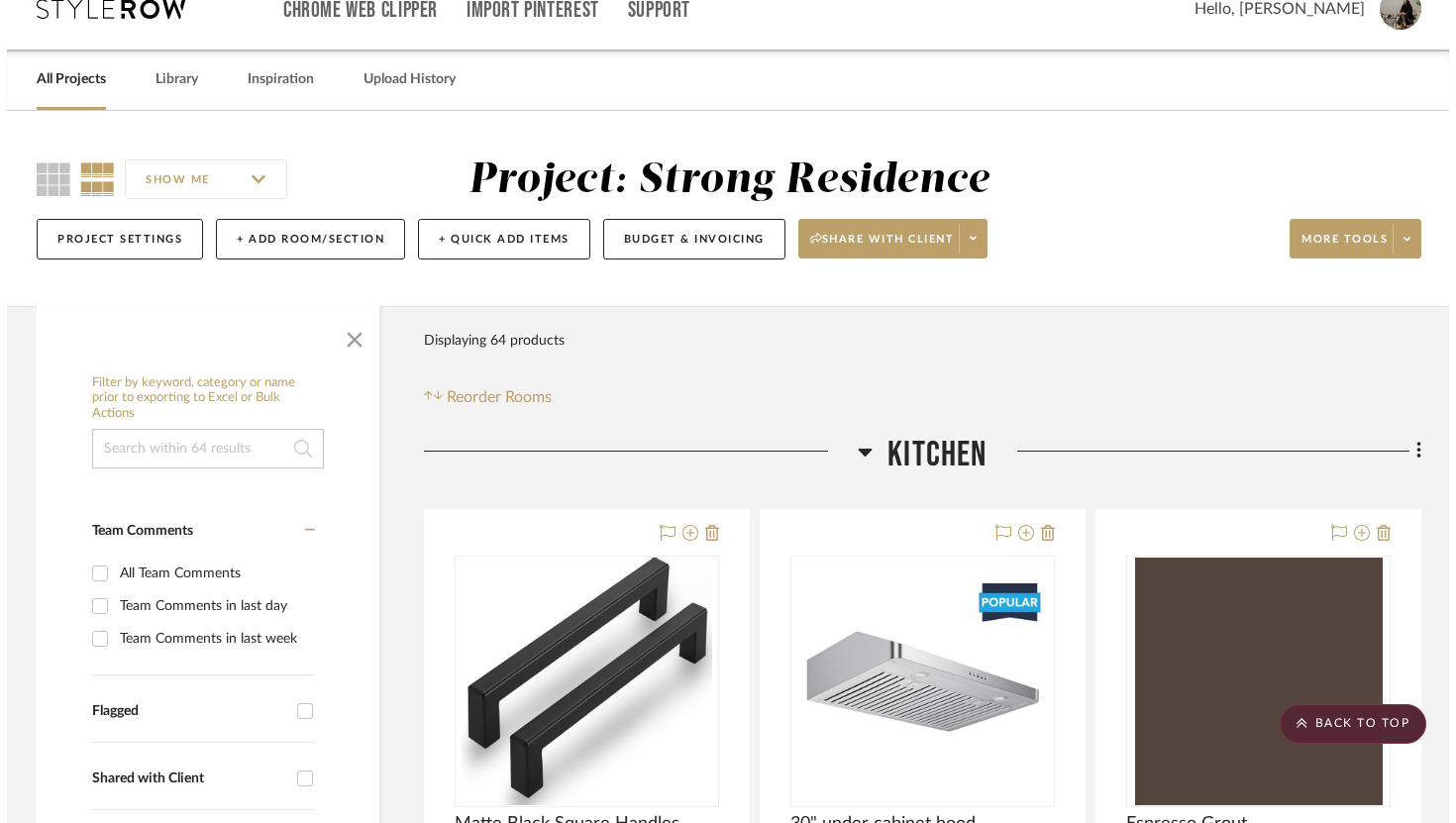 scroll, scrollTop: 0, scrollLeft: 0, axis: both 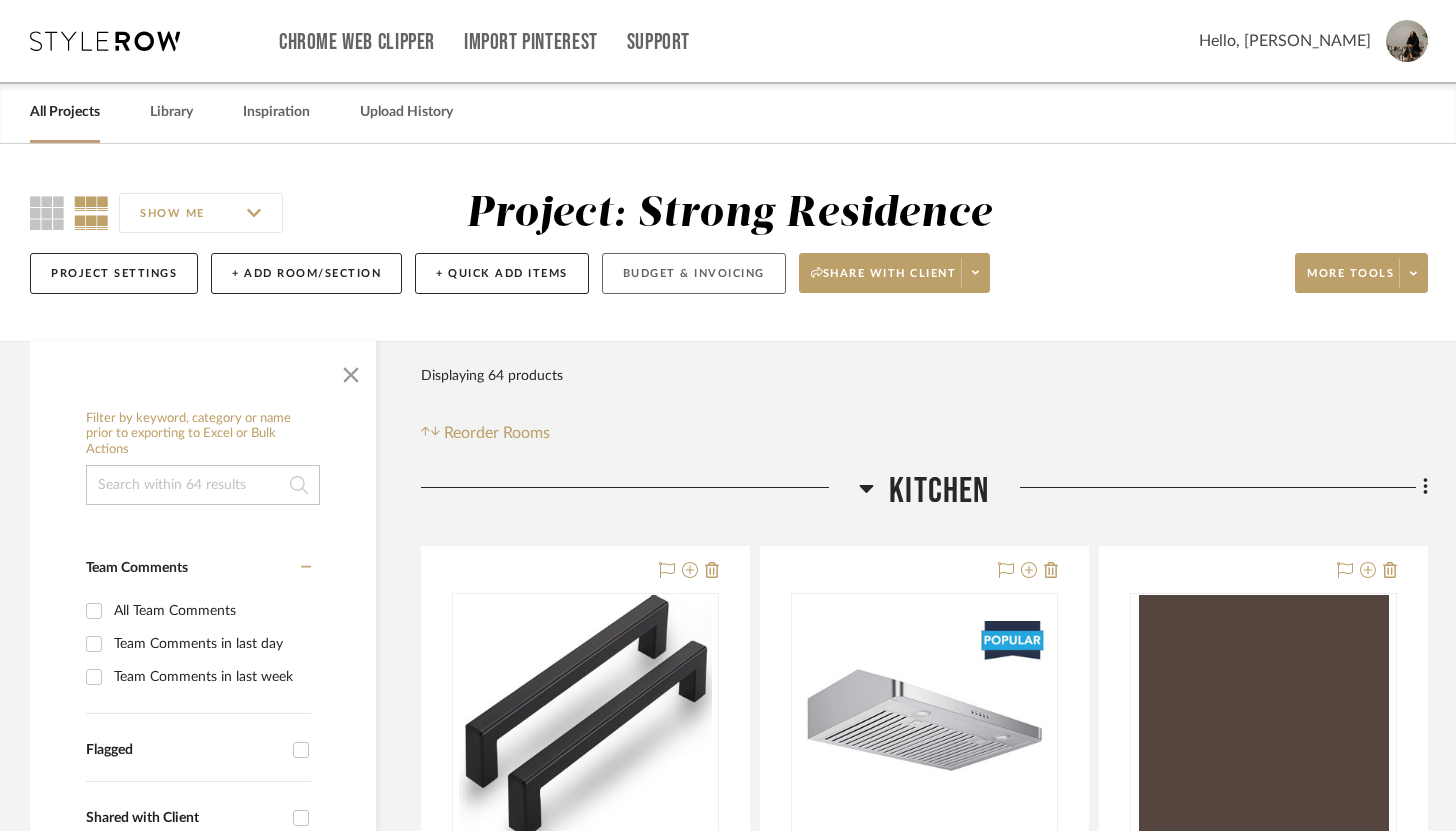 click on "Budget & Invoicing" 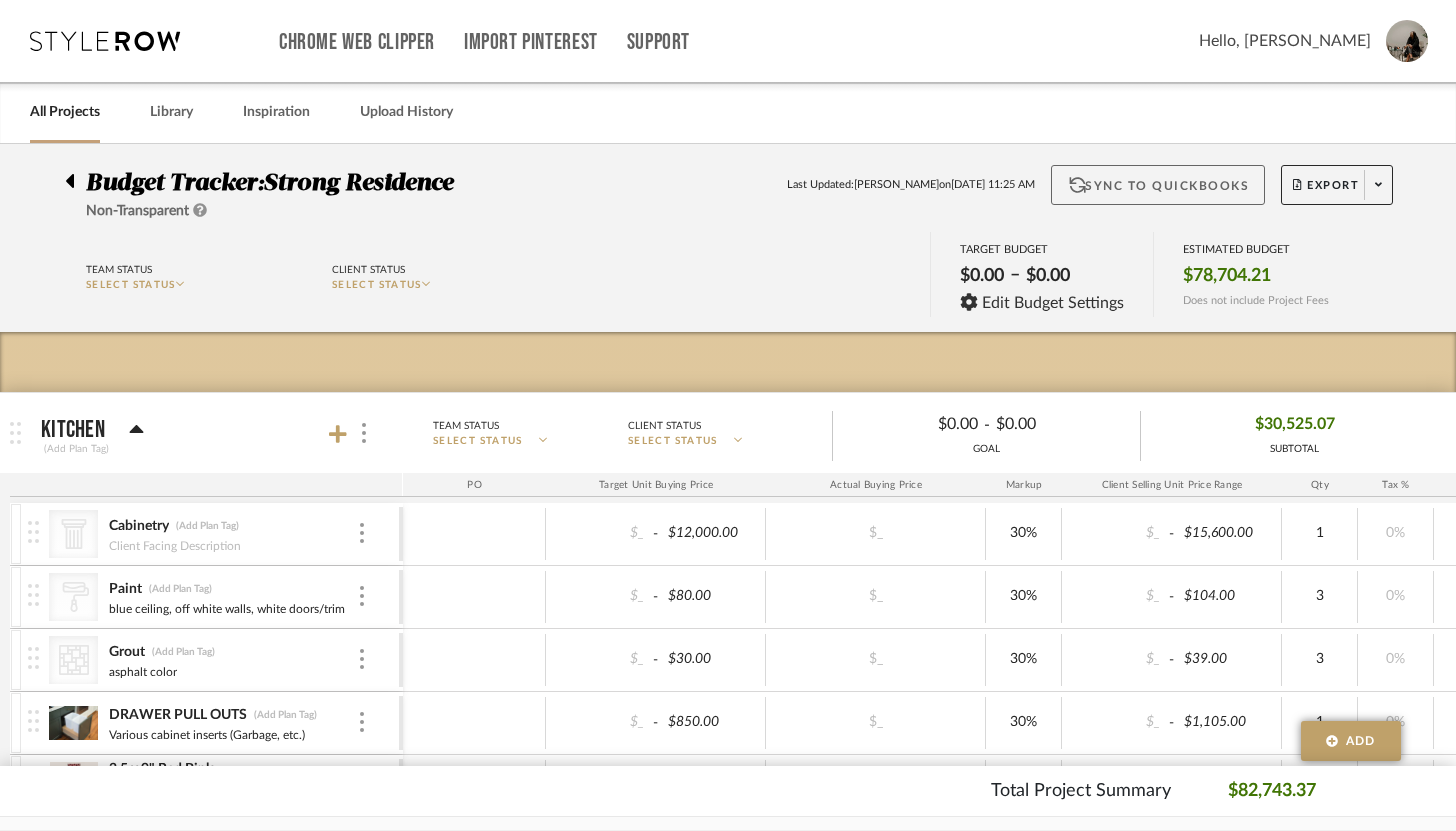 click on "Sync to QuickBooks" 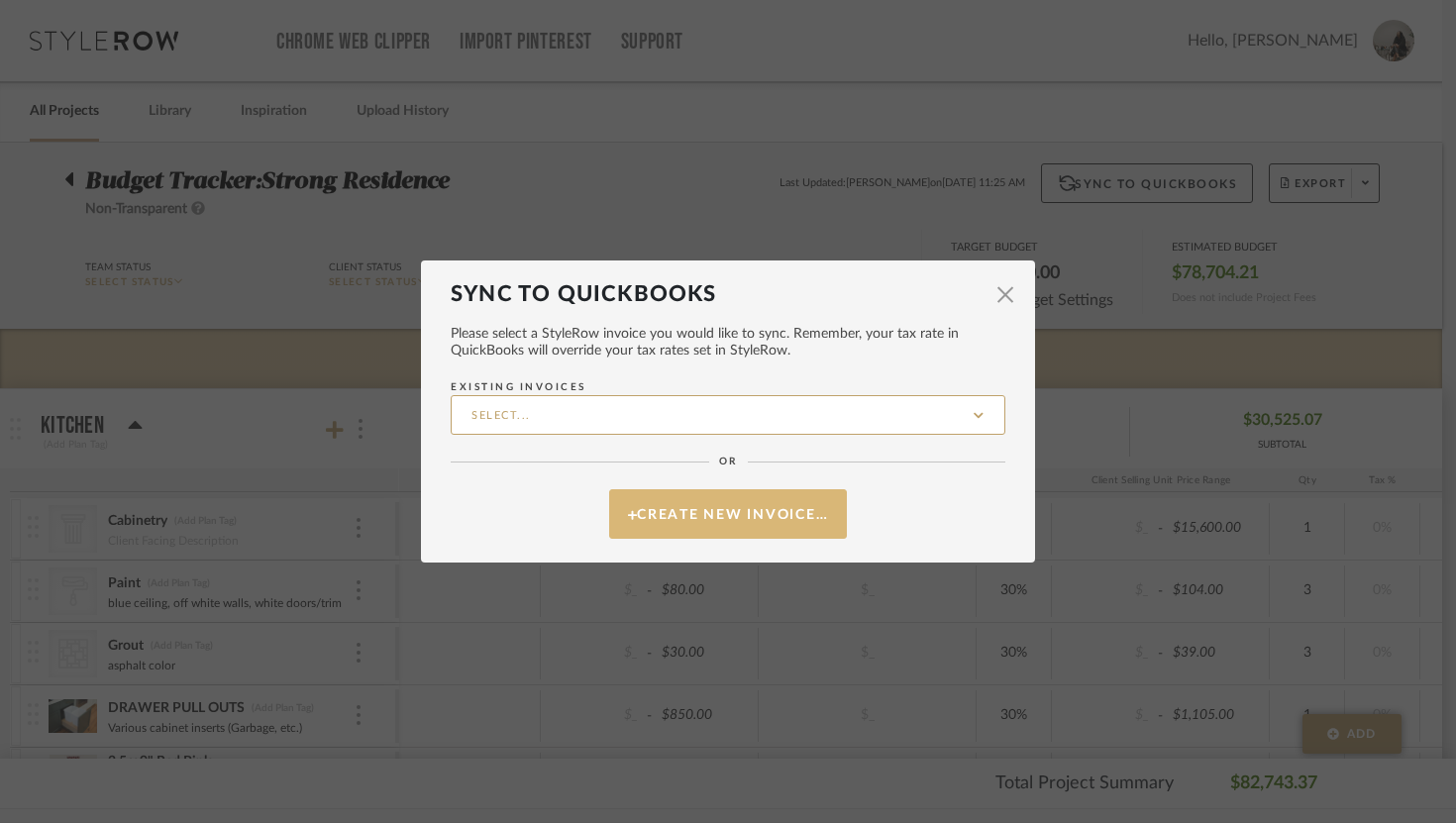 click on "Create New Invoice…" 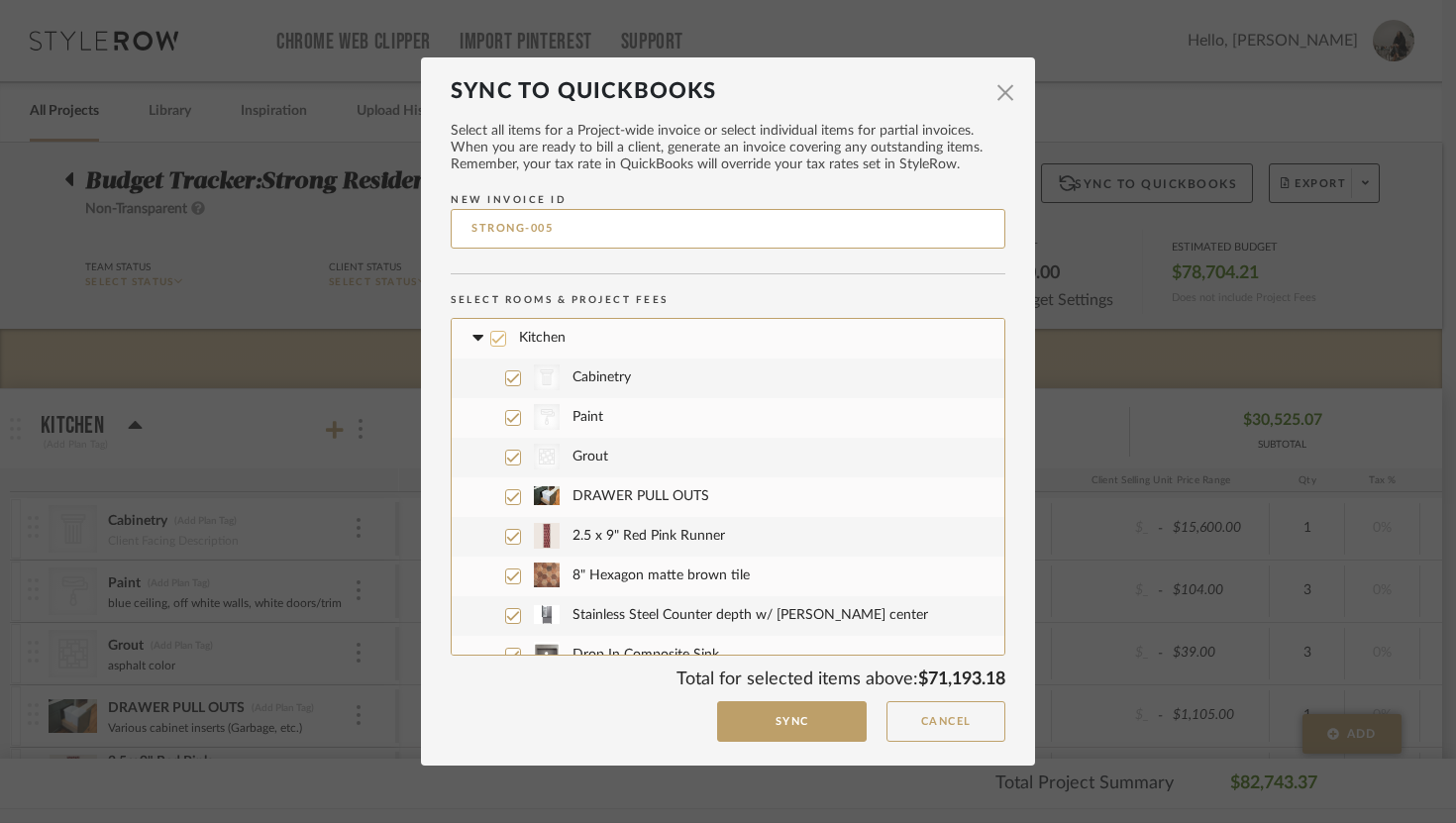 click 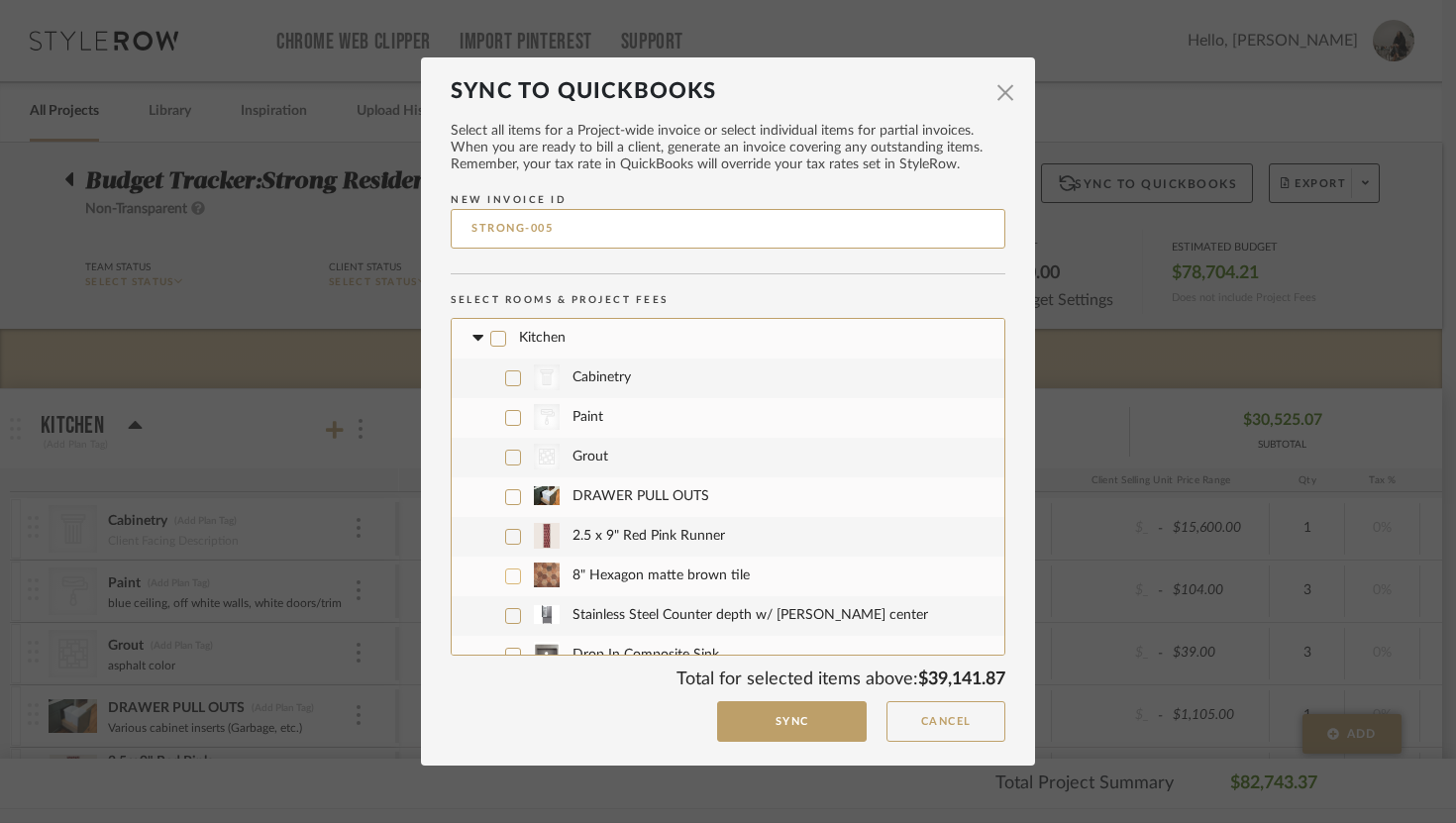 click 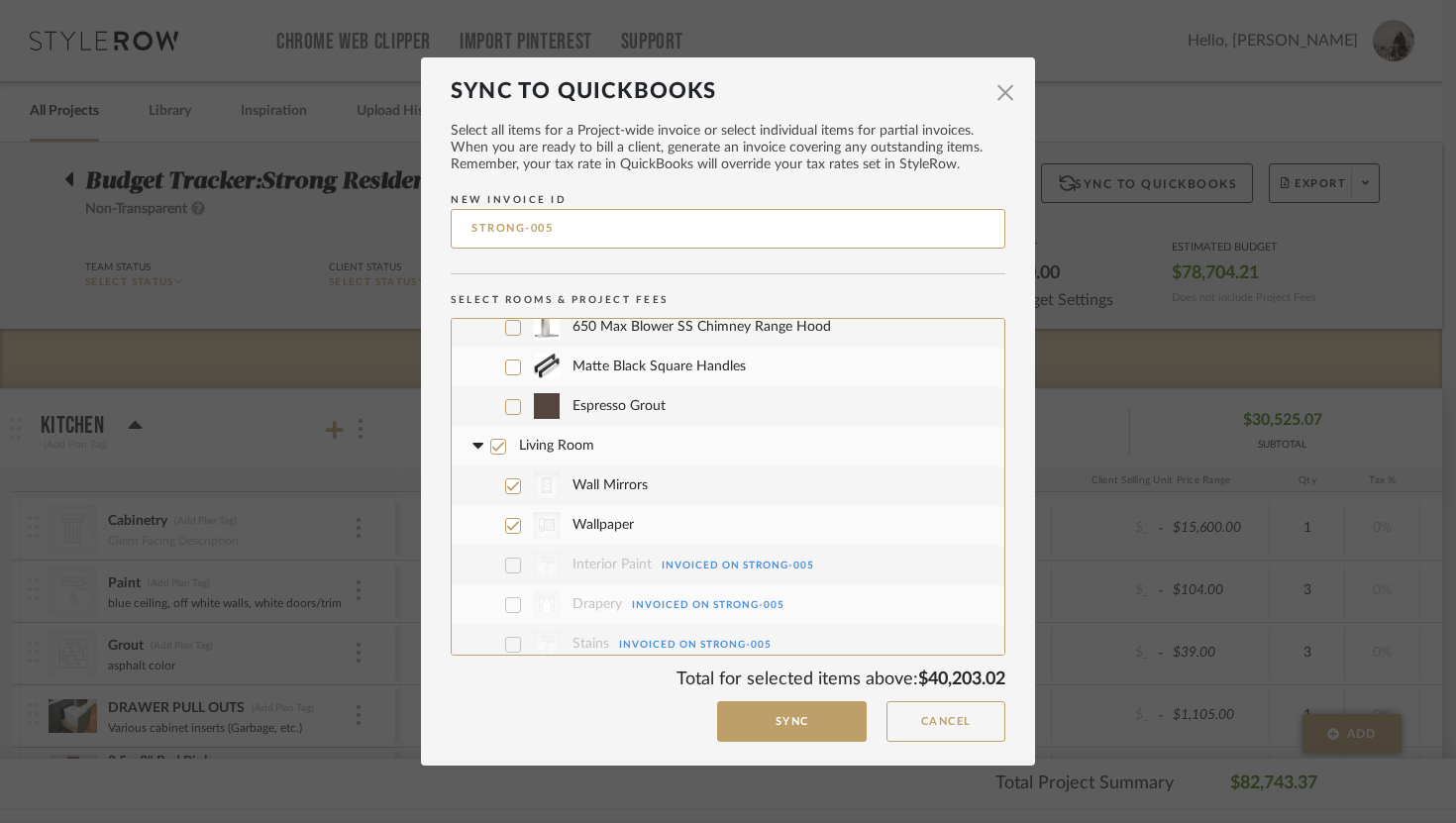 scroll, scrollTop: 694, scrollLeft: 0, axis: vertical 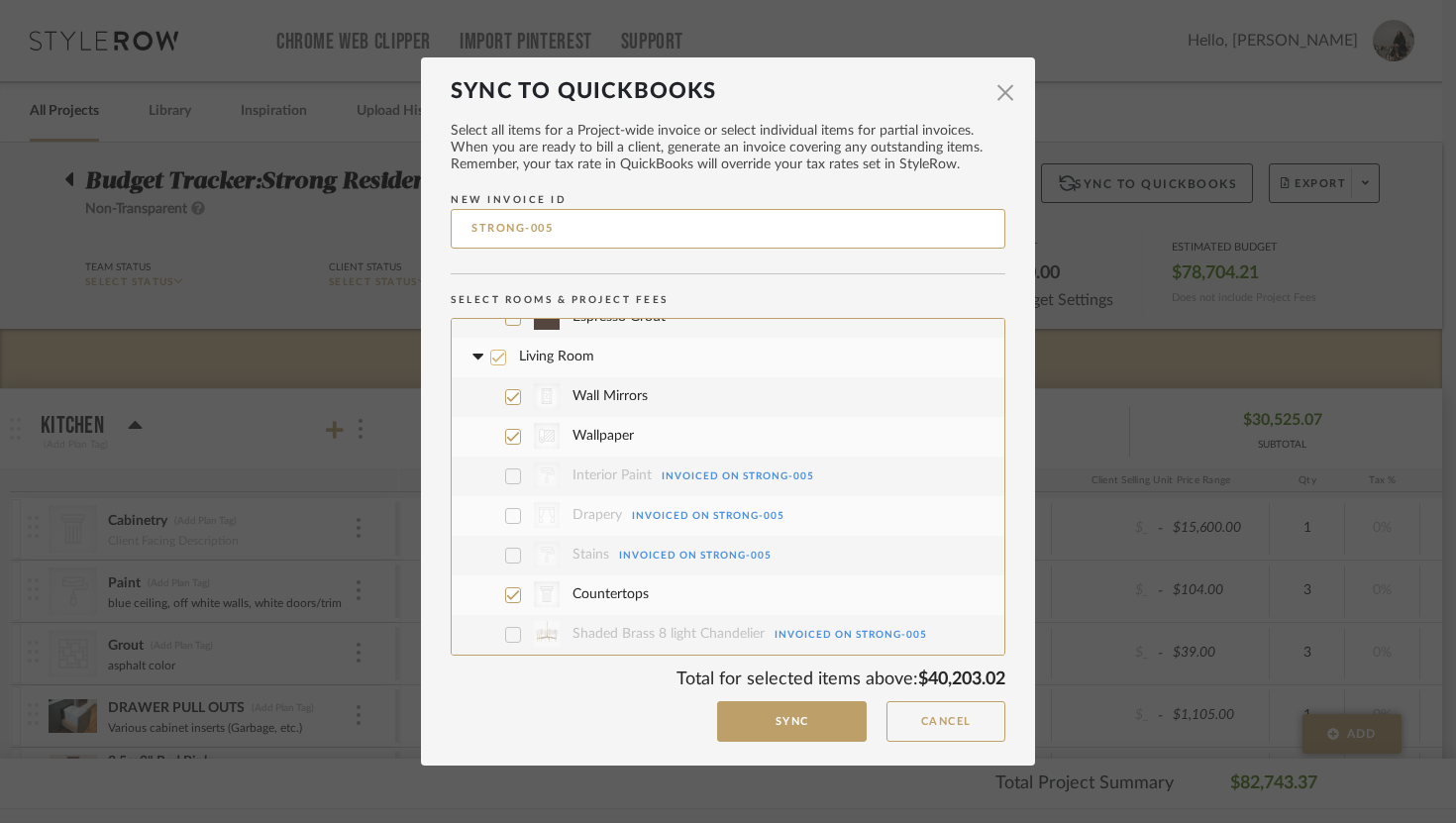 click 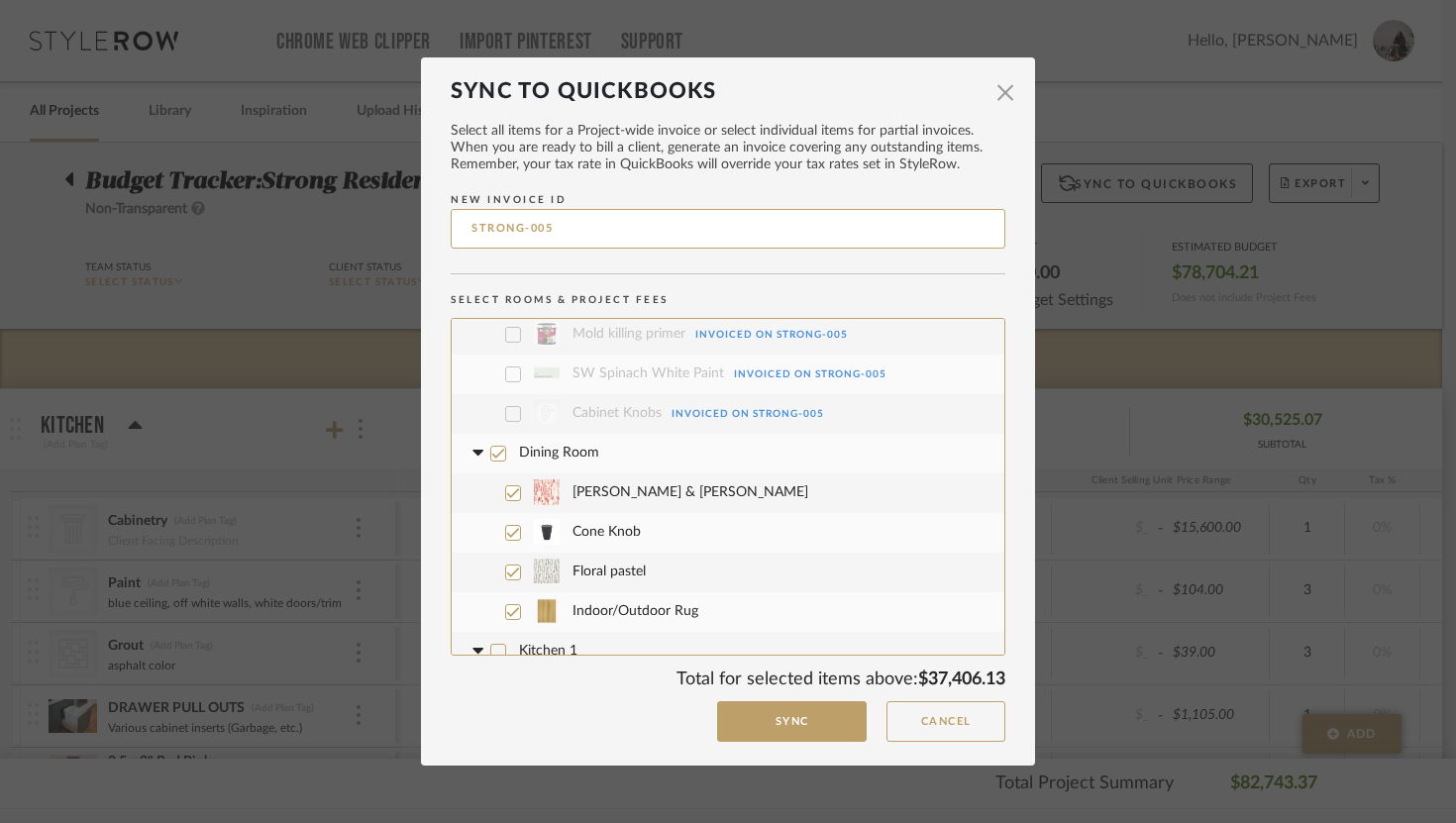 scroll, scrollTop: 1155, scrollLeft: 0, axis: vertical 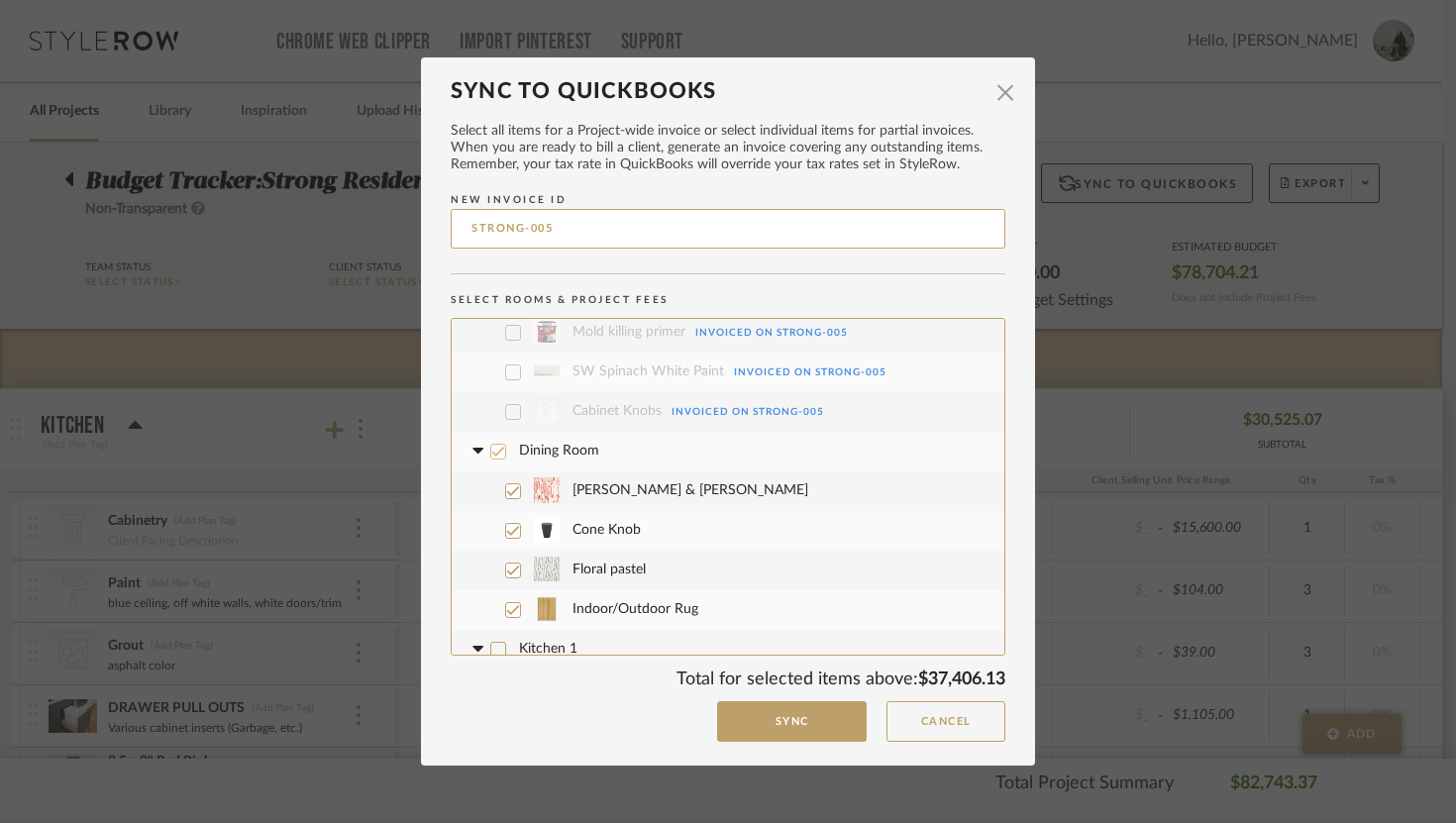 click 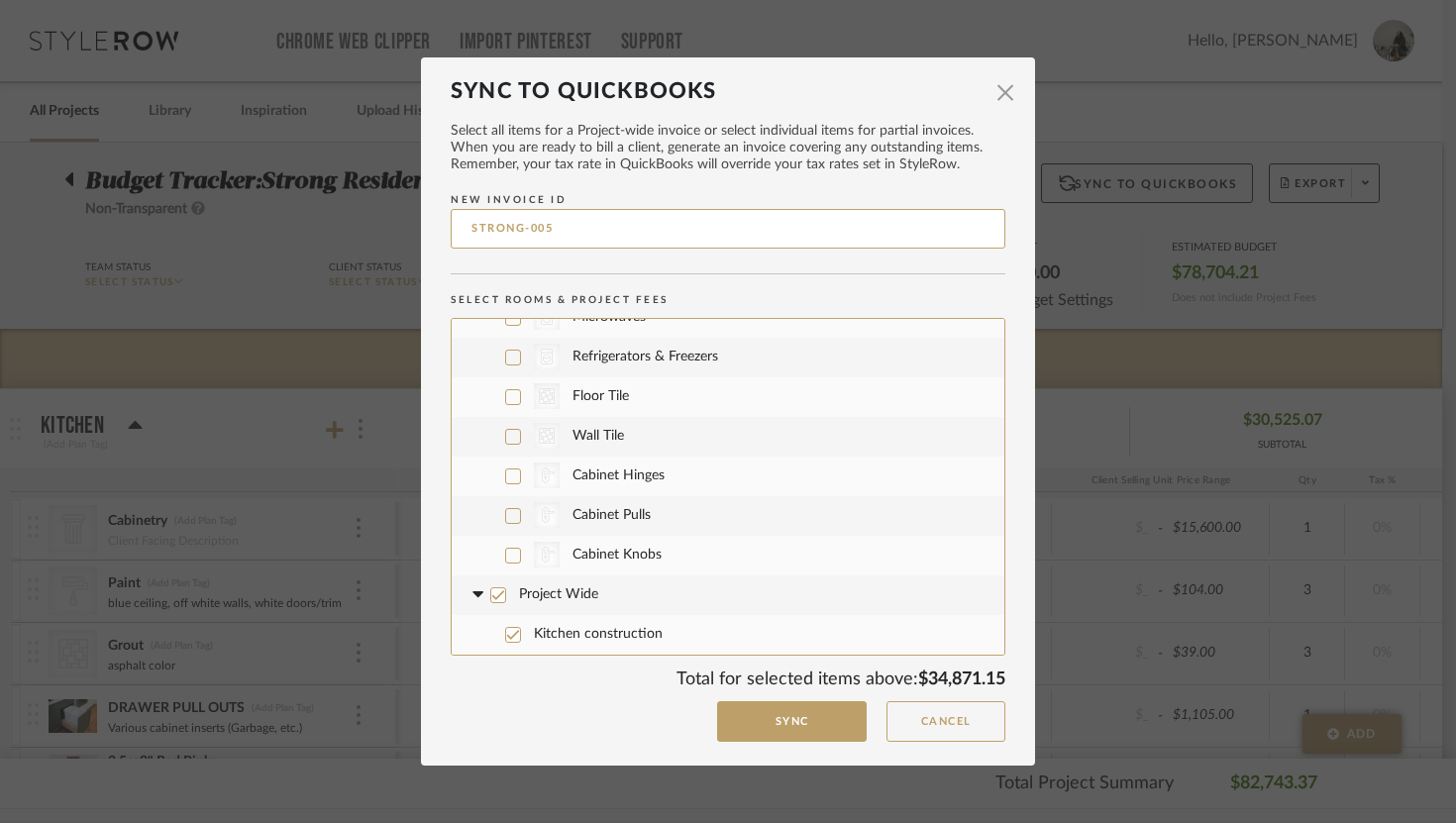 scroll, scrollTop: 1724, scrollLeft: 0, axis: vertical 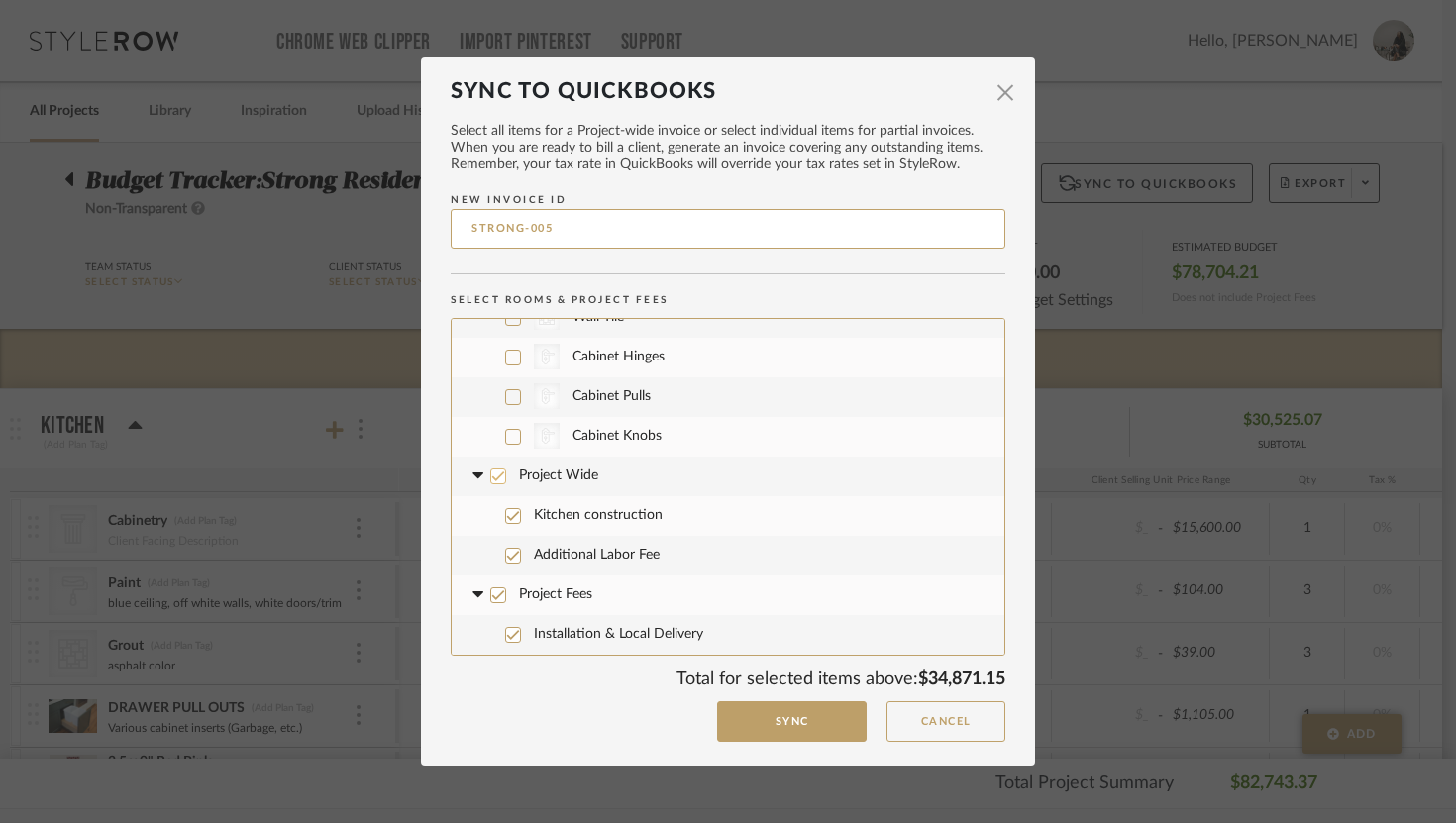 click 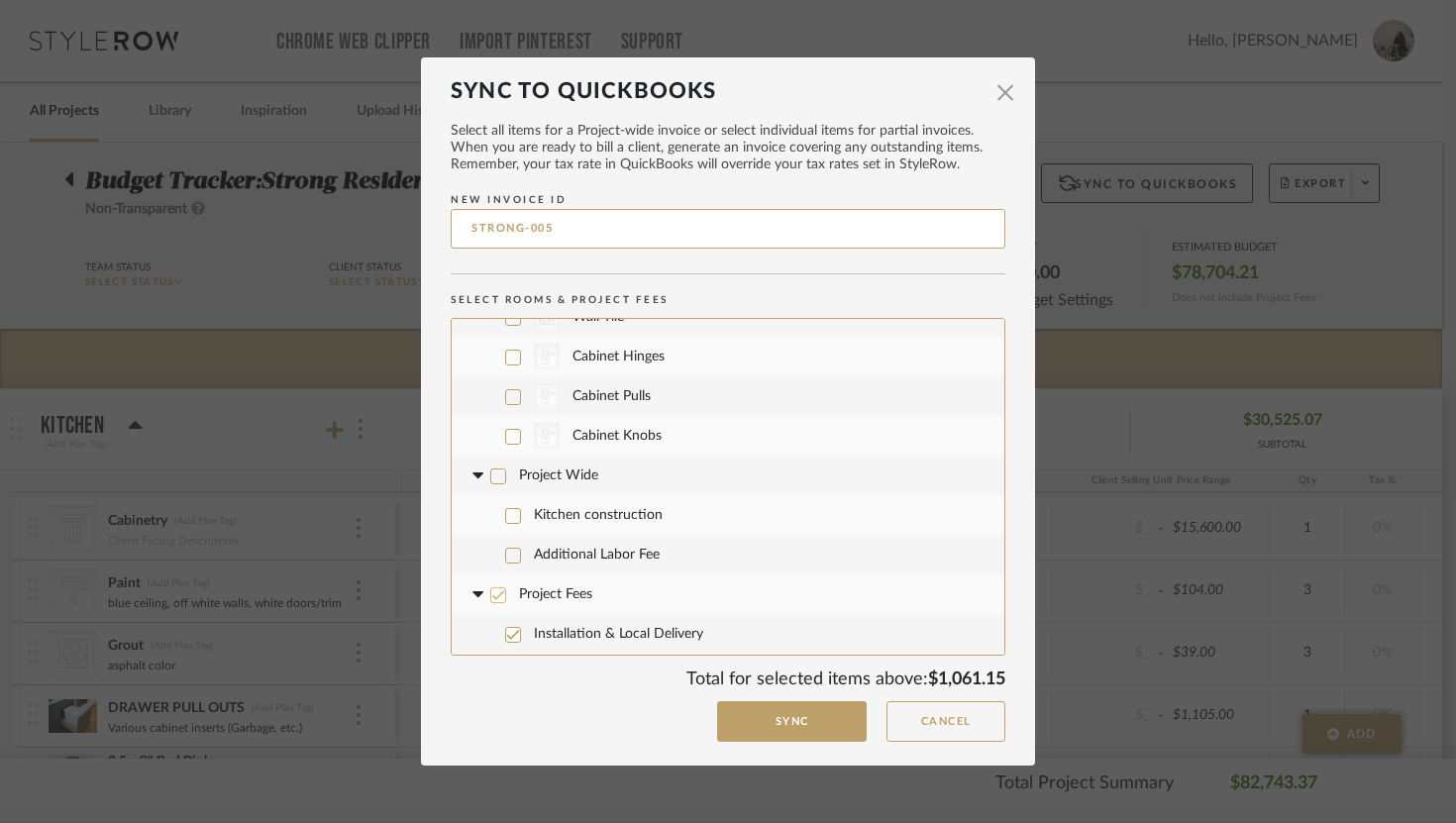 click 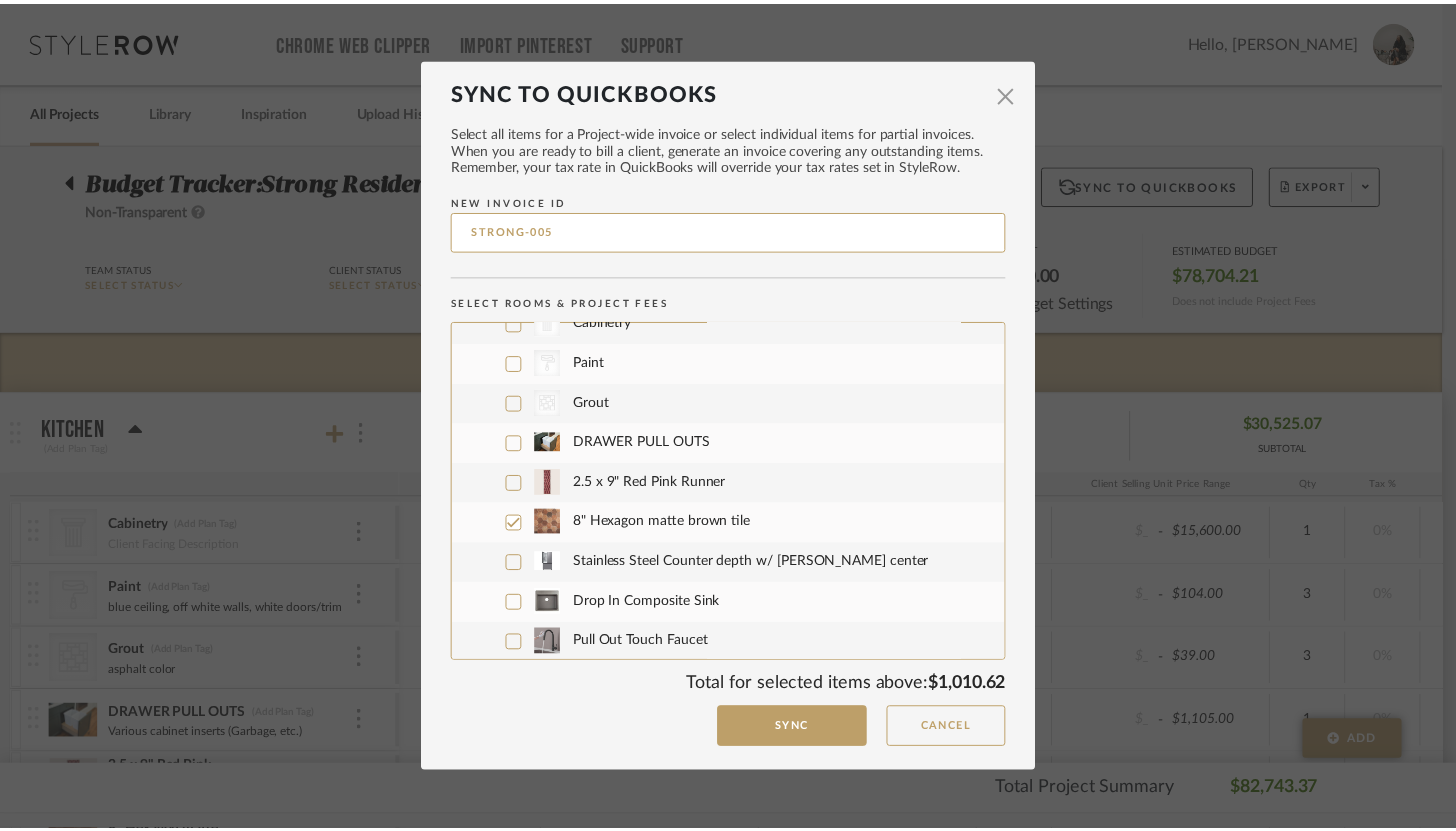scroll, scrollTop: 54, scrollLeft: 0, axis: vertical 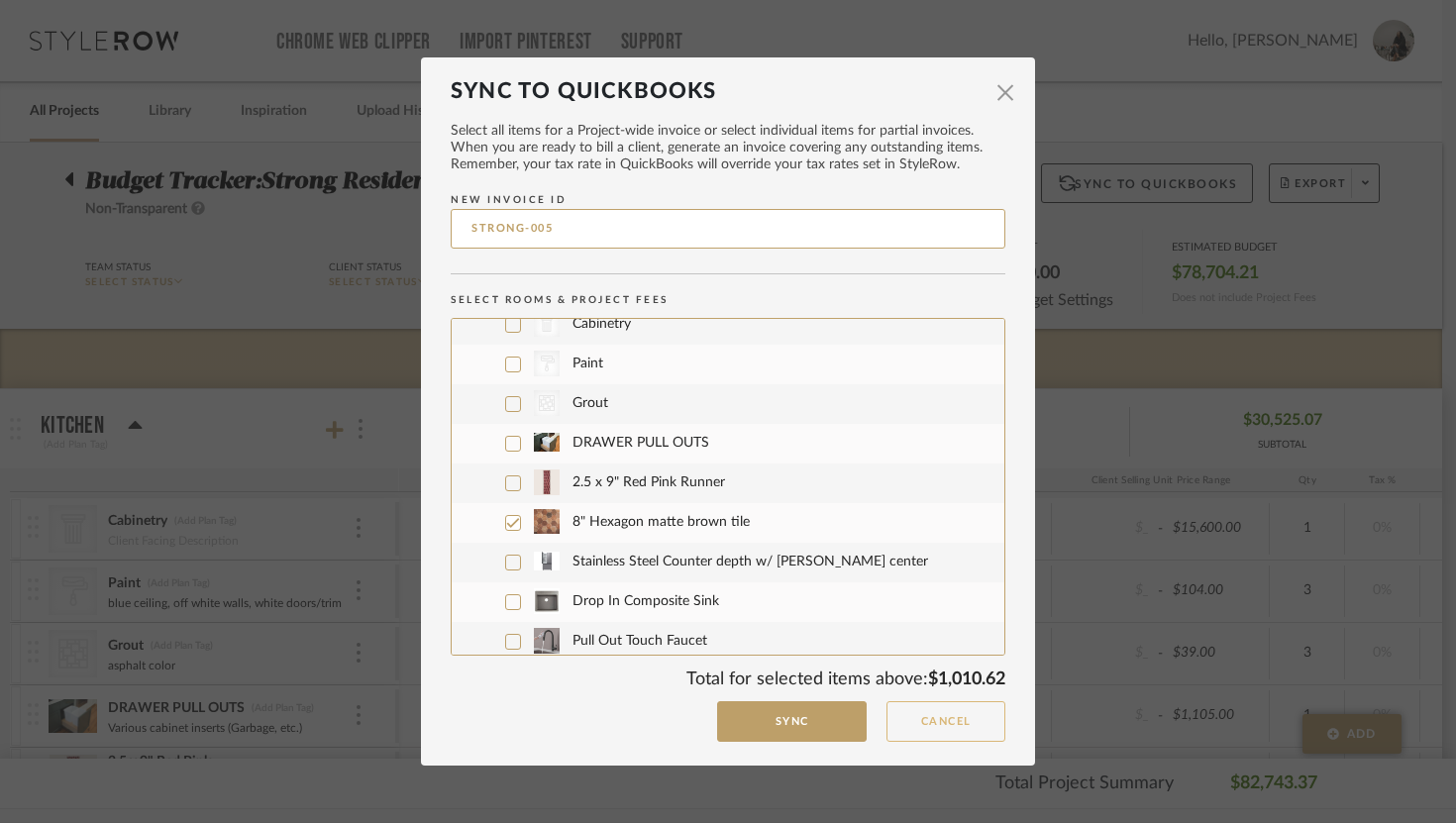 click on "Cancel" 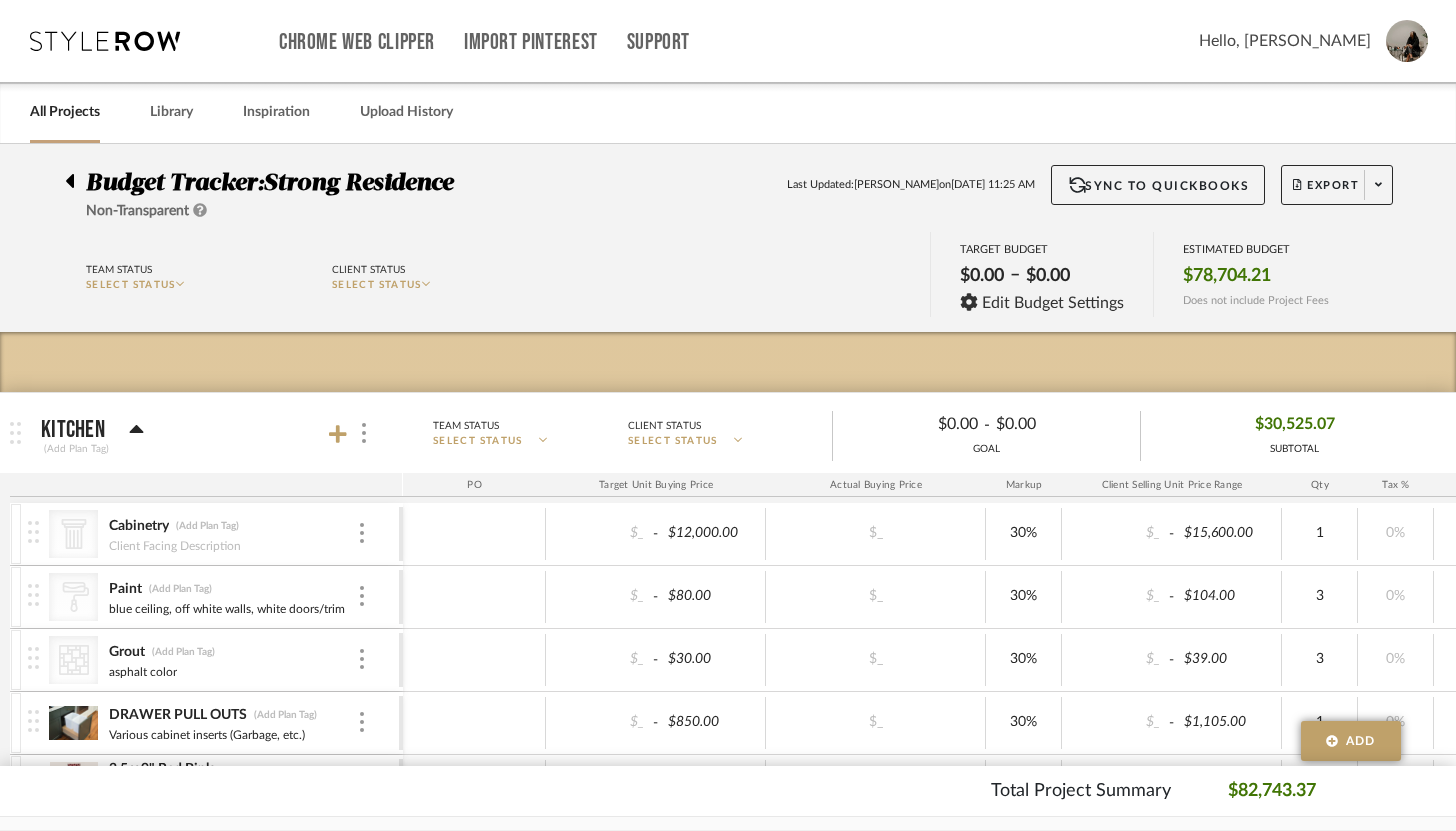 click 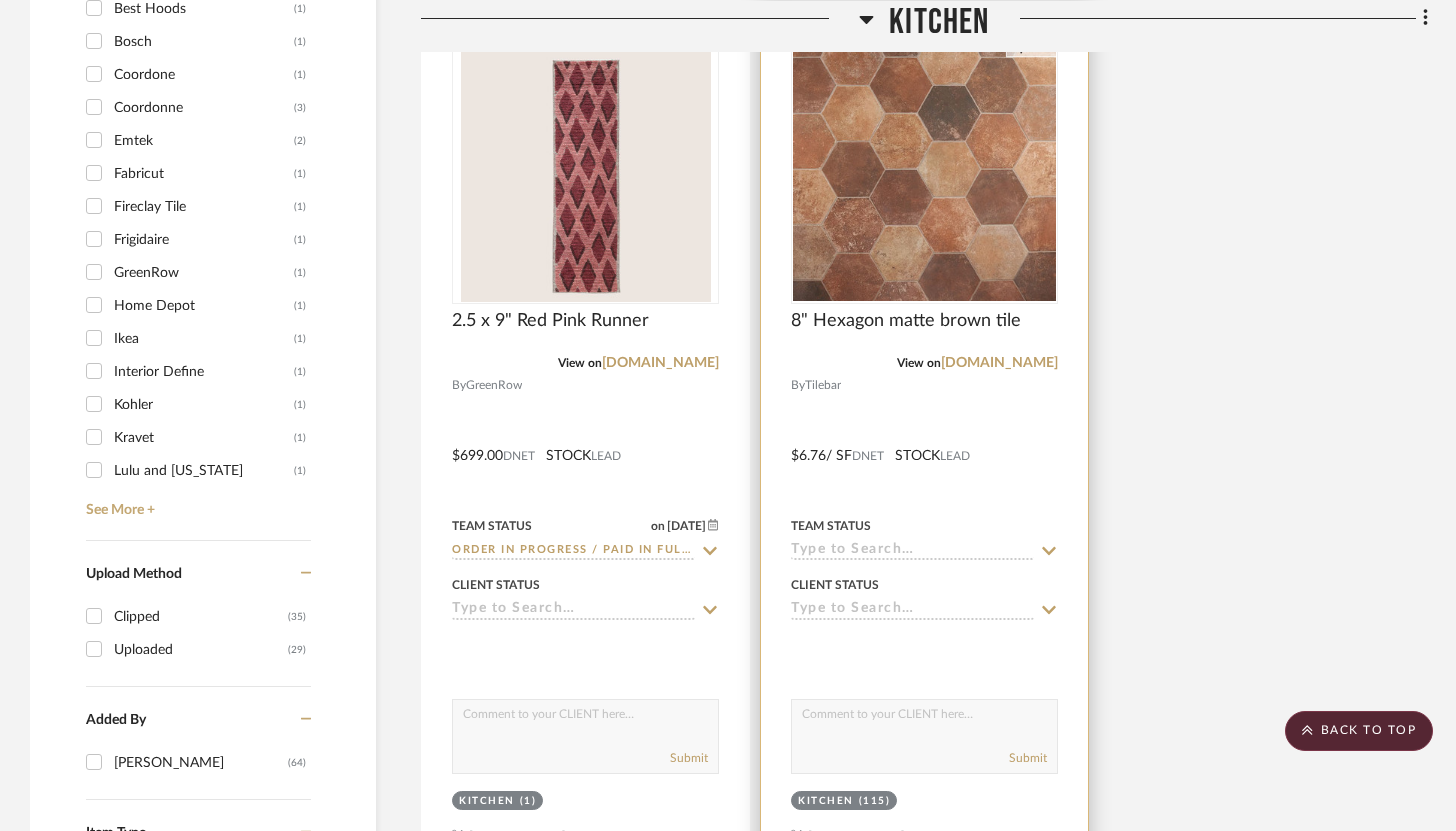 scroll, scrollTop: 2349, scrollLeft: 0, axis: vertical 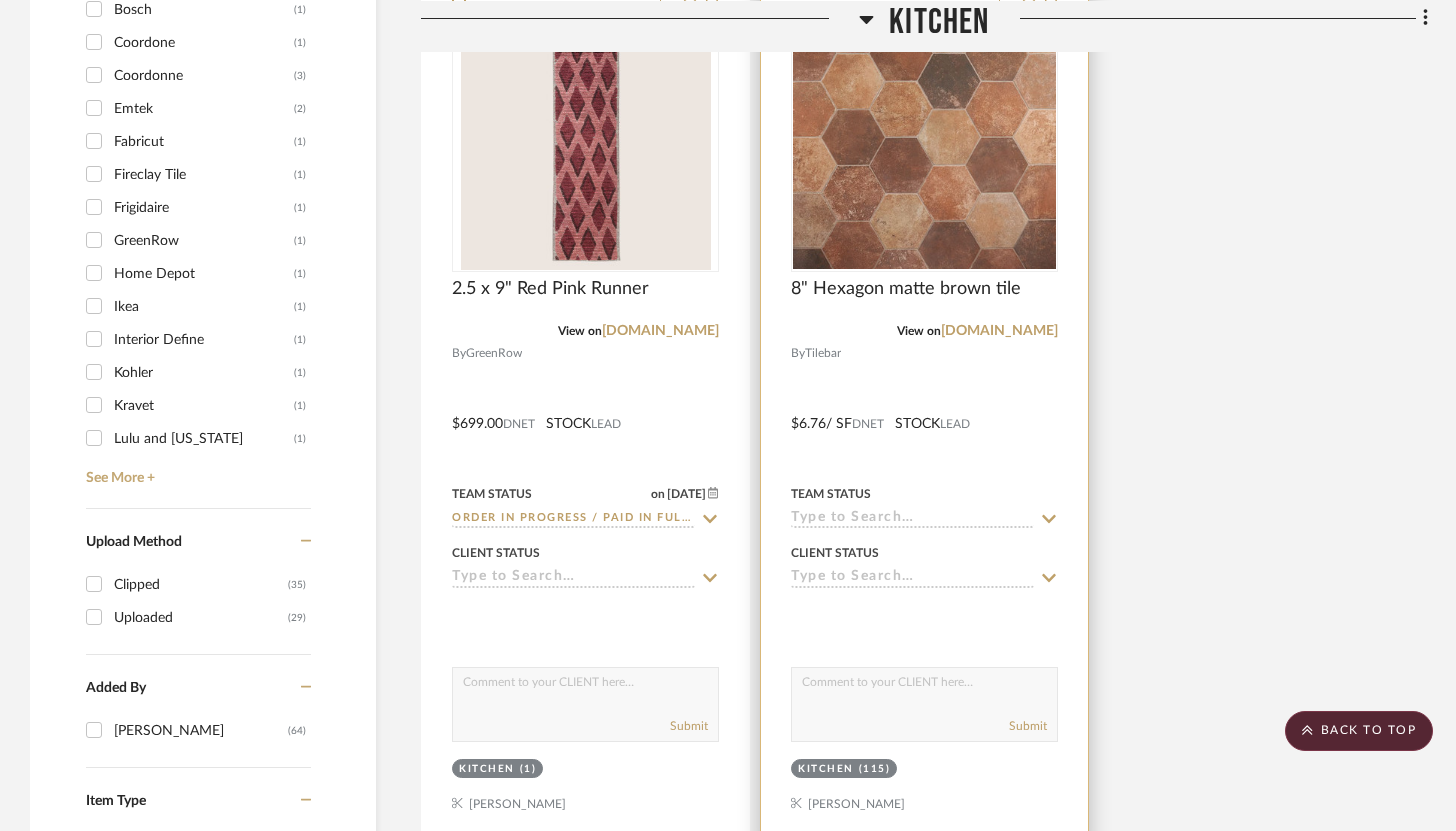 click on "(115)" at bounding box center [875, 769] 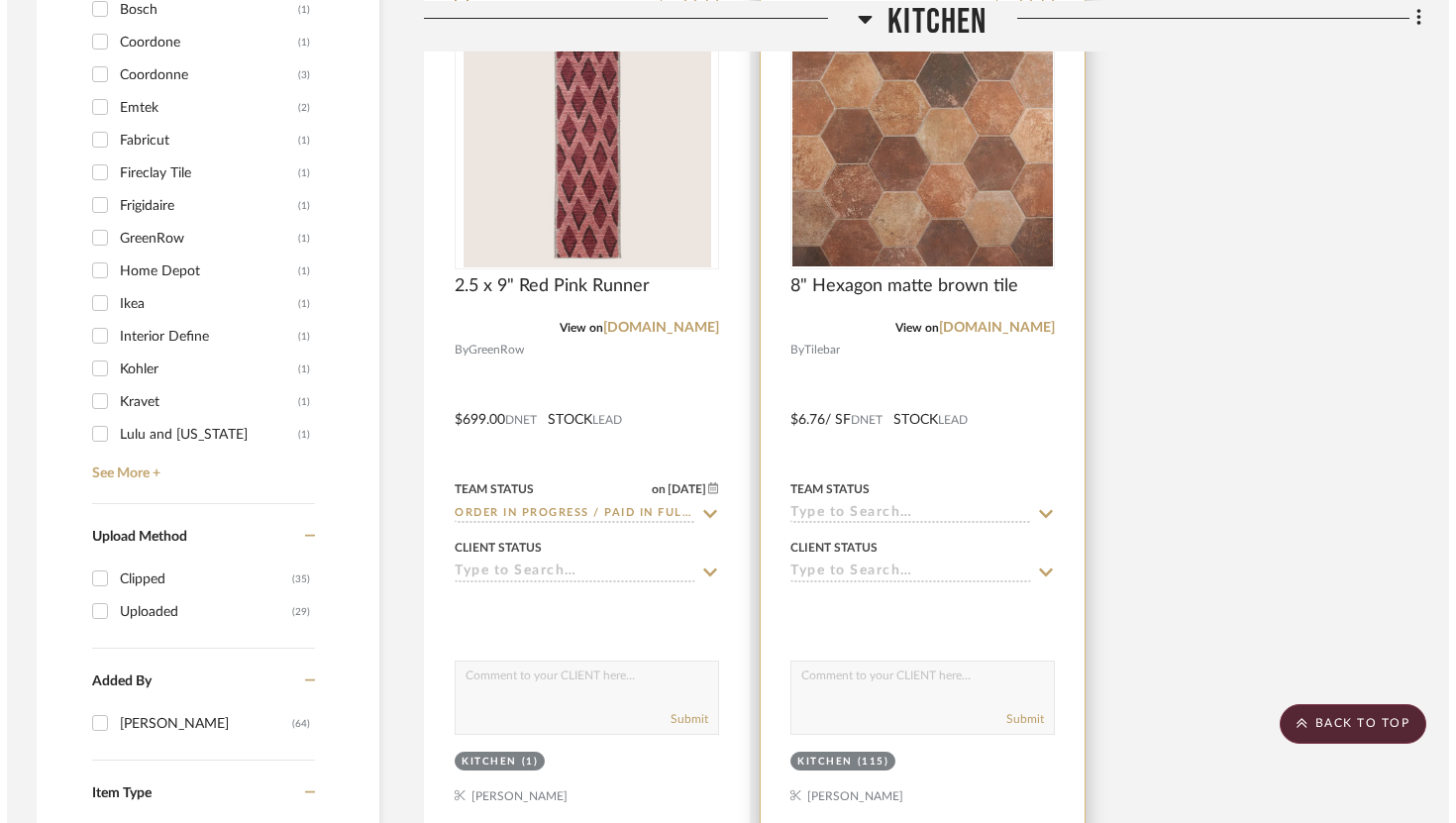 scroll, scrollTop: 0, scrollLeft: 0, axis: both 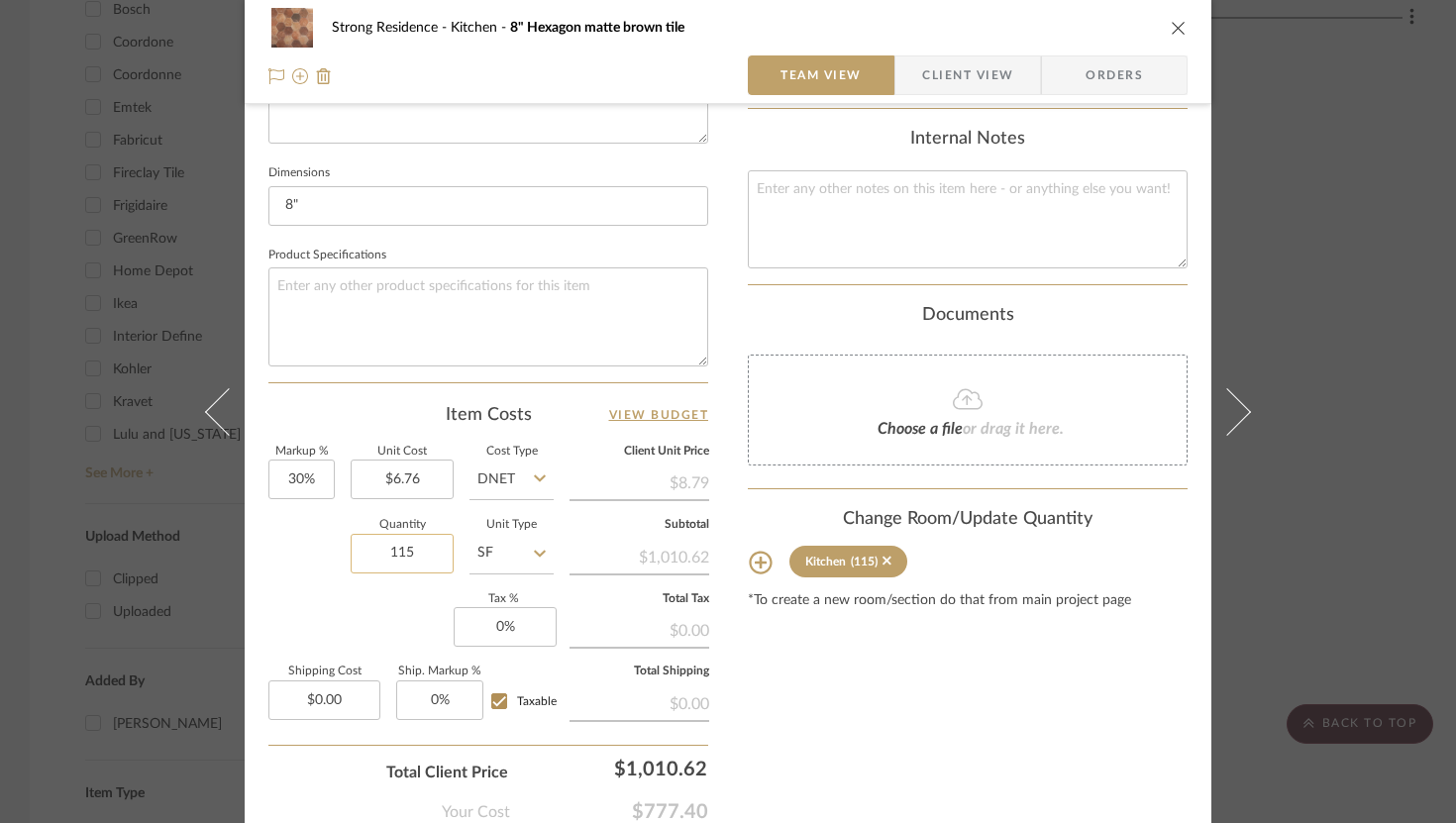 click on "115" 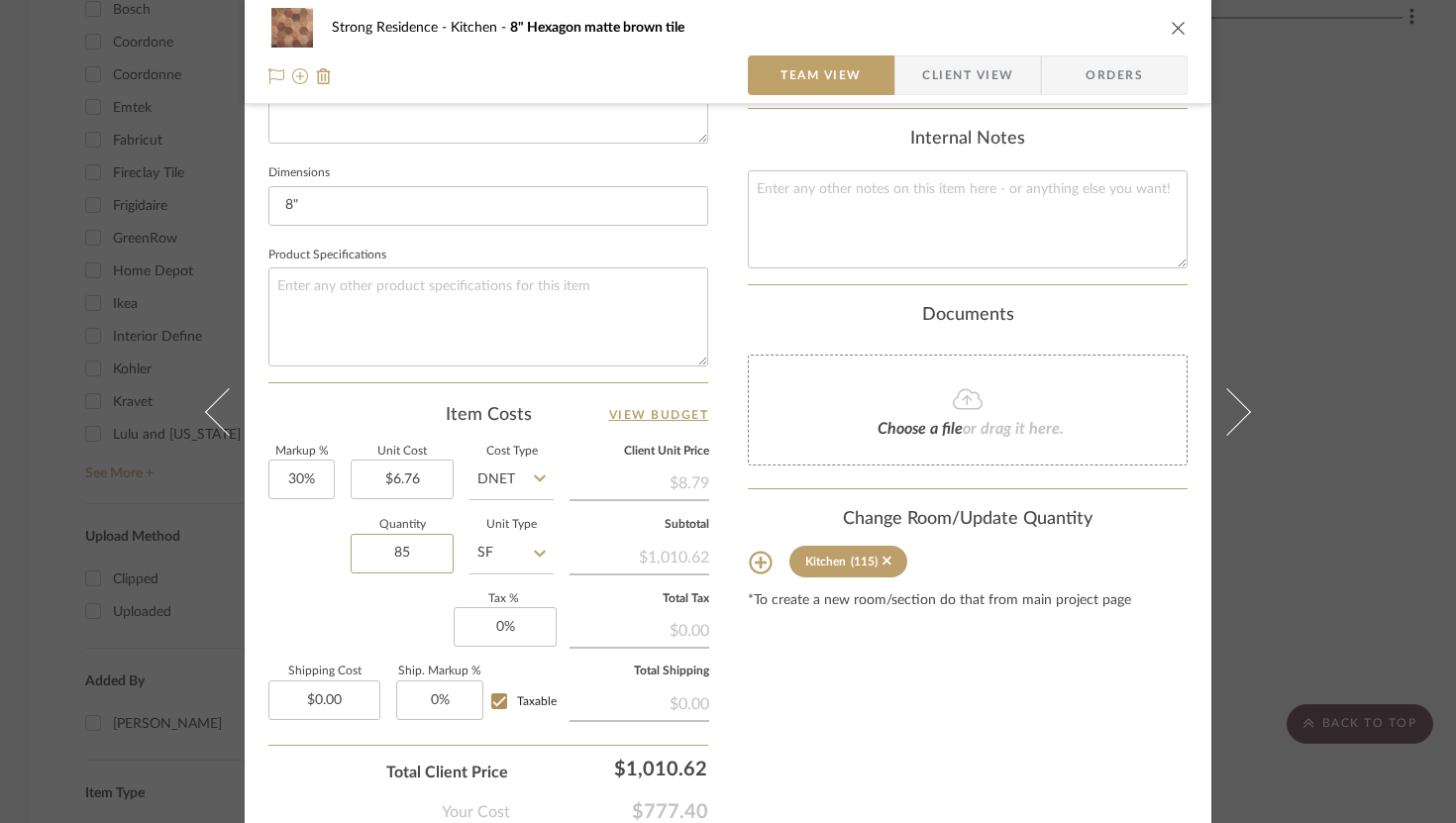 type on "85" 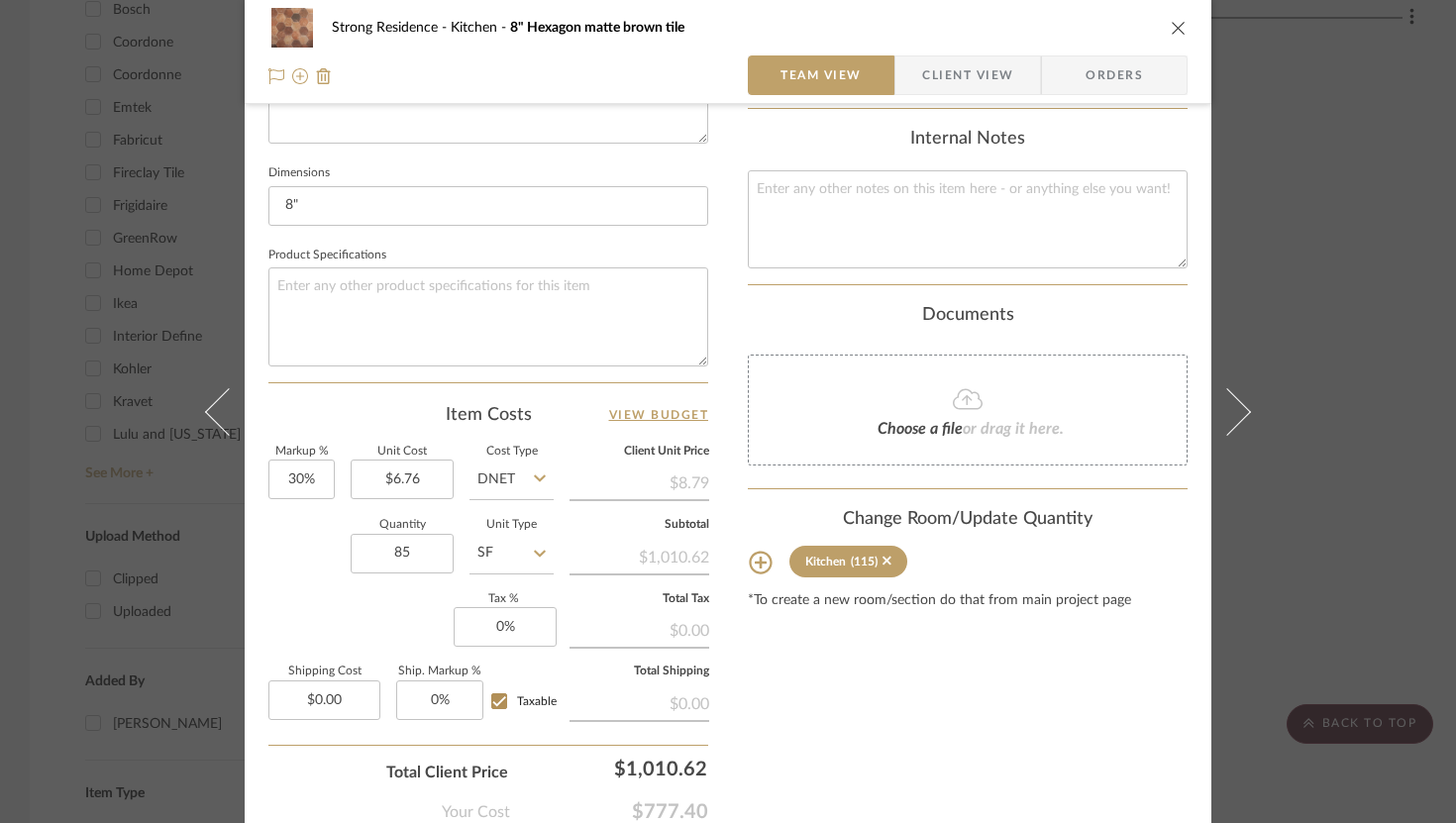 click on "Content here copies to Client View - confirm visibility there.  Show in Client Dashboard   Include in Budget   View Budget  Team Status  Lead Time  In Stock Weeks  Due Date   Install Date  Tasks / To-Dos /  team Messaging  Leave yourself a note here or share next steps with your team. You will receive emails when they
respond!  Invite Collaborator Internal Notes  Documents  Choose a file  or drag it here. Change Room/Update Quantity  Kitchen  (115) *To create a new room/section do that from main project page" at bounding box center (968, 97) 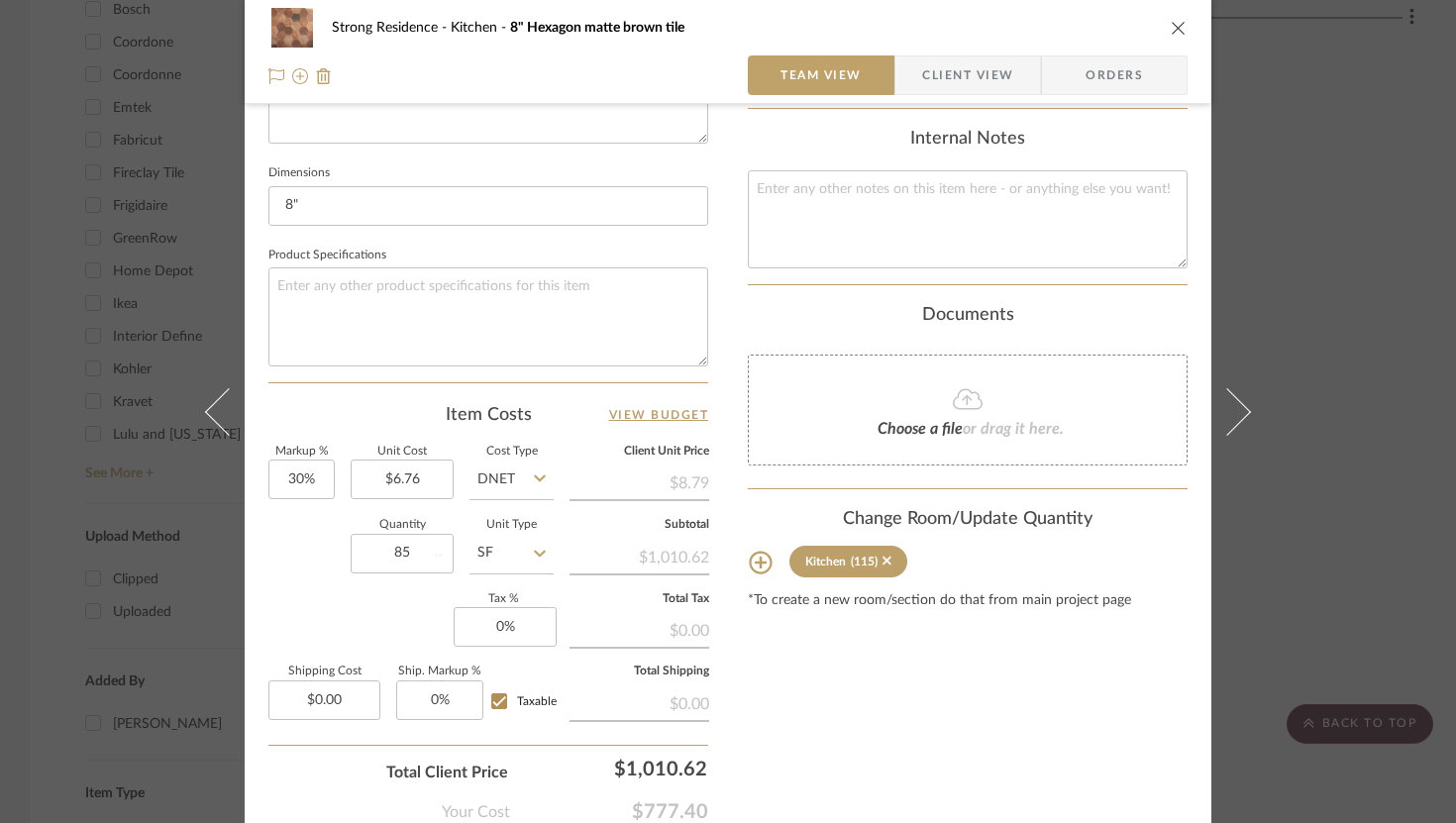 type 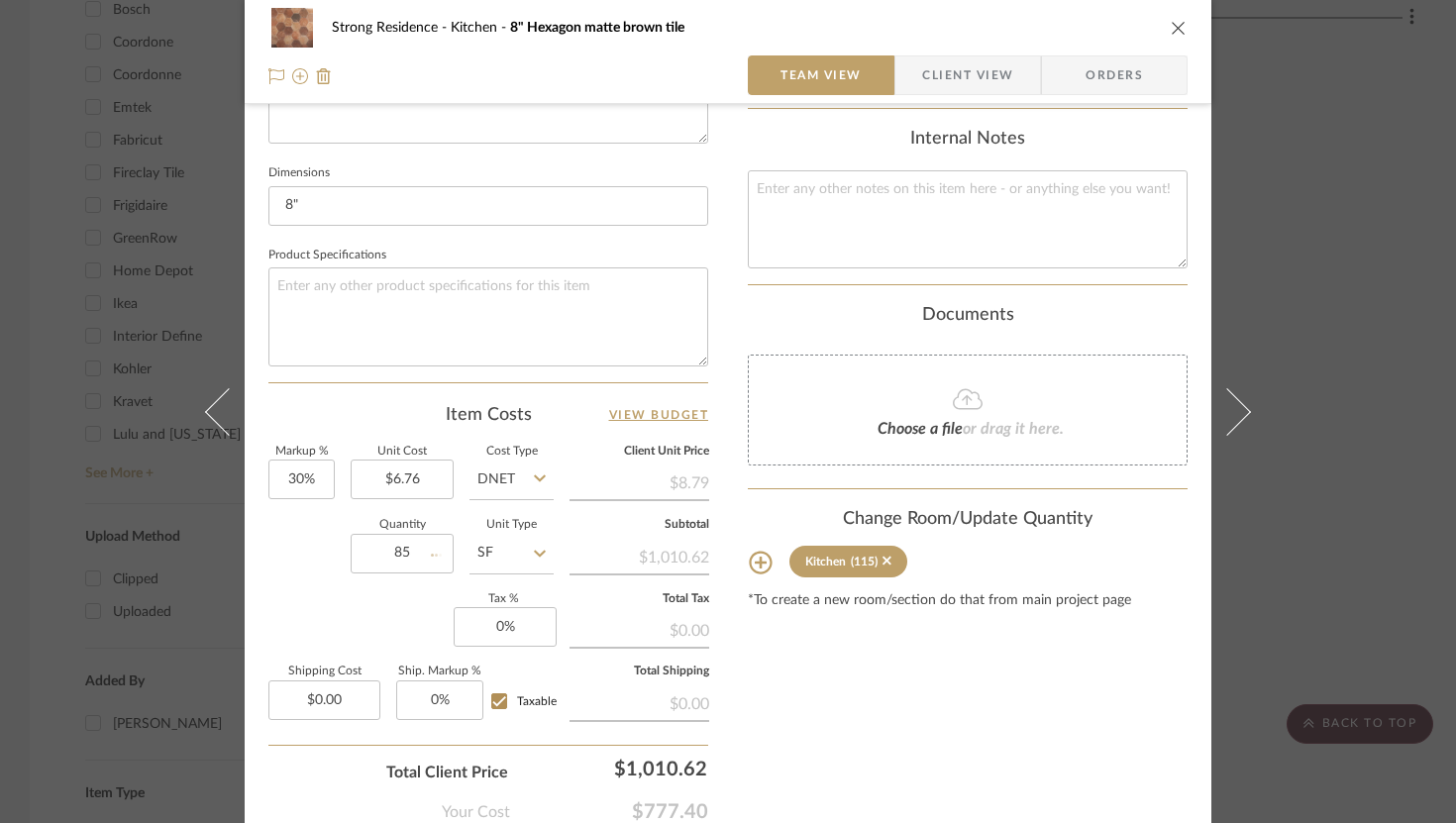type 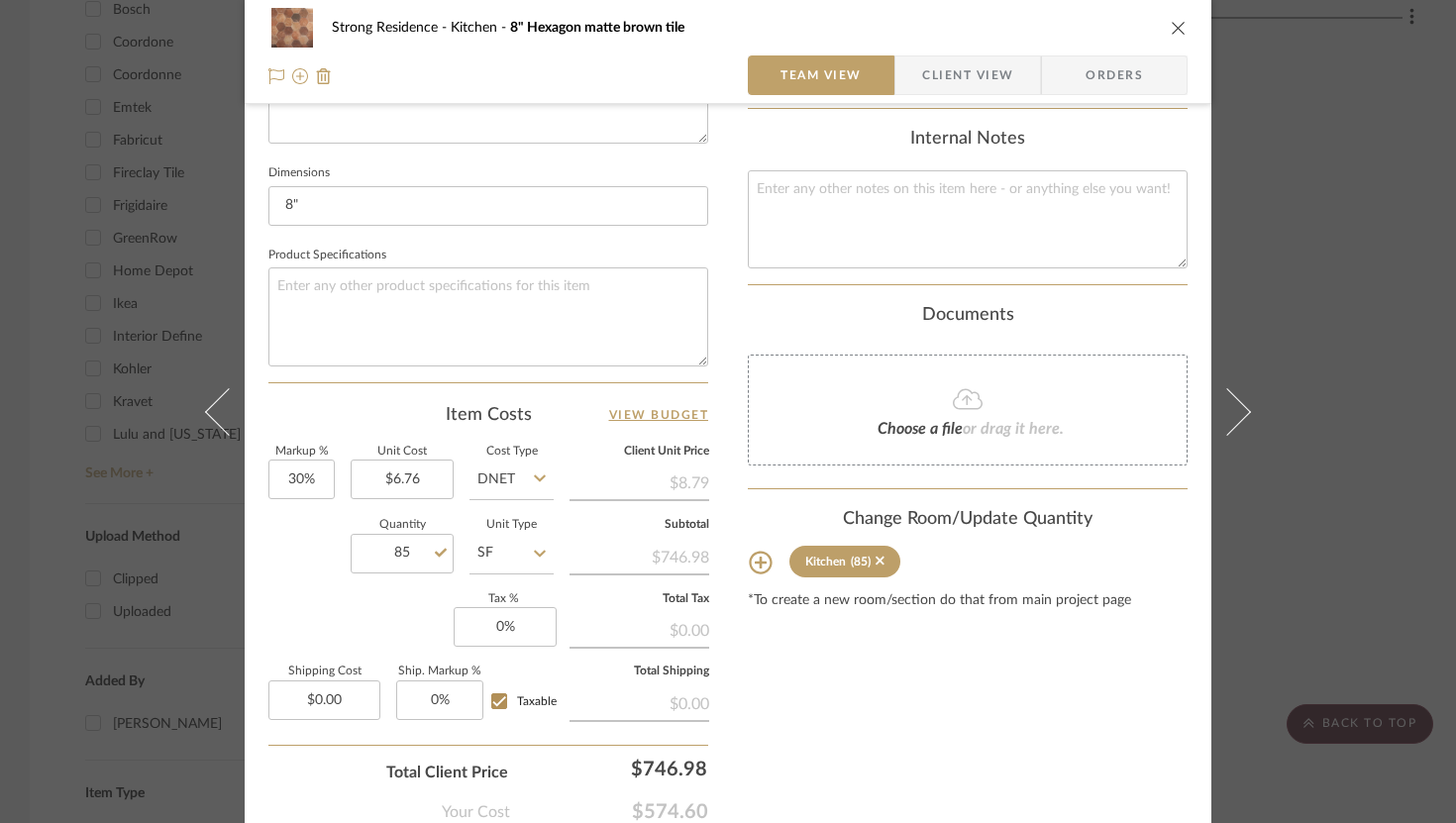 click at bounding box center (1179, 28) 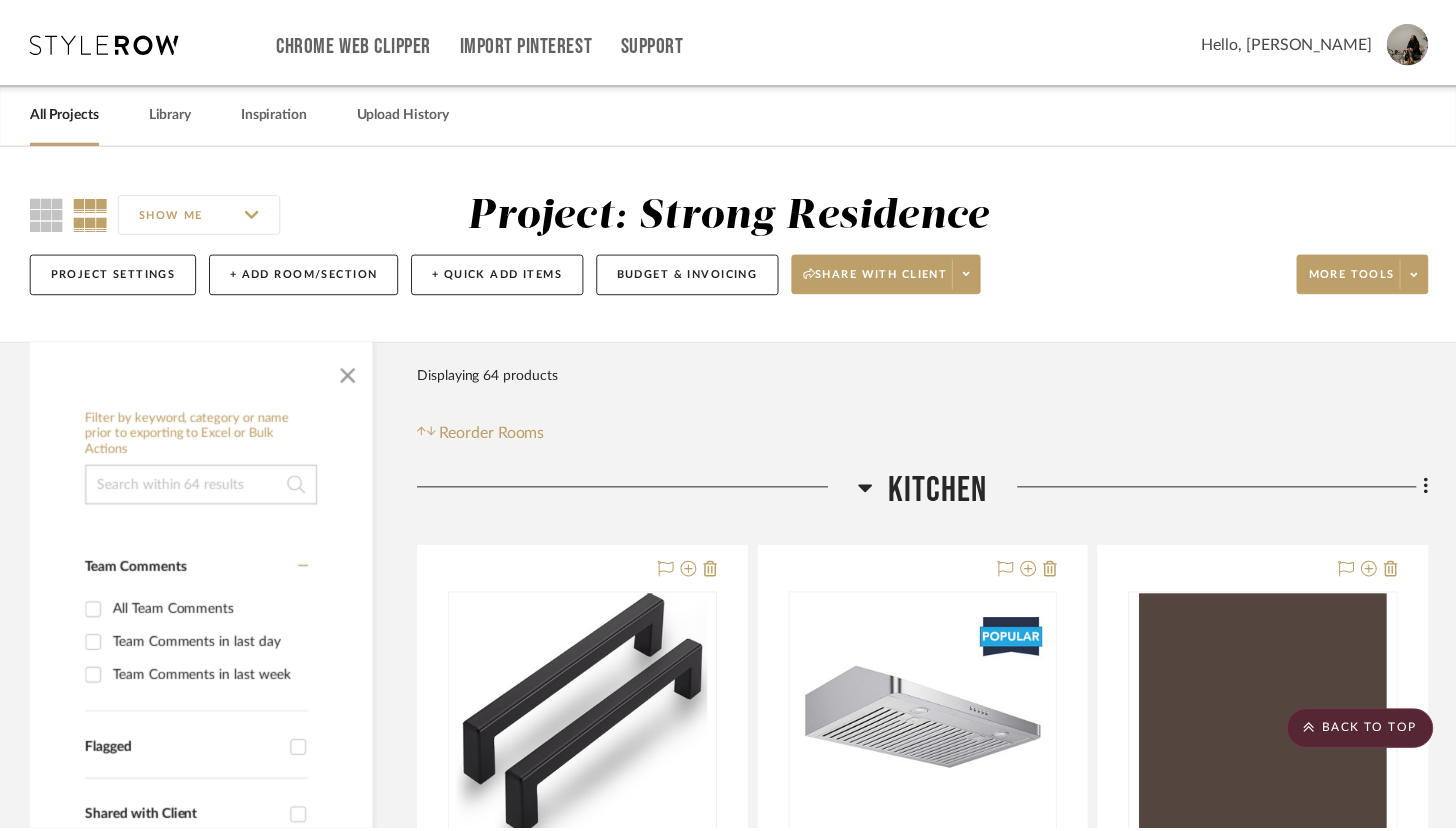 scroll, scrollTop: 2349, scrollLeft: 0, axis: vertical 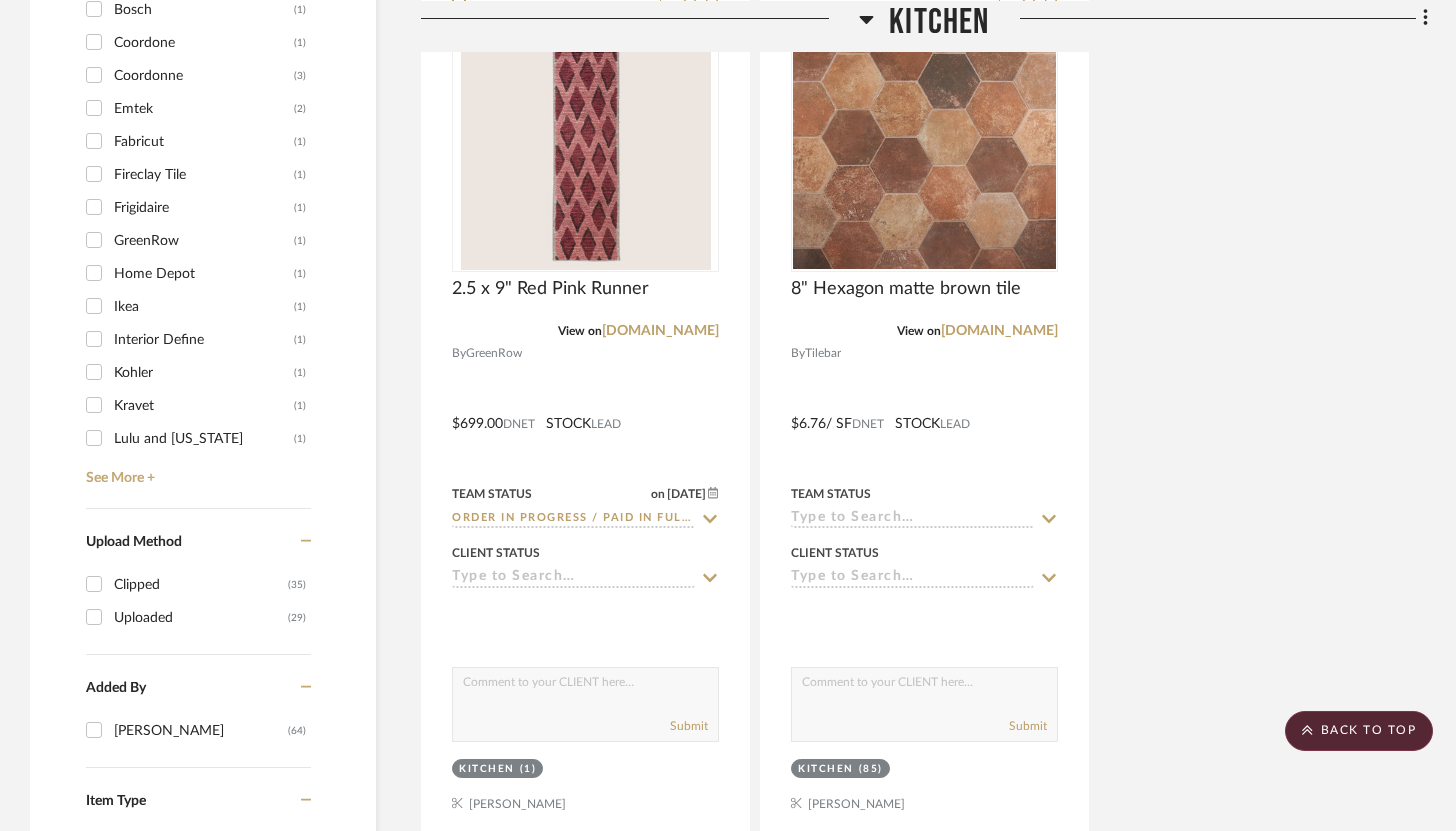 click 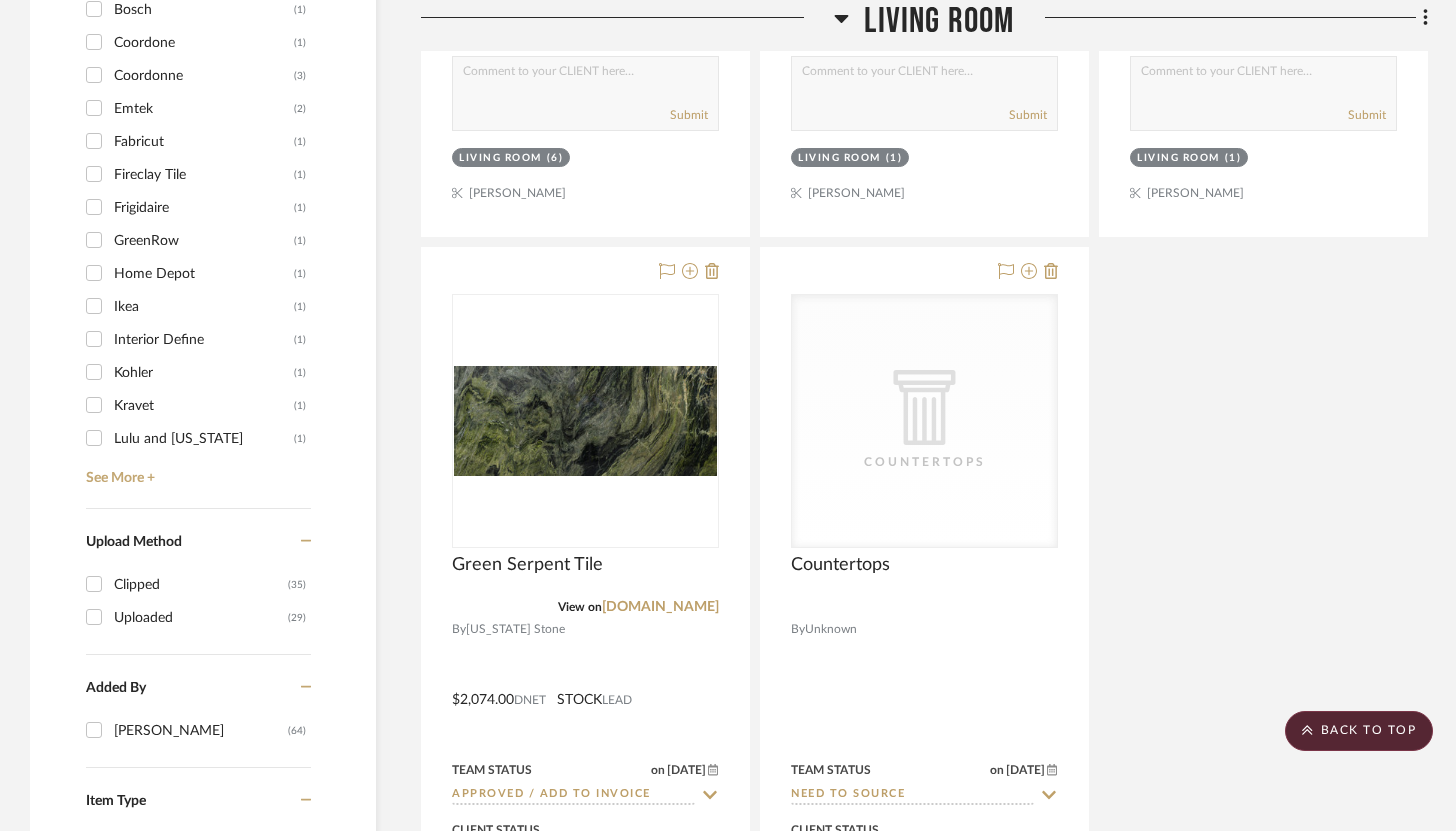 click 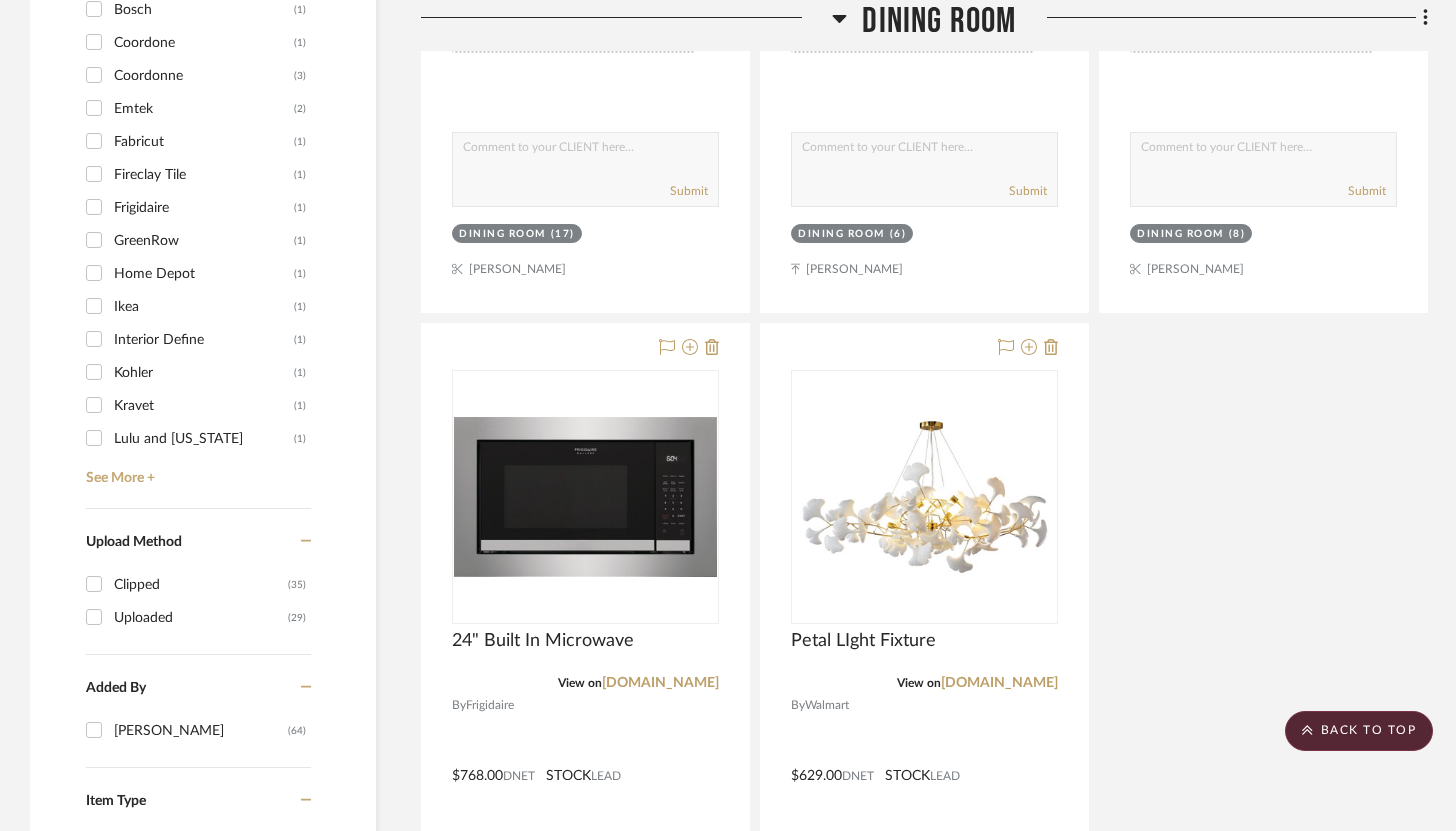 click 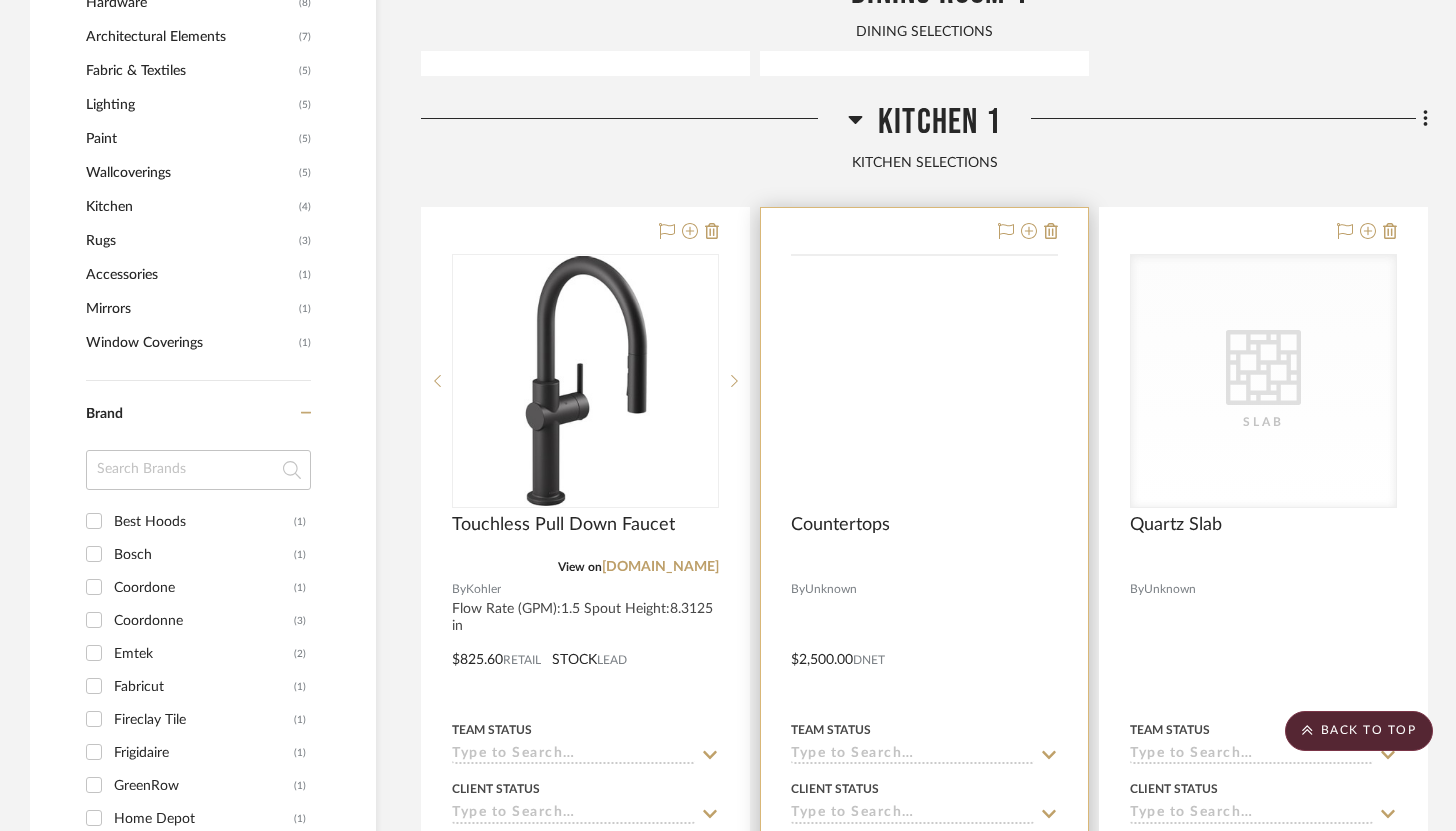 scroll, scrollTop: 1796, scrollLeft: 0, axis: vertical 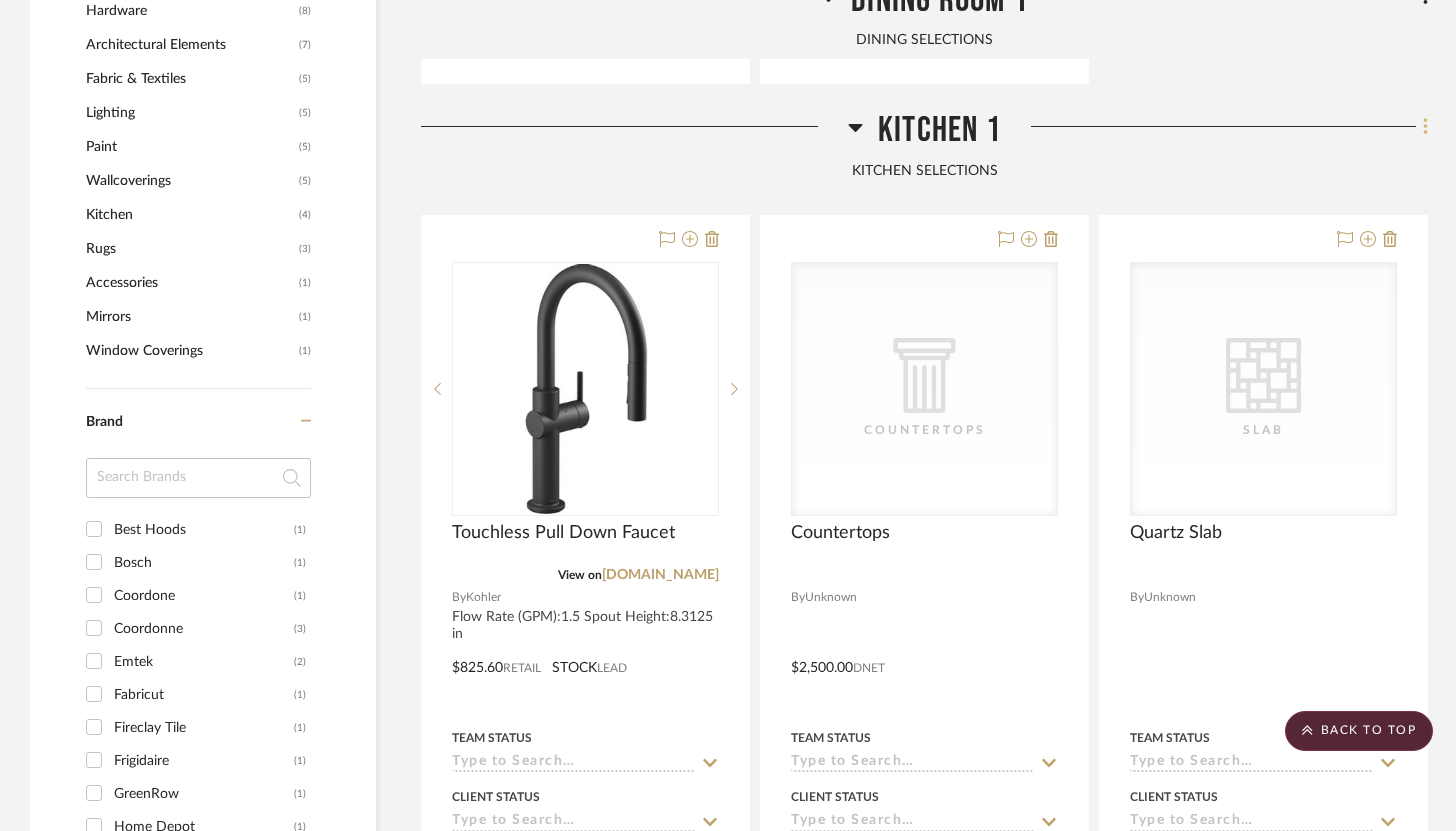 click 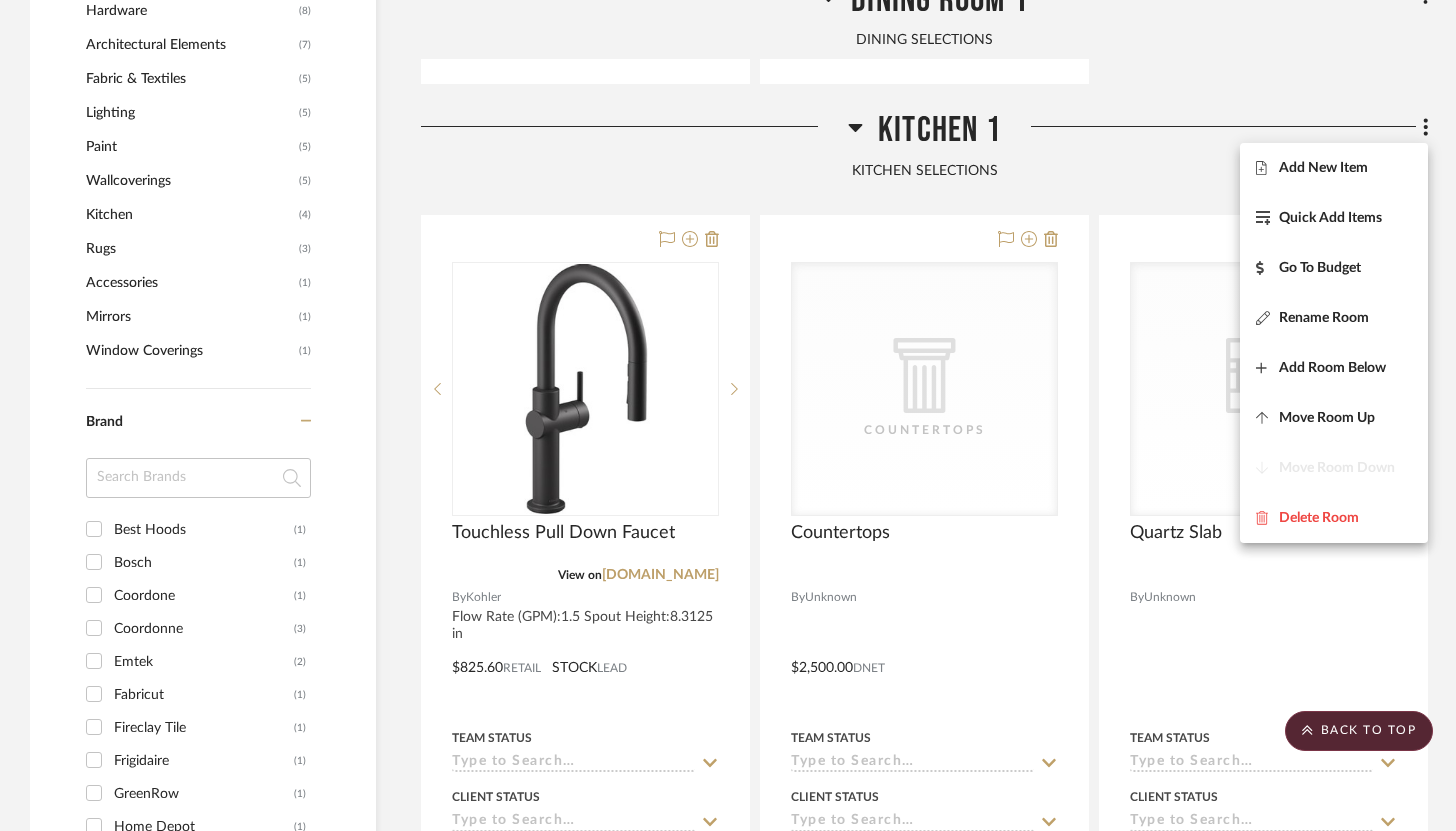 click at bounding box center (728, 415) 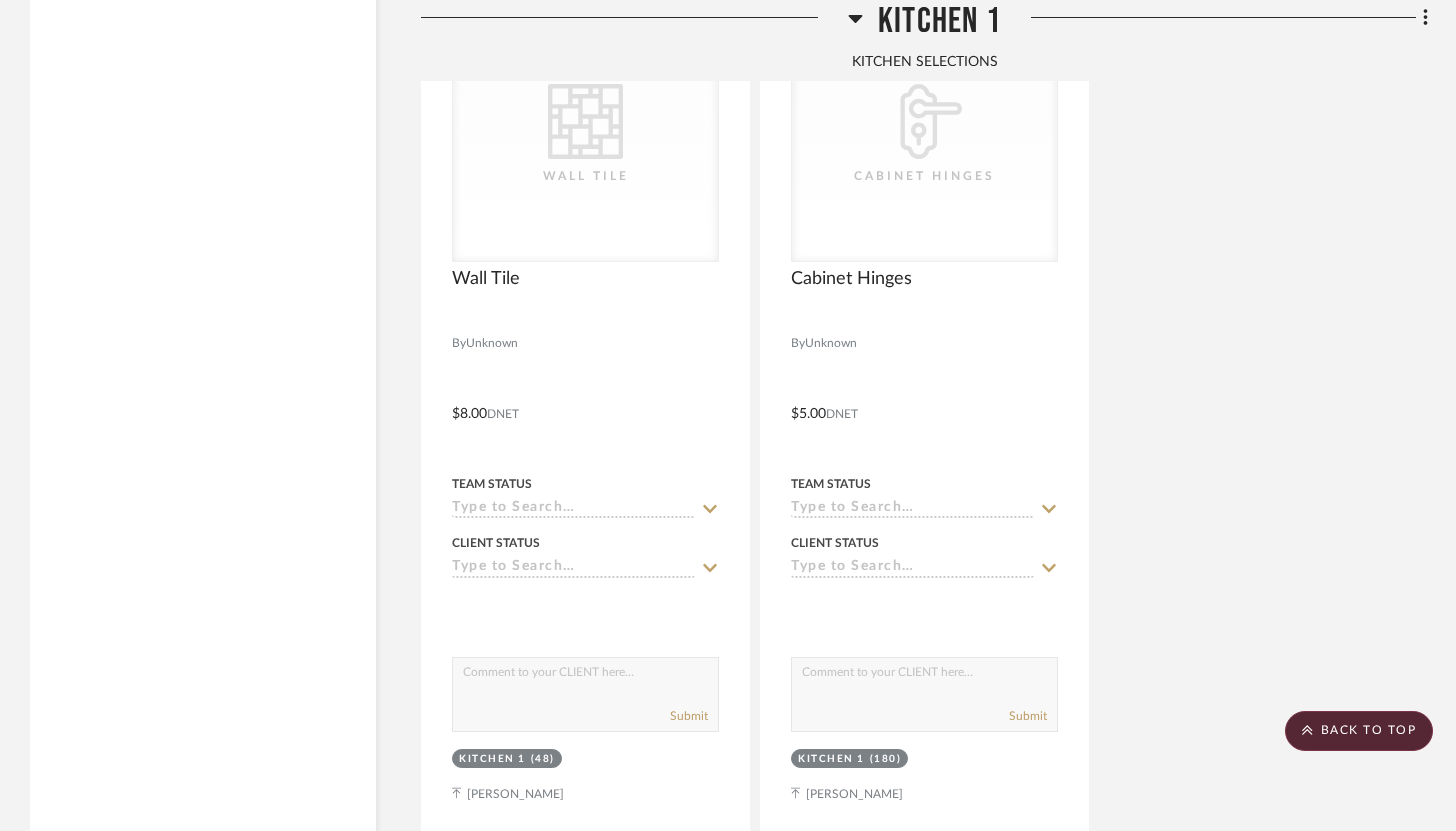 scroll, scrollTop: 4036, scrollLeft: 0, axis: vertical 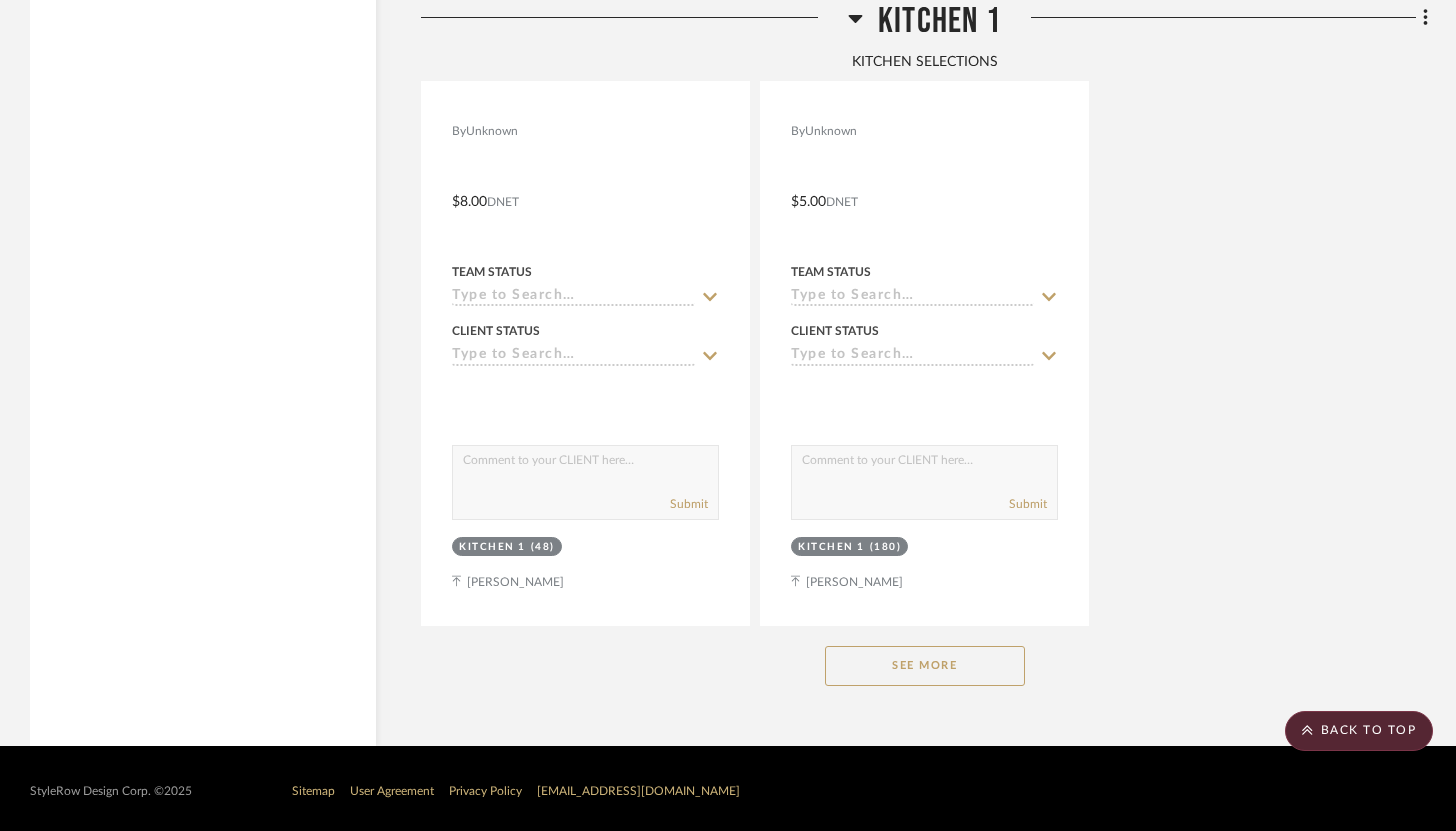 click on "See More" 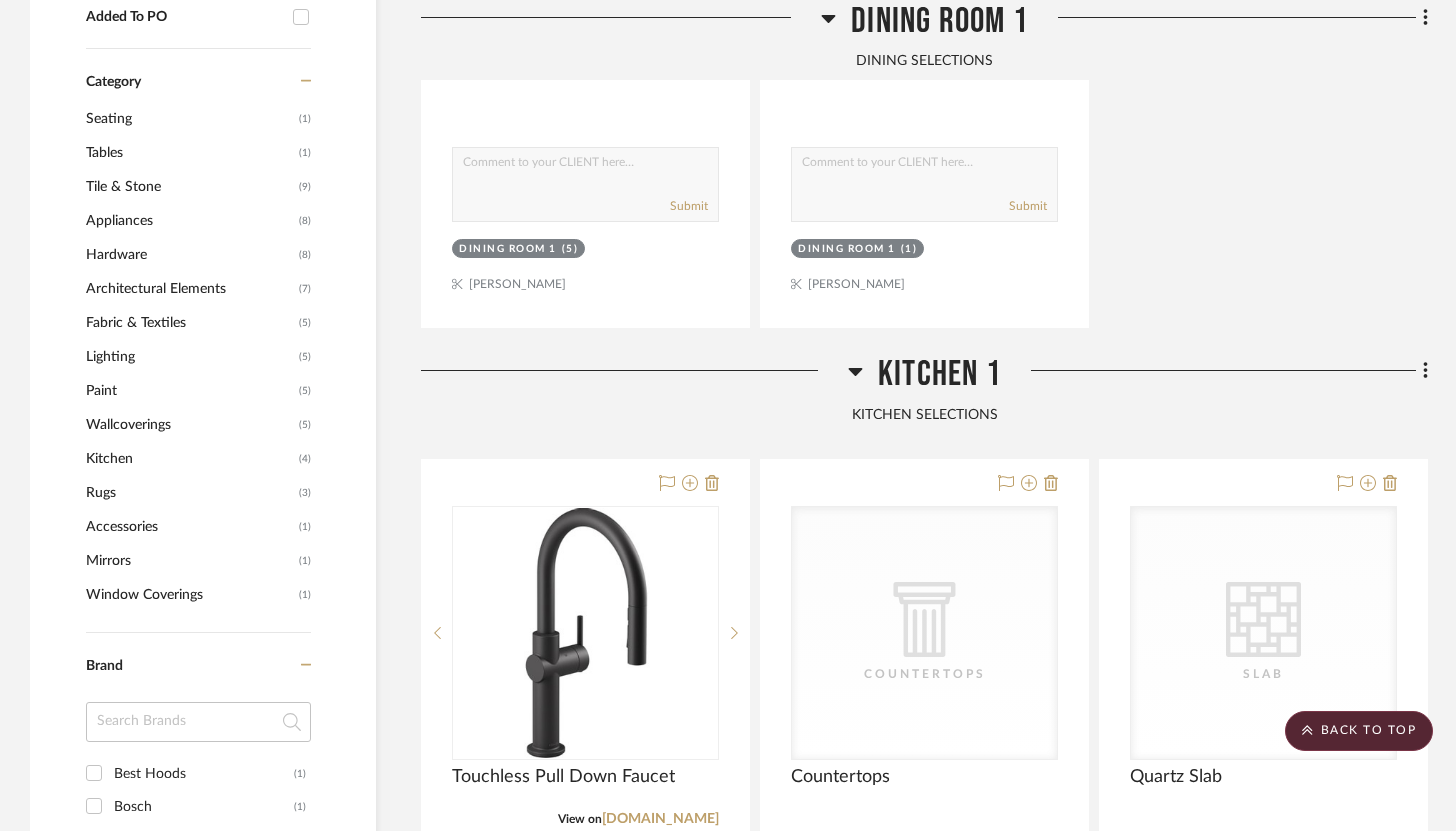 scroll, scrollTop: 1537, scrollLeft: 0, axis: vertical 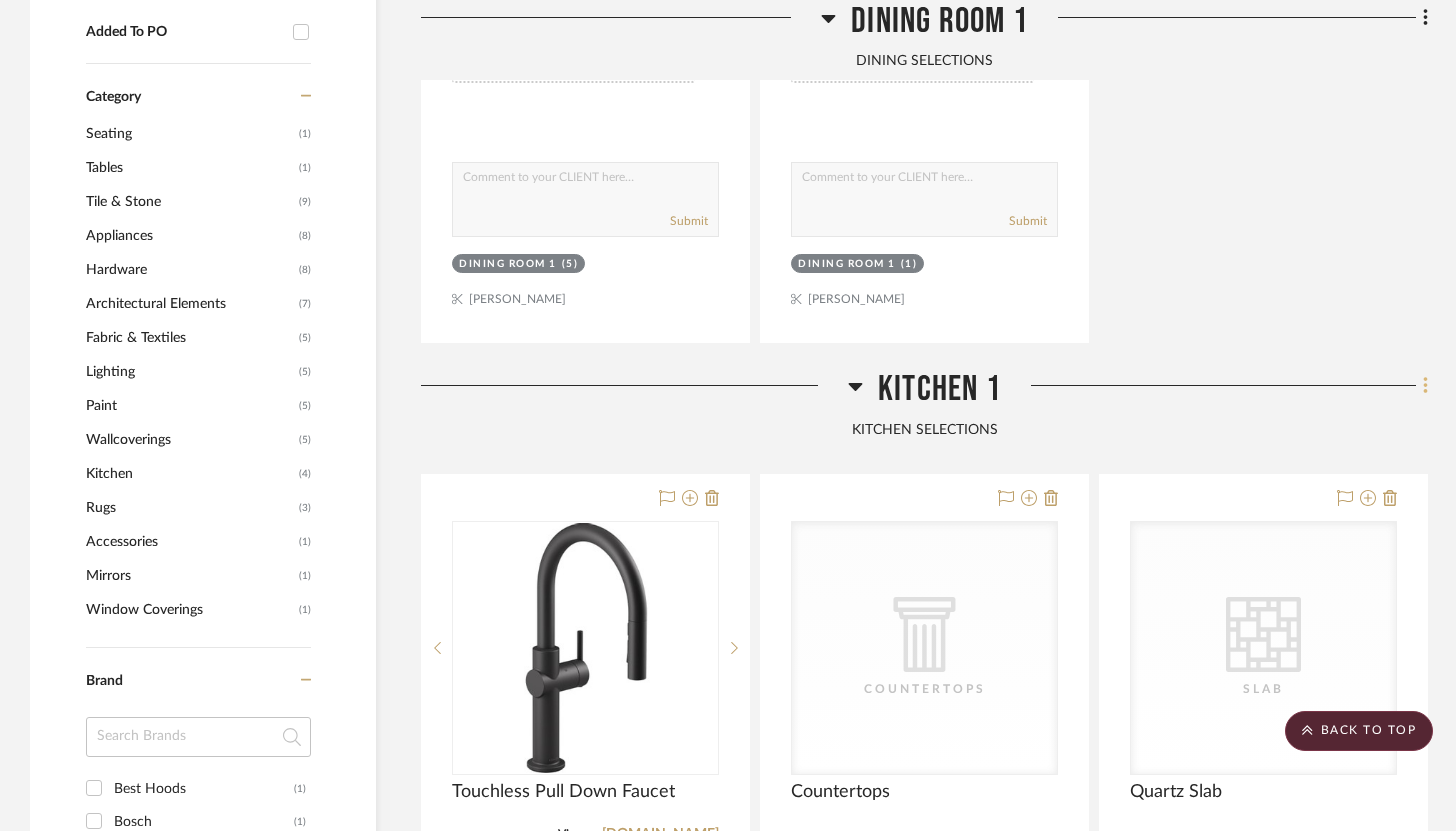 click 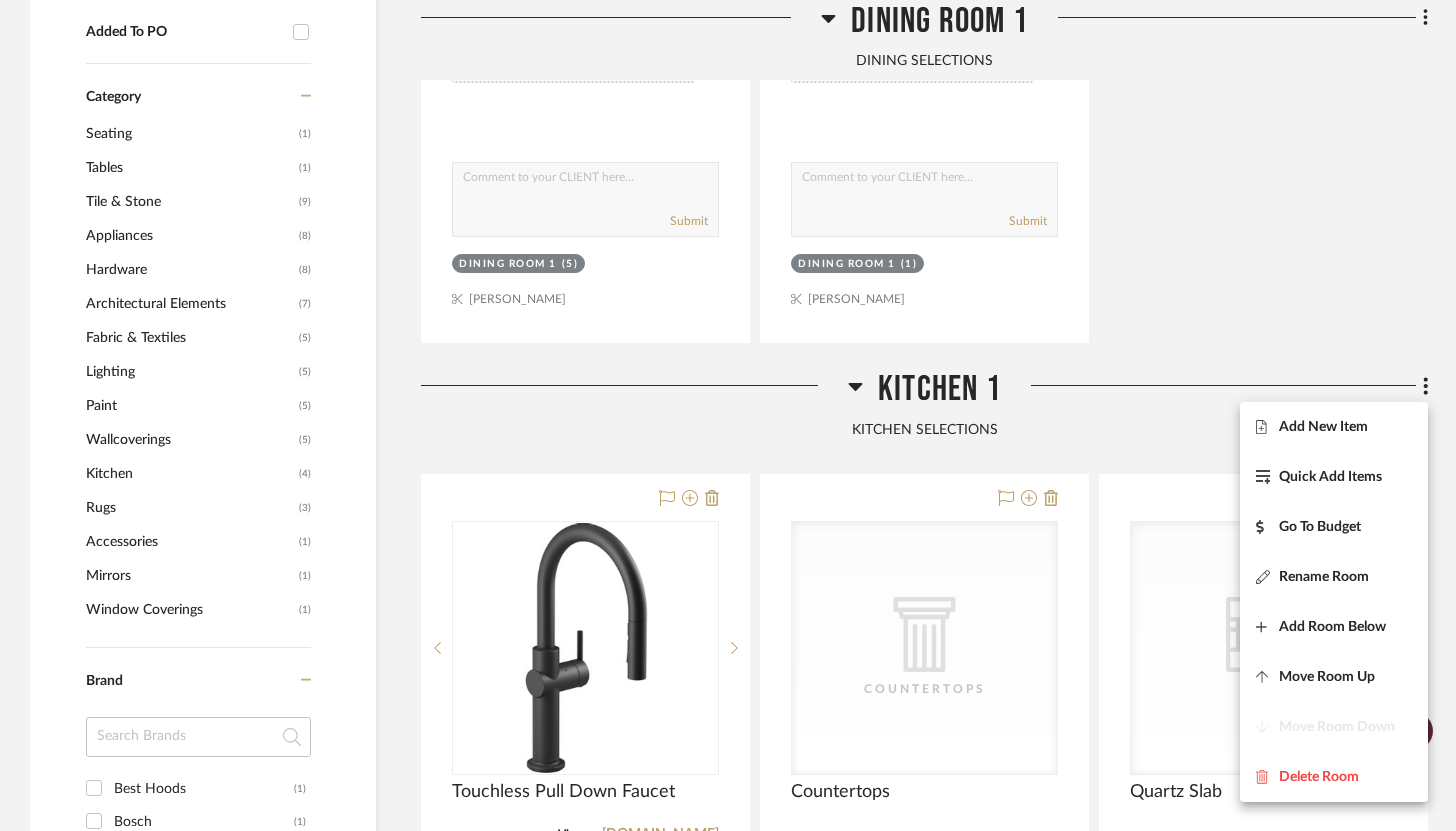 click at bounding box center [728, 415] 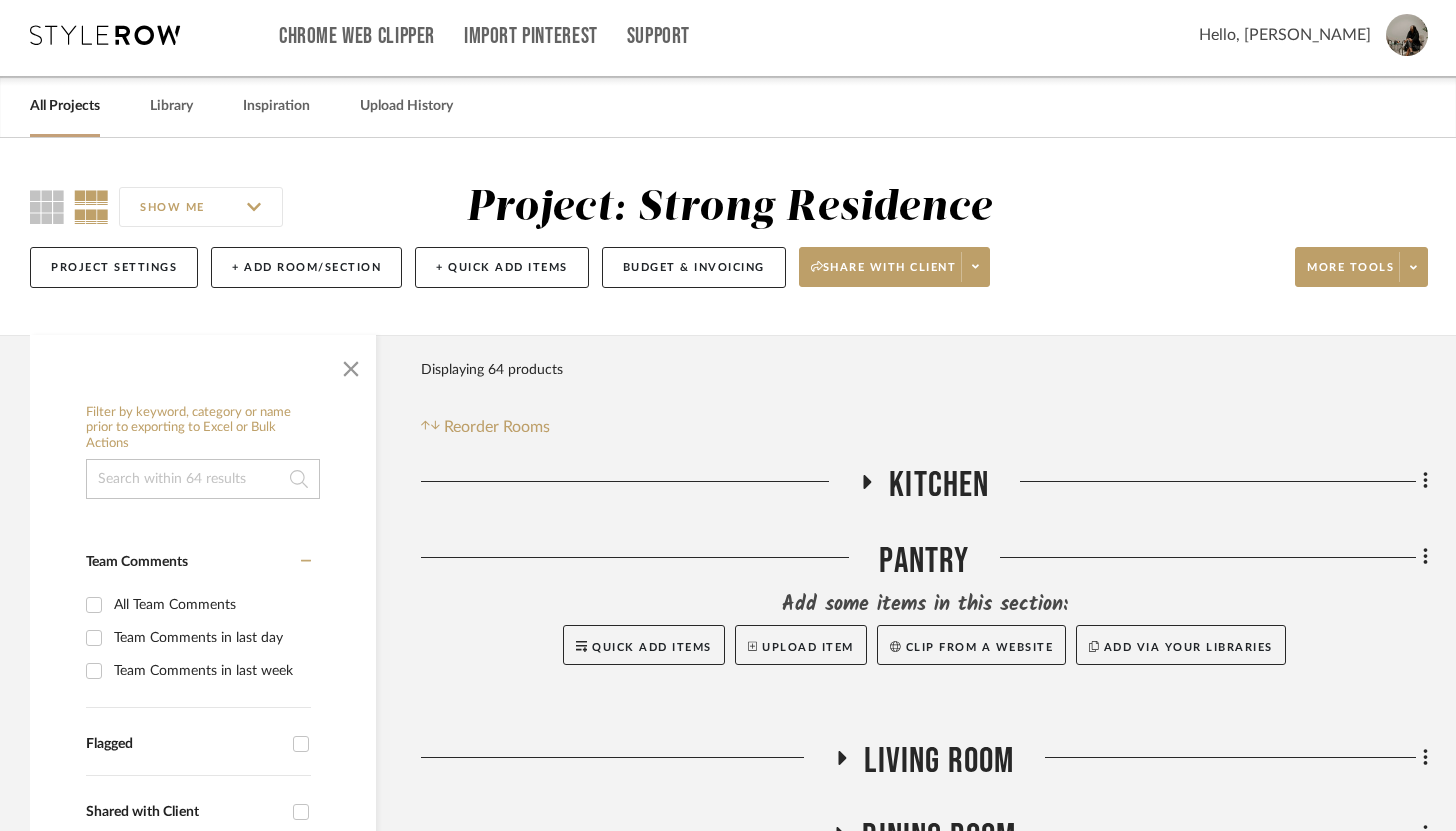 scroll, scrollTop: 0, scrollLeft: 0, axis: both 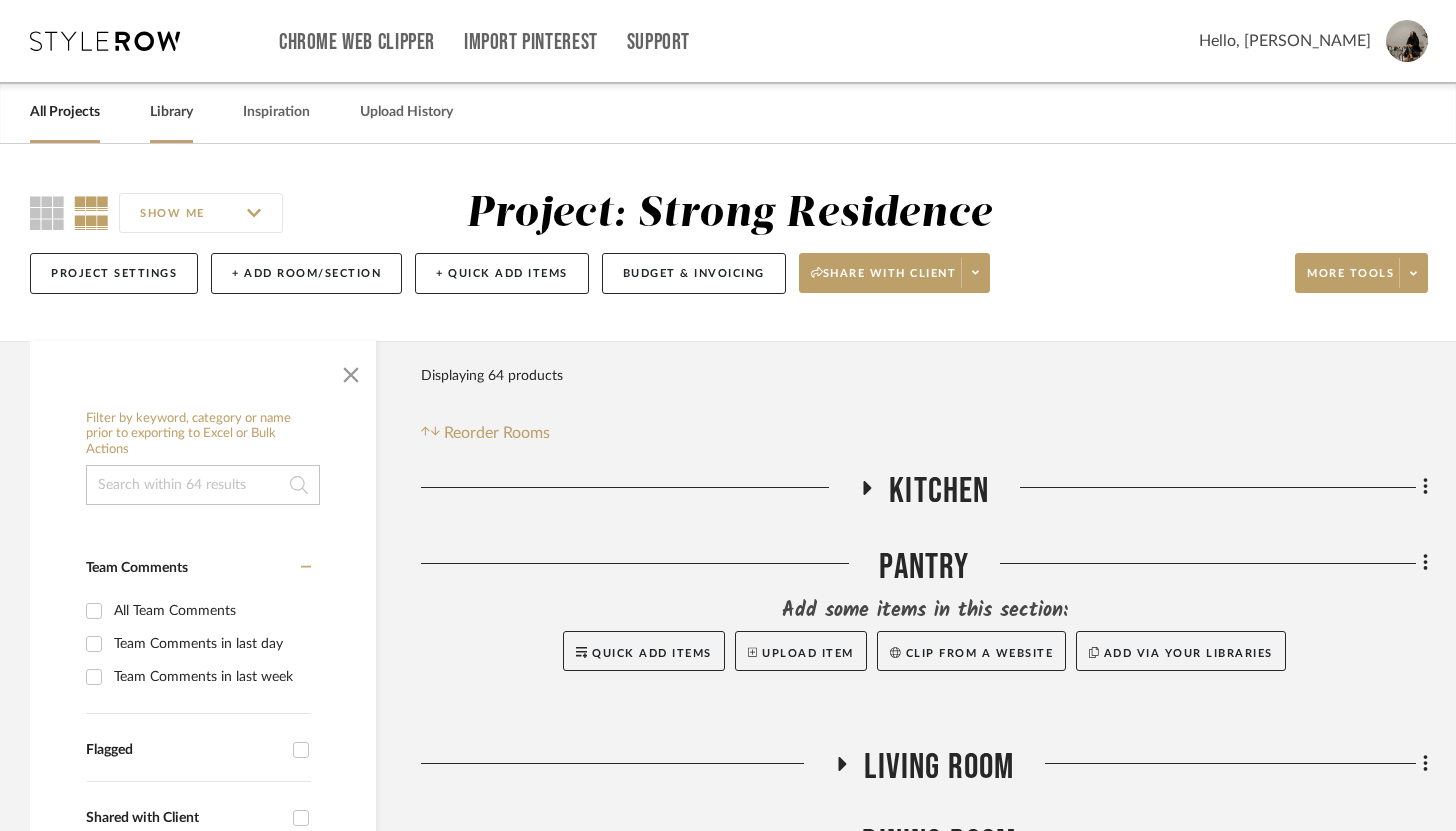 click on "Library" at bounding box center (171, 112) 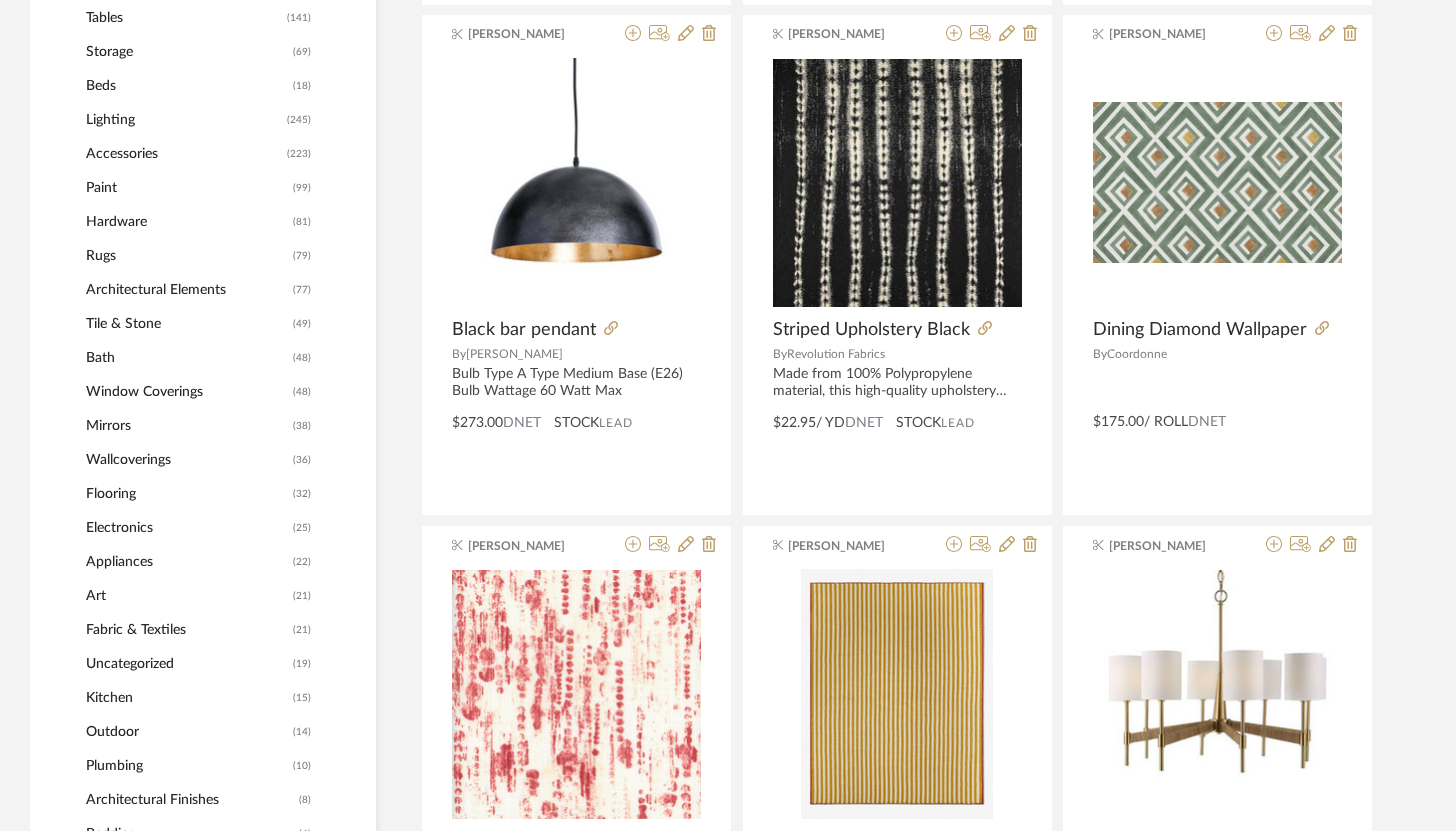 scroll, scrollTop: 0, scrollLeft: 0, axis: both 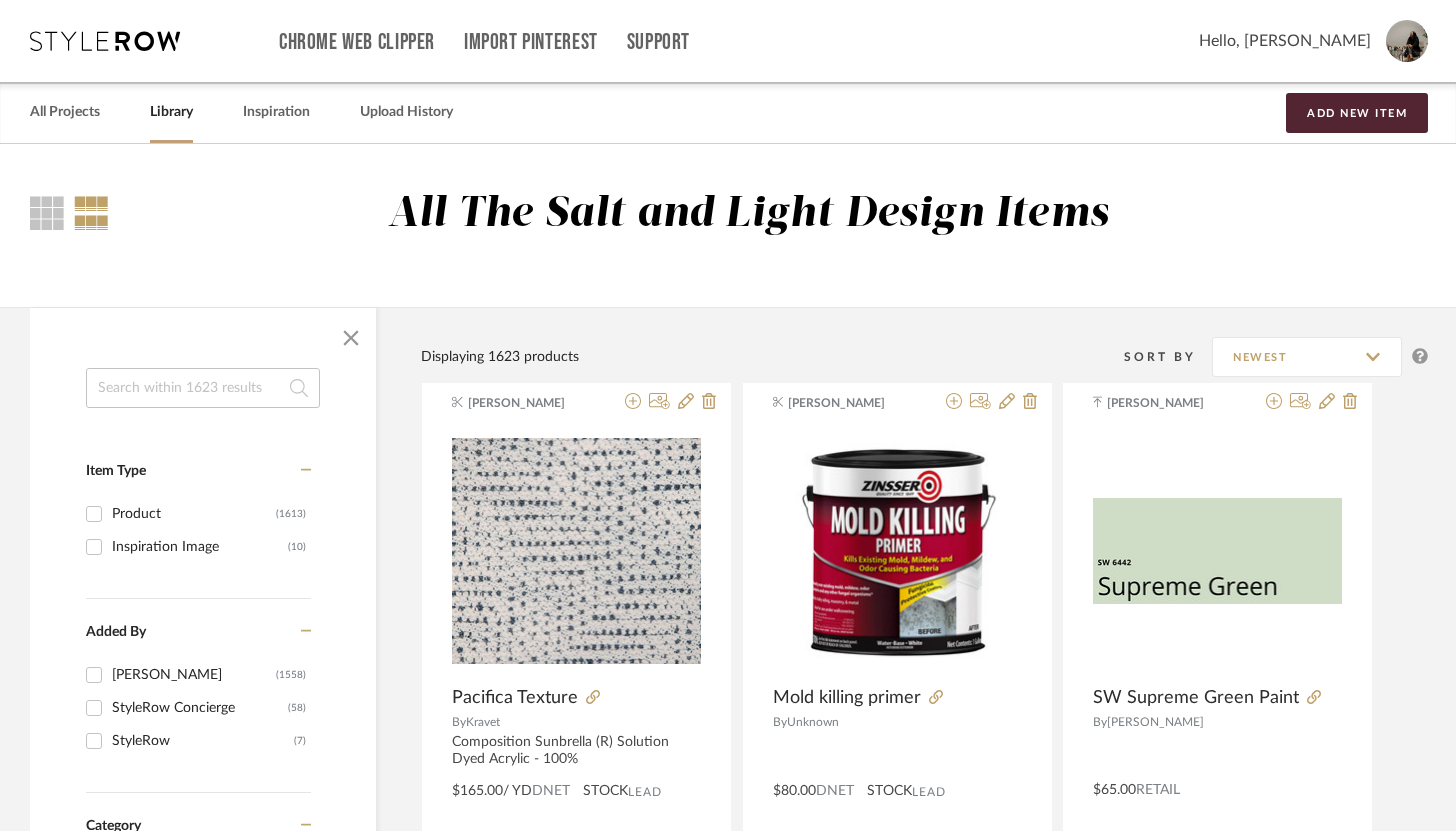 click 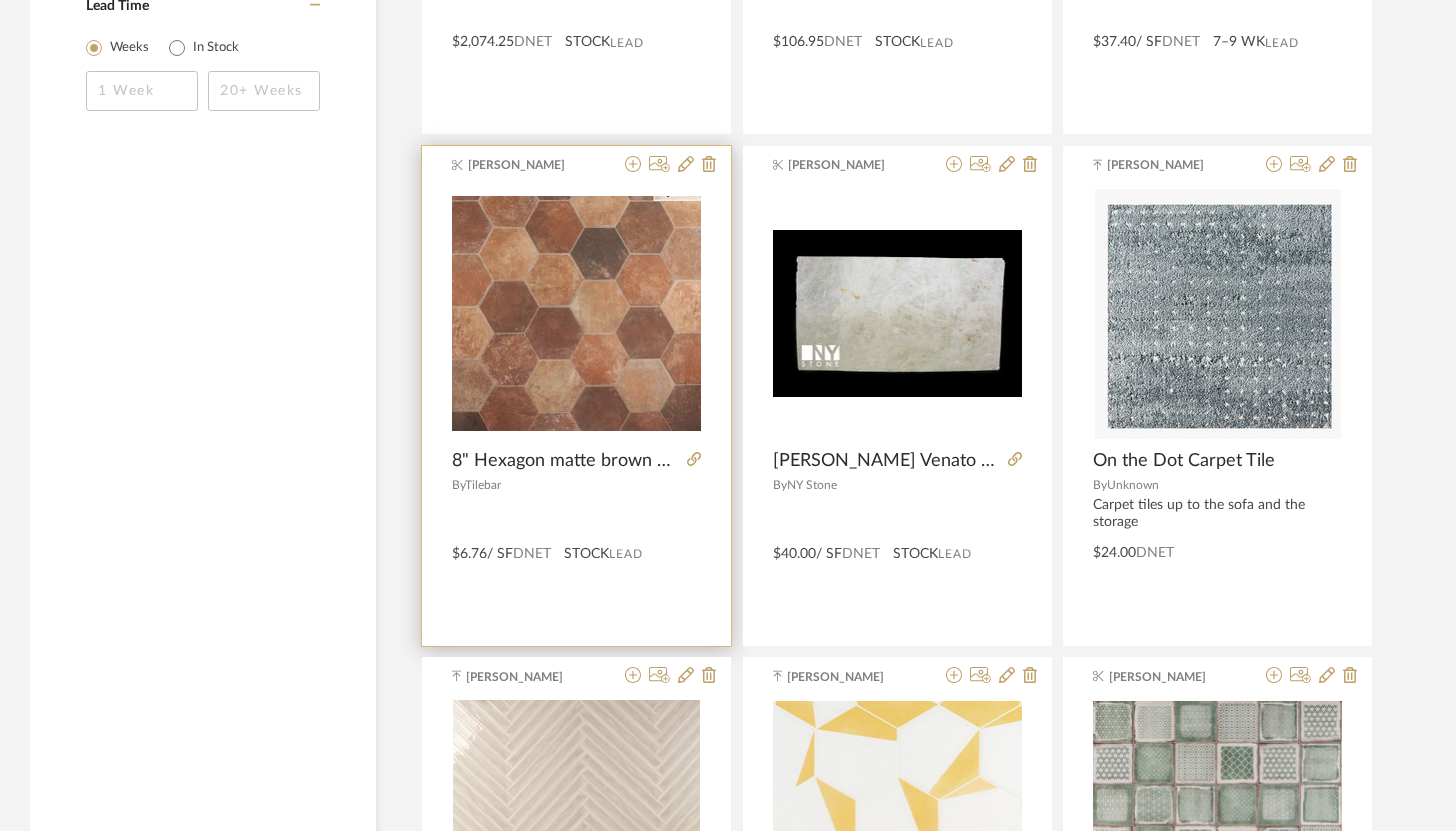 scroll, scrollTop: 1832, scrollLeft: 0, axis: vertical 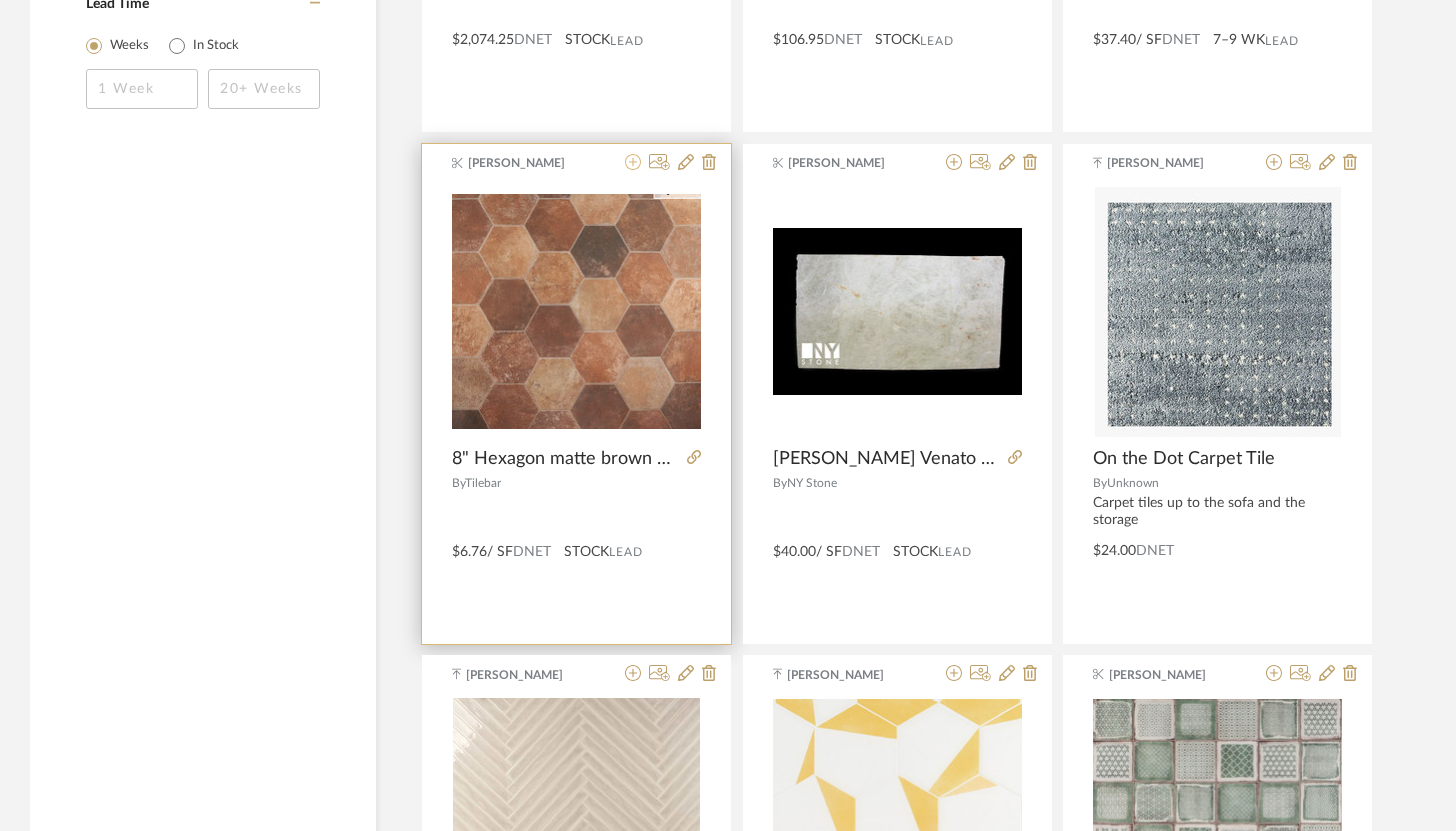 type on "tile" 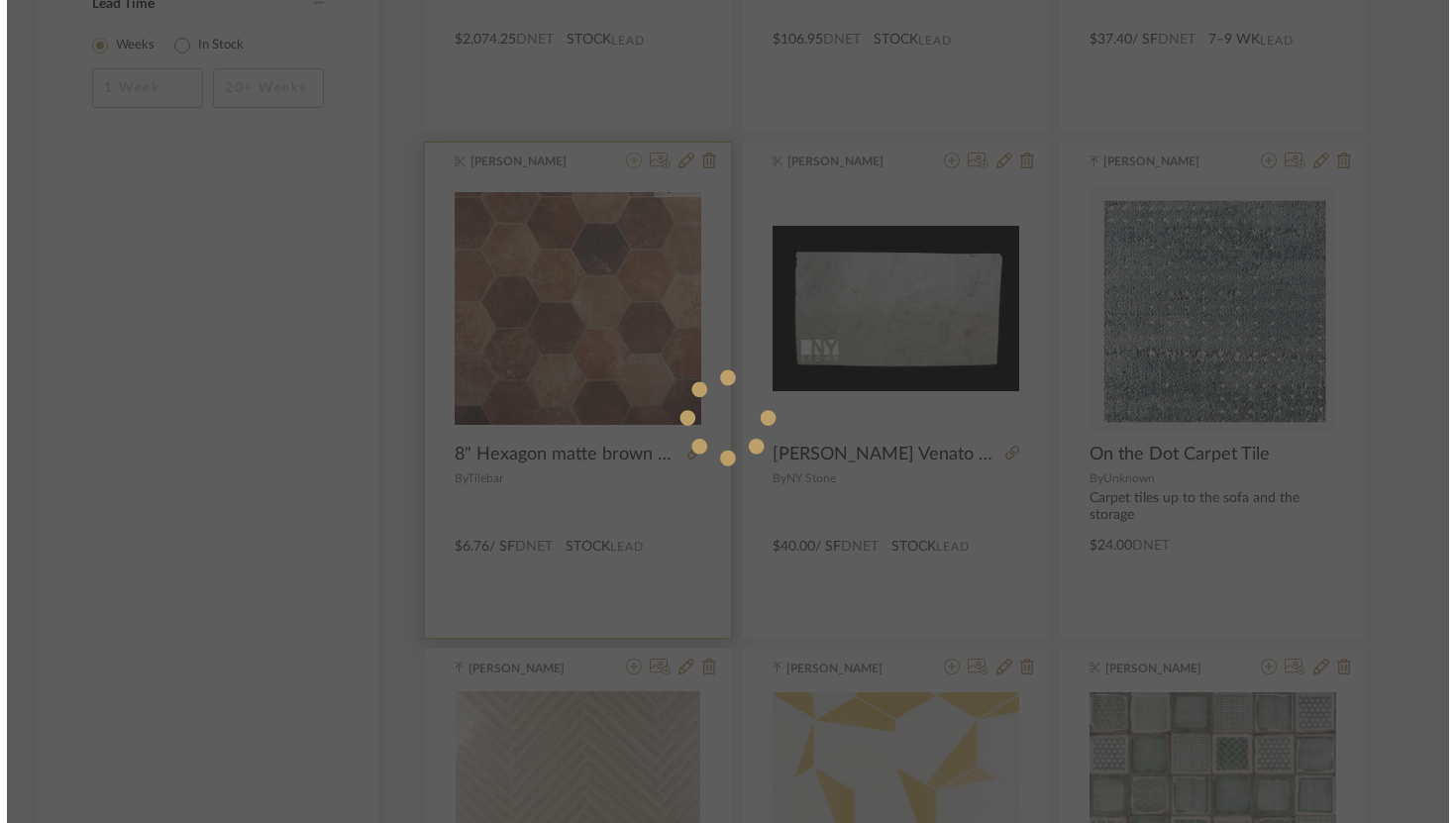 scroll, scrollTop: 0, scrollLeft: 0, axis: both 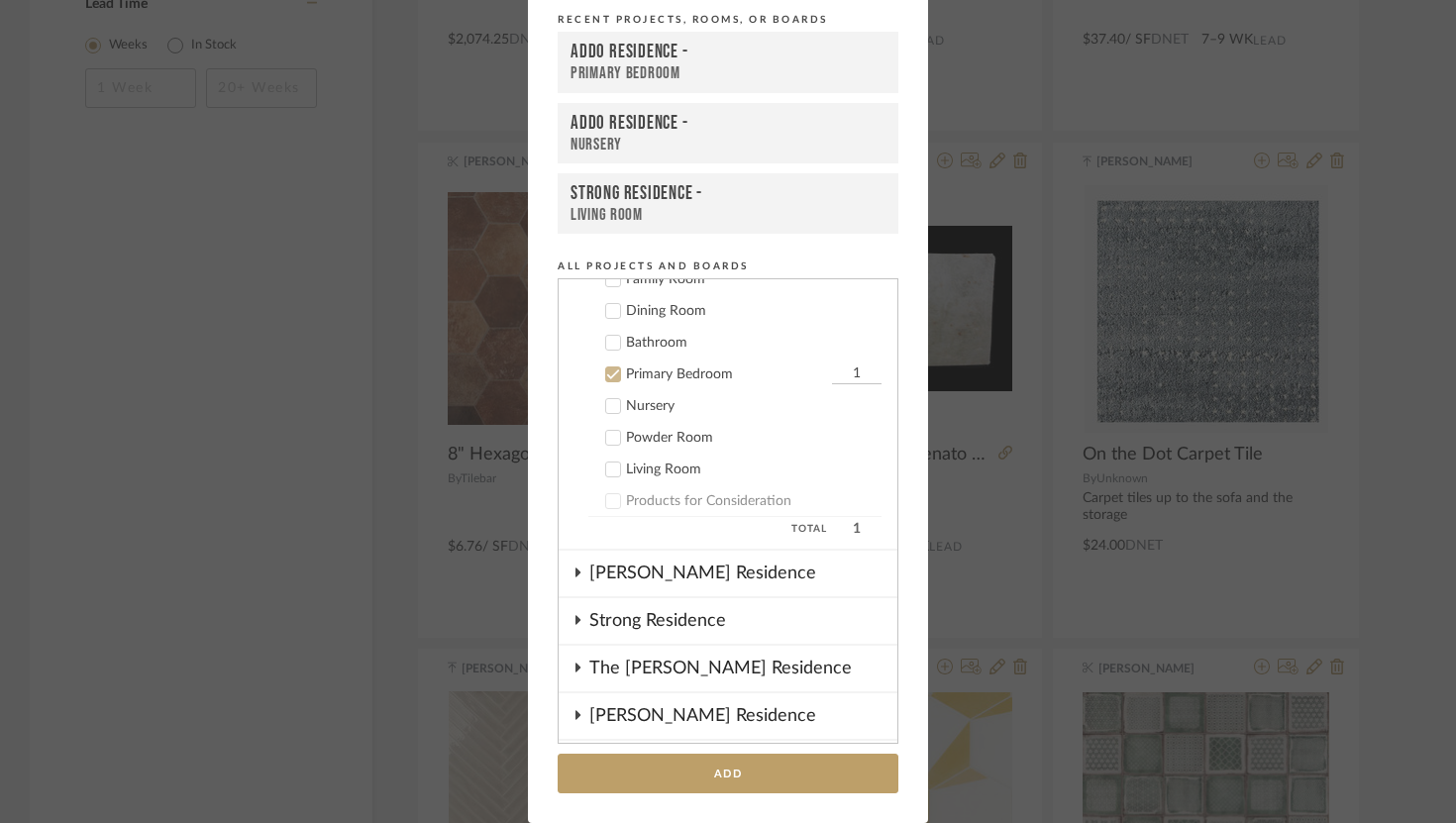 click 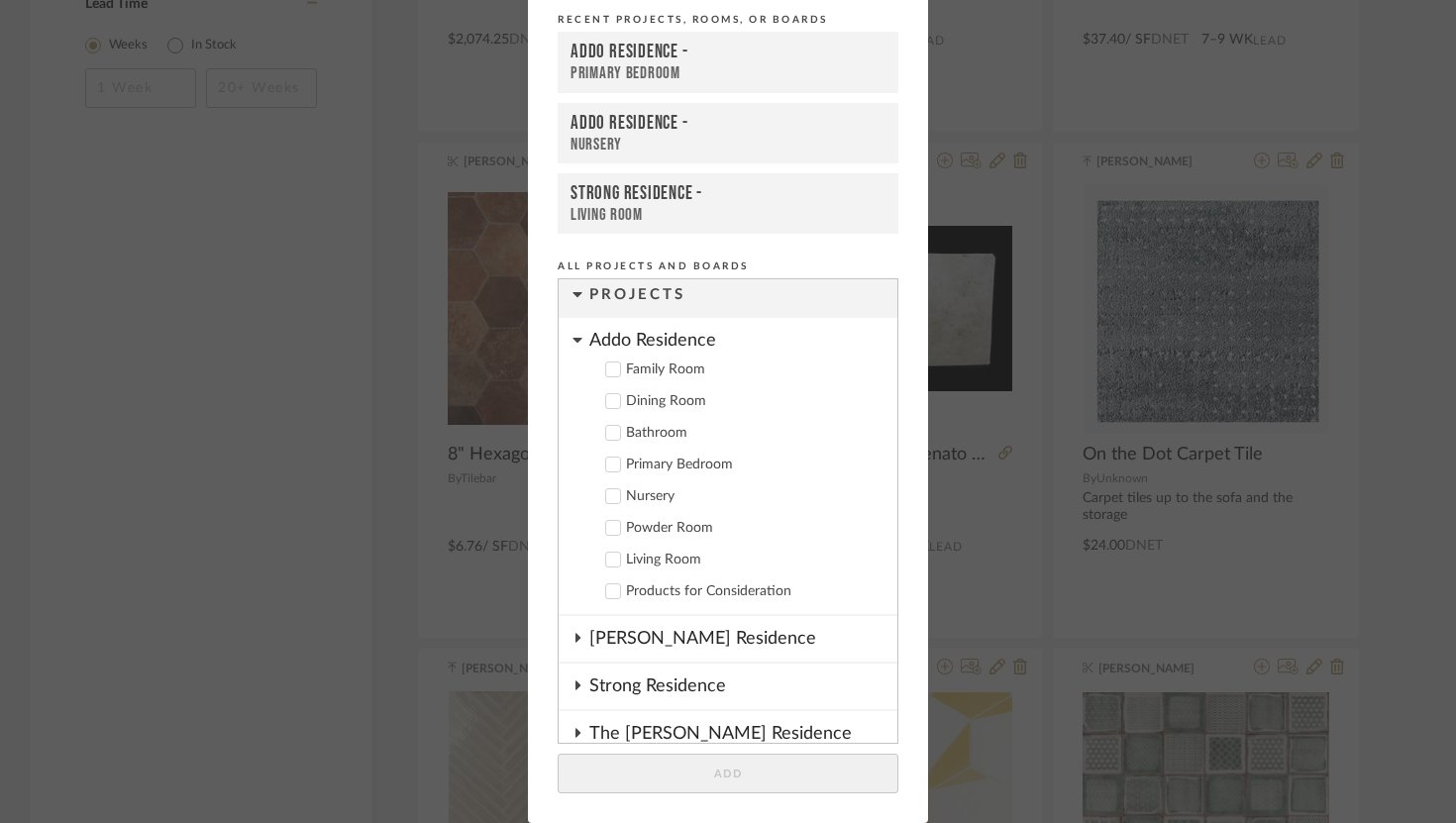 scroll, scrollTop: 17, scrollLeft: 0, axis: vertical 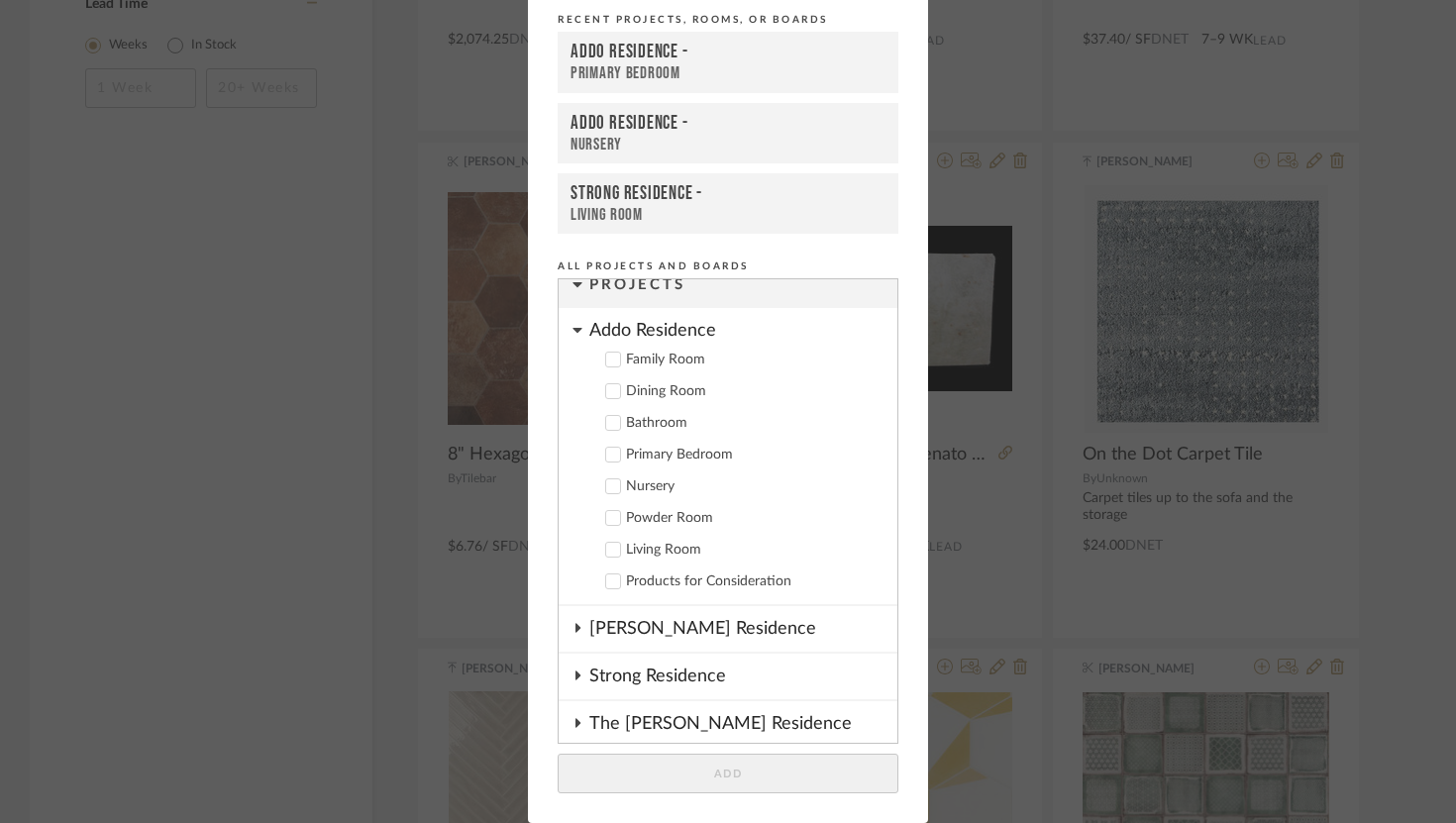 click 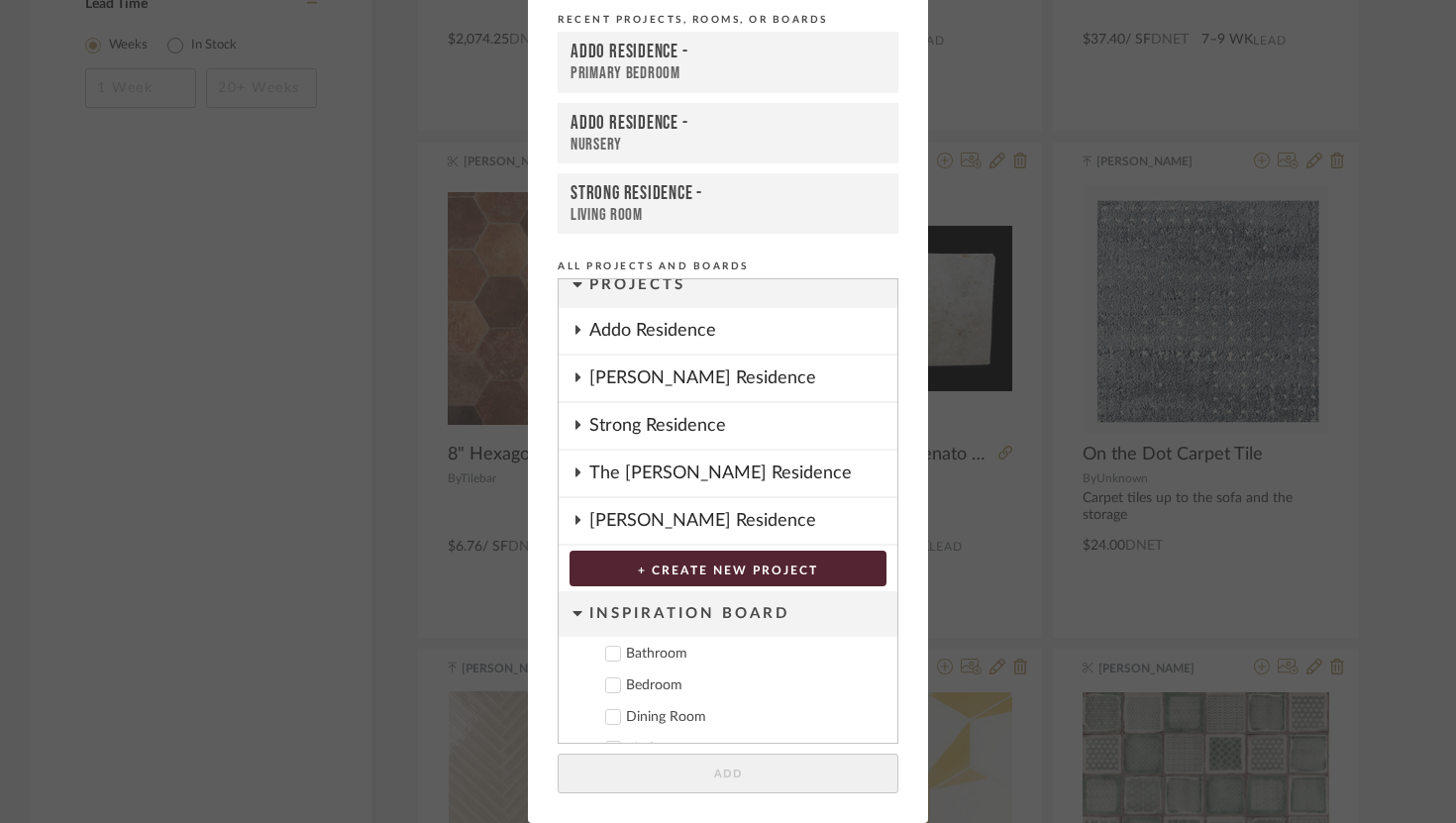 click 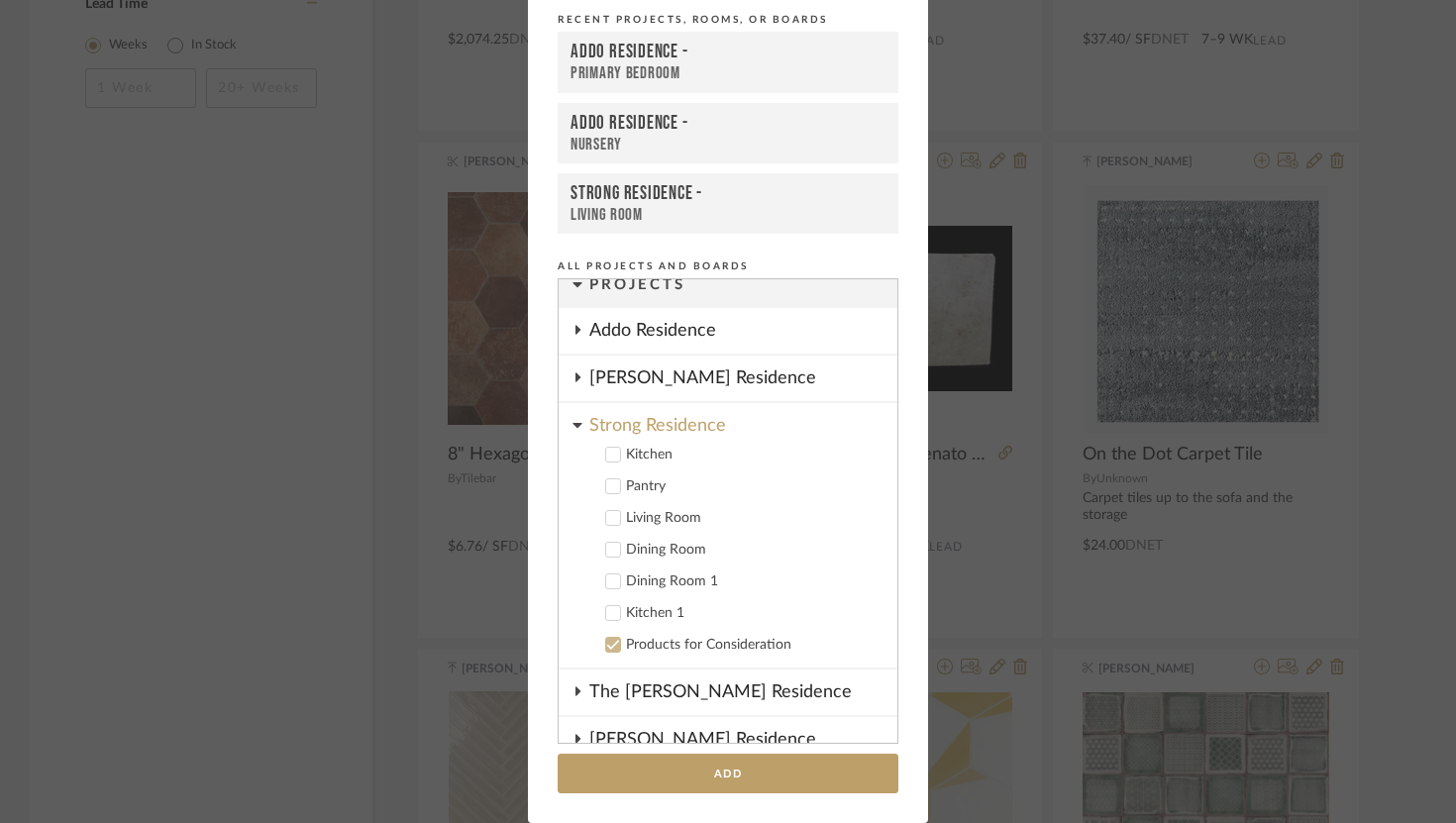 click 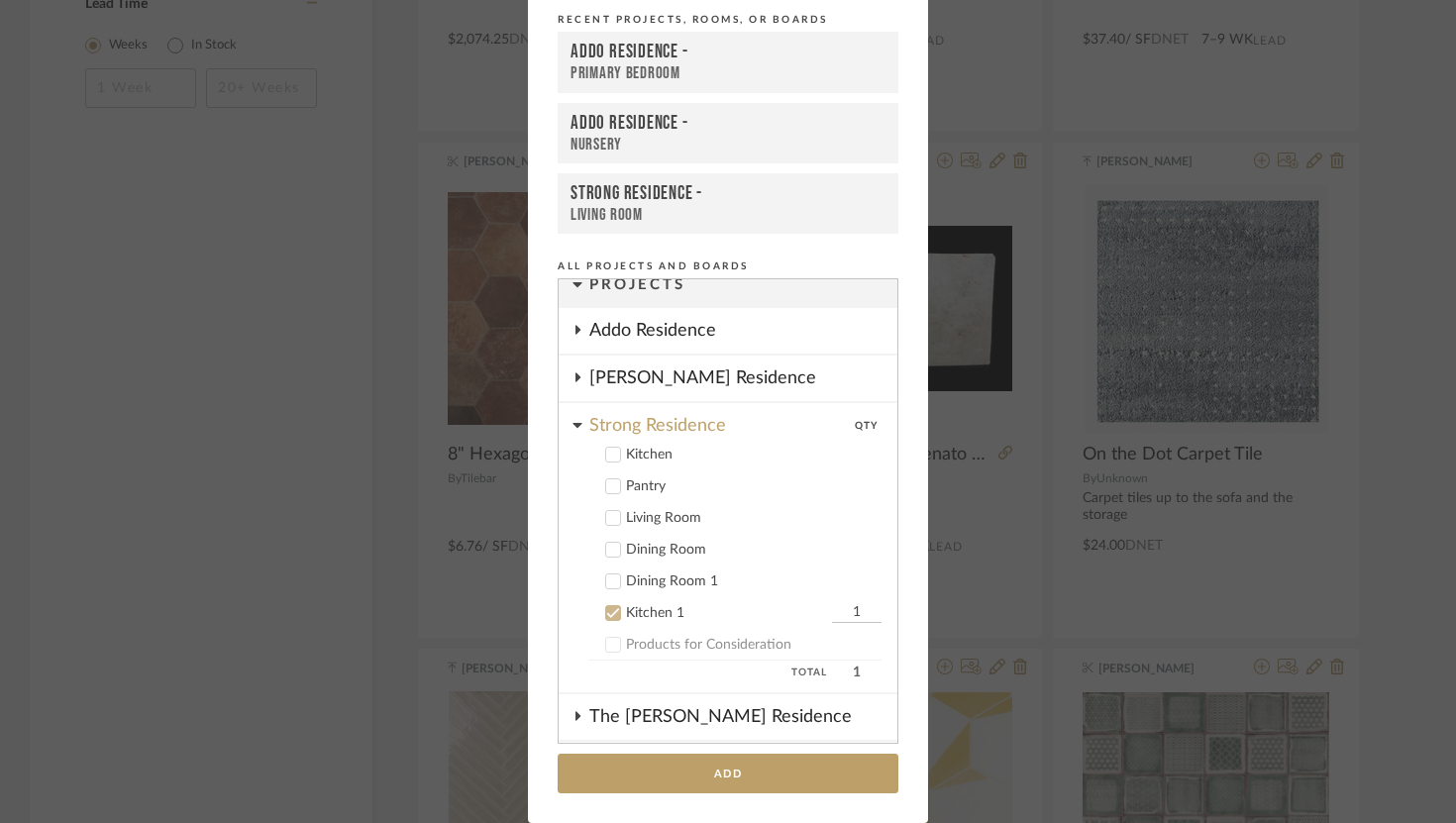 click on "1" at bounding box center (857, 613) 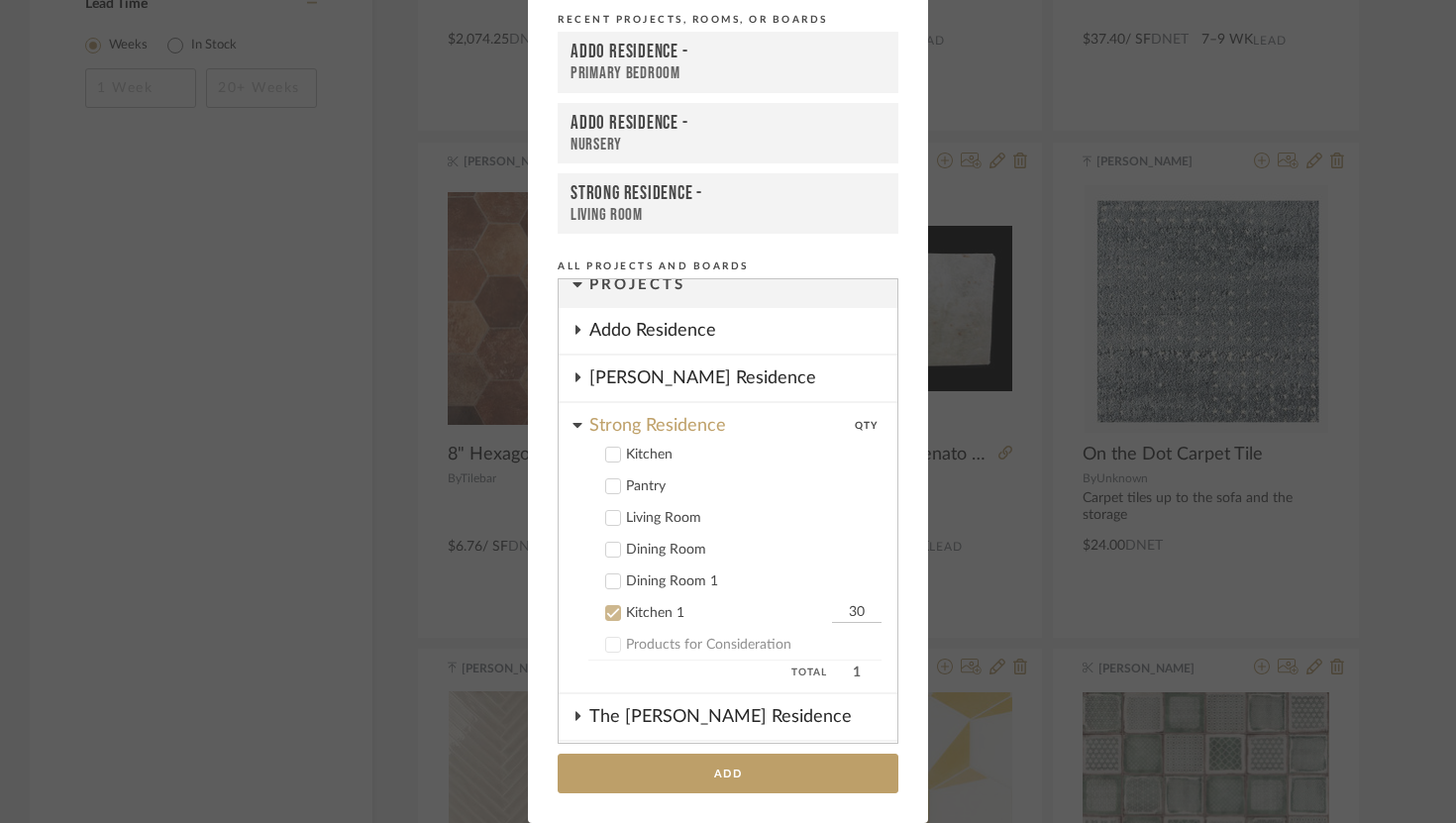 type on "30" 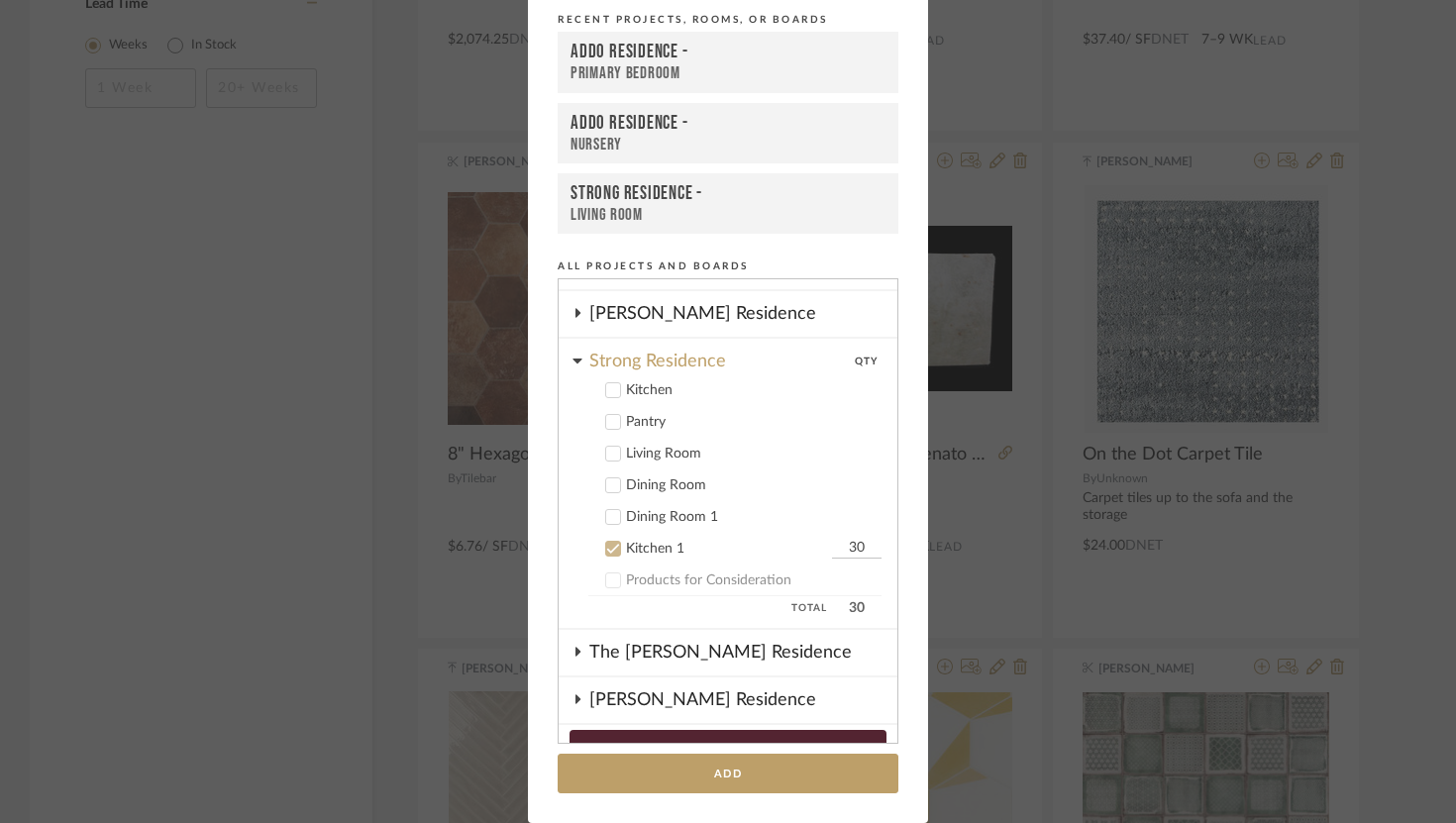 scroll, scrollTop: 108, scrollLeft: 0, axis: vertical 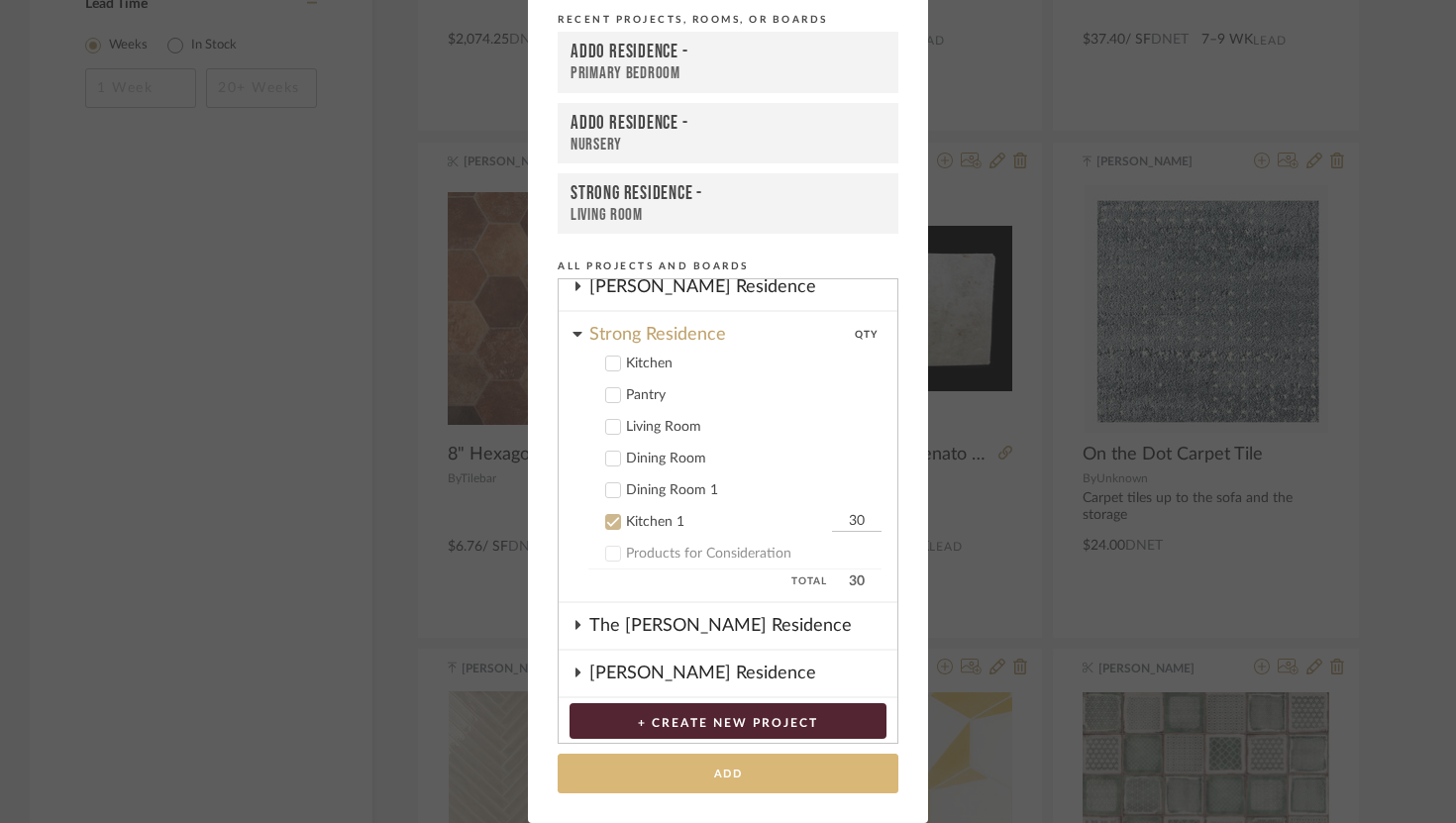 click on "Add" at bounding box center (728, 773) 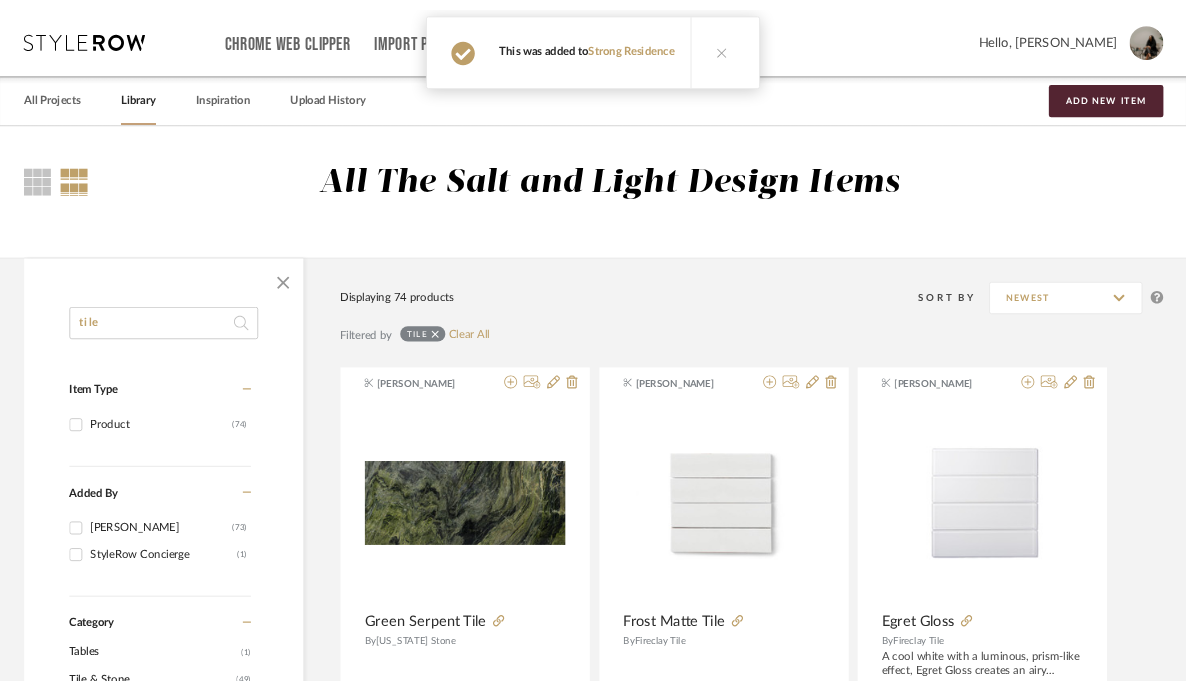 scroll, scrollTop: 1832, scrollLeft: 0, axis: vertical 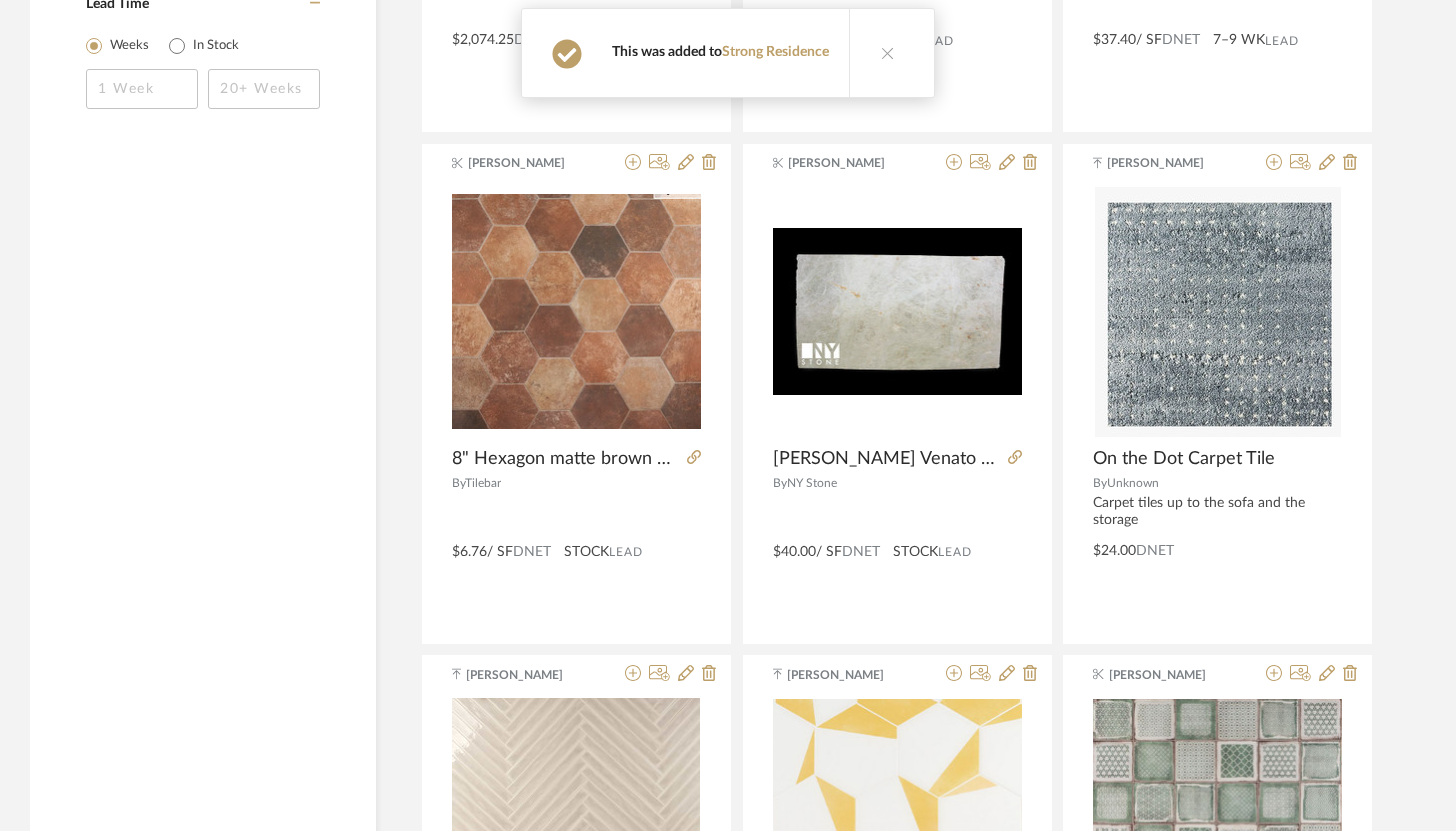 click on "tile Item Type Product  (74)  Added By [PERSON_NAME]  (73)  StyleRow Concierge  (1)  Category  Tables   (1)   Tile & Stone   (49)   Flooring   (19)   Lighting   (2)   Fabric & Textiles   (1)   Rugs   (1)   Wallcoverings   (1)  Brand DOOQ  (3)  Fireclay Tile  (4)  Floor tile  (2)  [PERSON_NAME] Tiles  (7)  Imperial Tile  (3)  [US_STATE] Stone  (2)  NY Stone  (1)  Tile Bar  (2)  Tilebar  (8)  Price 0  7,500 +  0 7500 Upload Method Uploaded  (43)  Clipped  (28)  Lead Time Weeks In Stock" 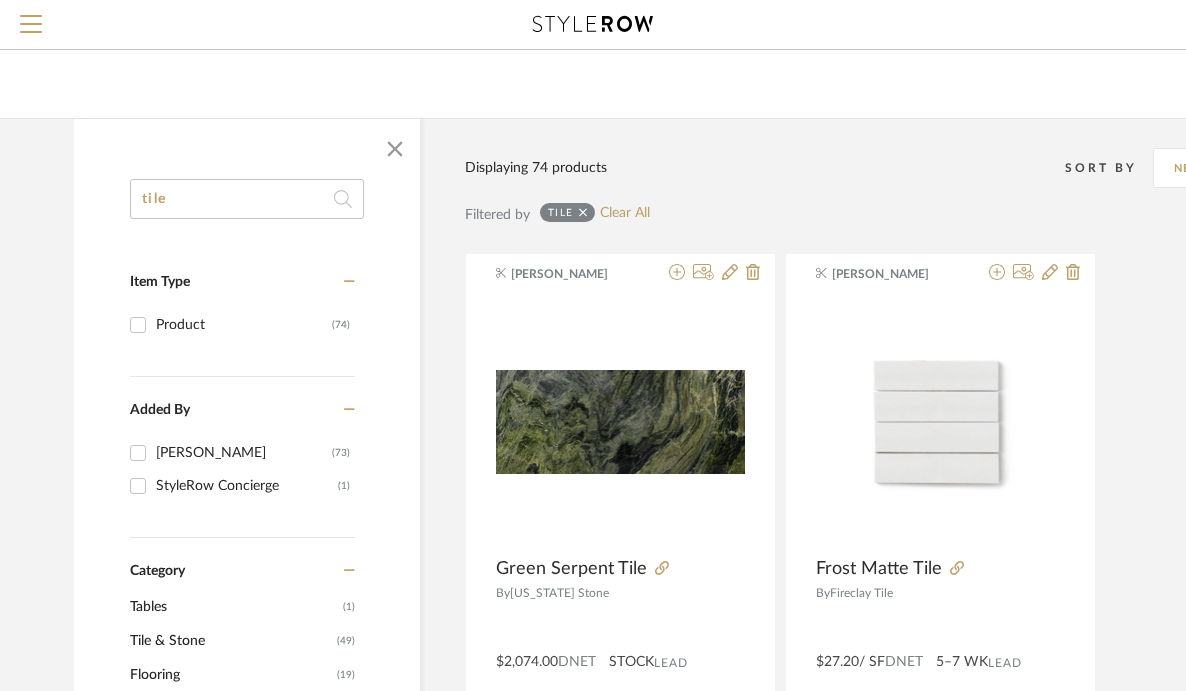 scroll, scrollTop: 0, scrollLeft: 0, axis: both 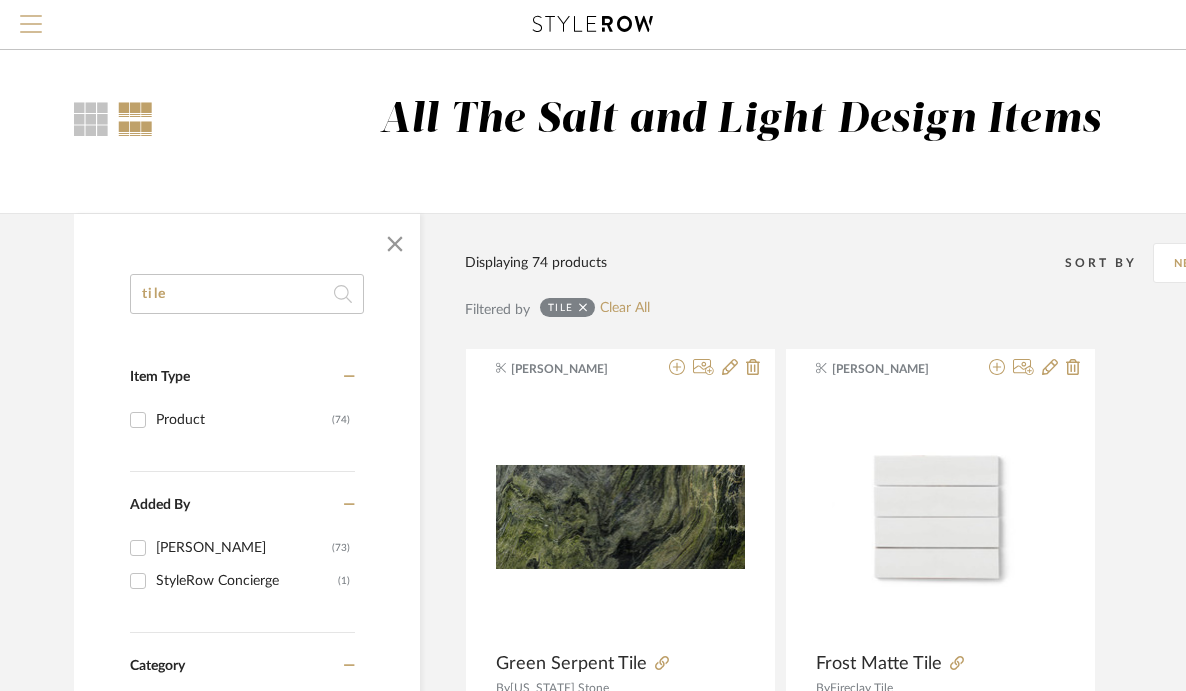 click at bounding box center (31, 16) 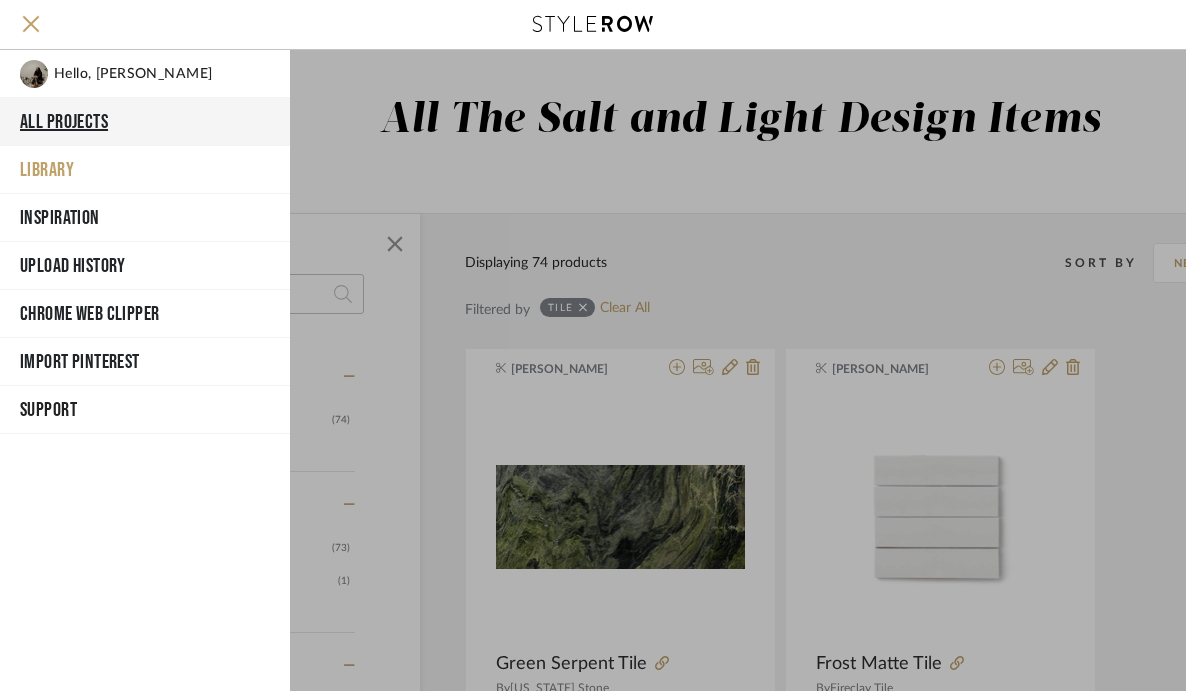 click on "All Projects" at bounding box center (145, 122) 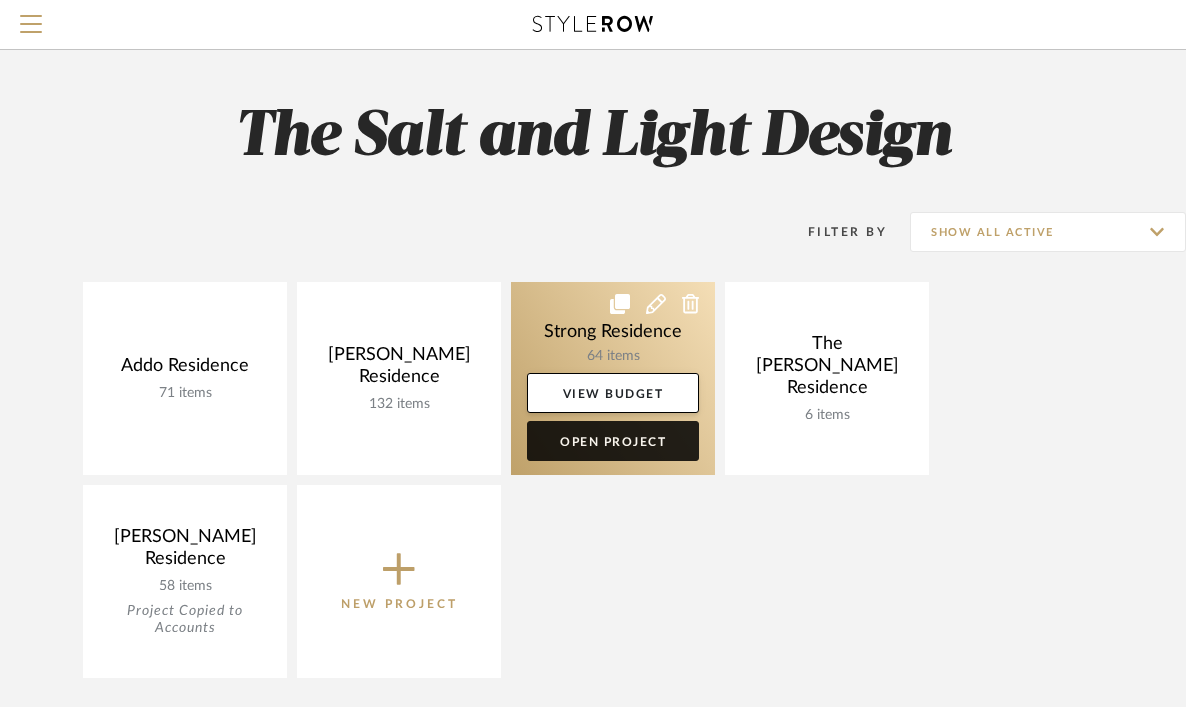click on "Open Project" 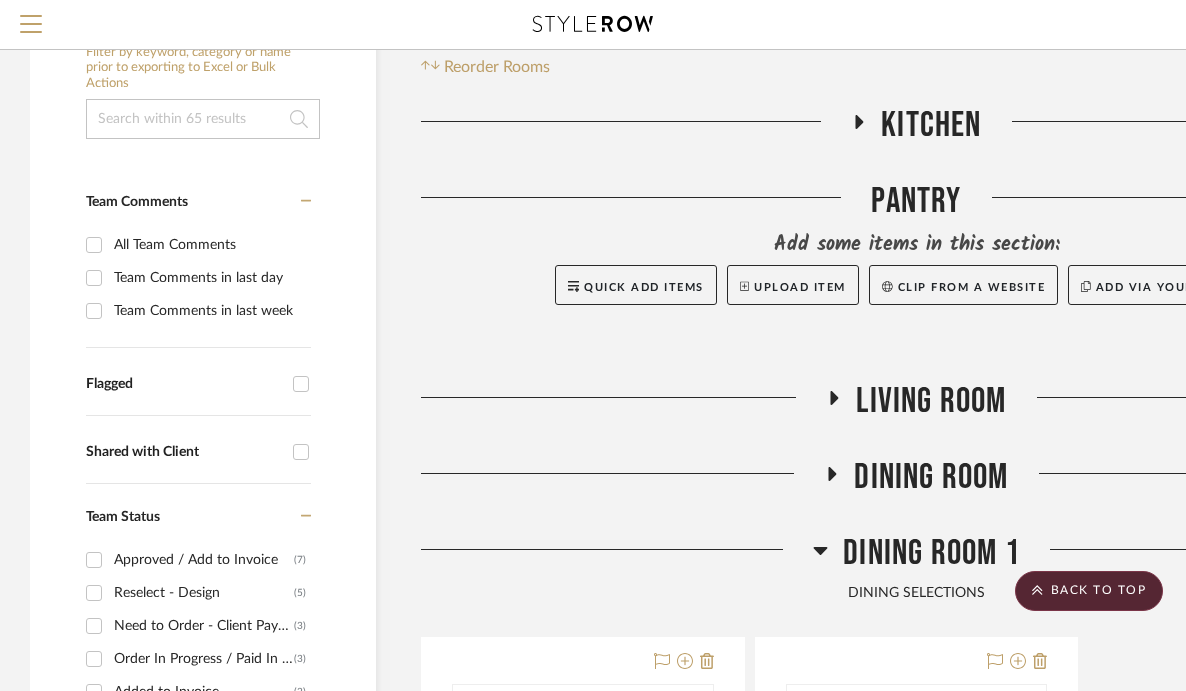 scroll, scrollTop: 263, scrollLeft: 0, axis: vertical 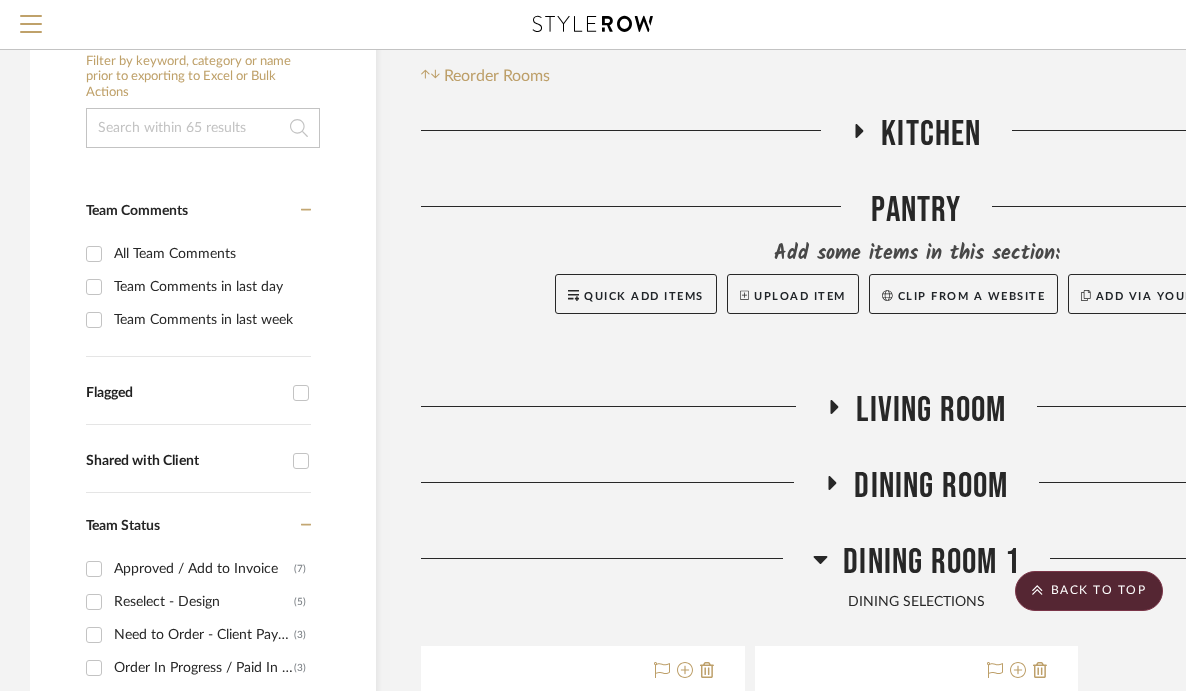 click 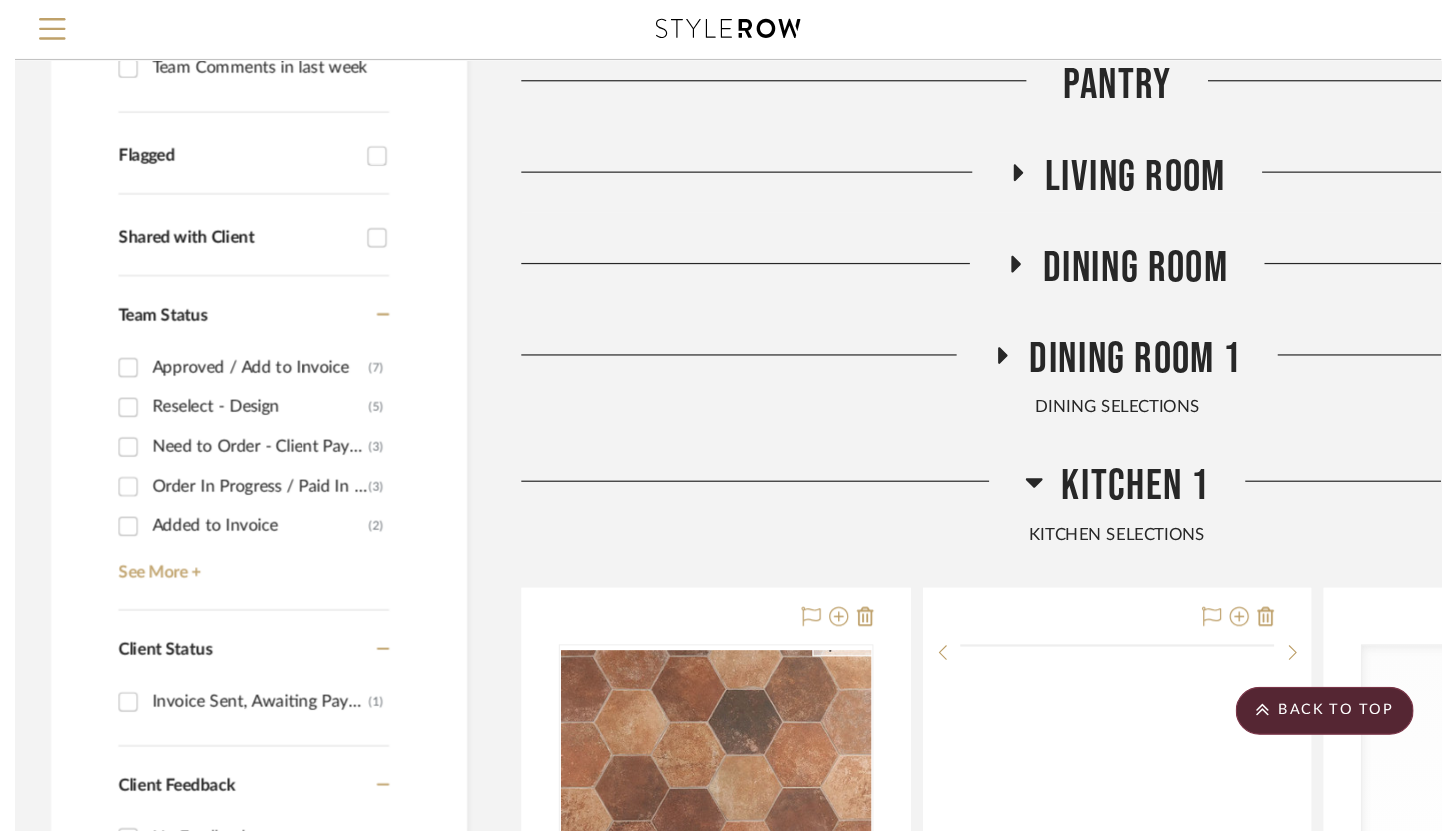 scroll, scrollTop: 528, scrollLeft: 0, axis: vertical 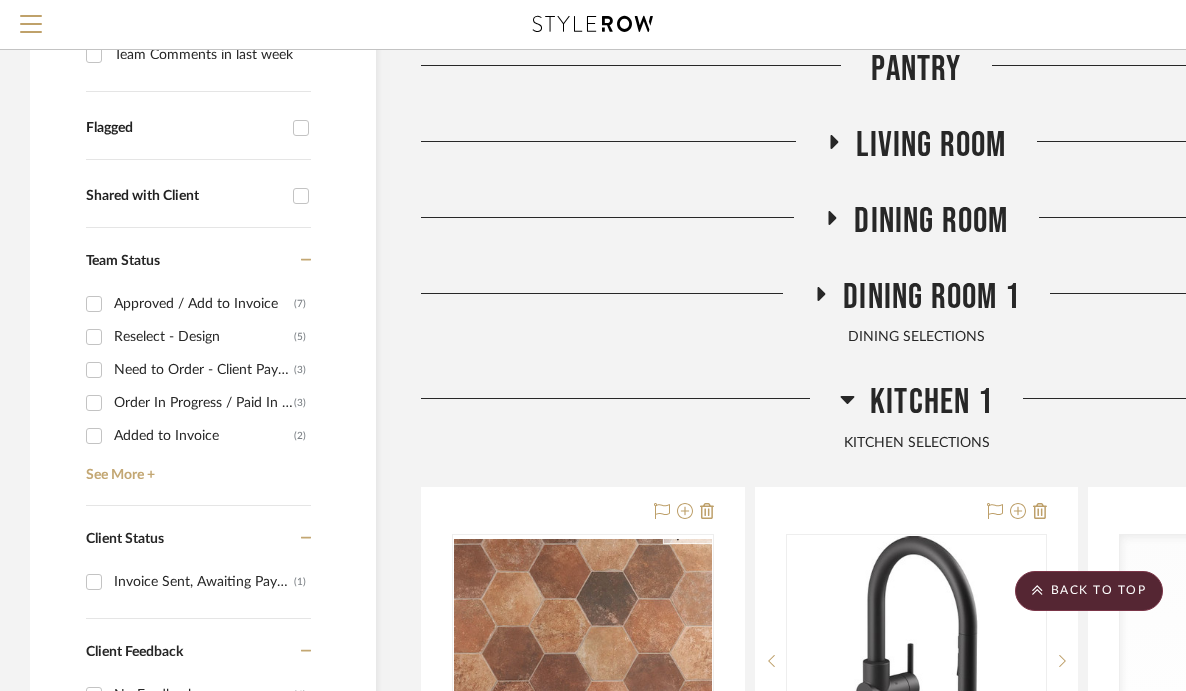 click 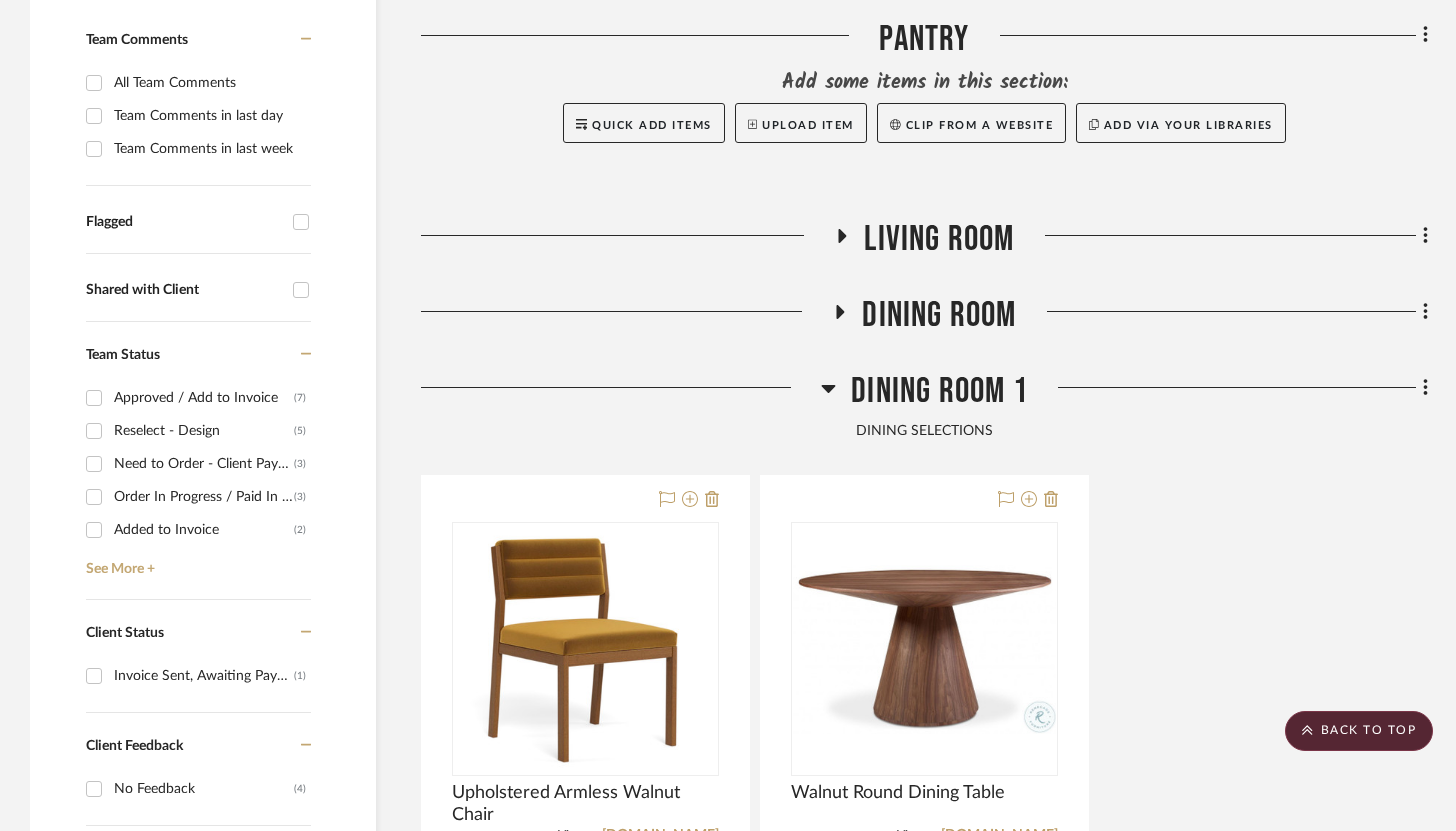 click 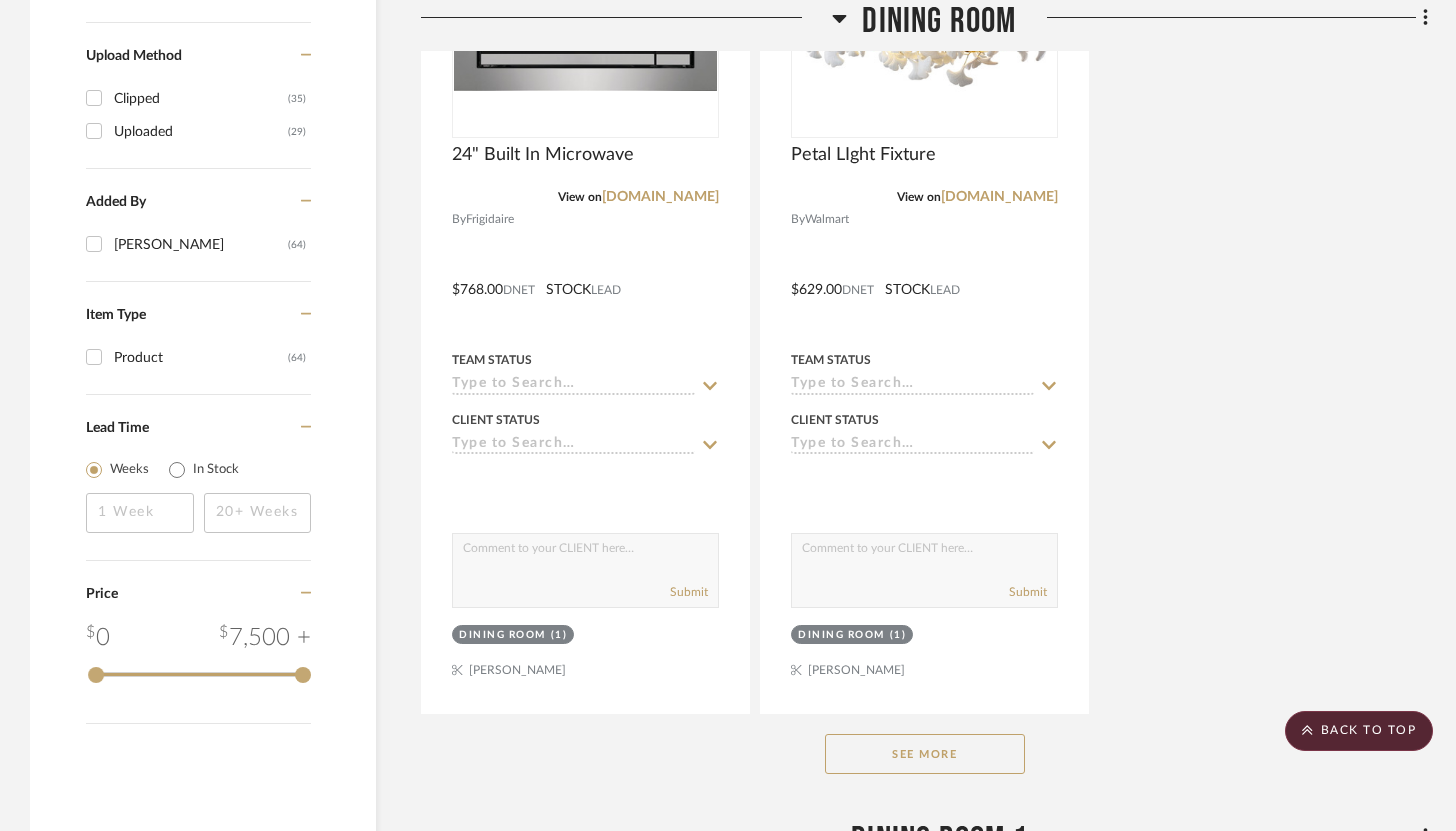 scroll, scrollTop: 2836, scrollLeft: 0, axis: vertical 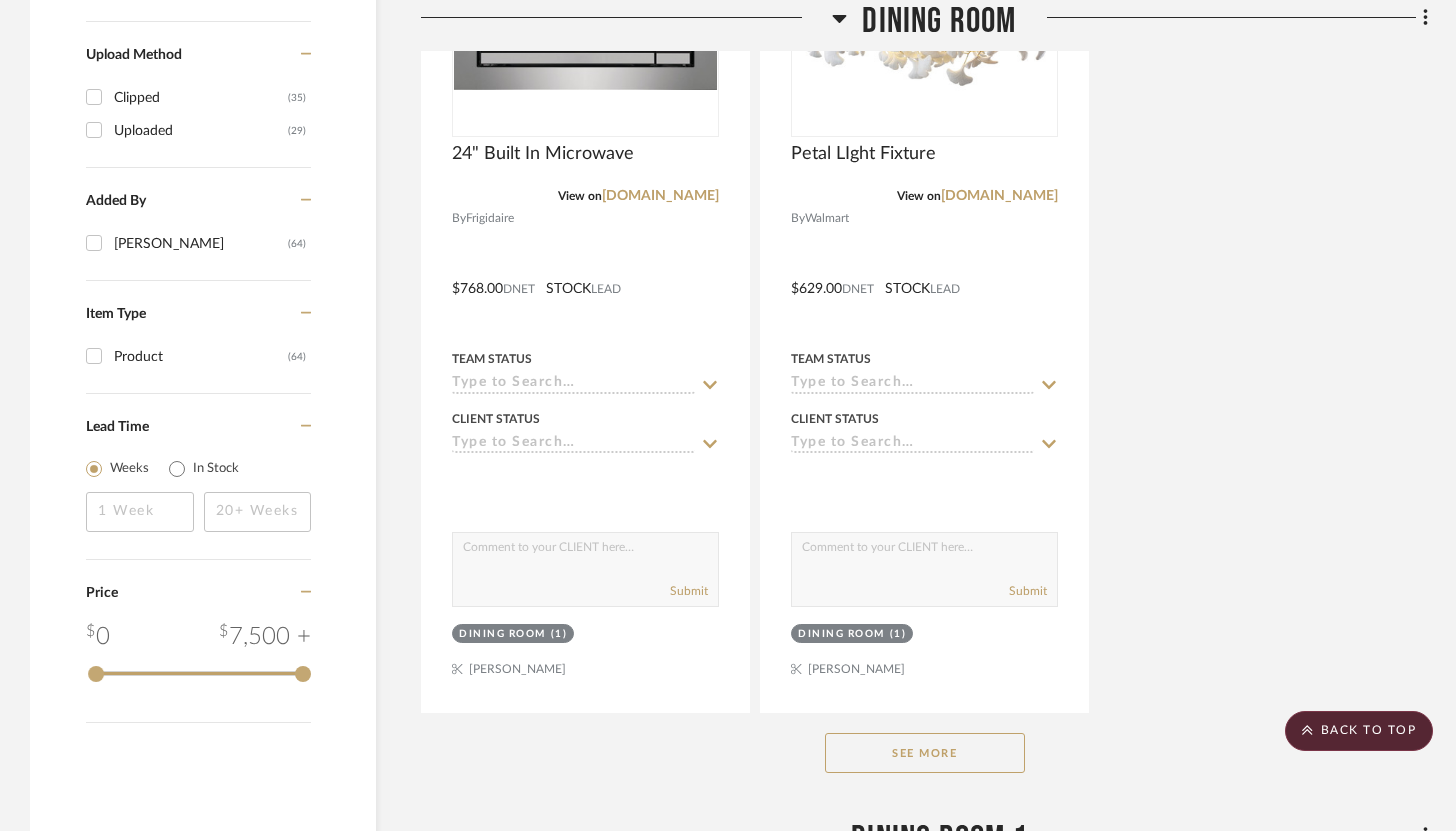 click on "See More" 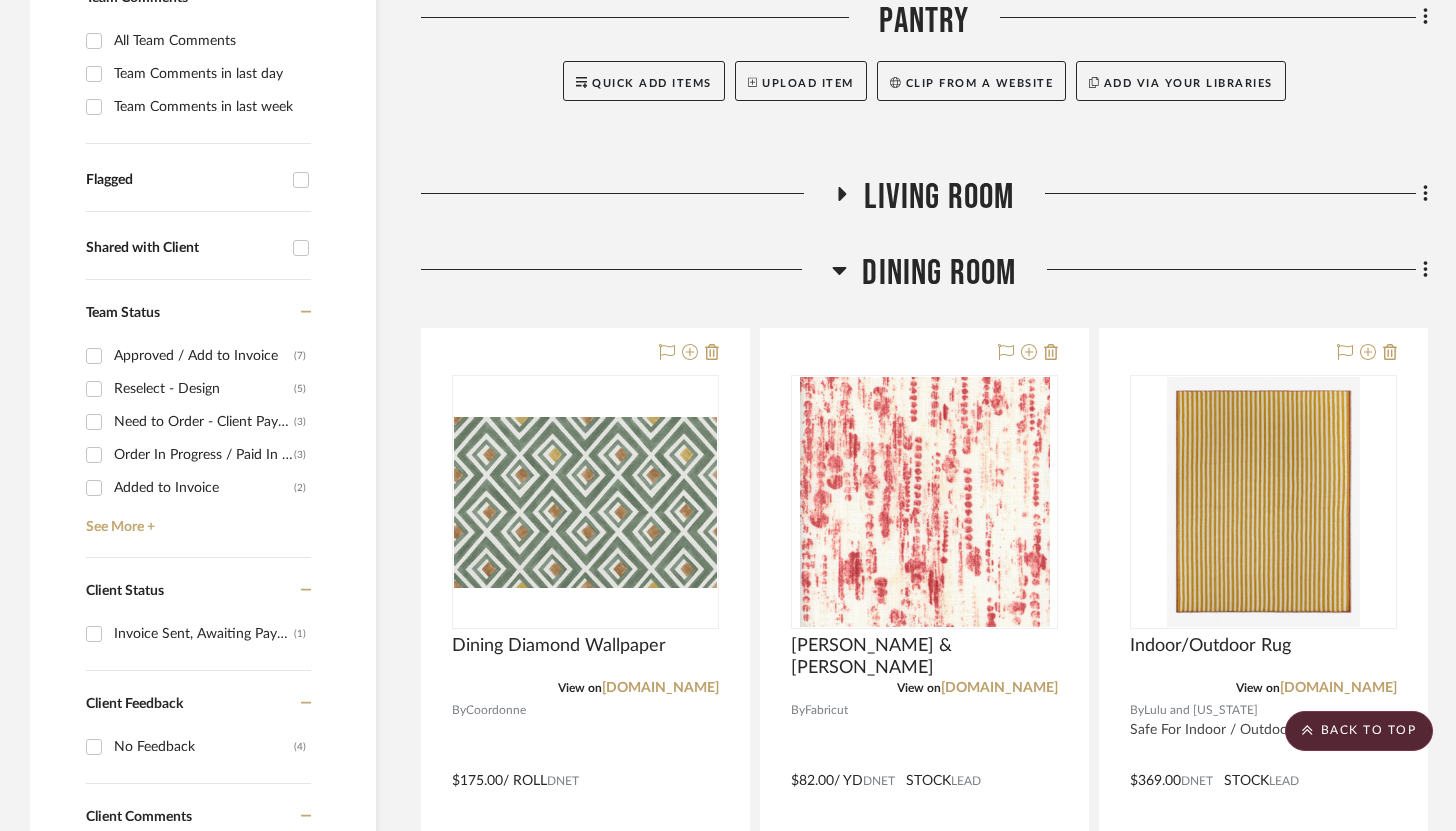 scroll, scrollTop: 556, scrollLeft: 0, axis: vertical 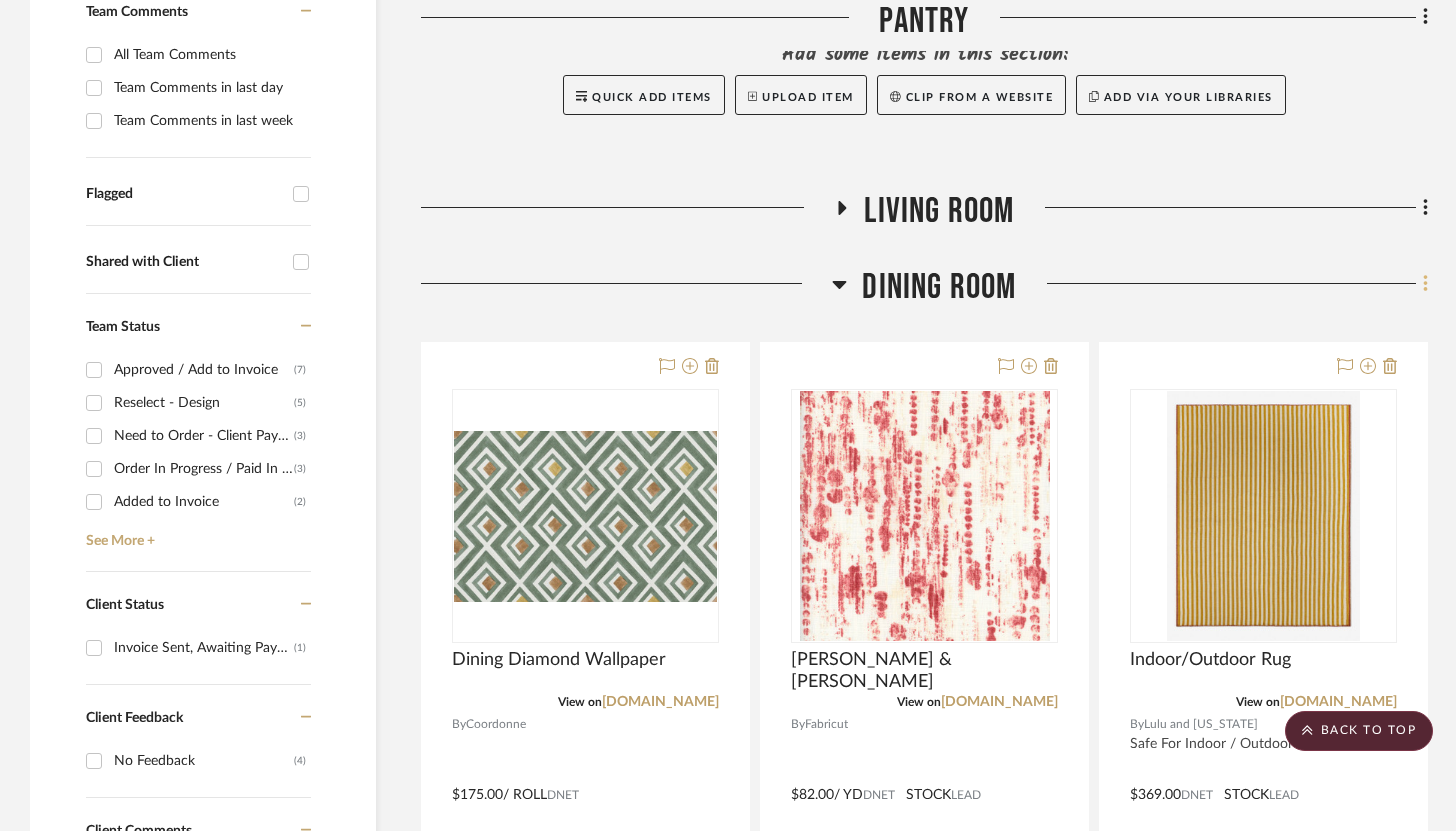 click 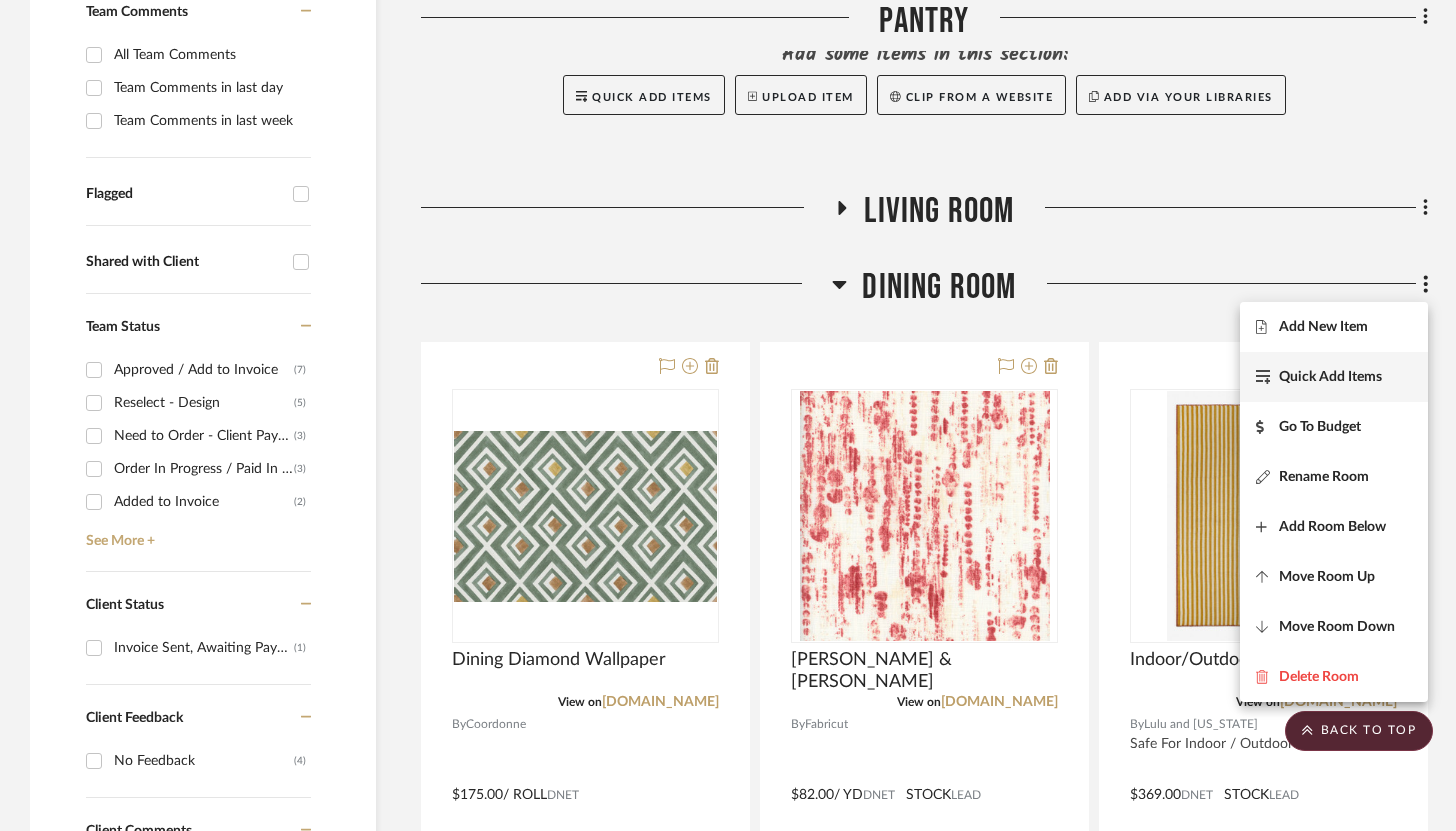 click on "Quick Add Items" at bounding box center [1330, 377] 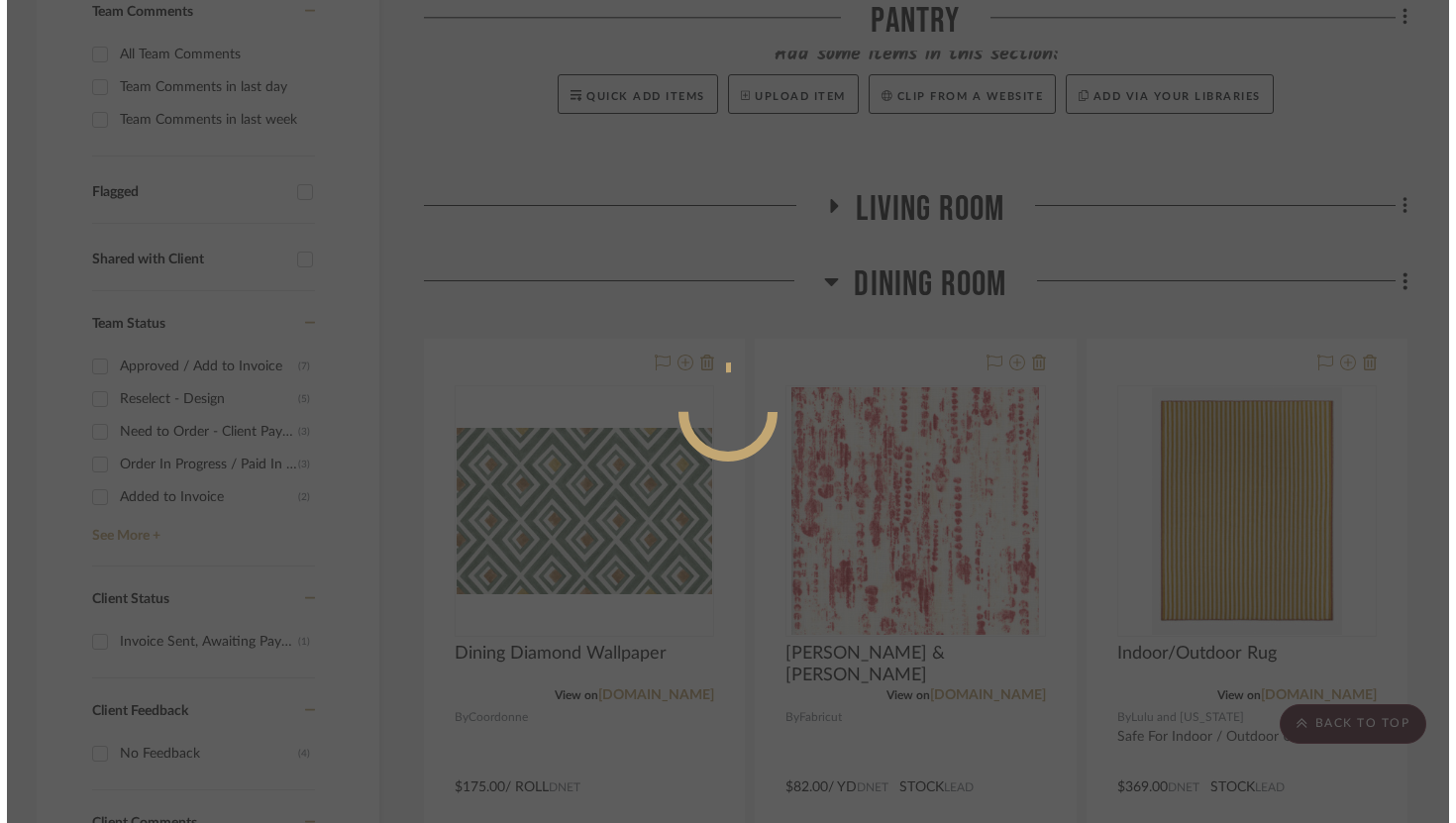 scroll, scrollTop: 0, scrollLeft: 0, axis: both 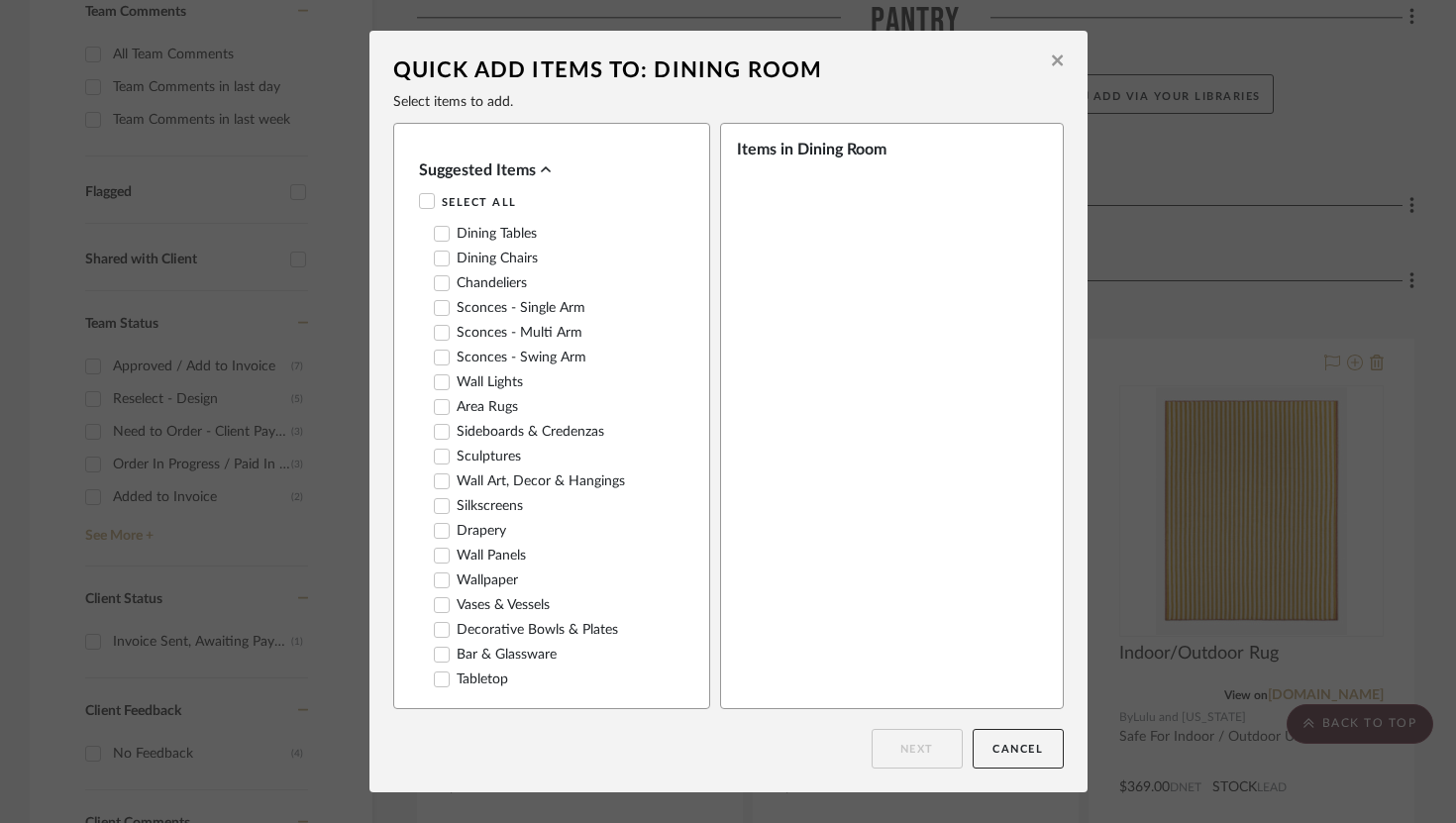 click 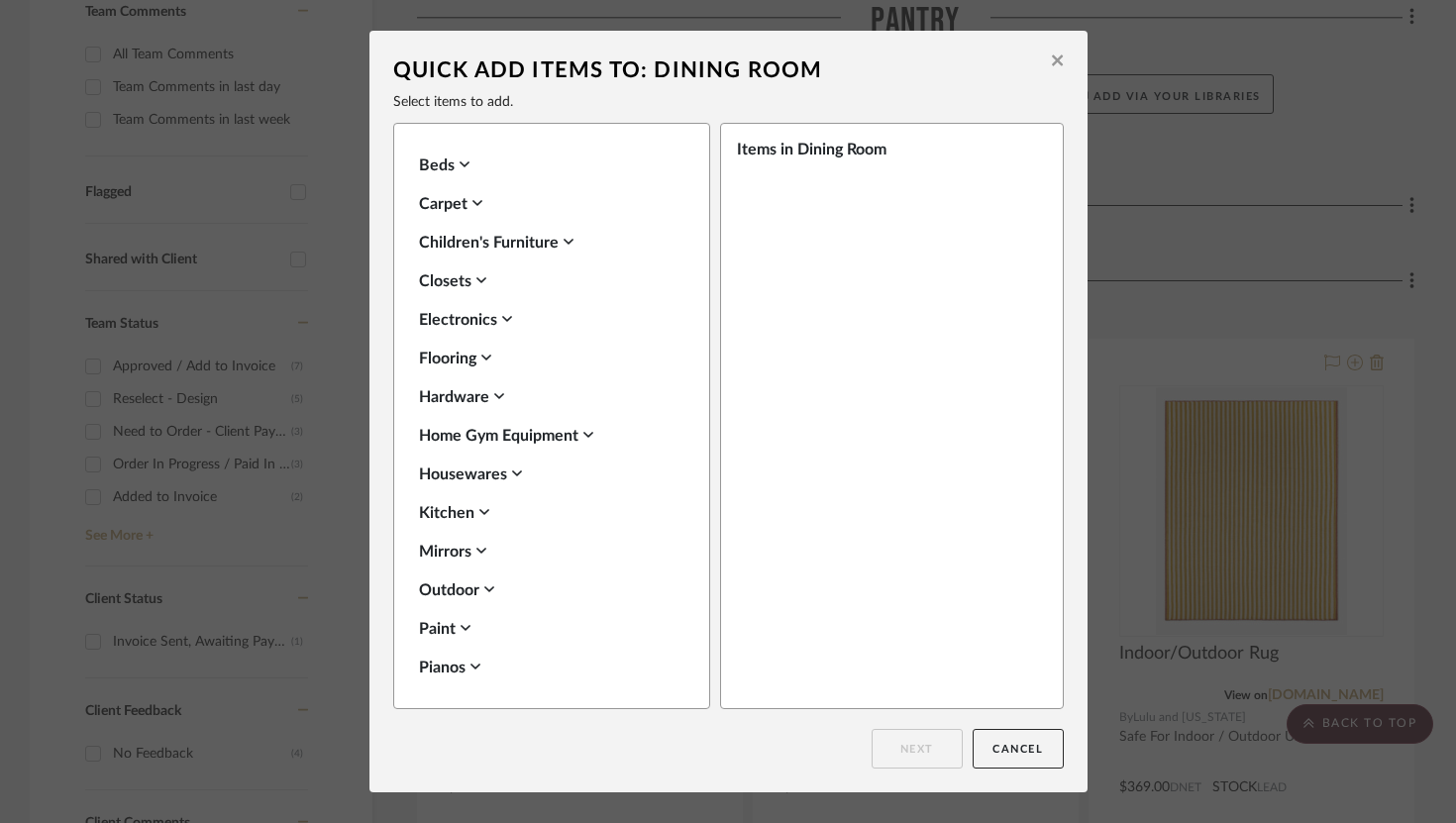 scroll, scrollTop: 515, scrollLeft: 0, axis: vertical 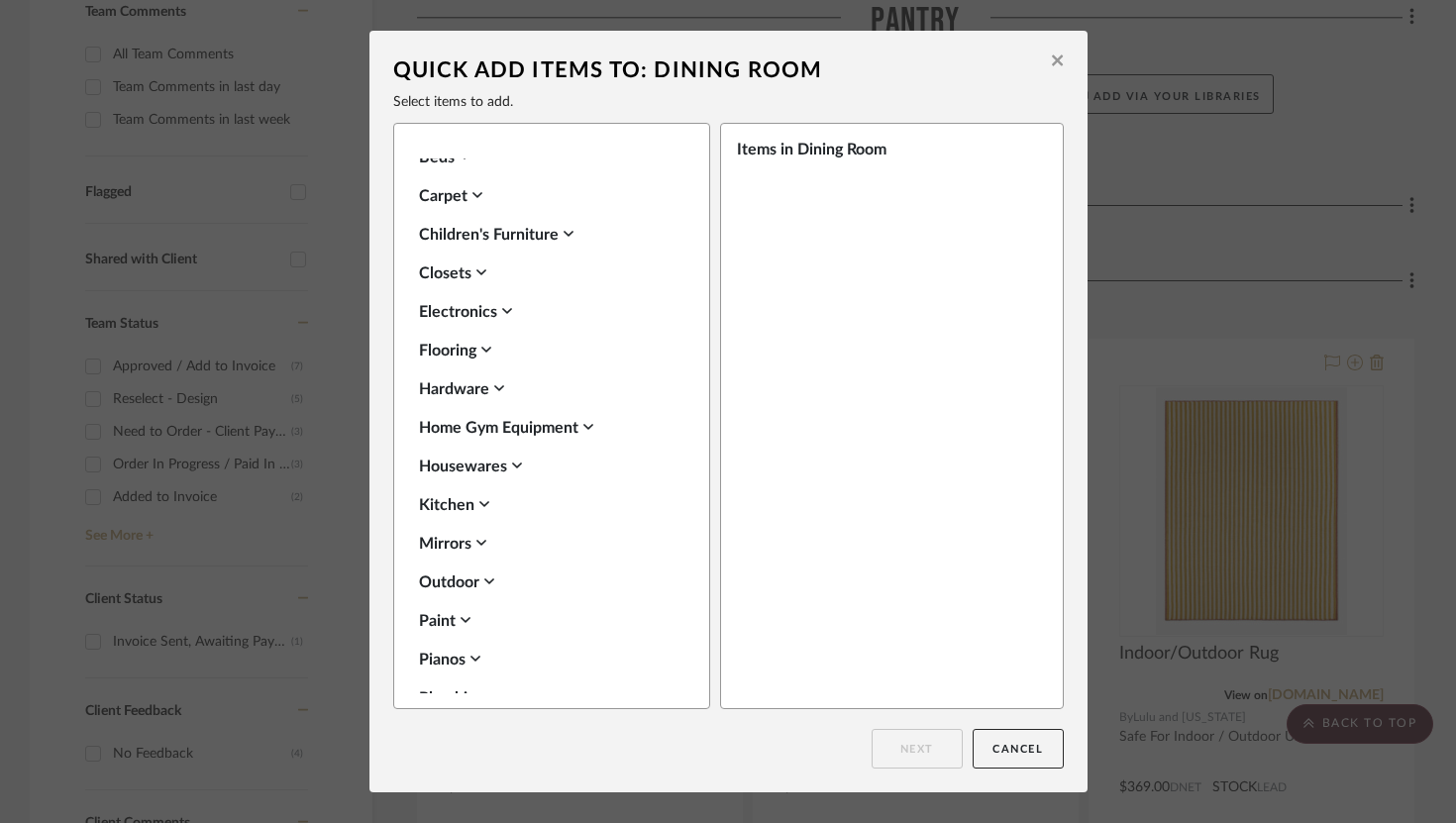 click 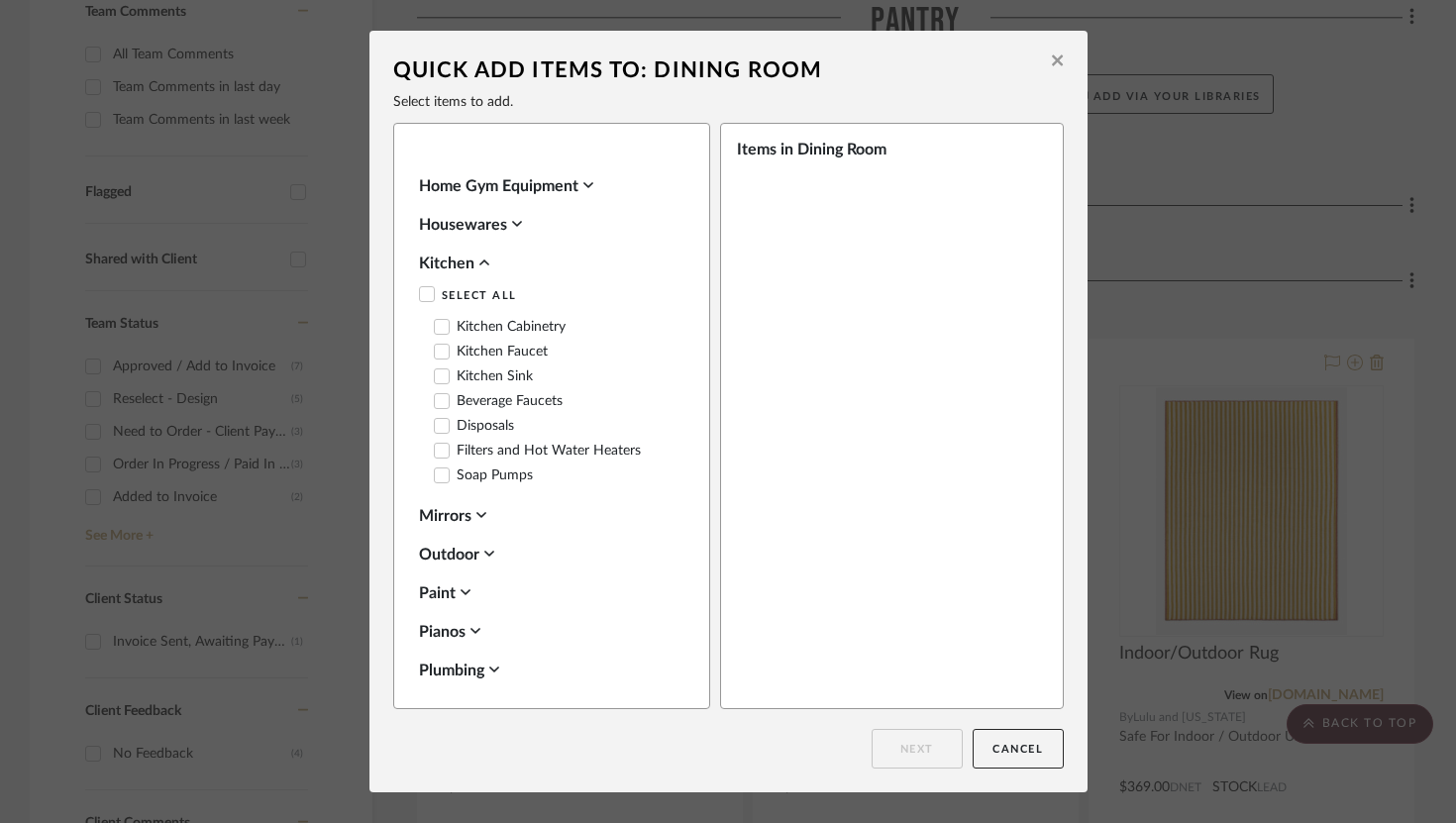 scroll, scrollTop: 762, scrollLeft: 0, axis: vertical 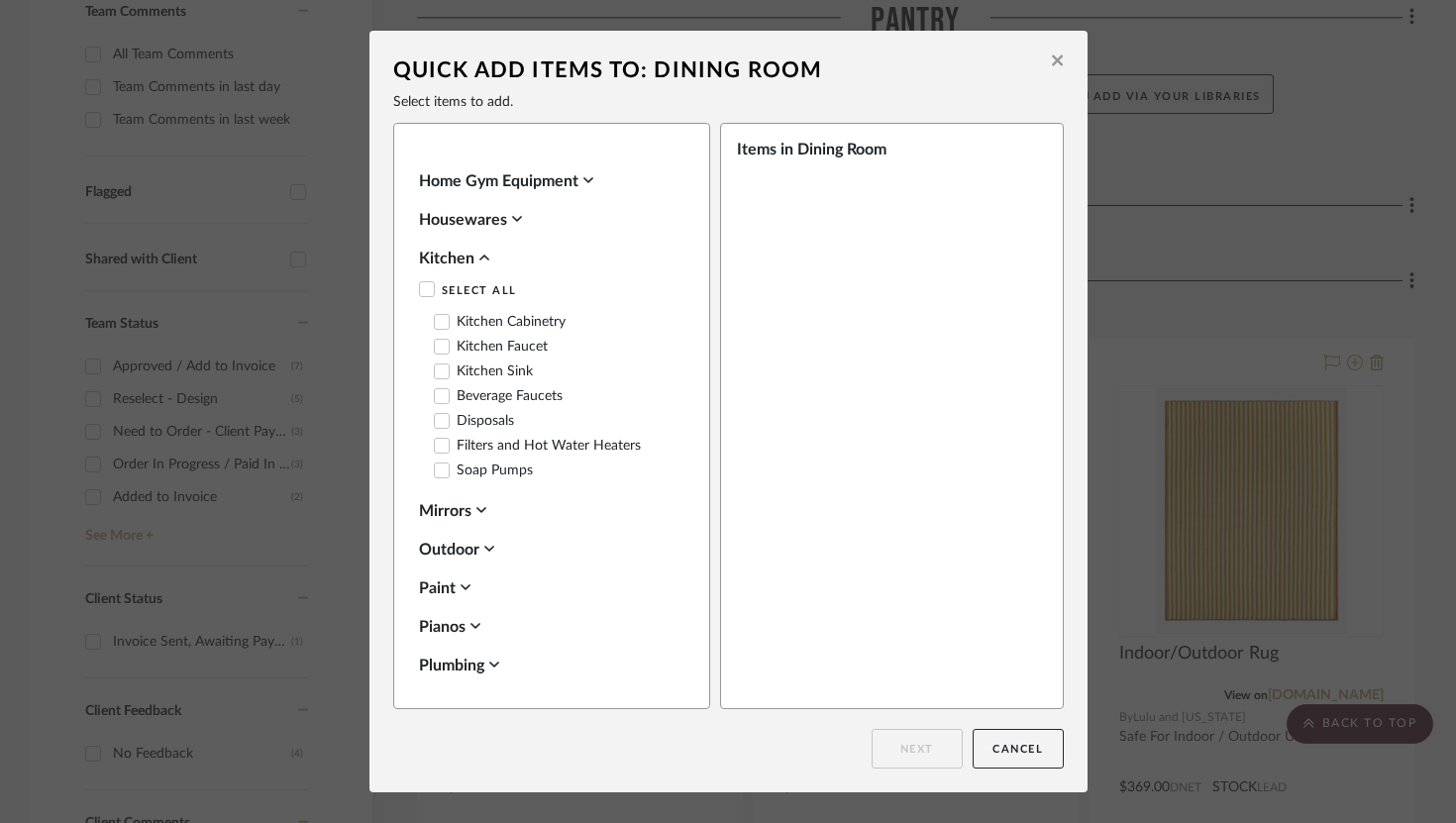 click 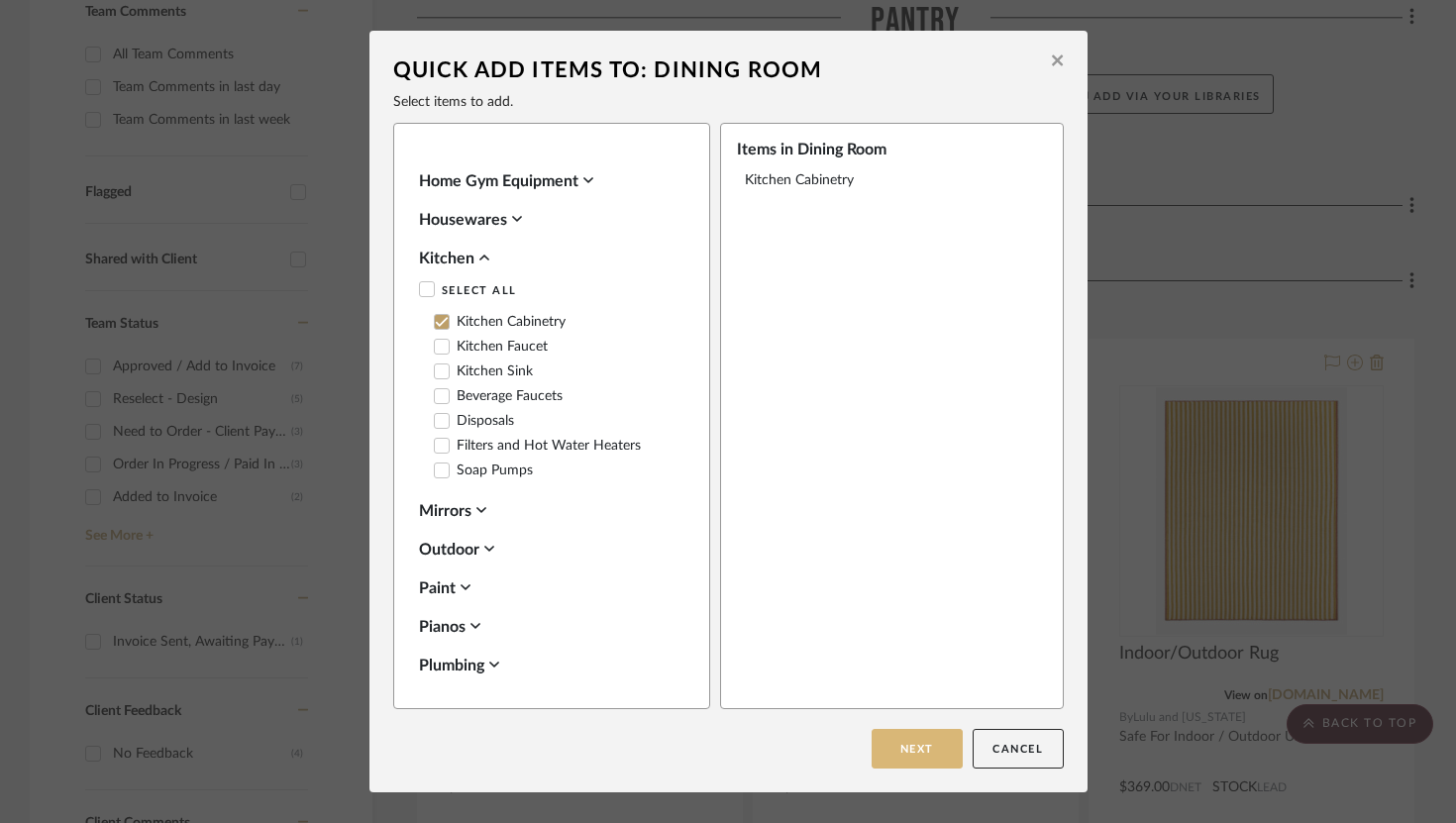 click on "Next" at bounding box center (917, 749) 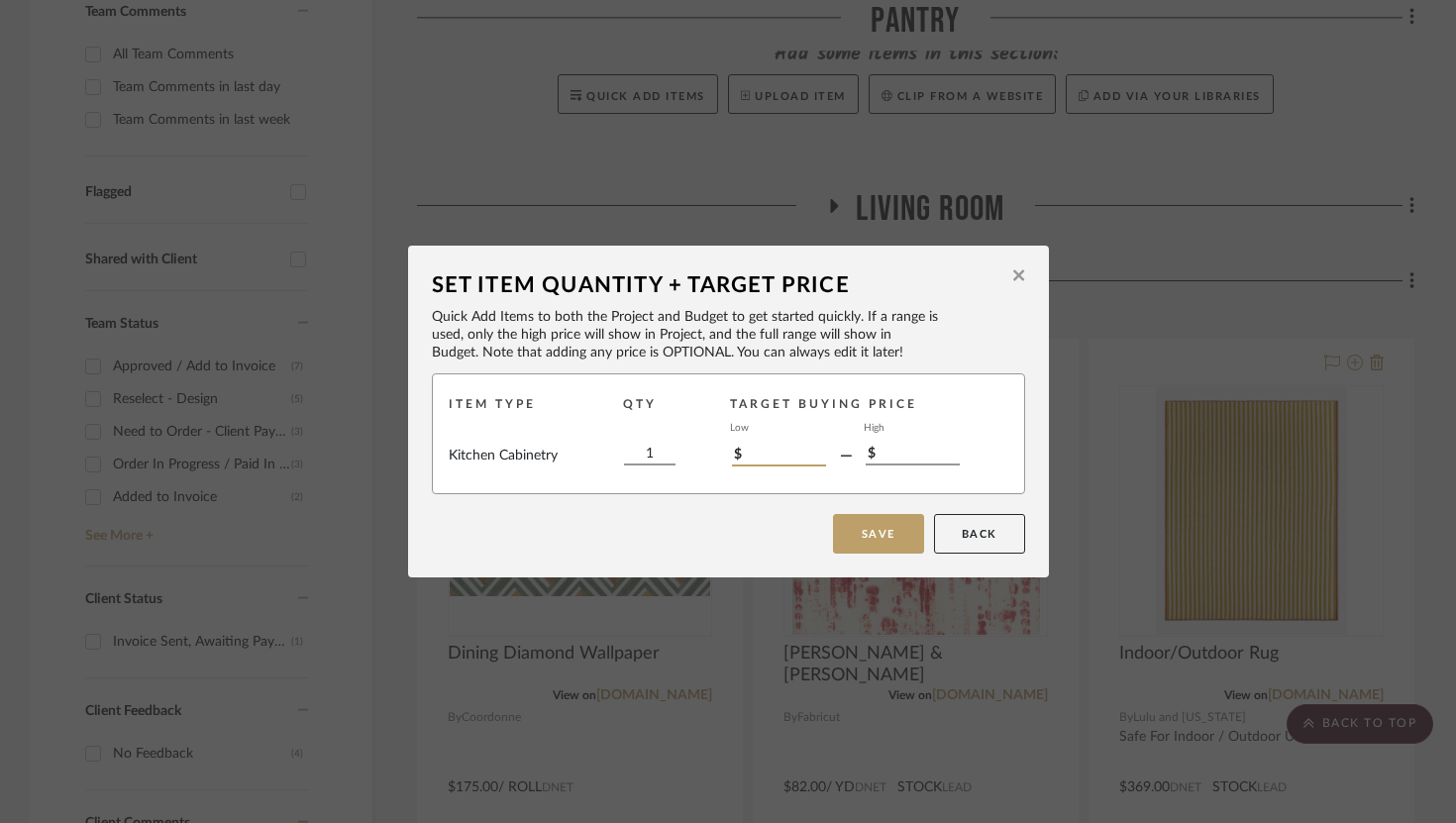click on "$" at bounding box center (779, 456) 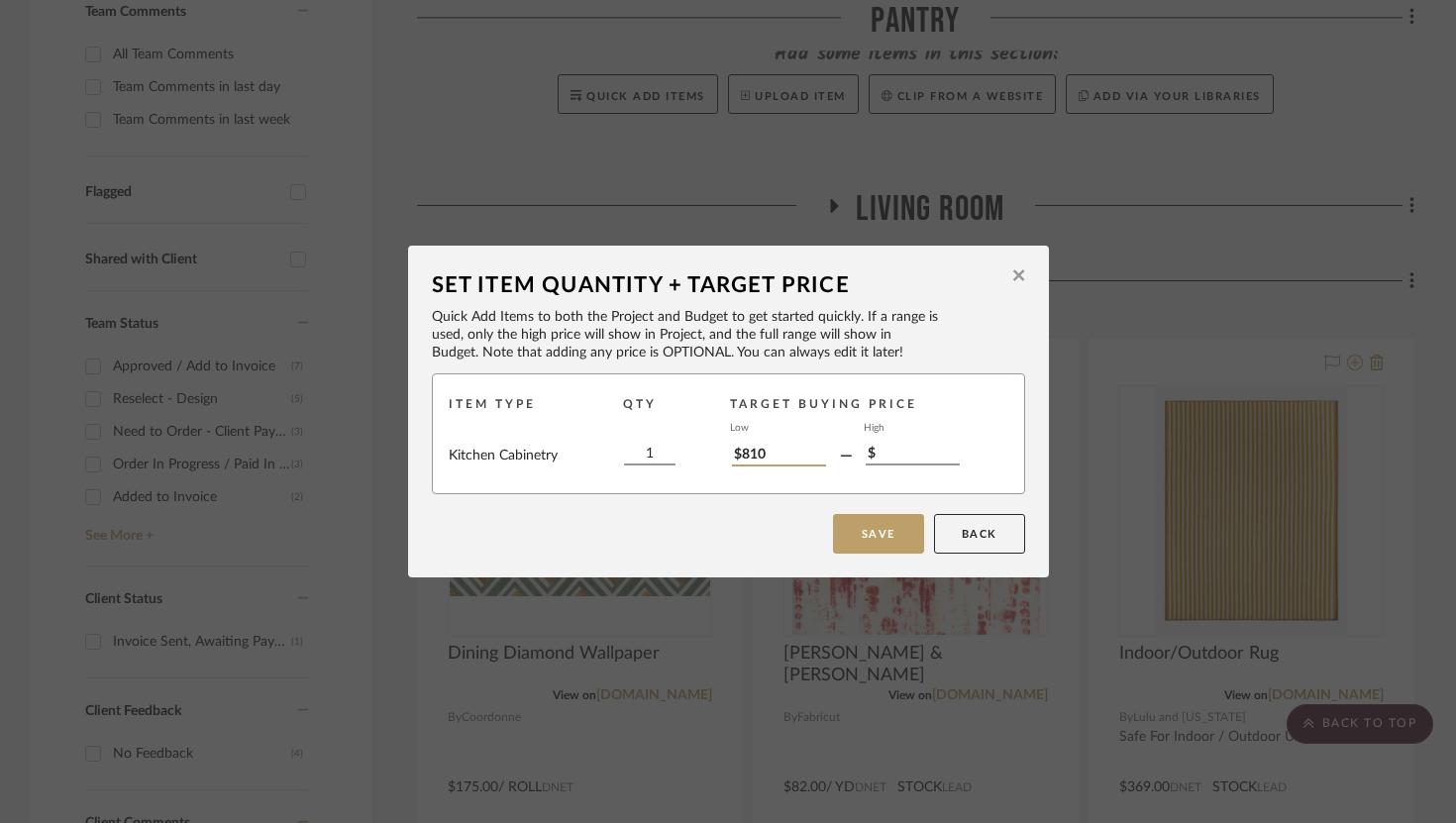 type on "$8,100" 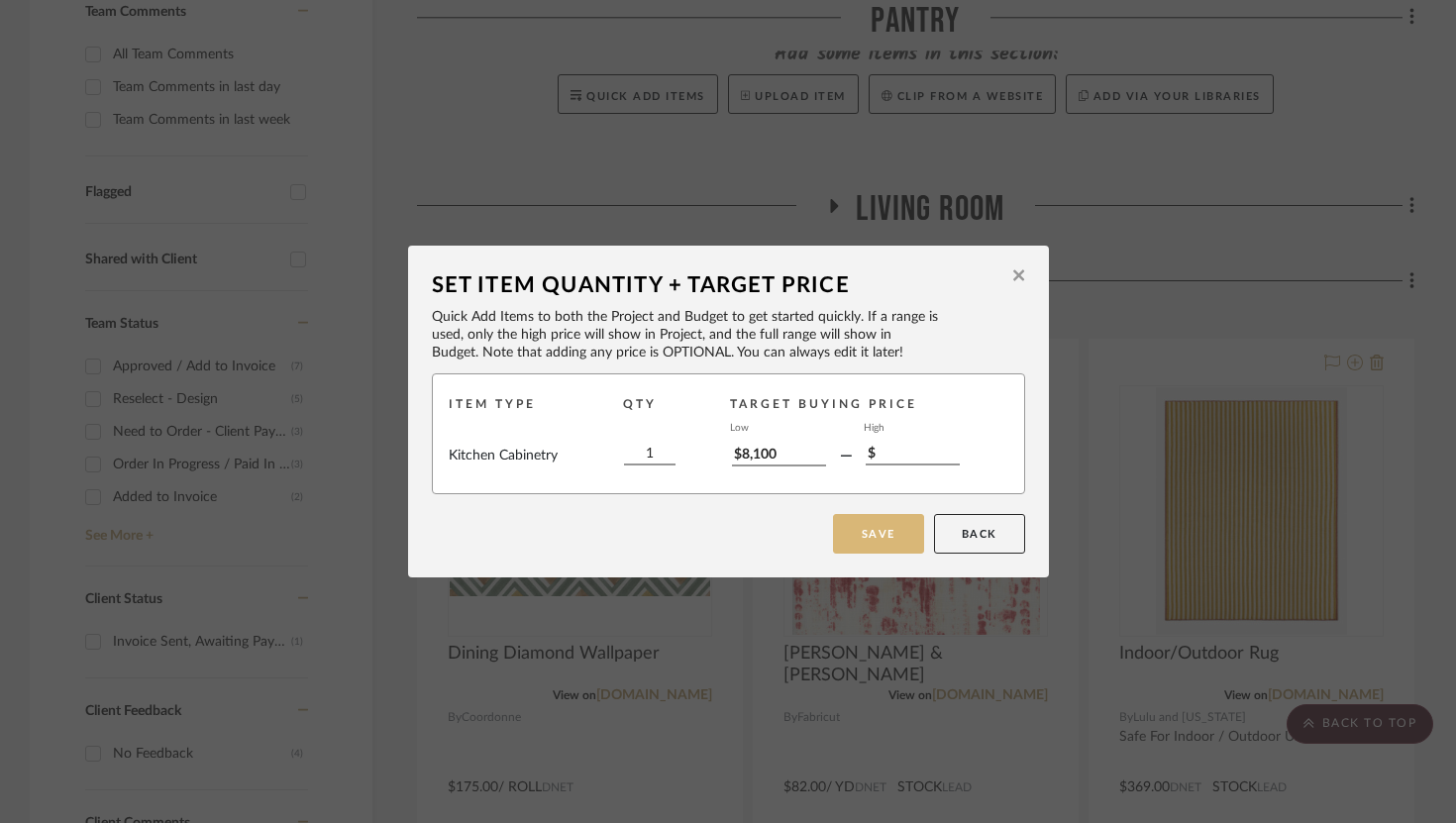 click on "Save" at bounding box center (879, 534) 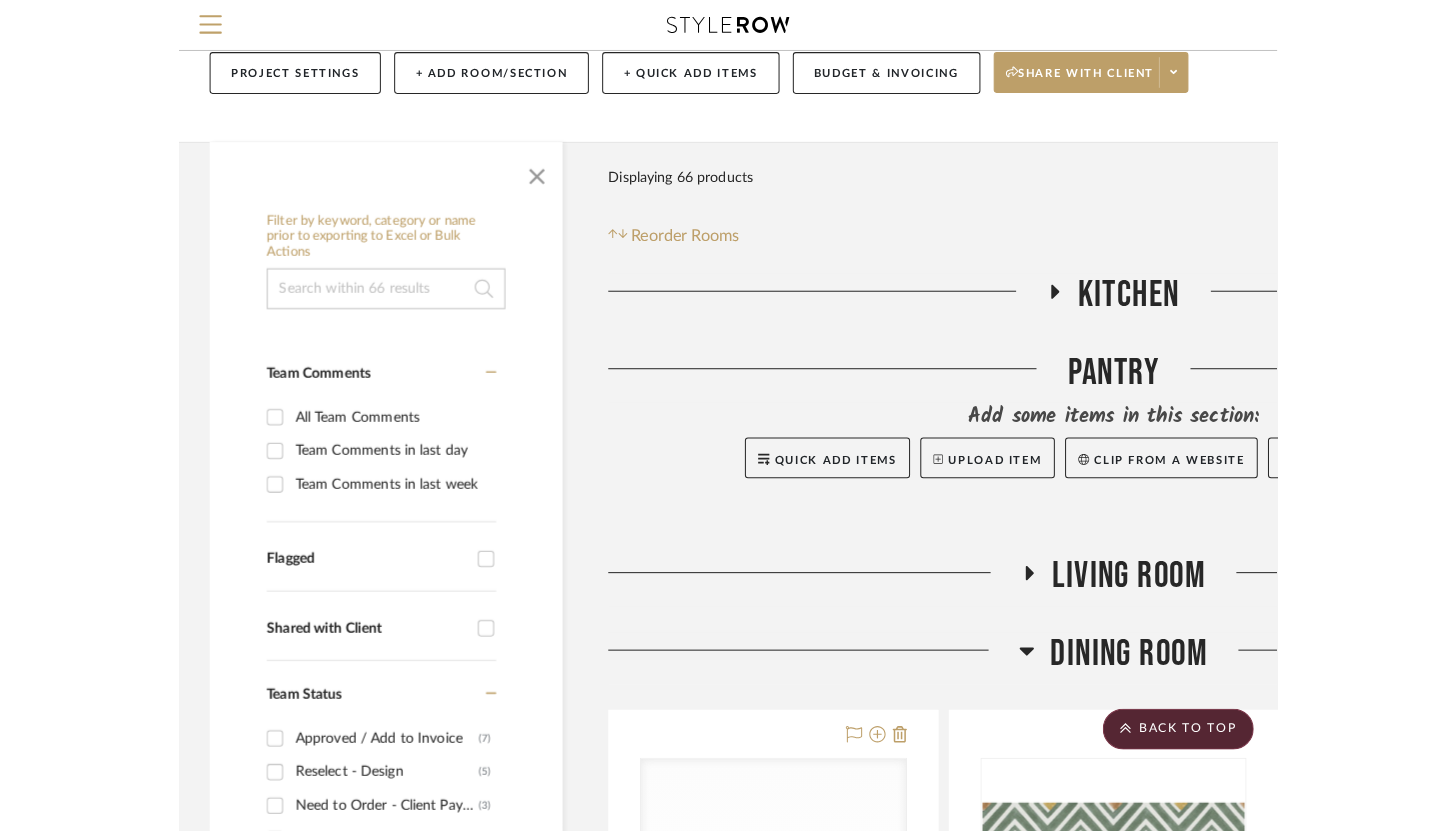 scroll, scrollTop: 0, scrollLeft: 0, axis: both 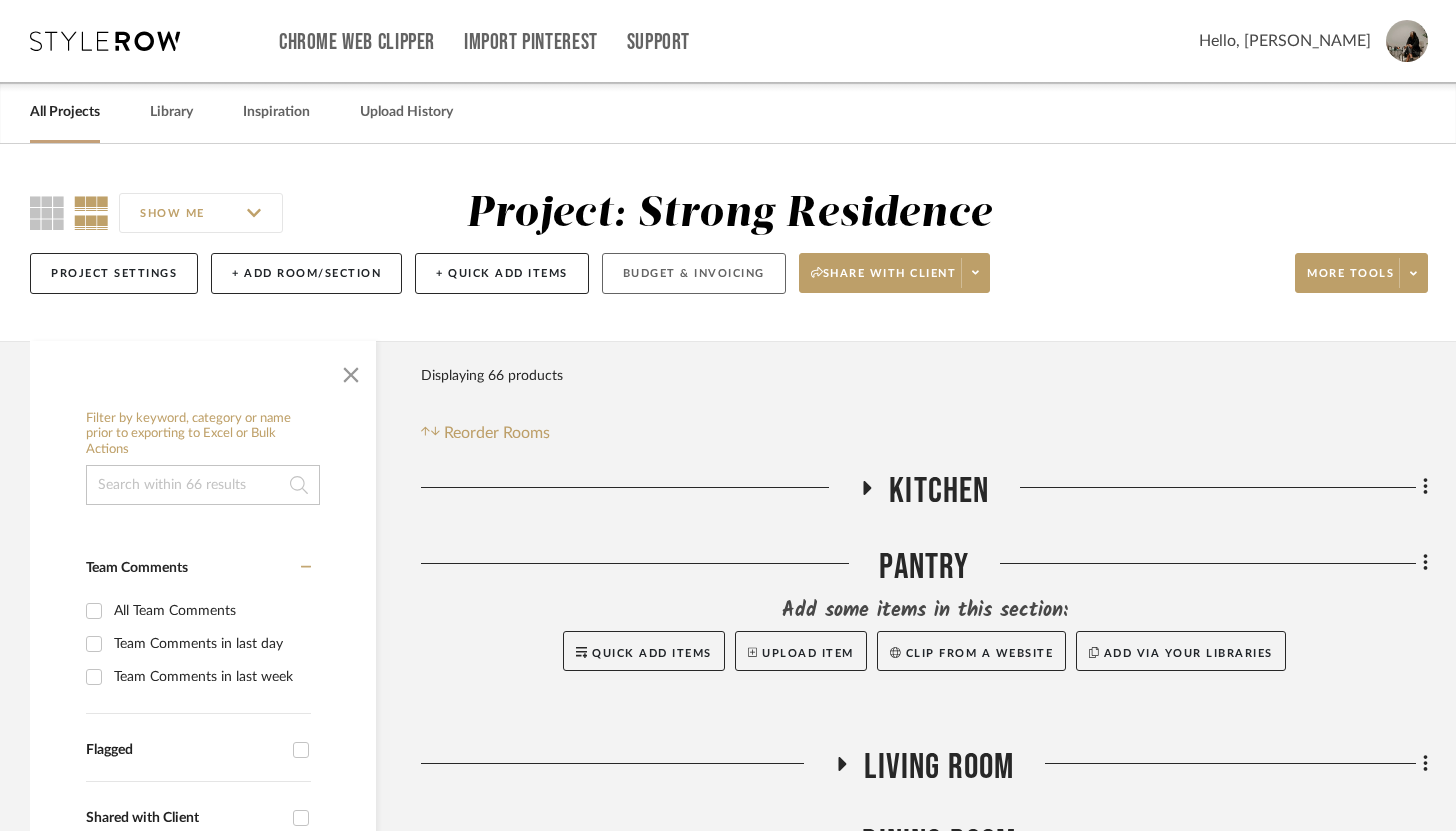 click on "Budget & Invoicing" 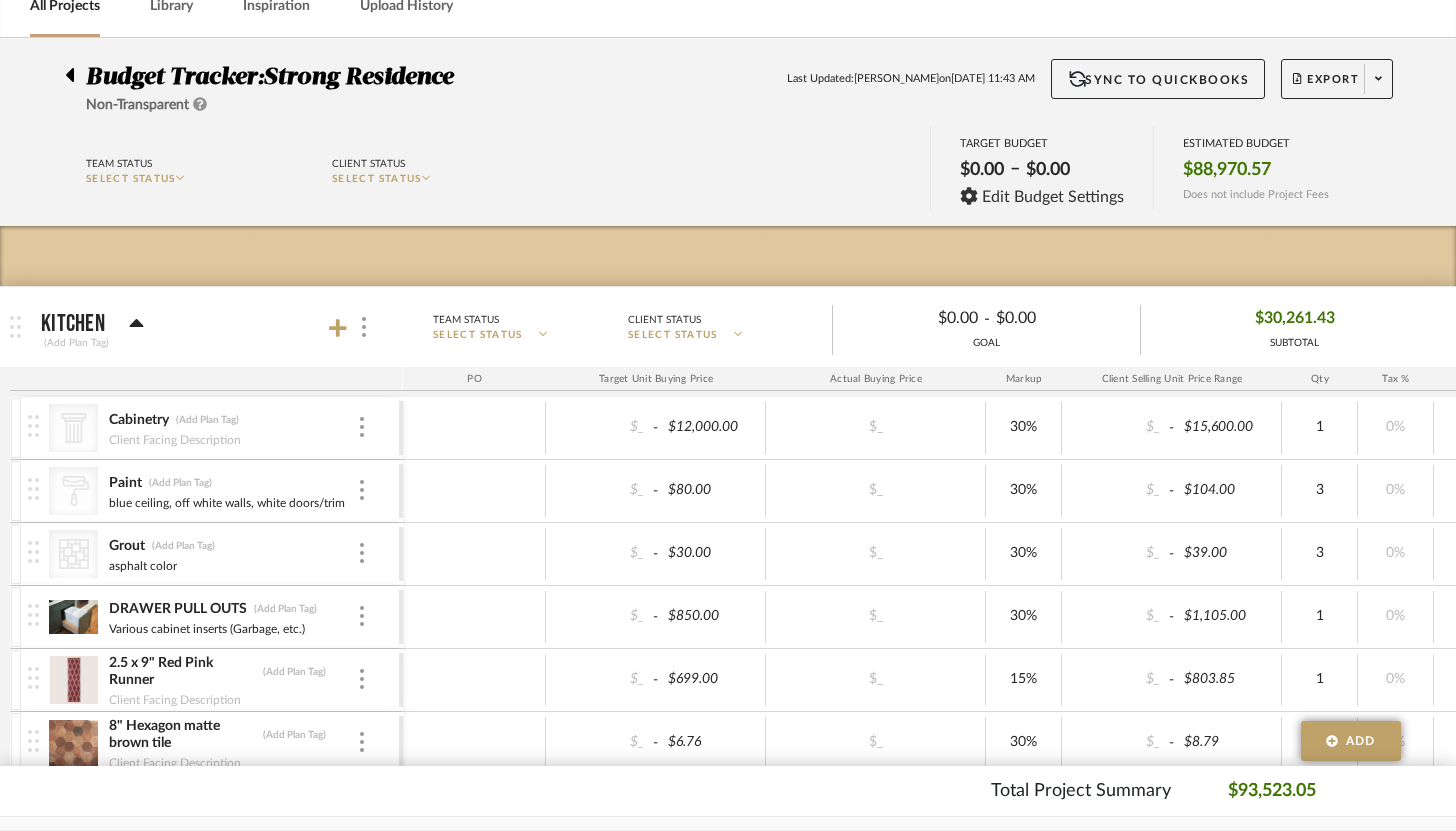 scroll, scrollTop: 144, scrollLeft: 0, axis: vertical 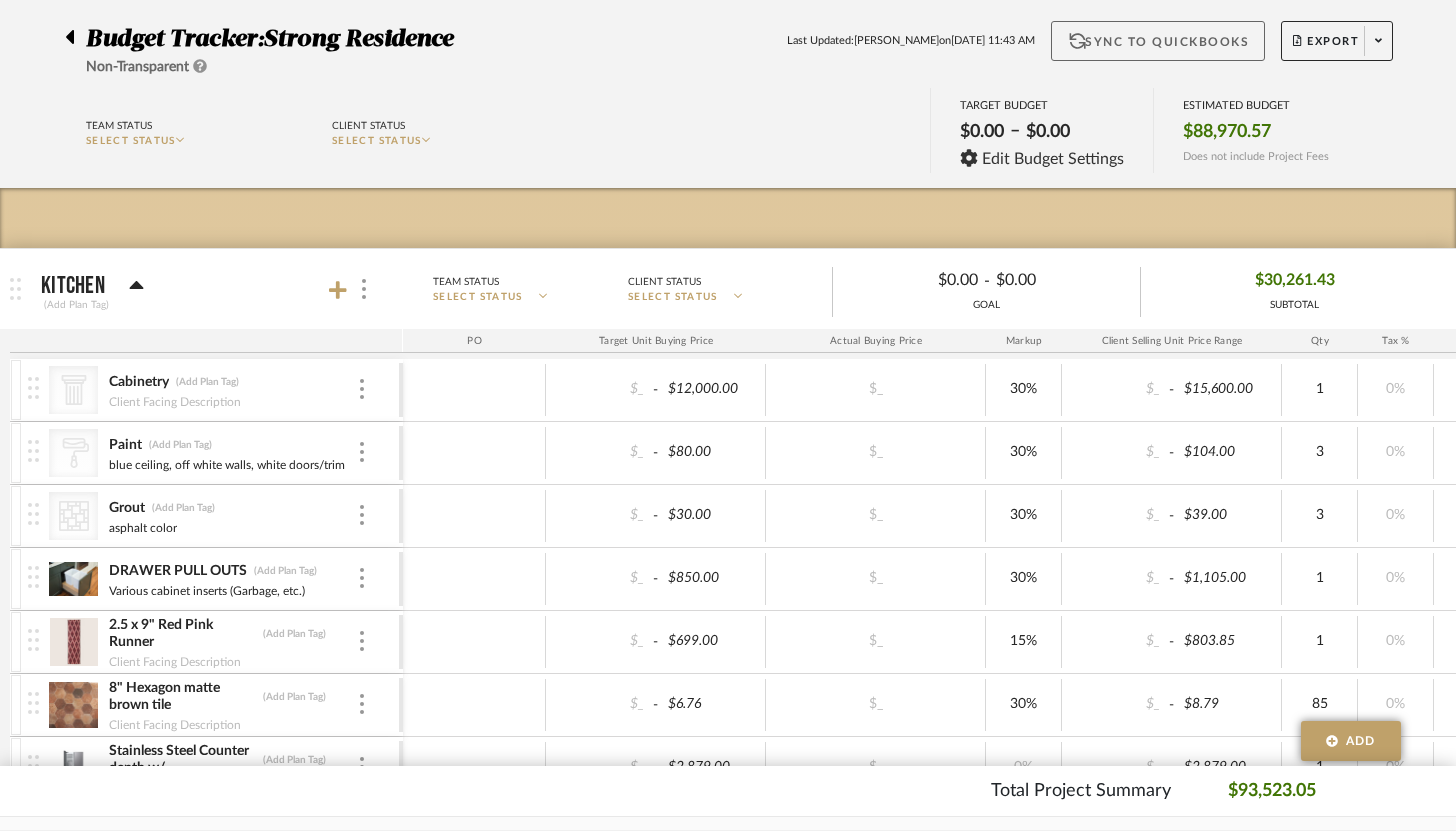 click on "Sync to QuickBooks" 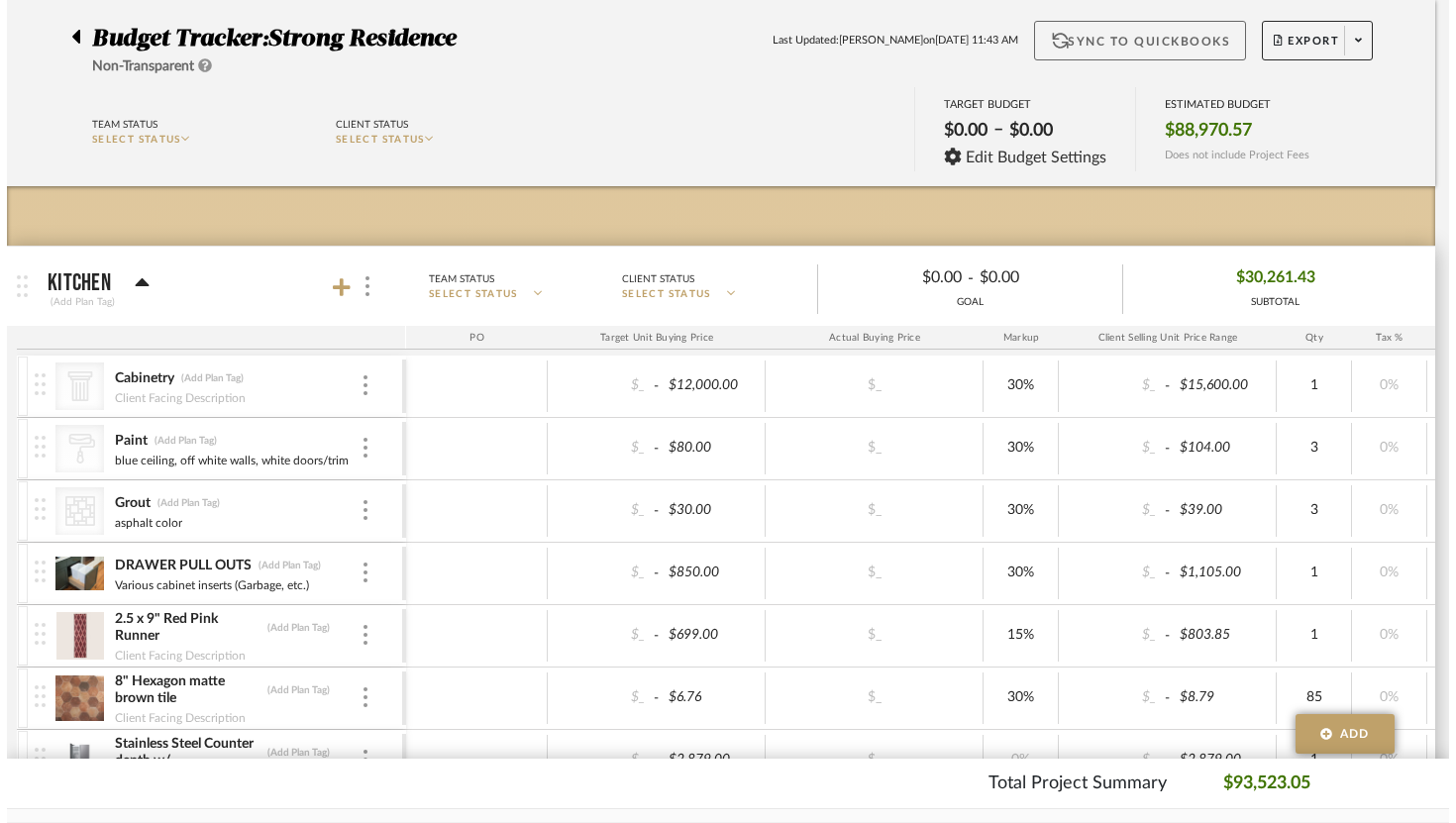 scroll, scrollTop: 0, scrollLeft: 0, axis: both 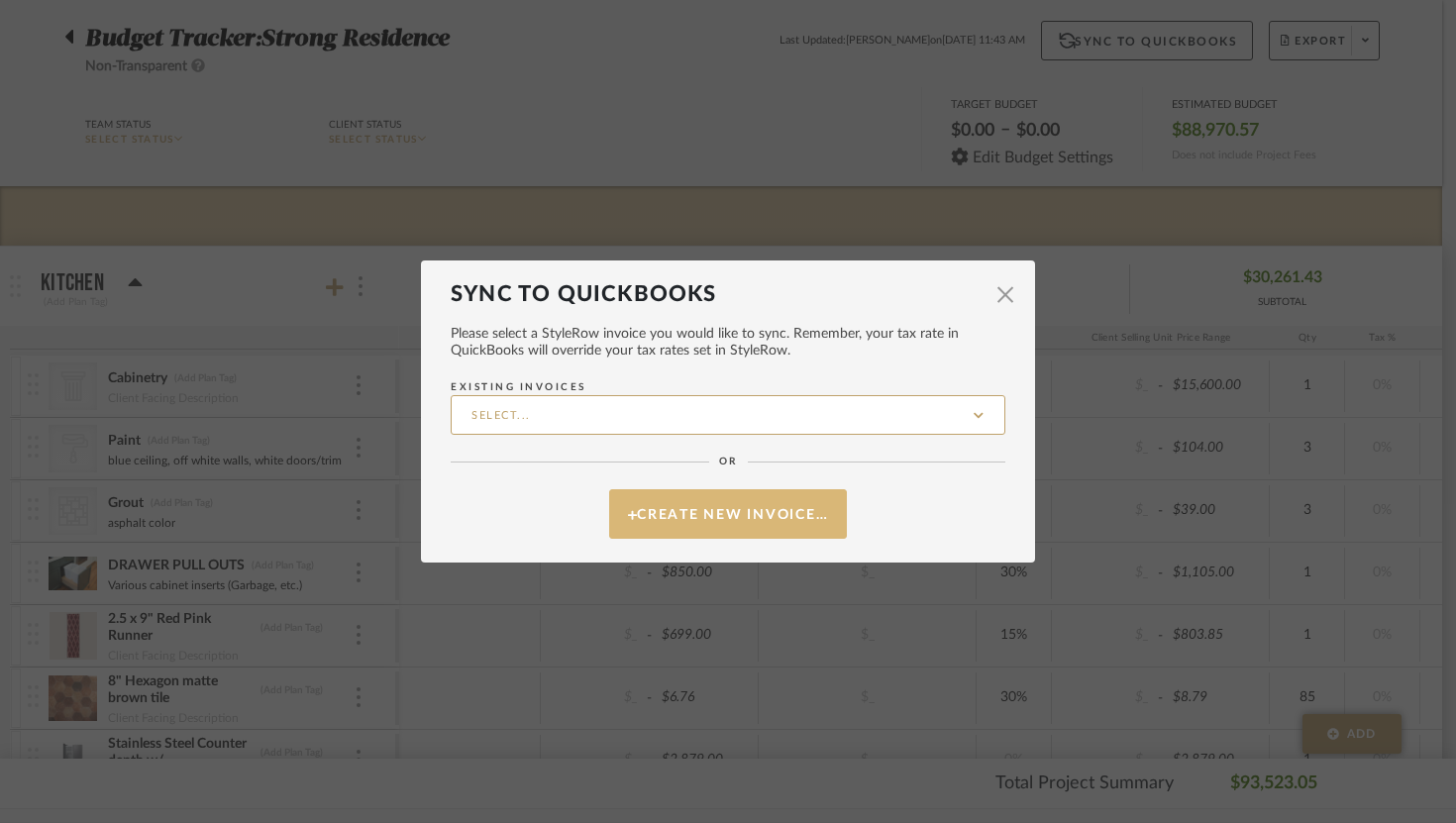 click on "Create New Invoice…" 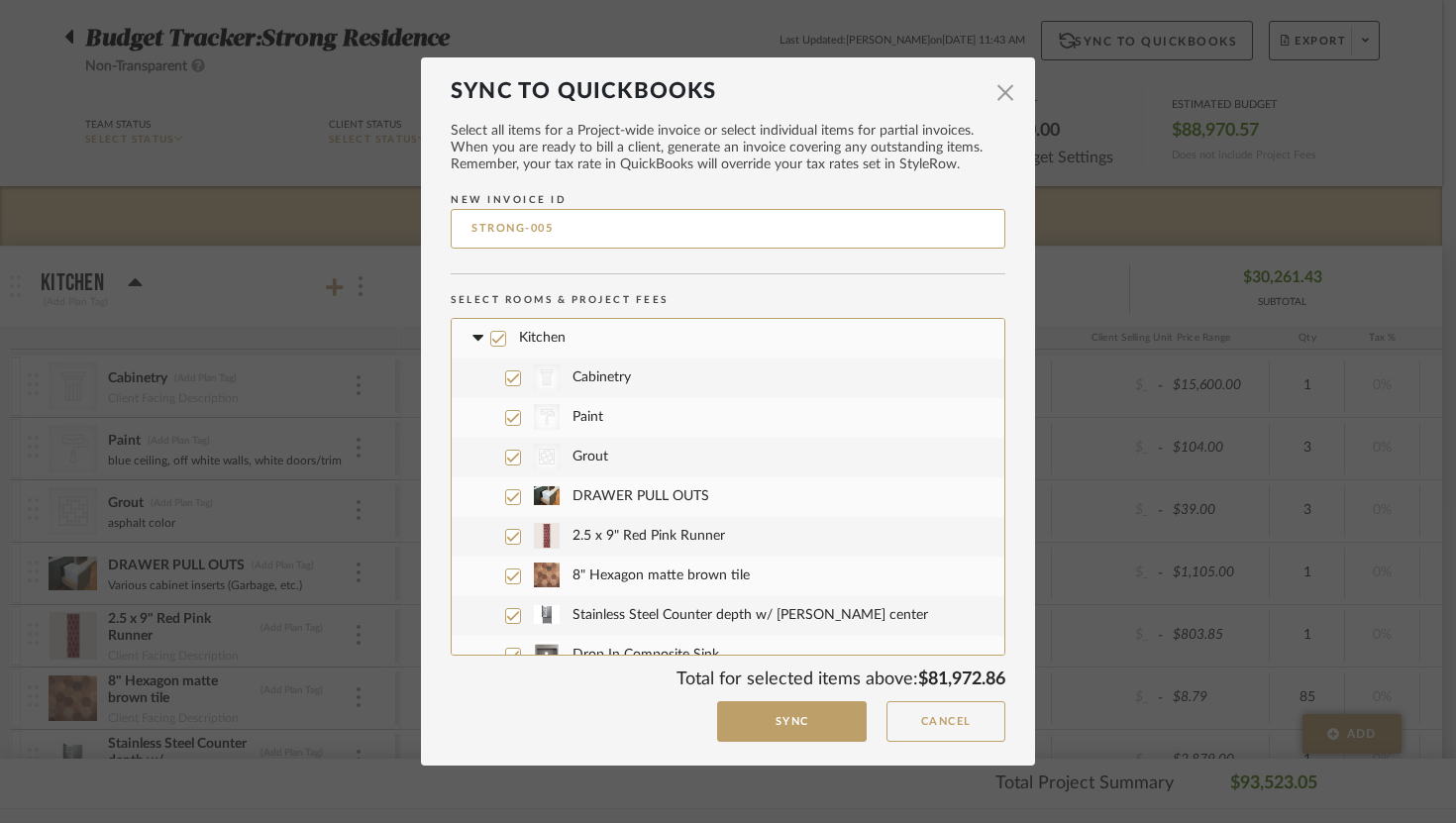 click on "STRONG-005" at bounding box center [728, 229] 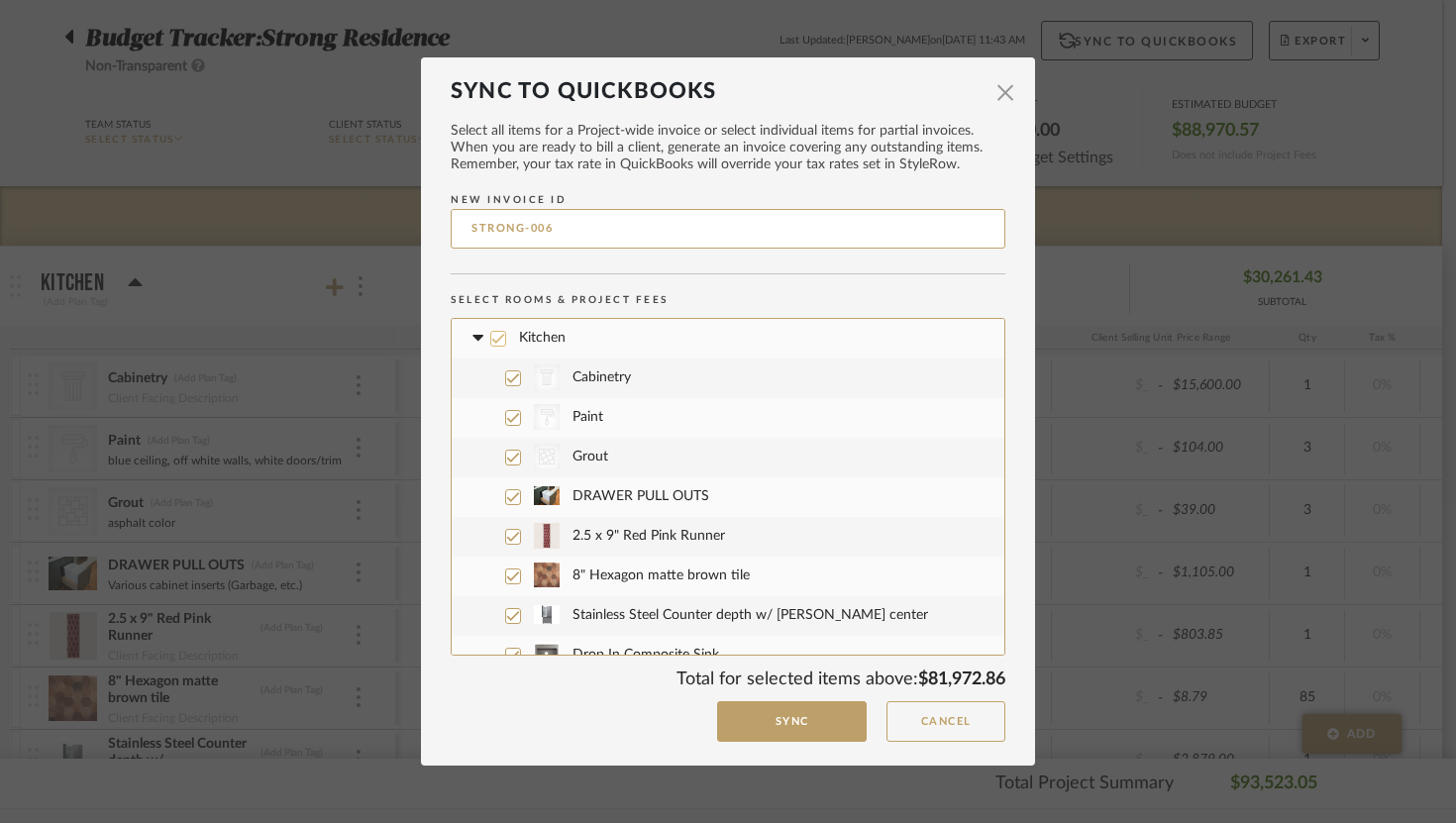 type on "STRONG-006" 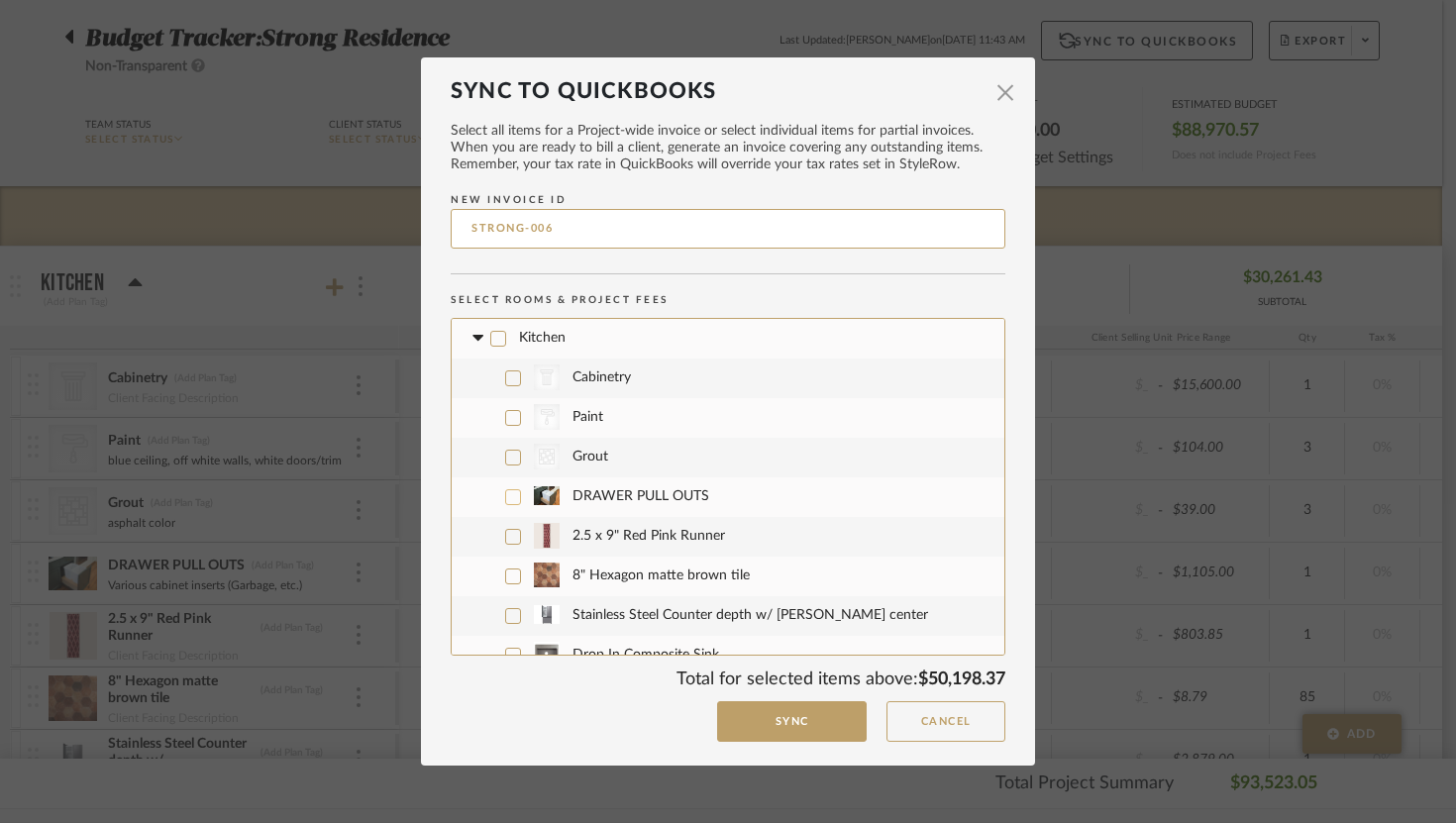 click 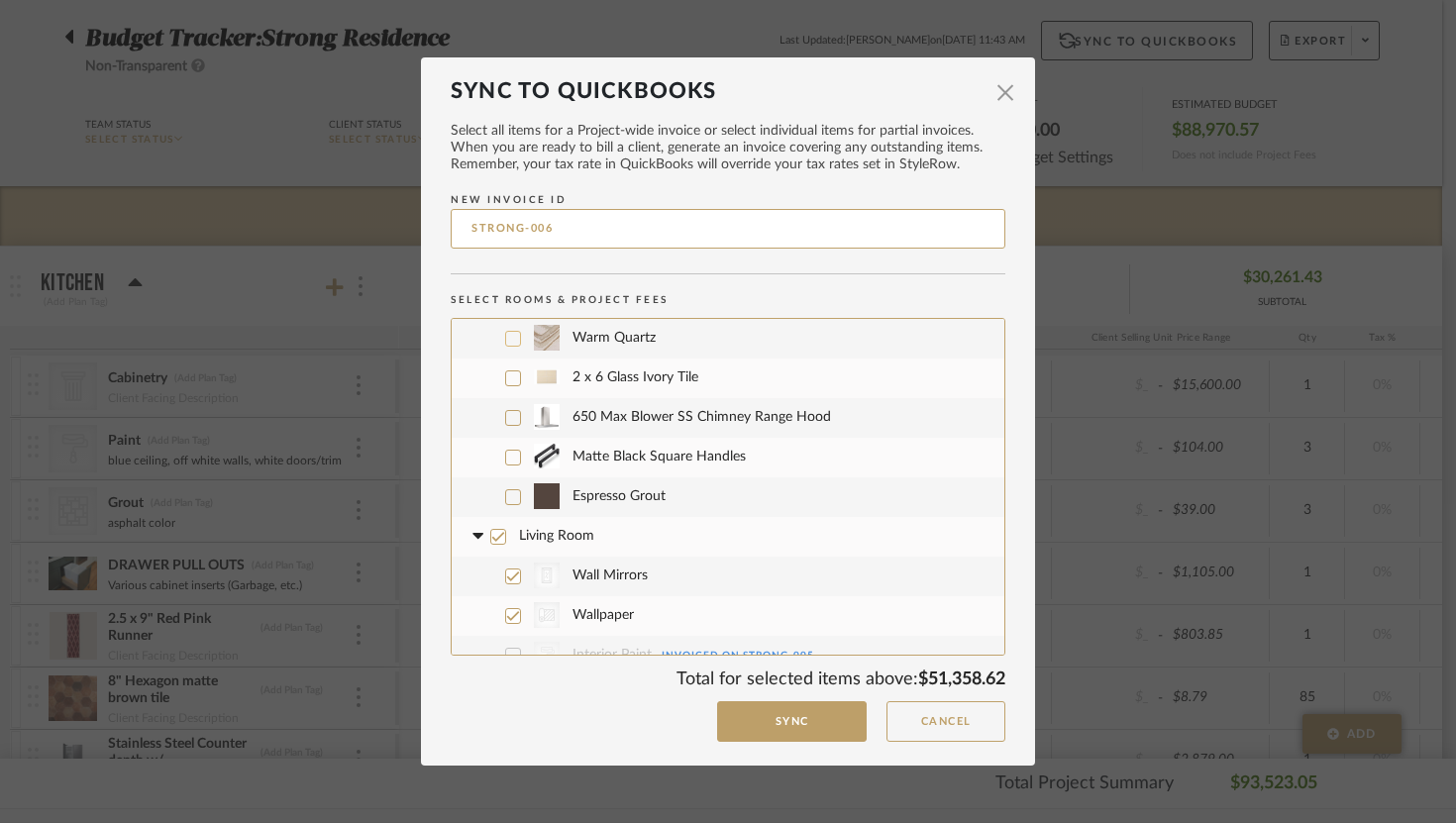 scroll, scrollTop: 518, scrollLeft: 0, axis: vertical 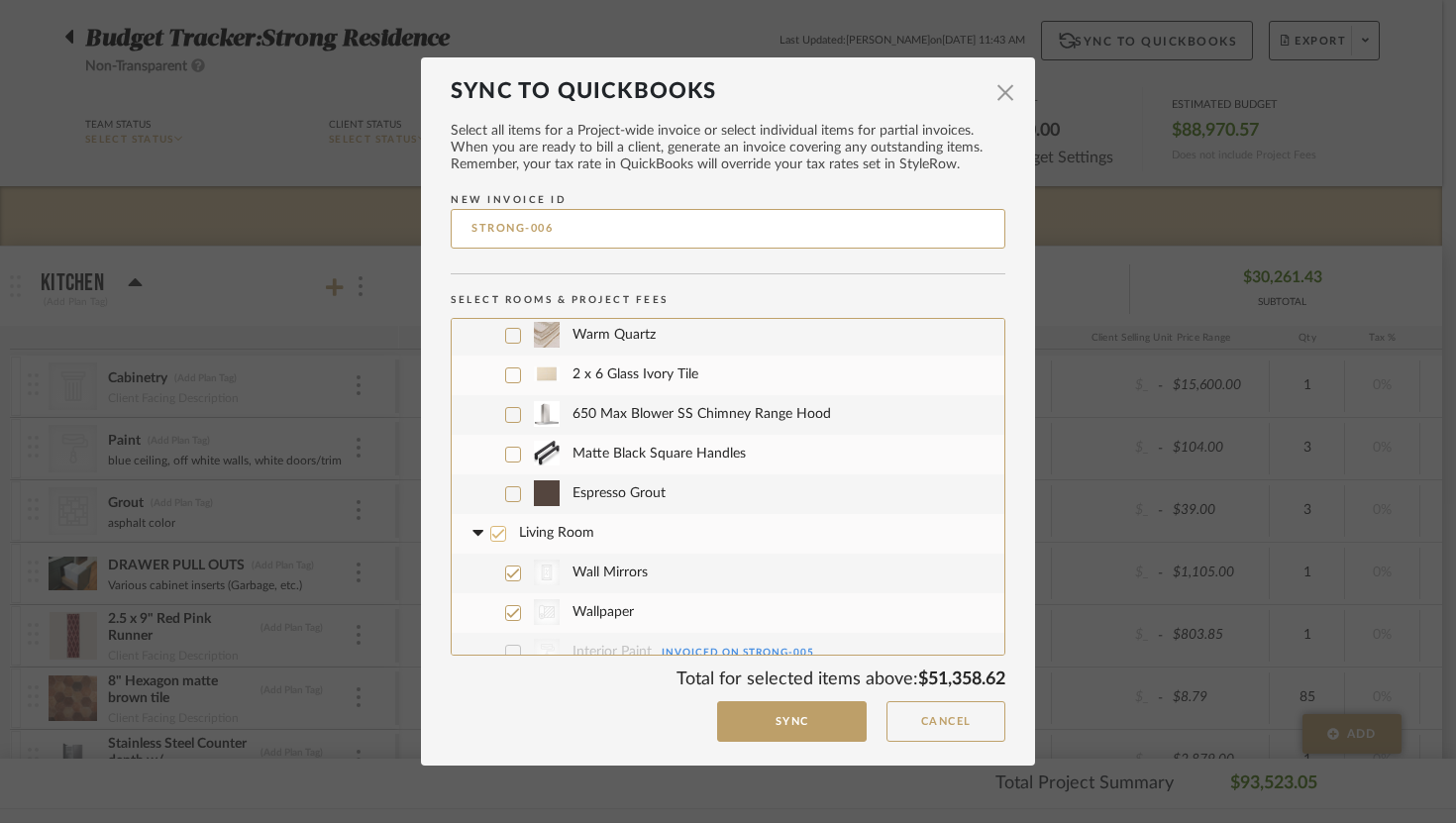 click 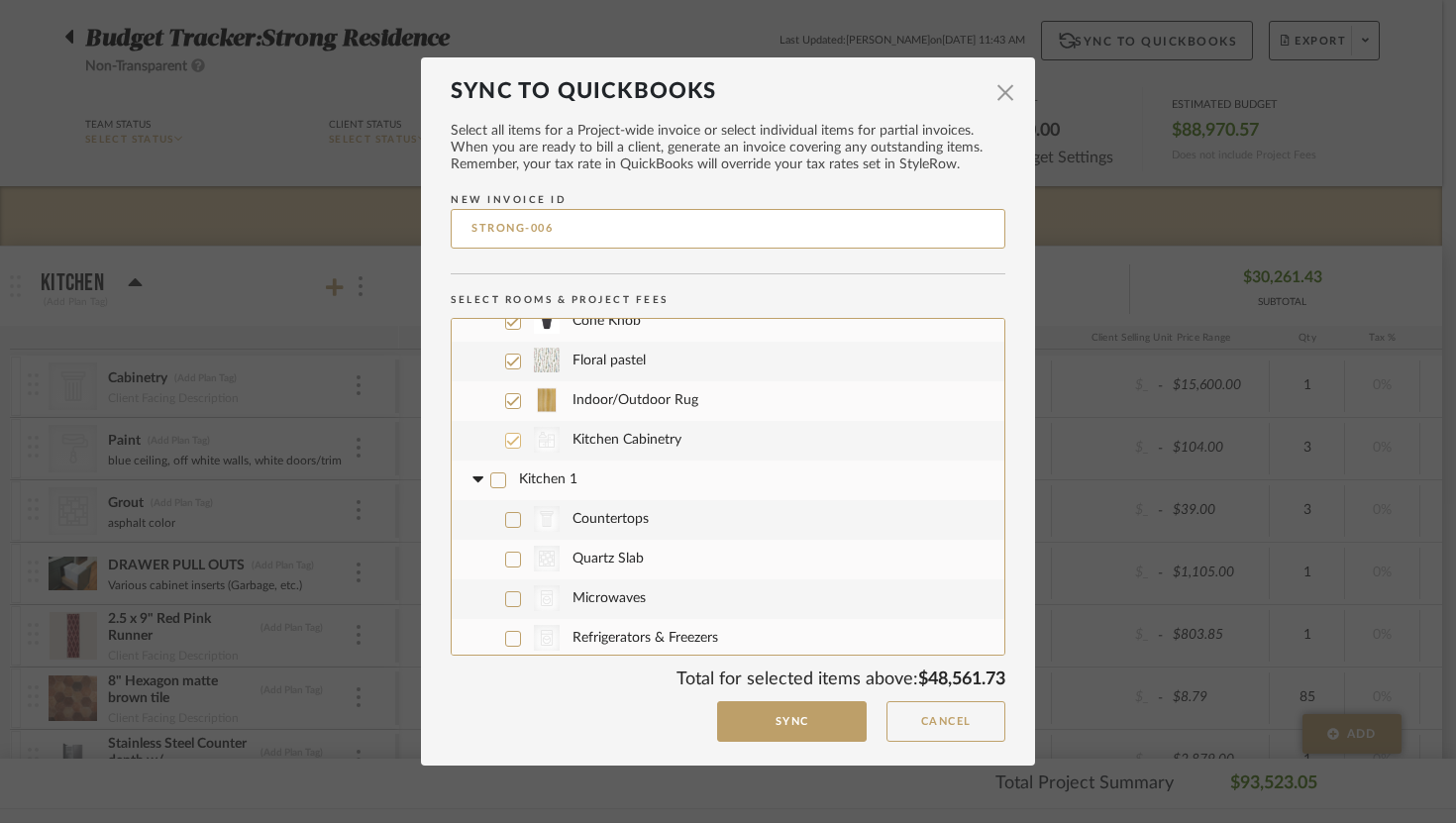 scroll, scrollTop: 1377, scrollLeft: 0, axis: vertical 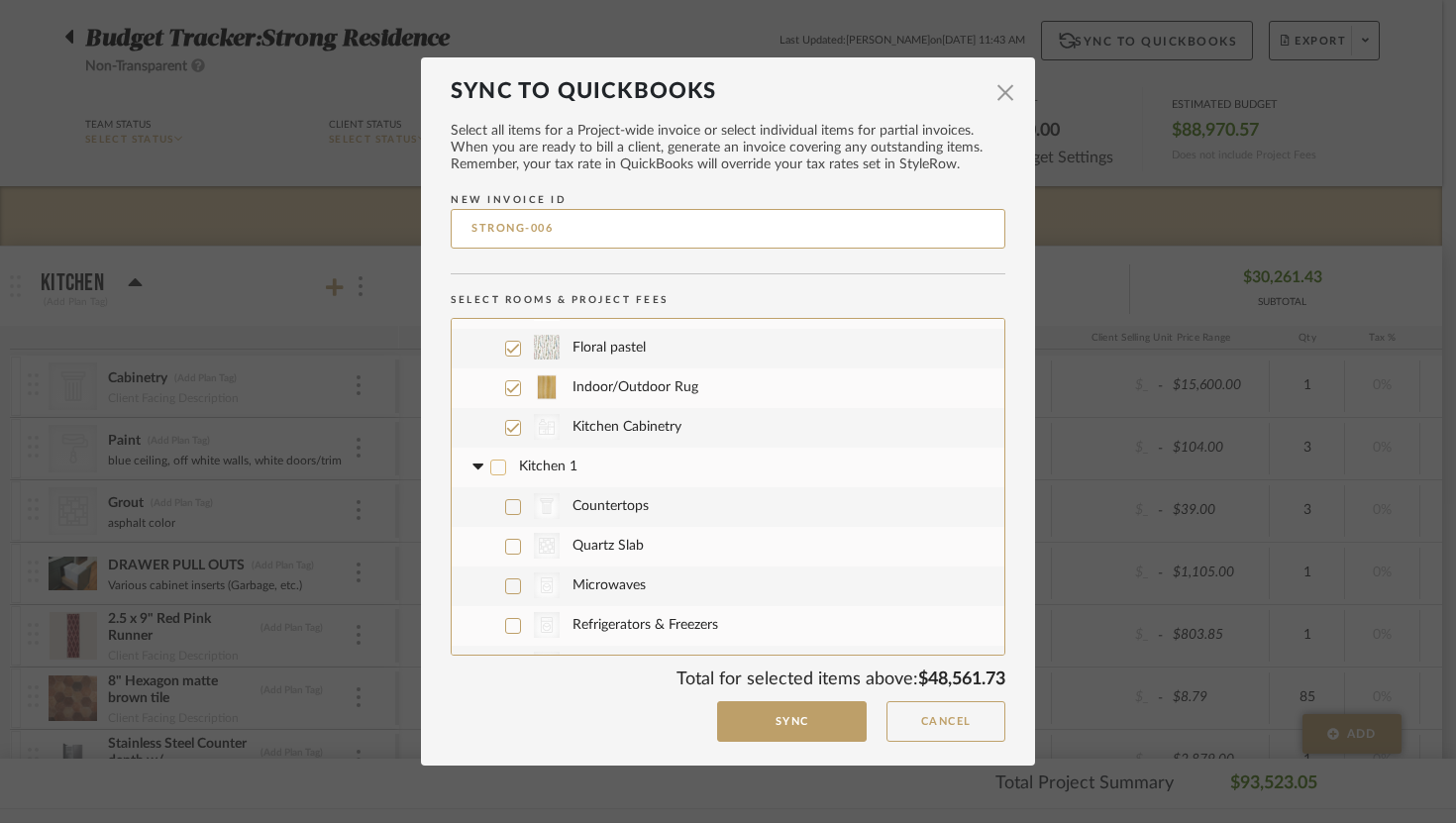 click 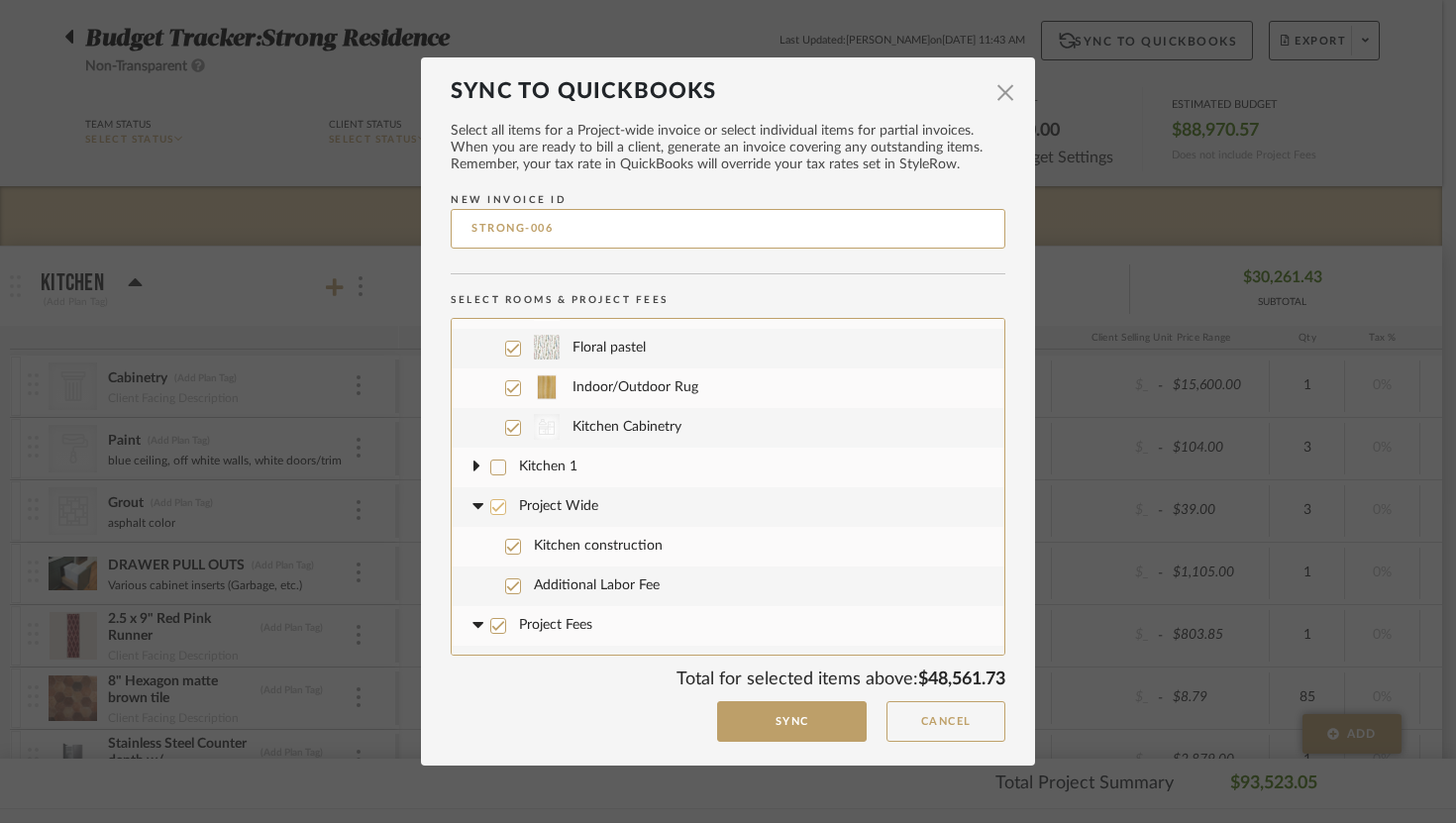 click 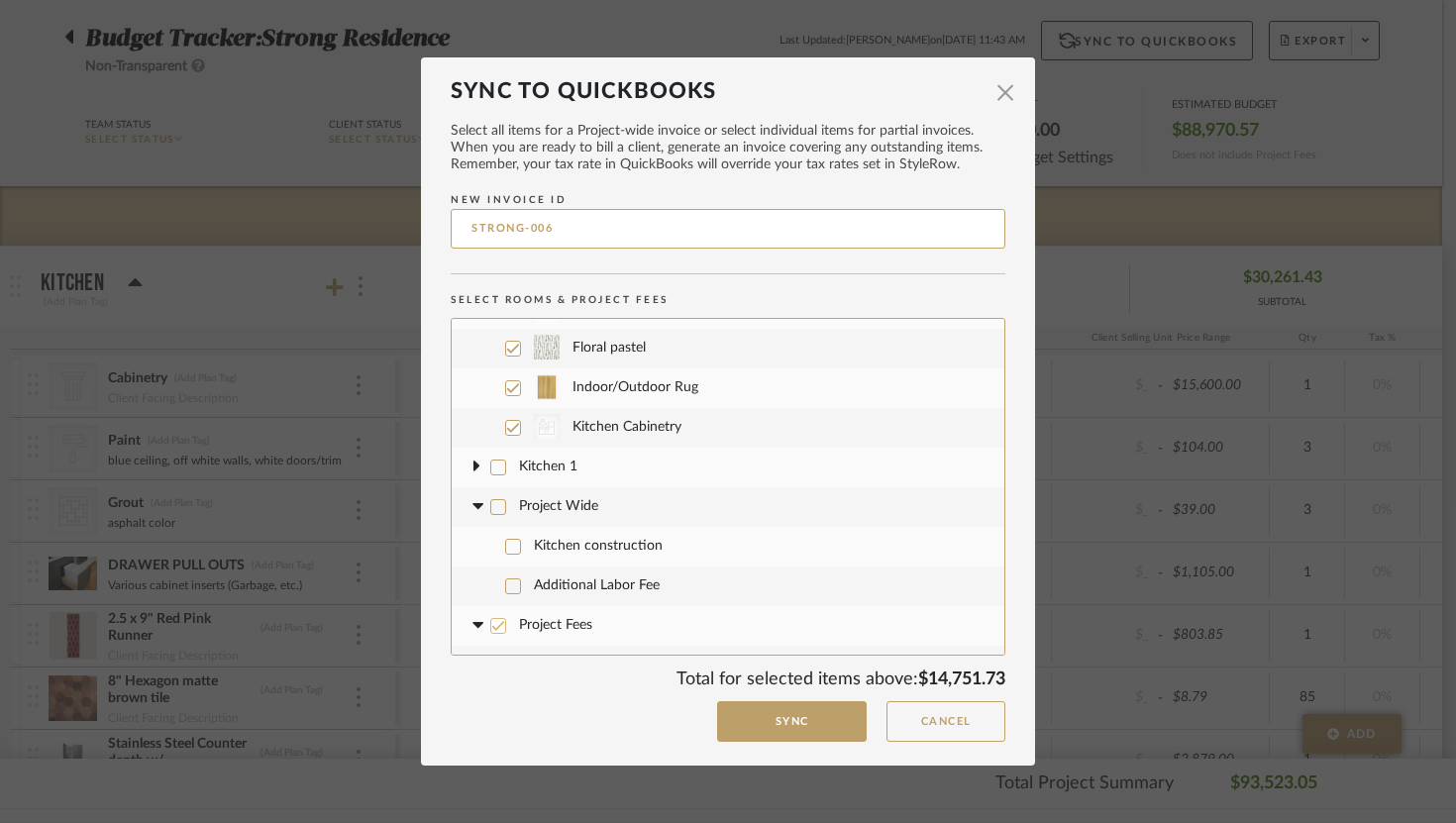 click 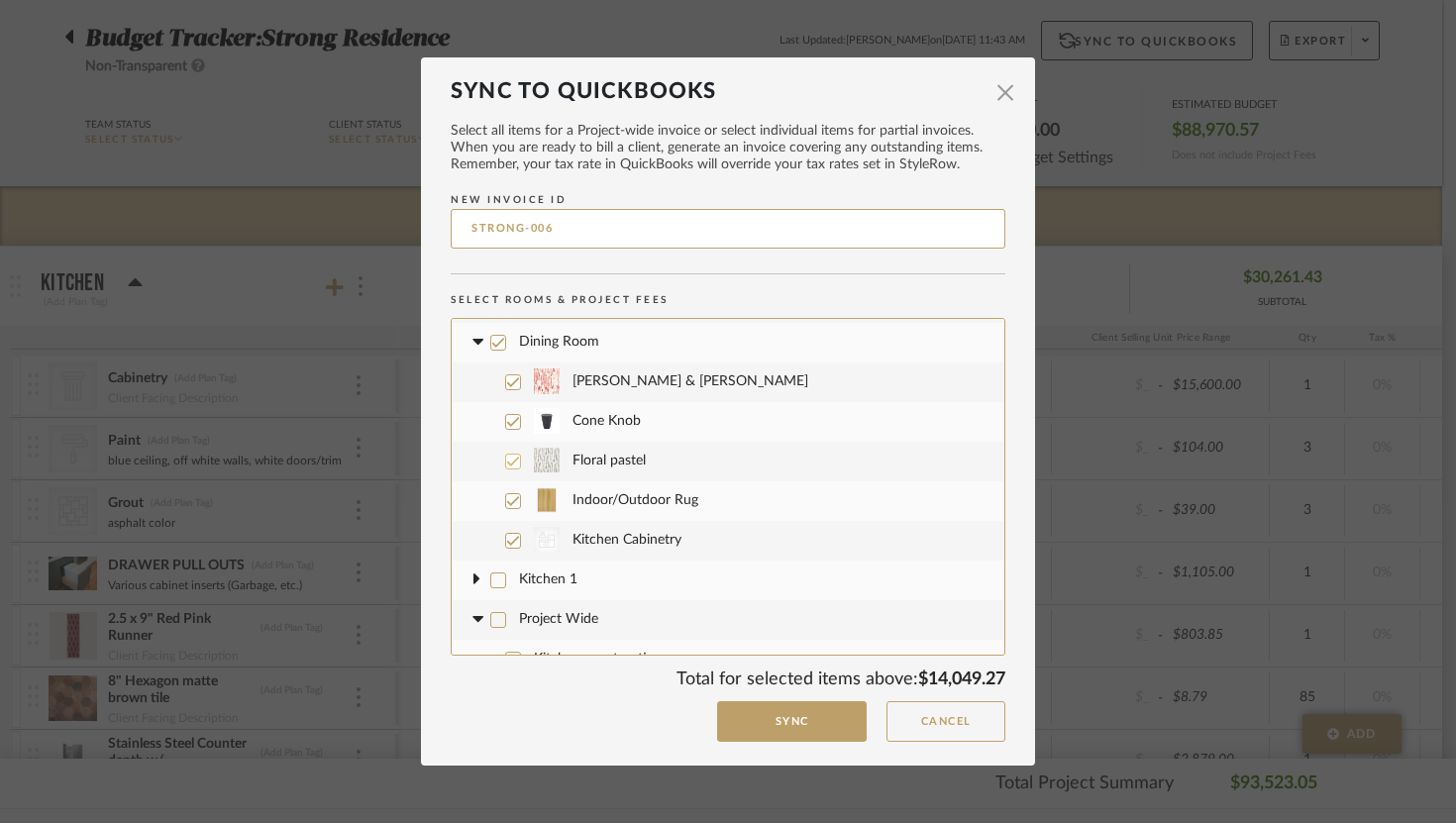 scroll, scrollTop: 1268, scrollLeft: 0, axis: vertical 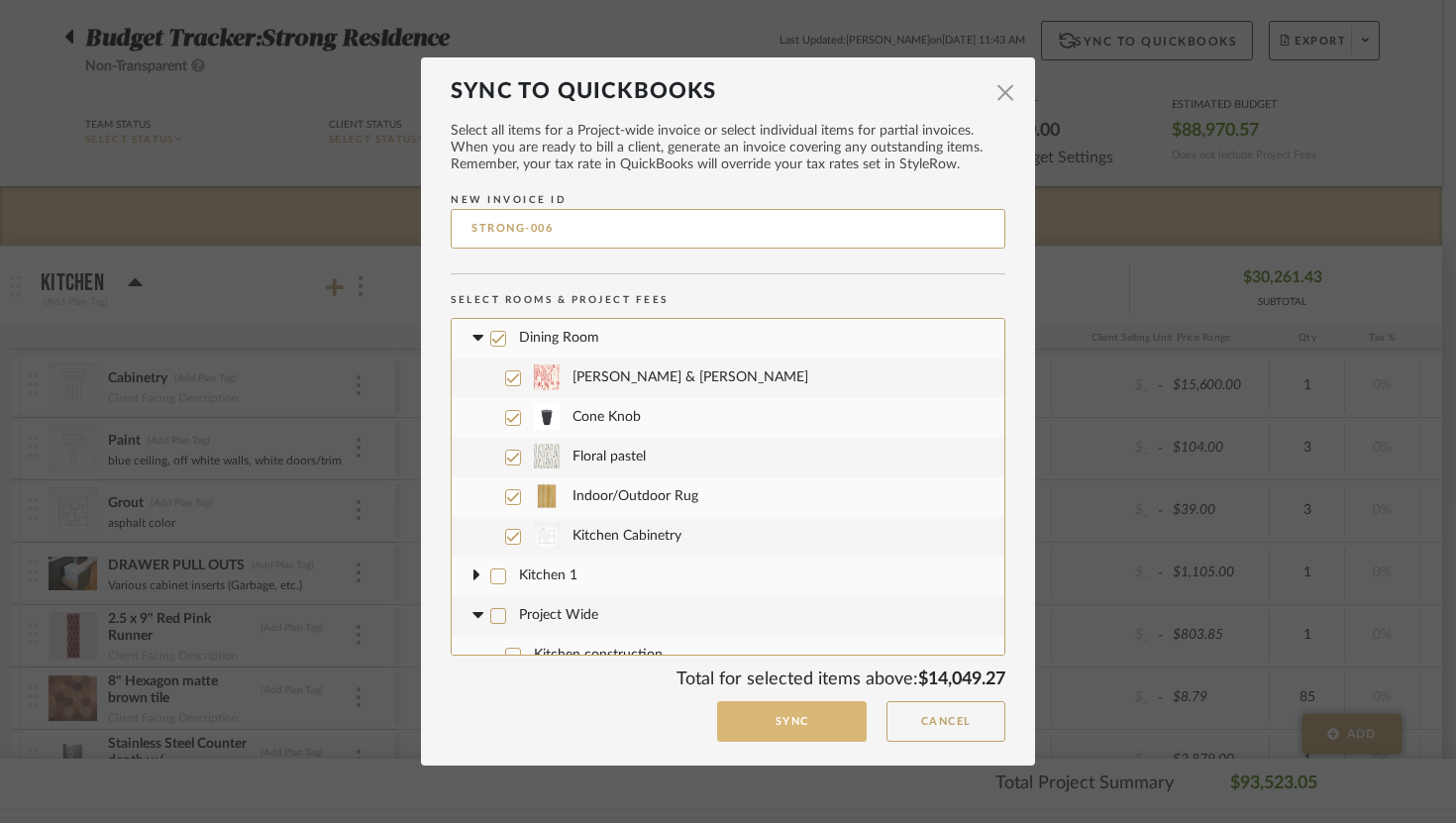 click on "Sync" 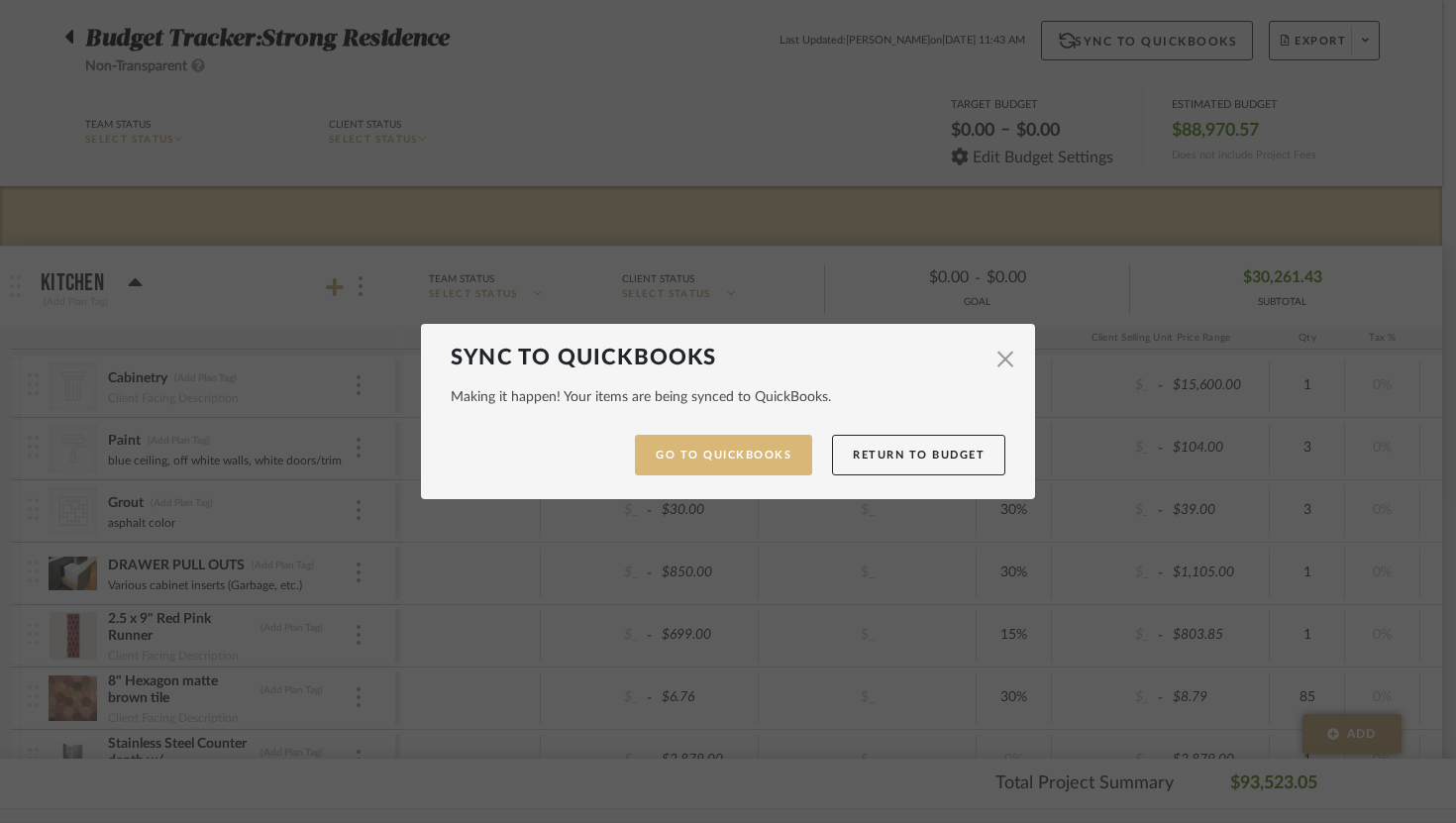 click on "Go to QuickBooks" 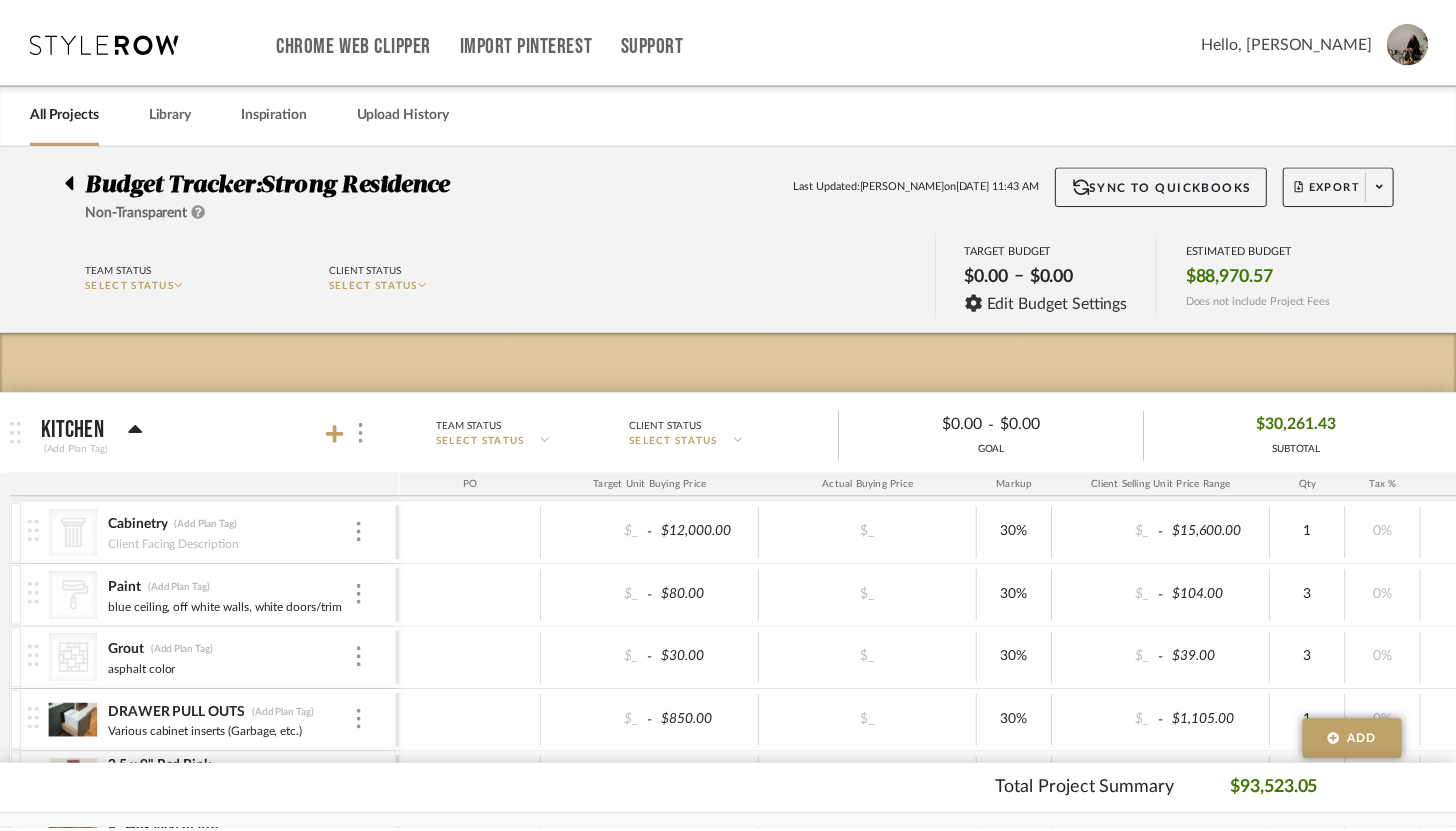 scroll, scrollTop: 144, scrollLeft: 0, axis: vertical 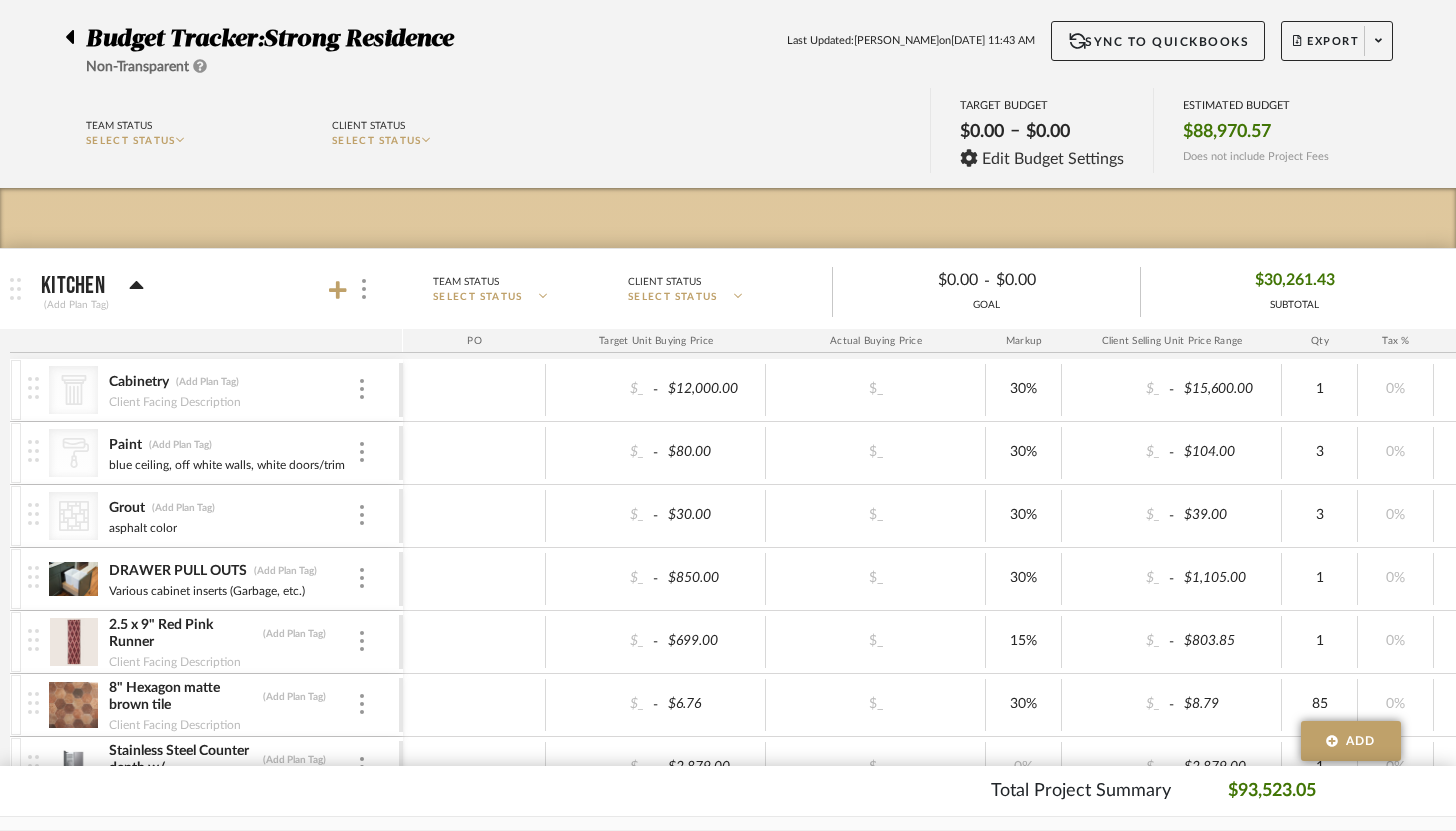 click 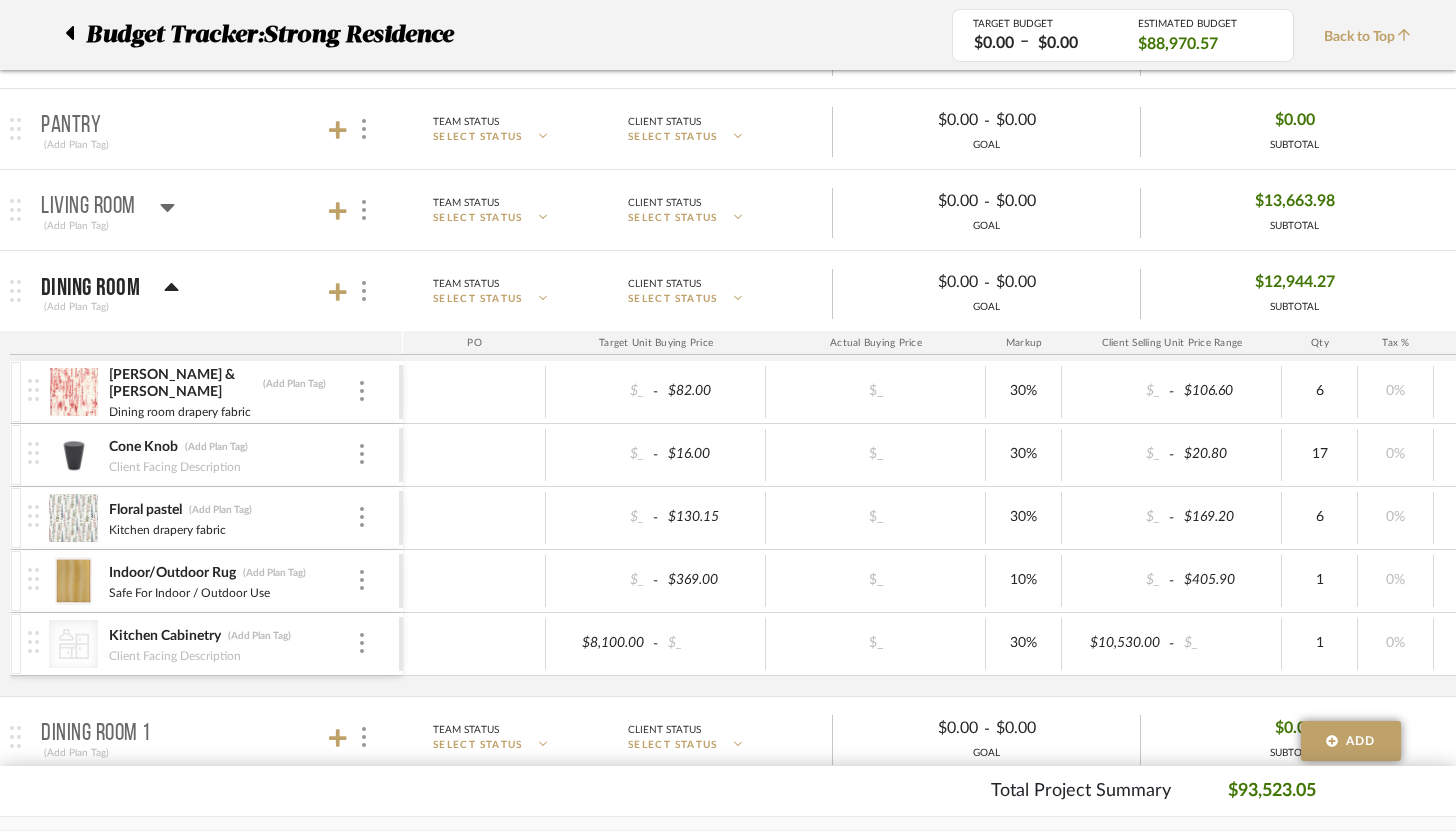 scroll, scrollTop: 388, scrollLeft: 0, axis: vertical 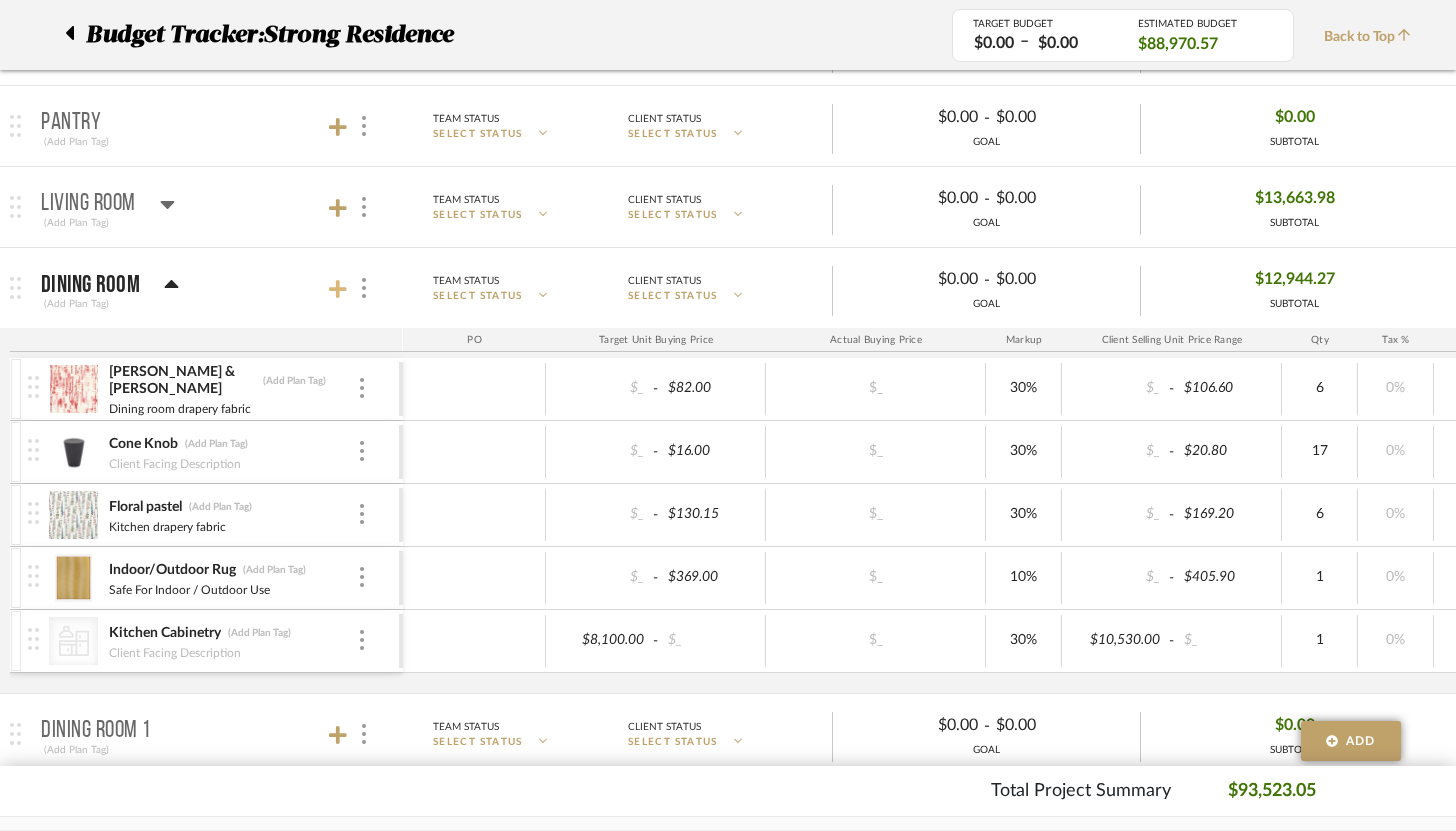 click 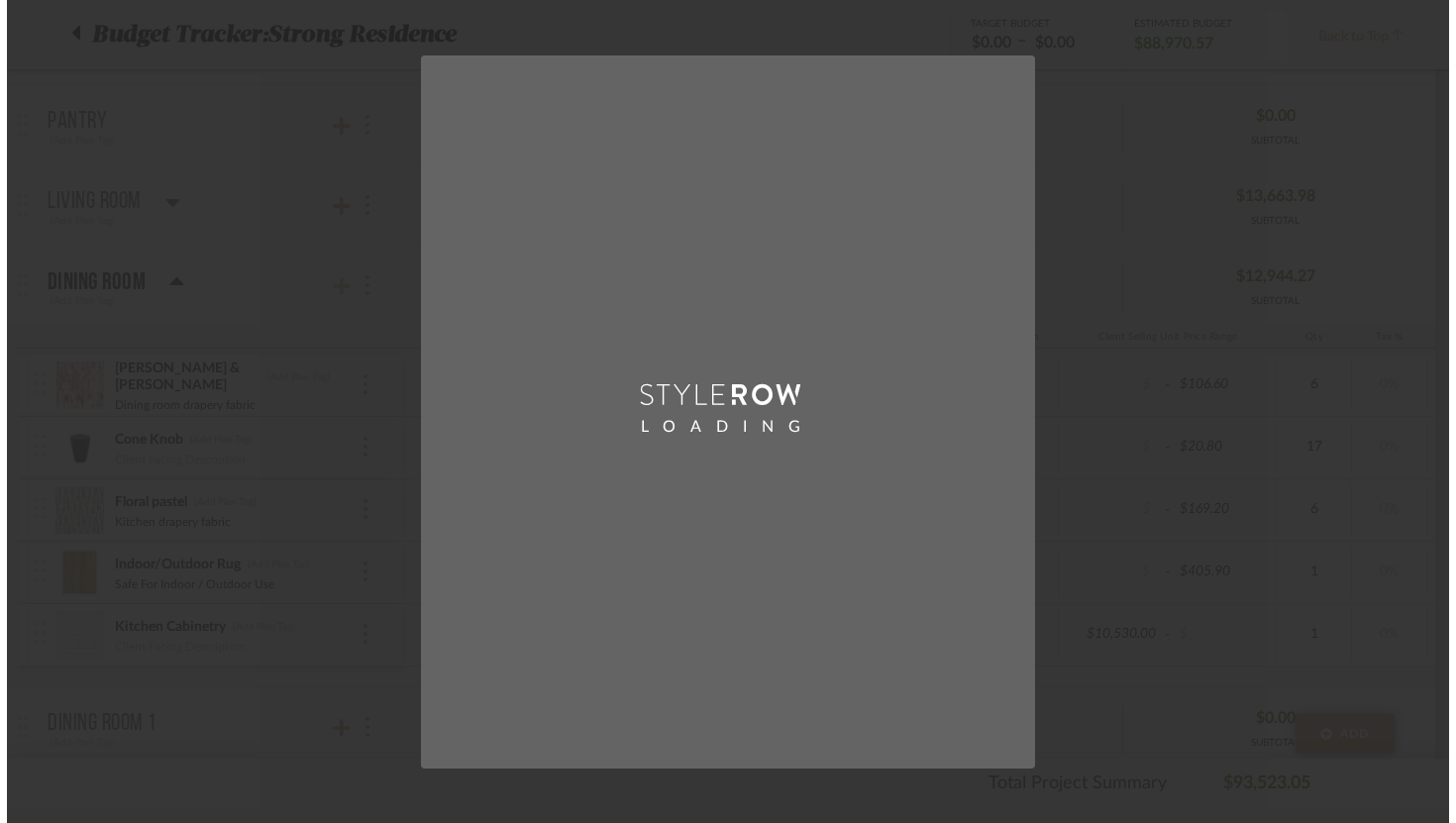 scroll, scrollTop: 0, scrollLeft: 0, axis: both 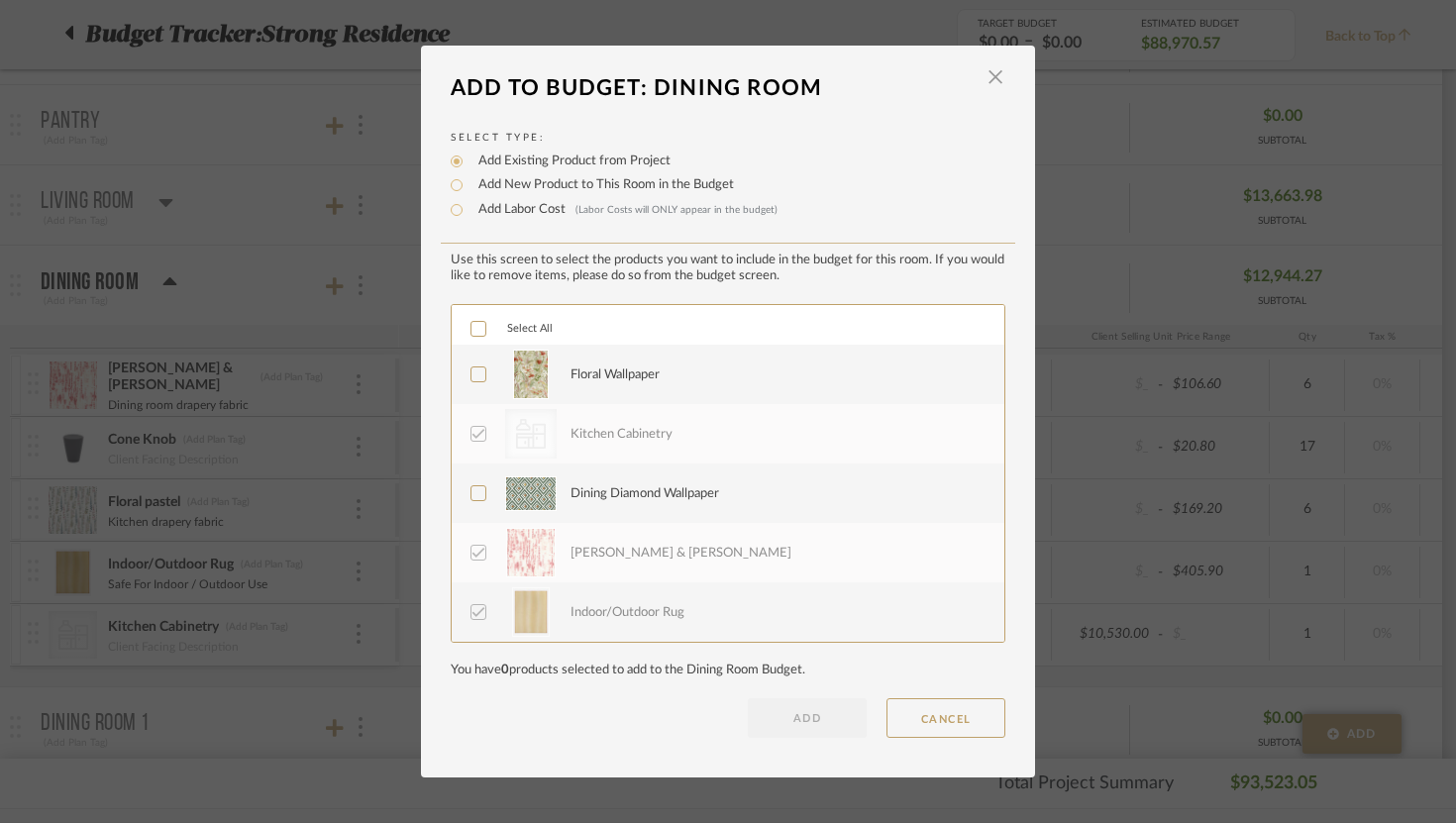 click 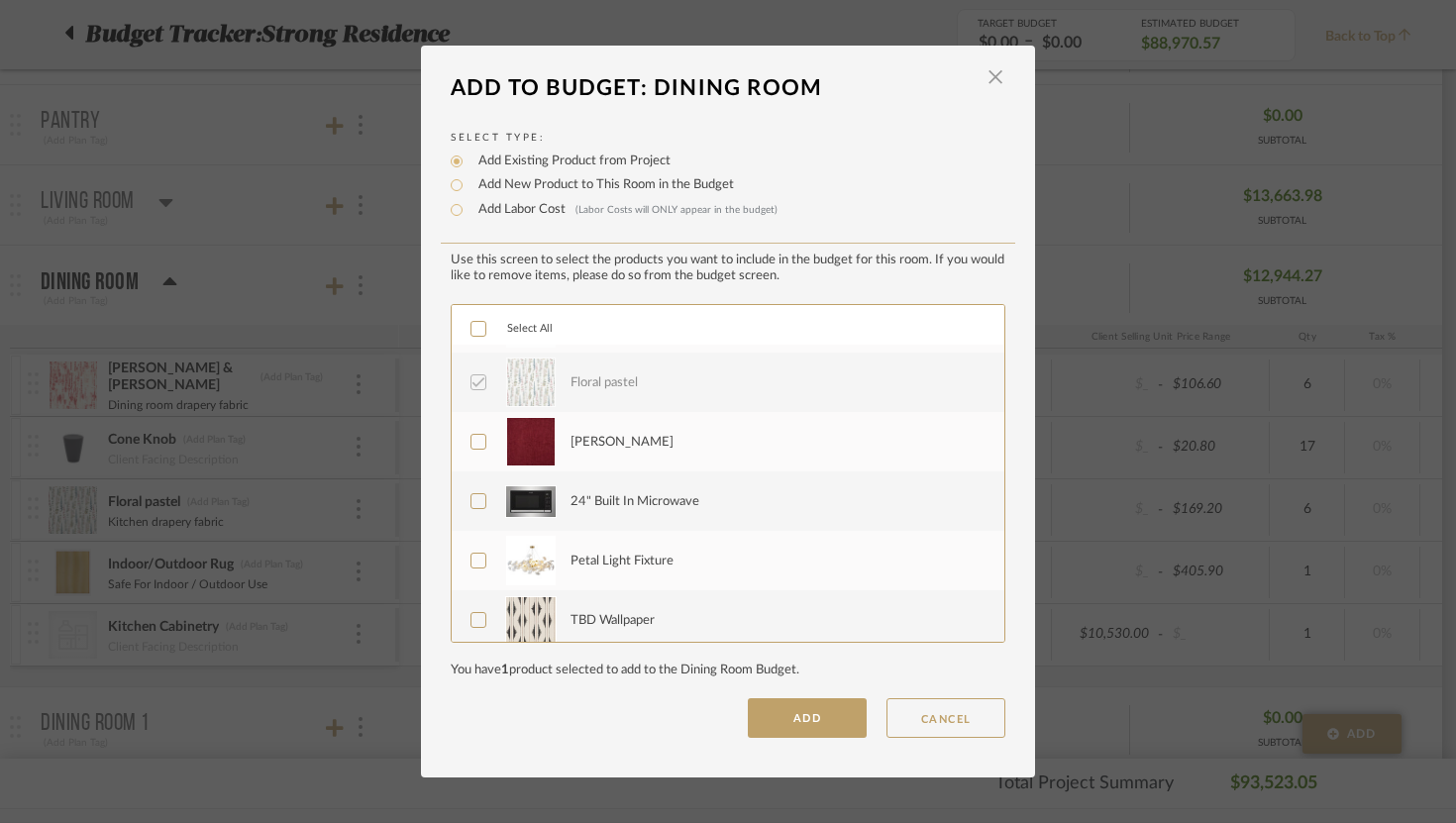 scroll, scrollTop: 416, scrollLeft: 0, axis: vertical 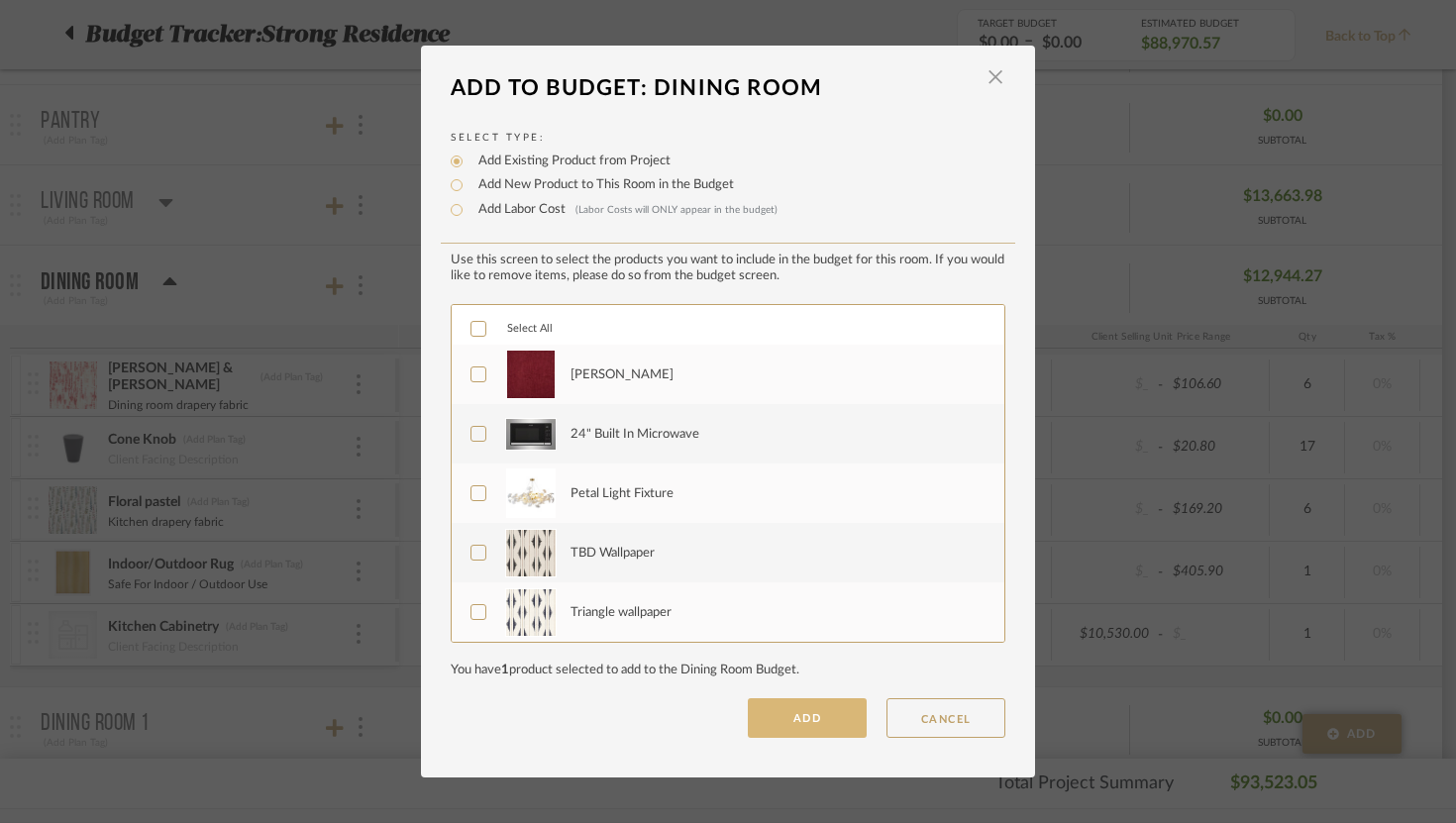 click on "ADD" at bounding box center [807, 718] 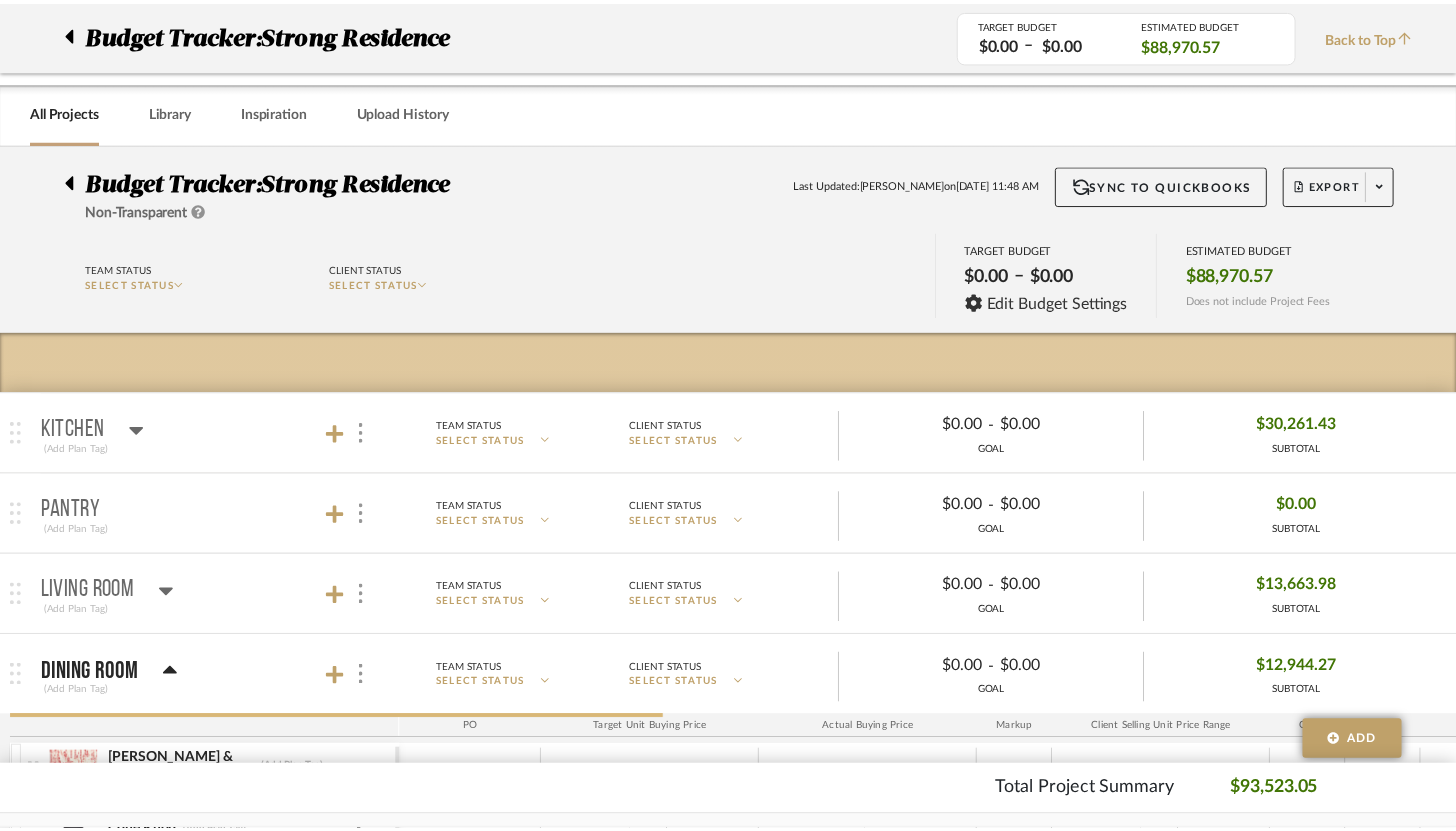 scroll, scrollTop: 388, scrollLeft: 0, axis: vertical 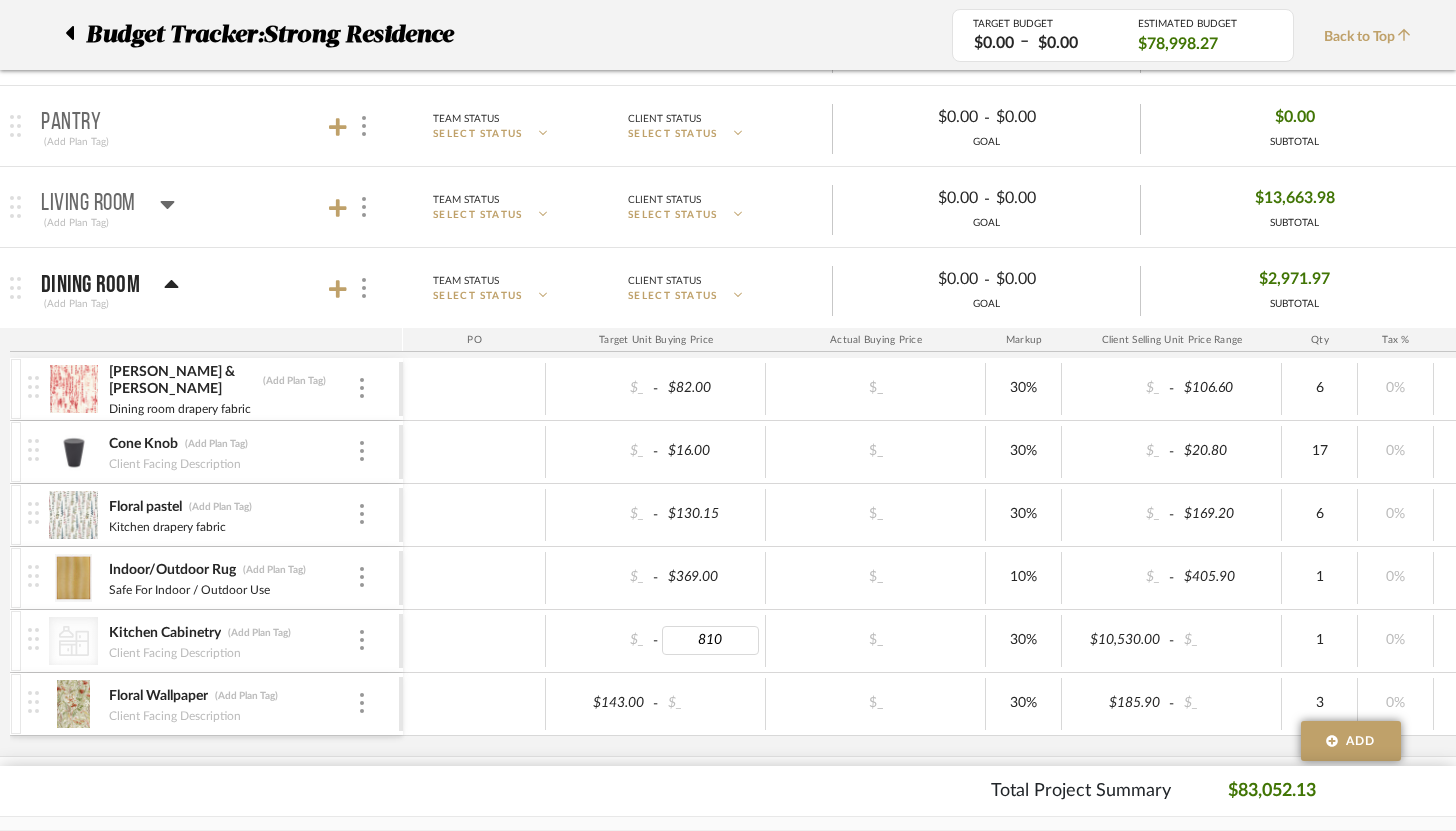 type on "8100" 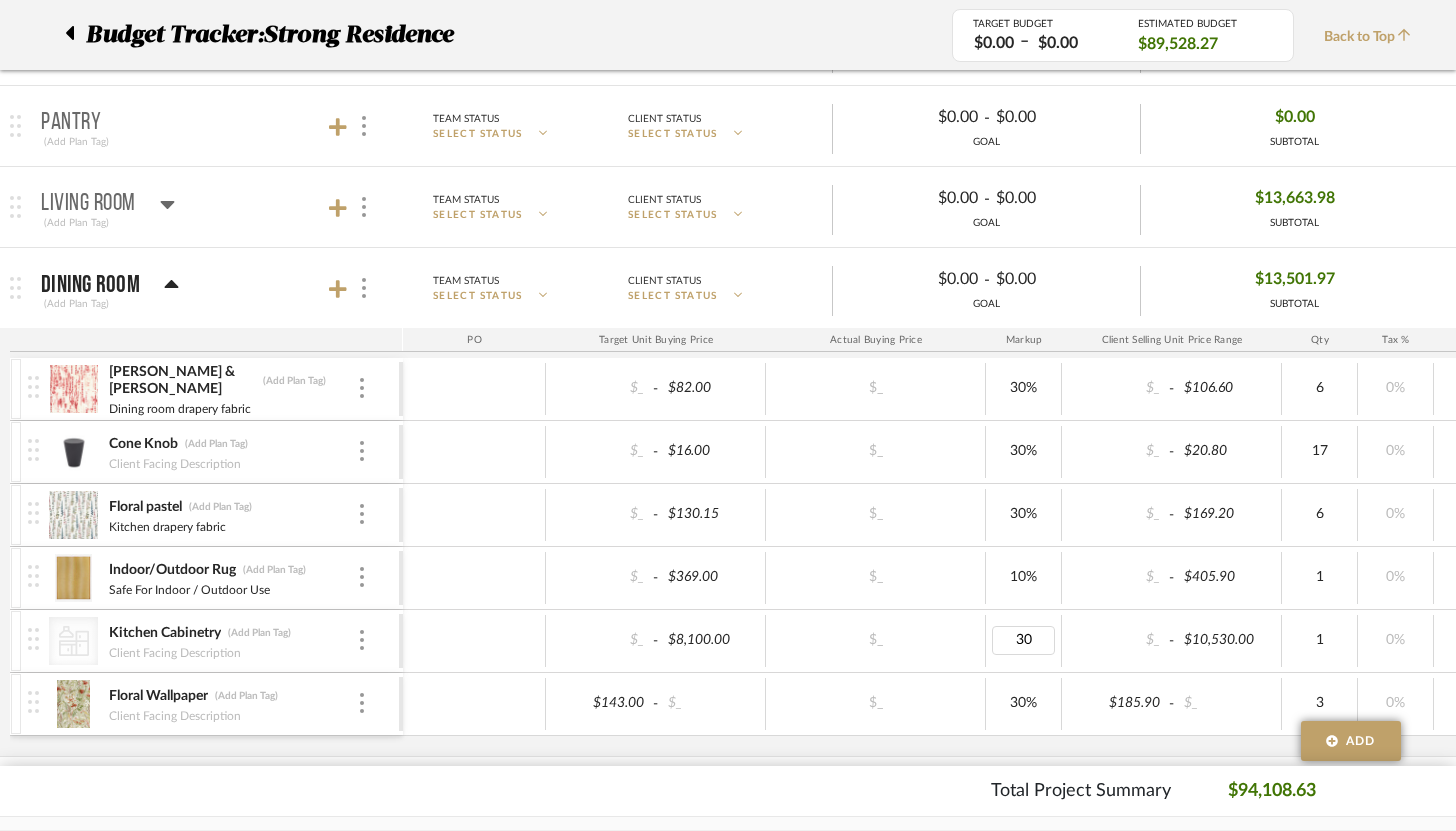 type on "0" 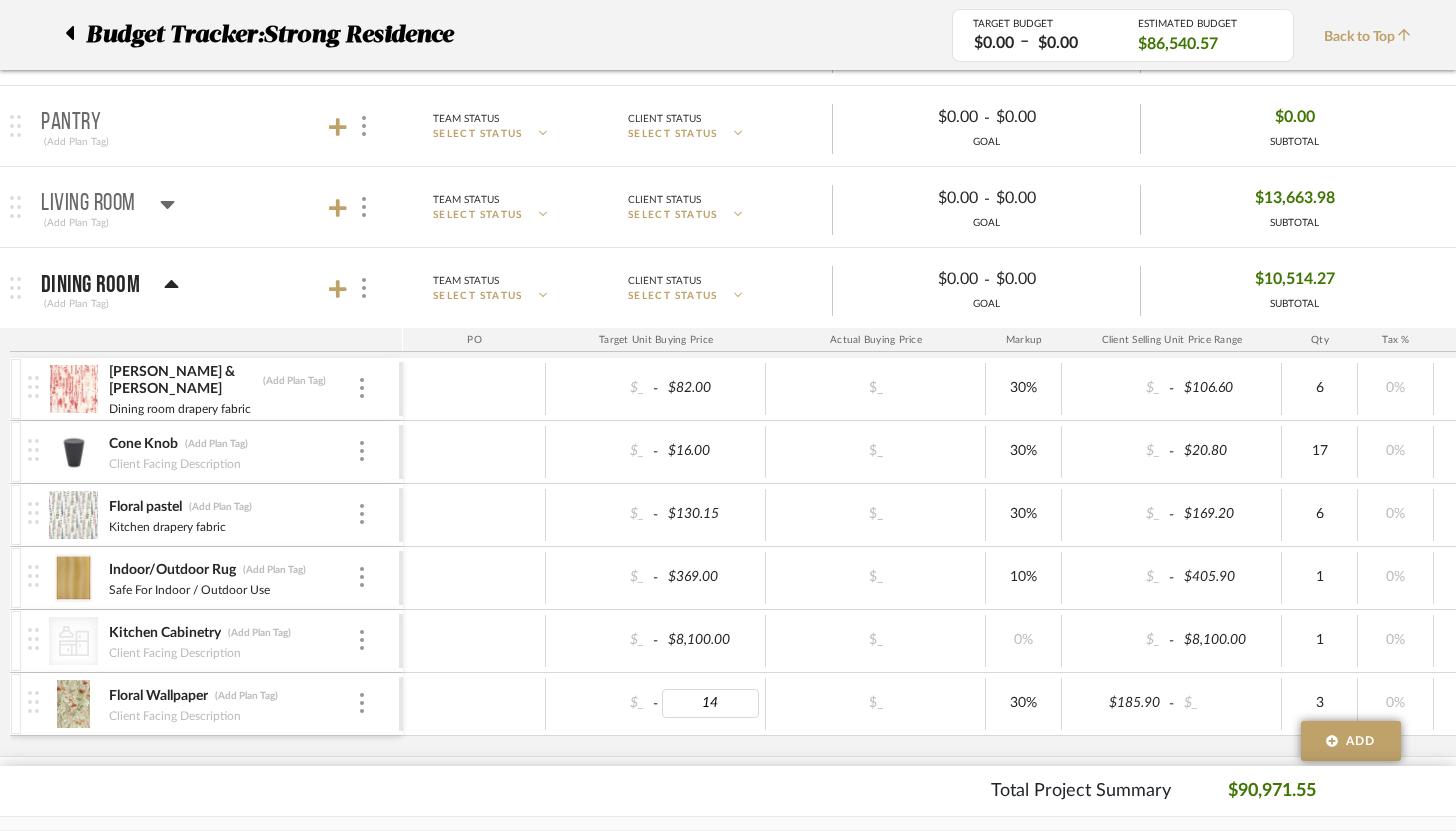 type on "143" 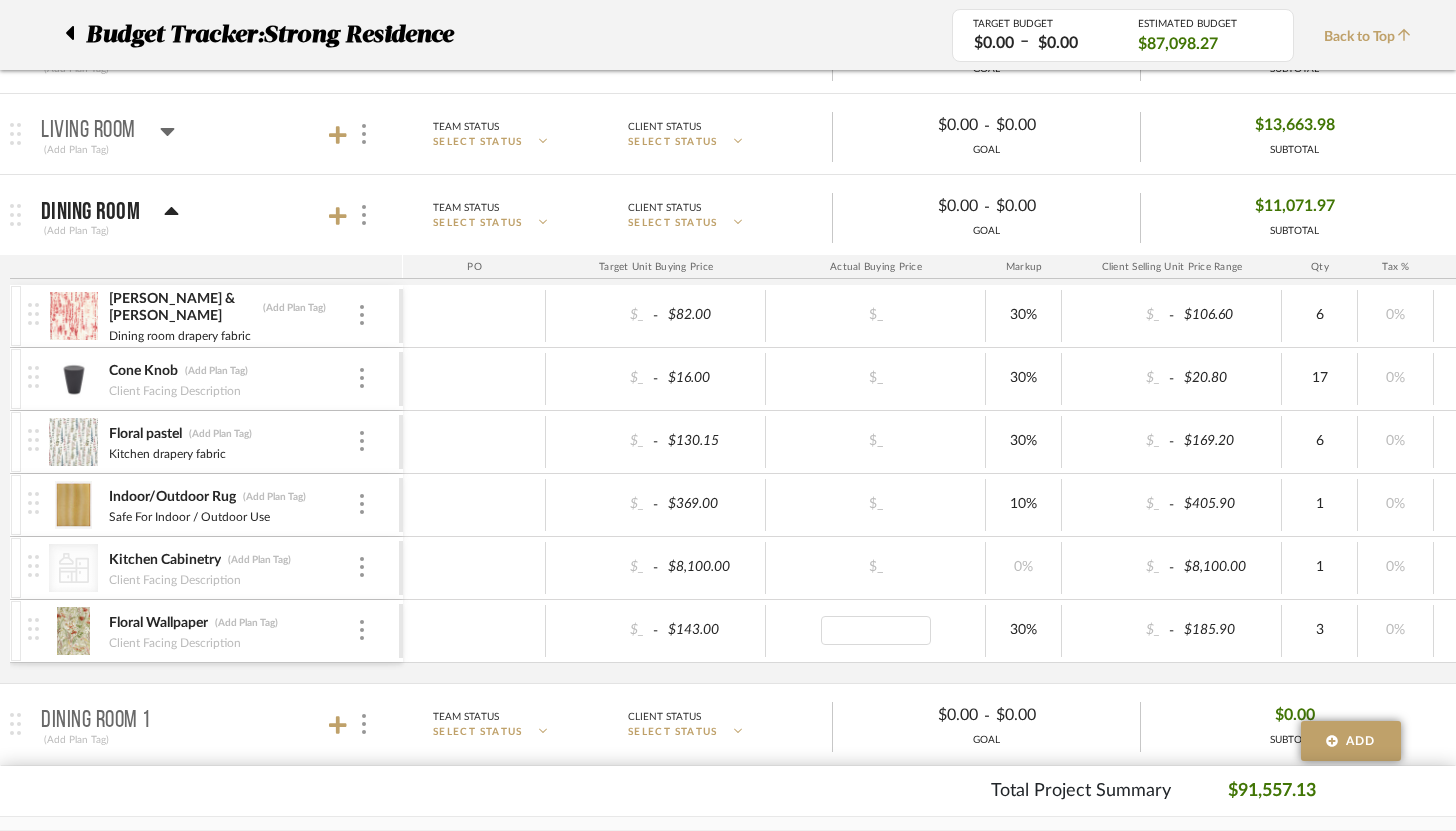 scroll, scrollTop: 463, scrollLeft: 0, axis: vertical 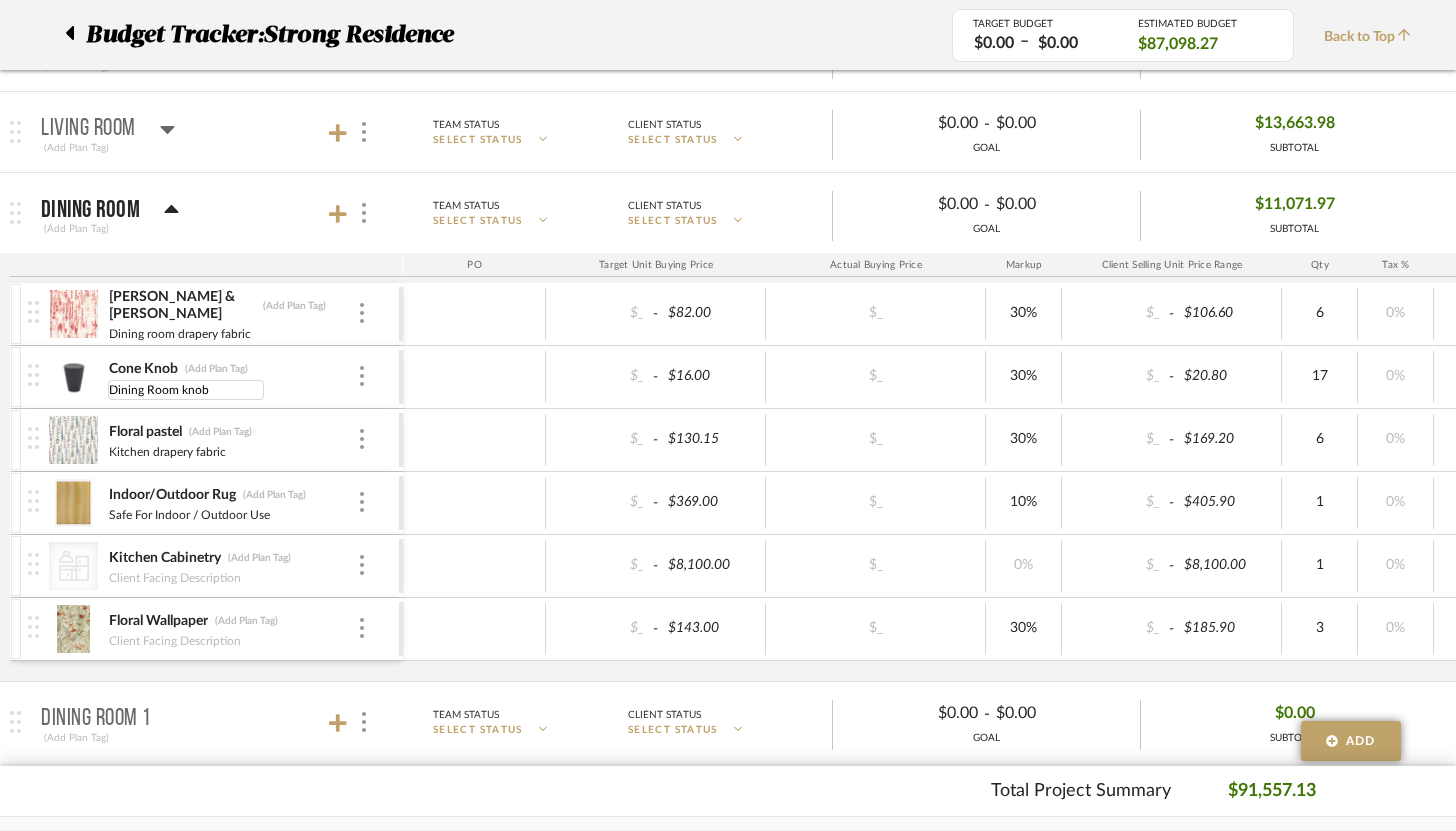 type on "Dining Room knobs" 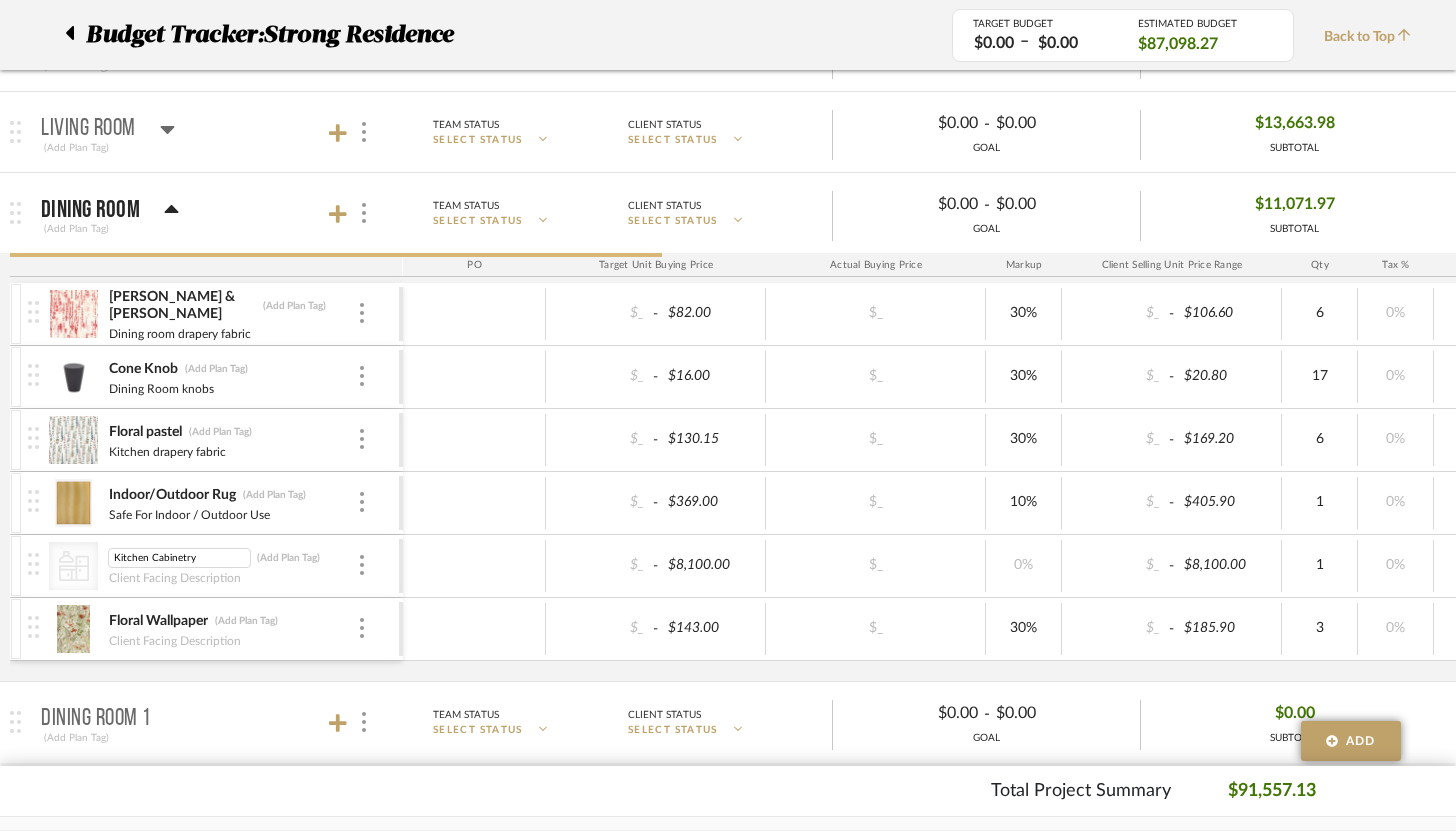 click on "Kitchen Cabinetry" at bounding box center (179, 558) 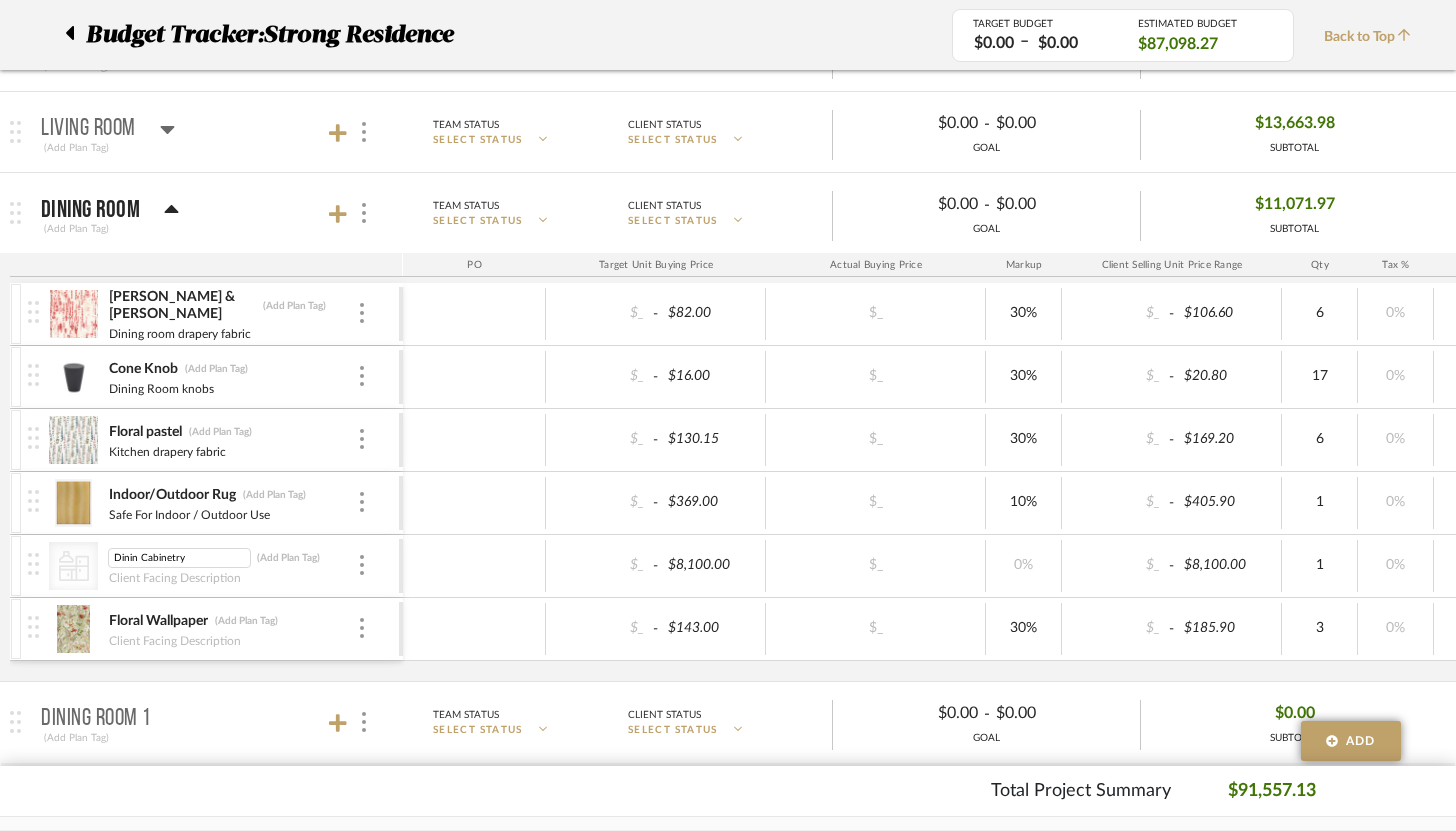 type on "Dining Cabinetry" 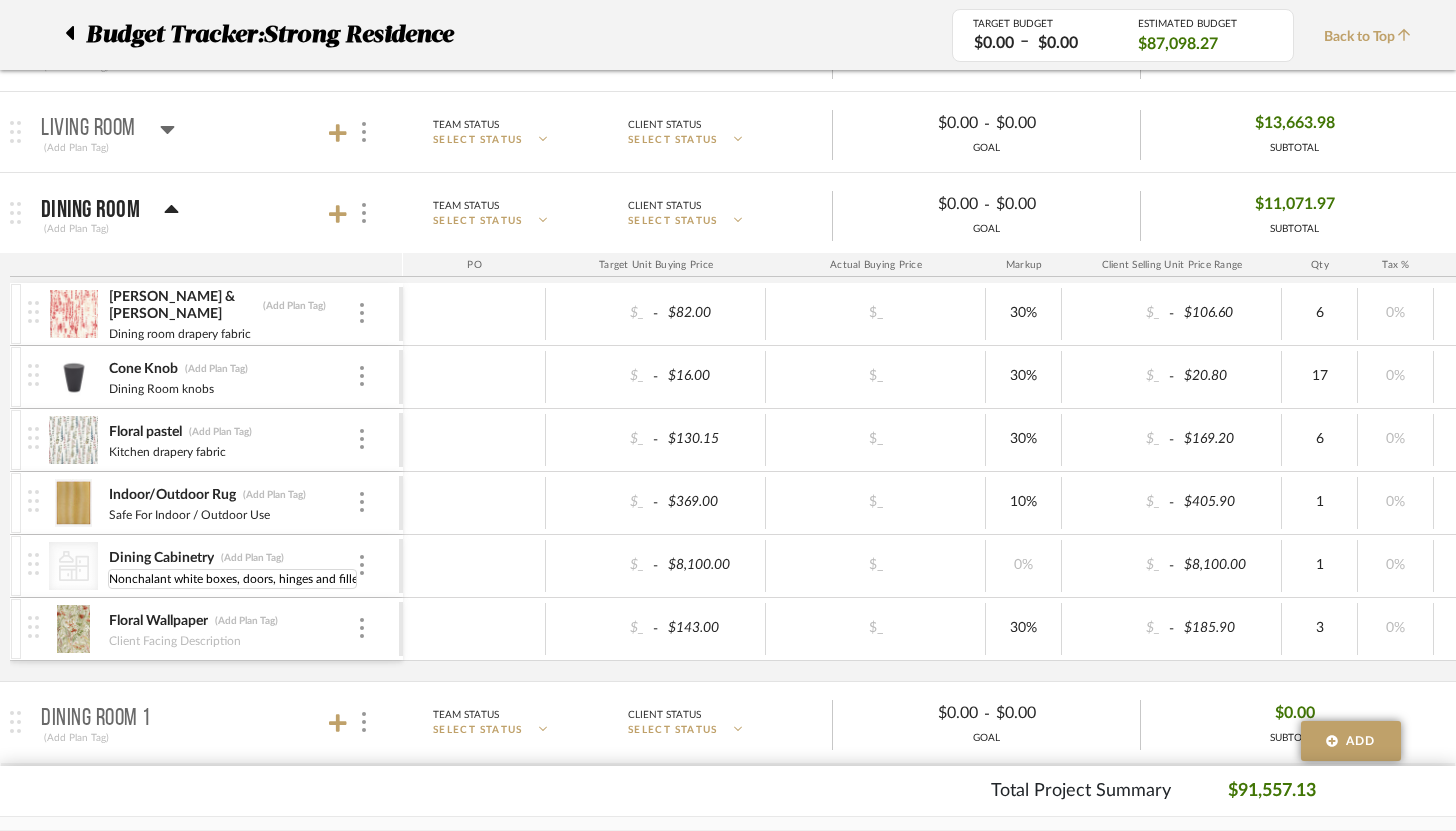 type on "Nonchalant white boxes, doors, hinges and fillers" 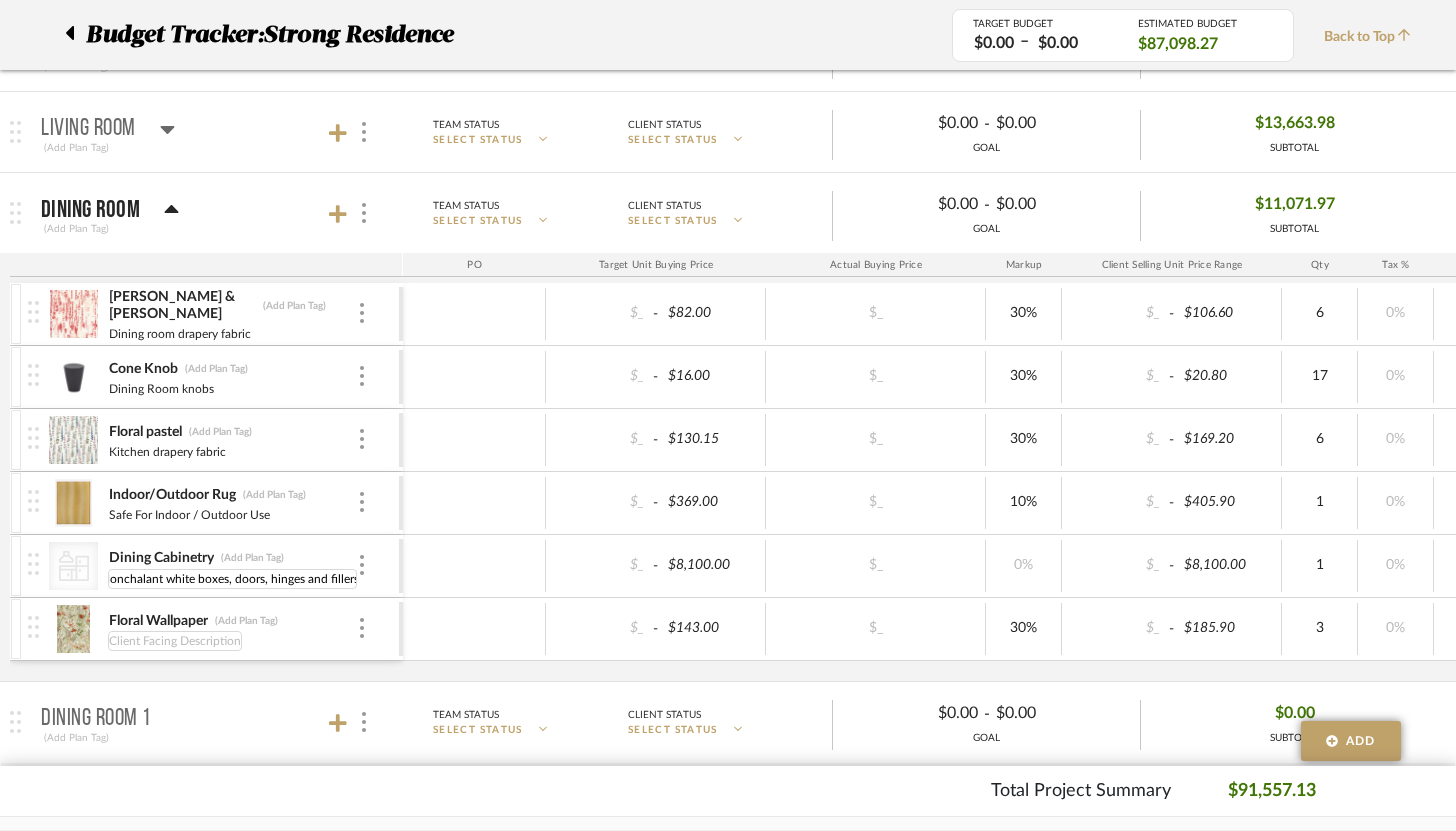 scroll, scrollTop: 0, scrollLeft: 0, axis: both 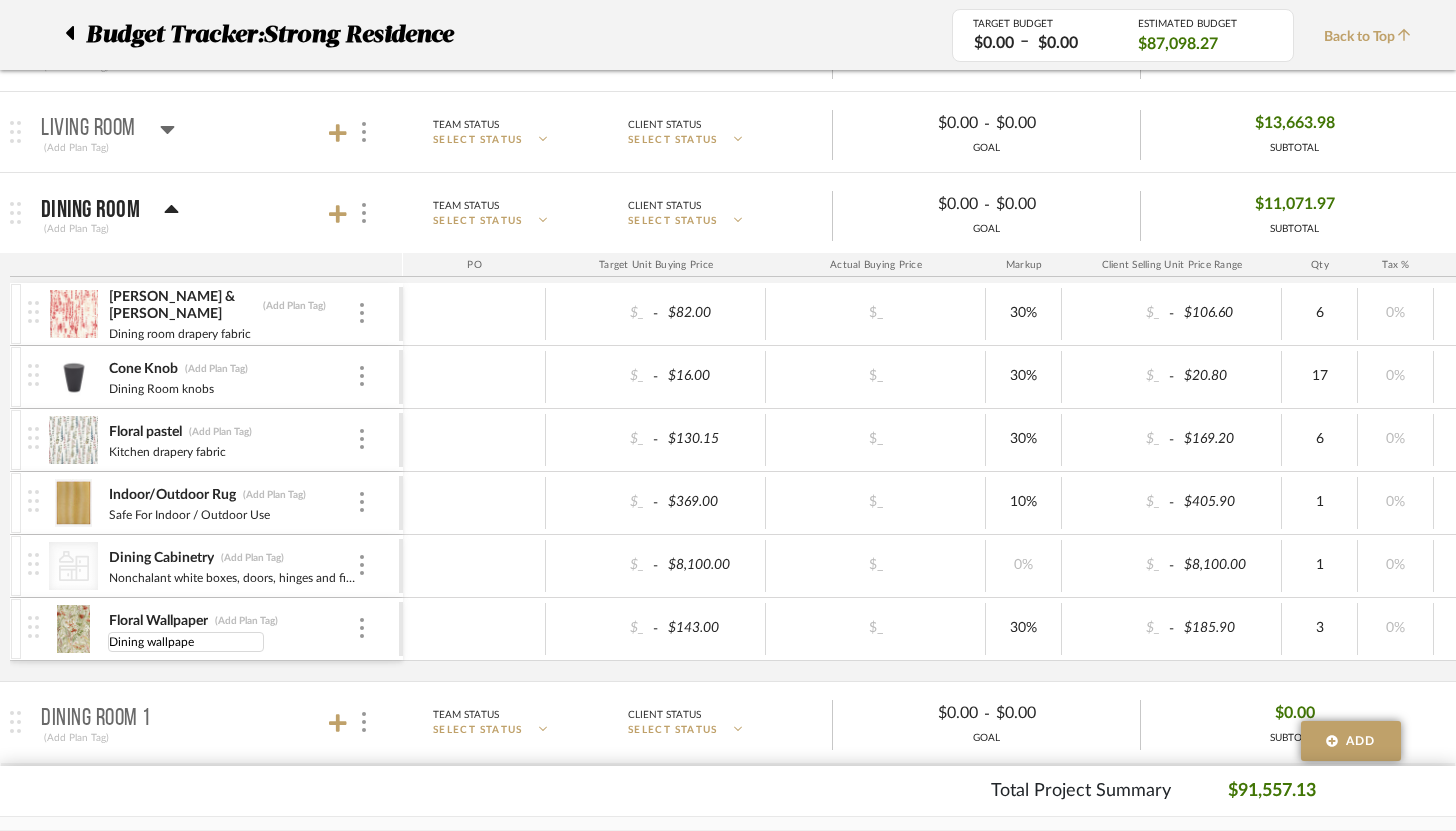 type on "Dining wallpaper" 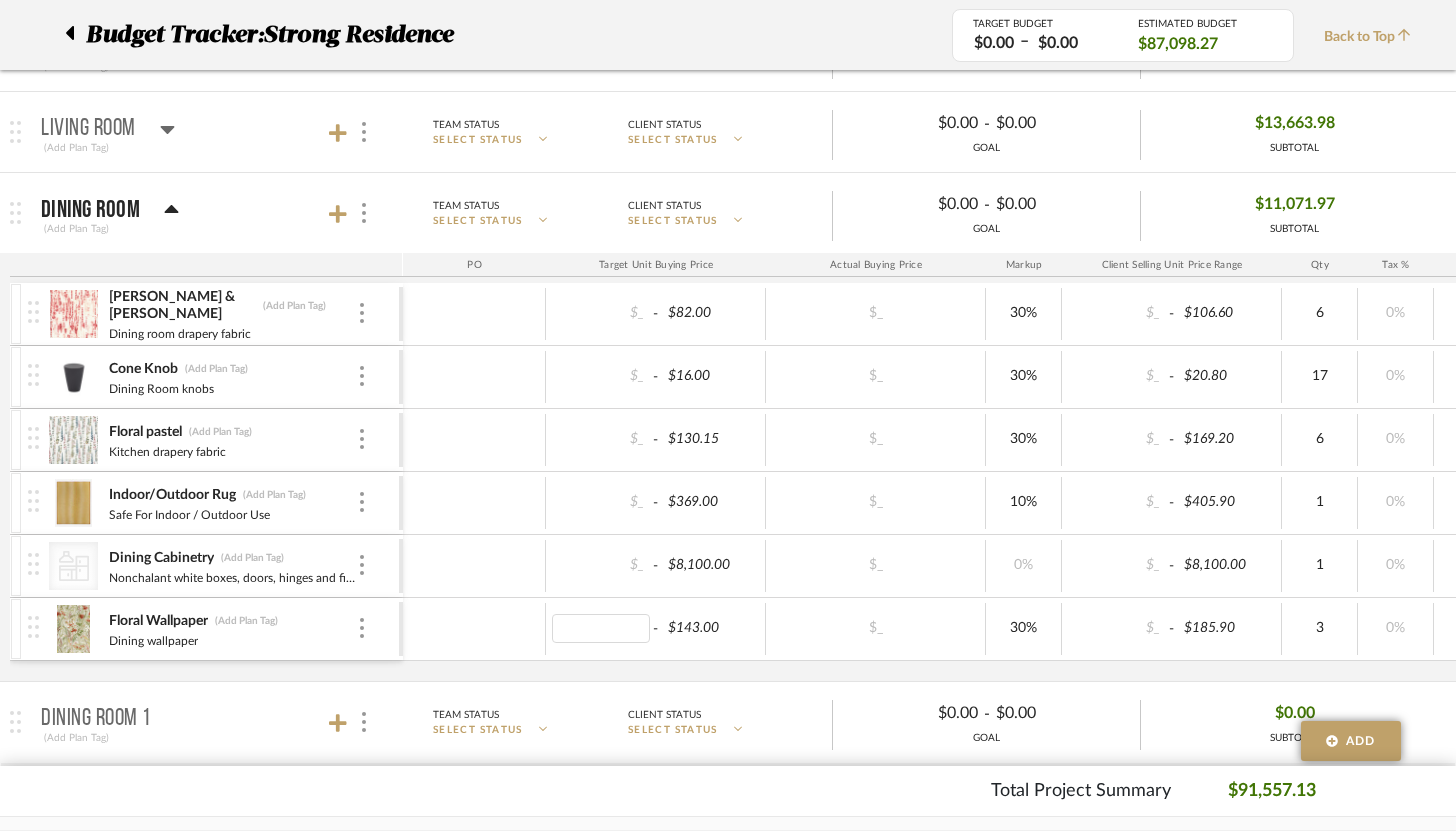 scroll, scrollTop: 0, scrollLeft: 85, axis: horizontal 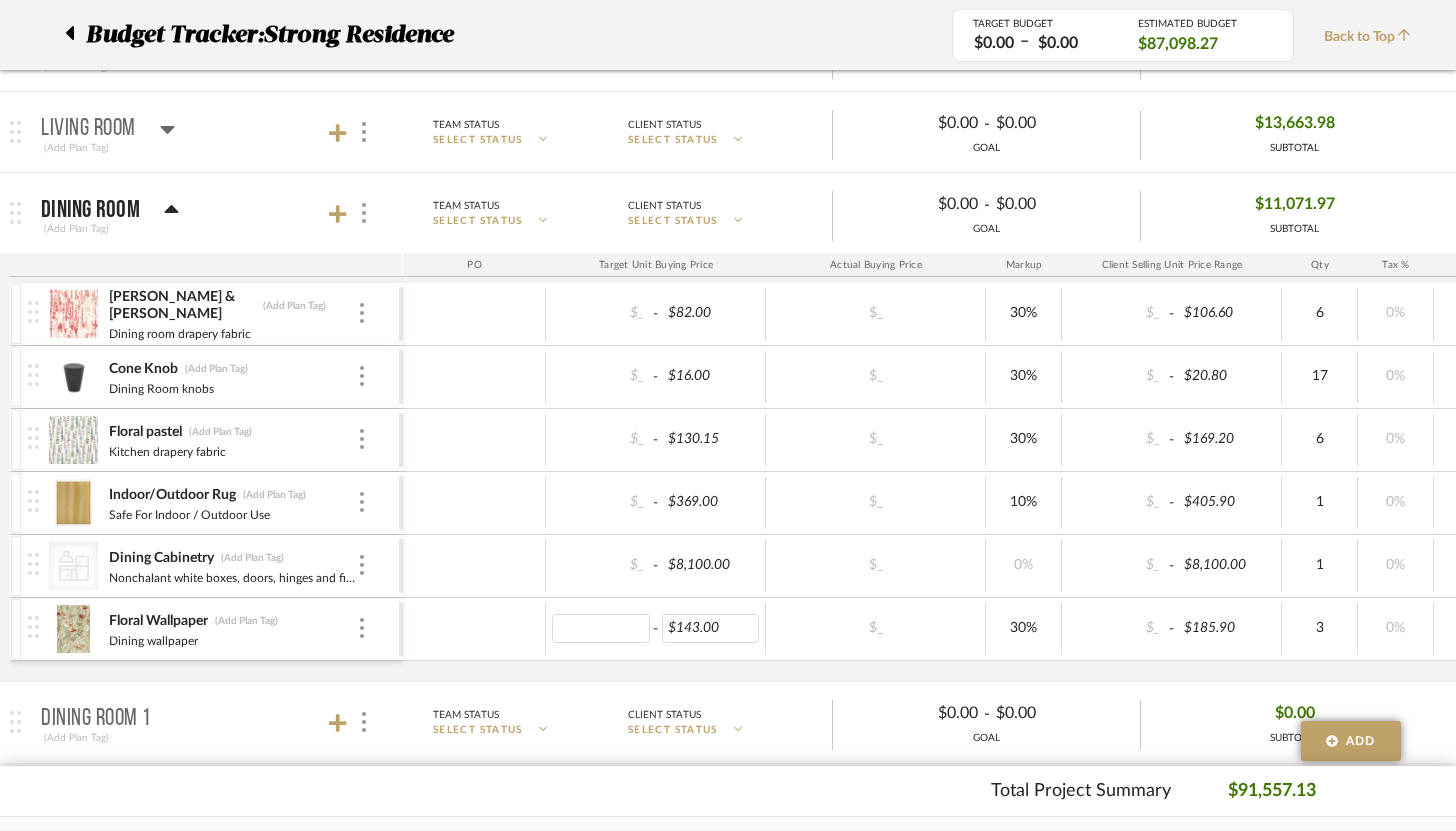 click on "$143.00" at bounding box center [711, 628] 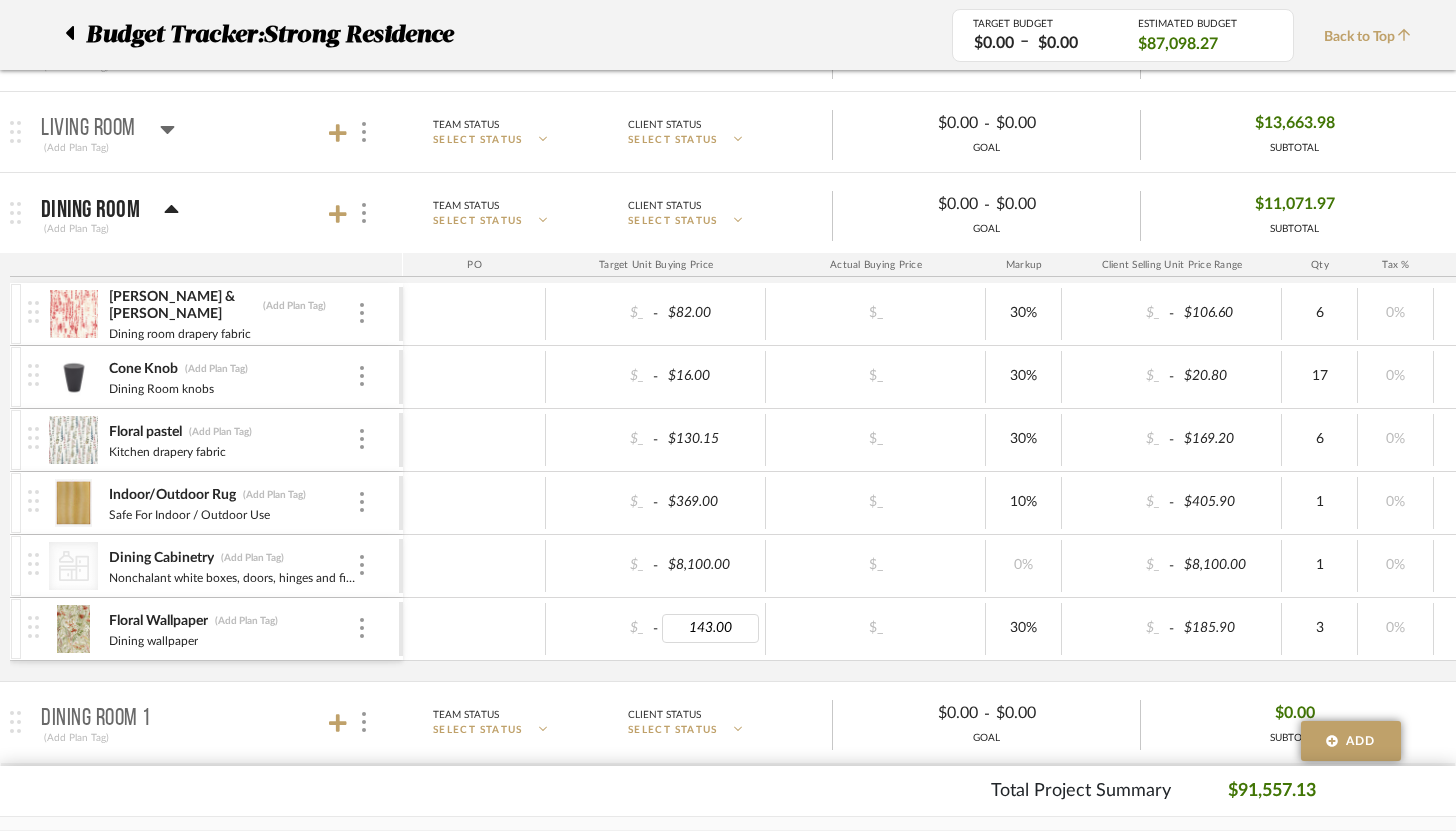 click on "143.00" at bounding box center [711, 628] 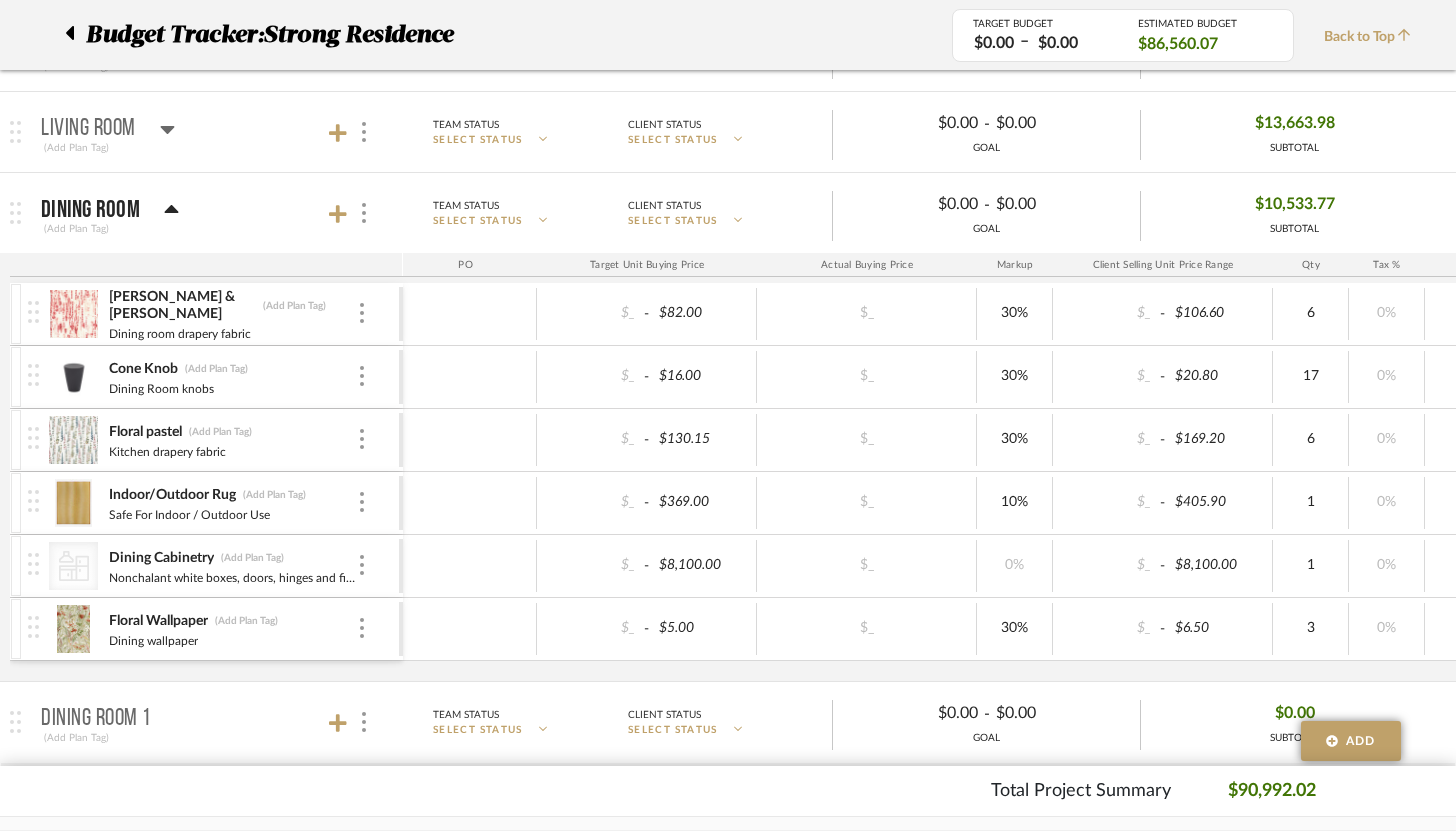click on "Dining wallpaper" at bounding box center (232, 639) 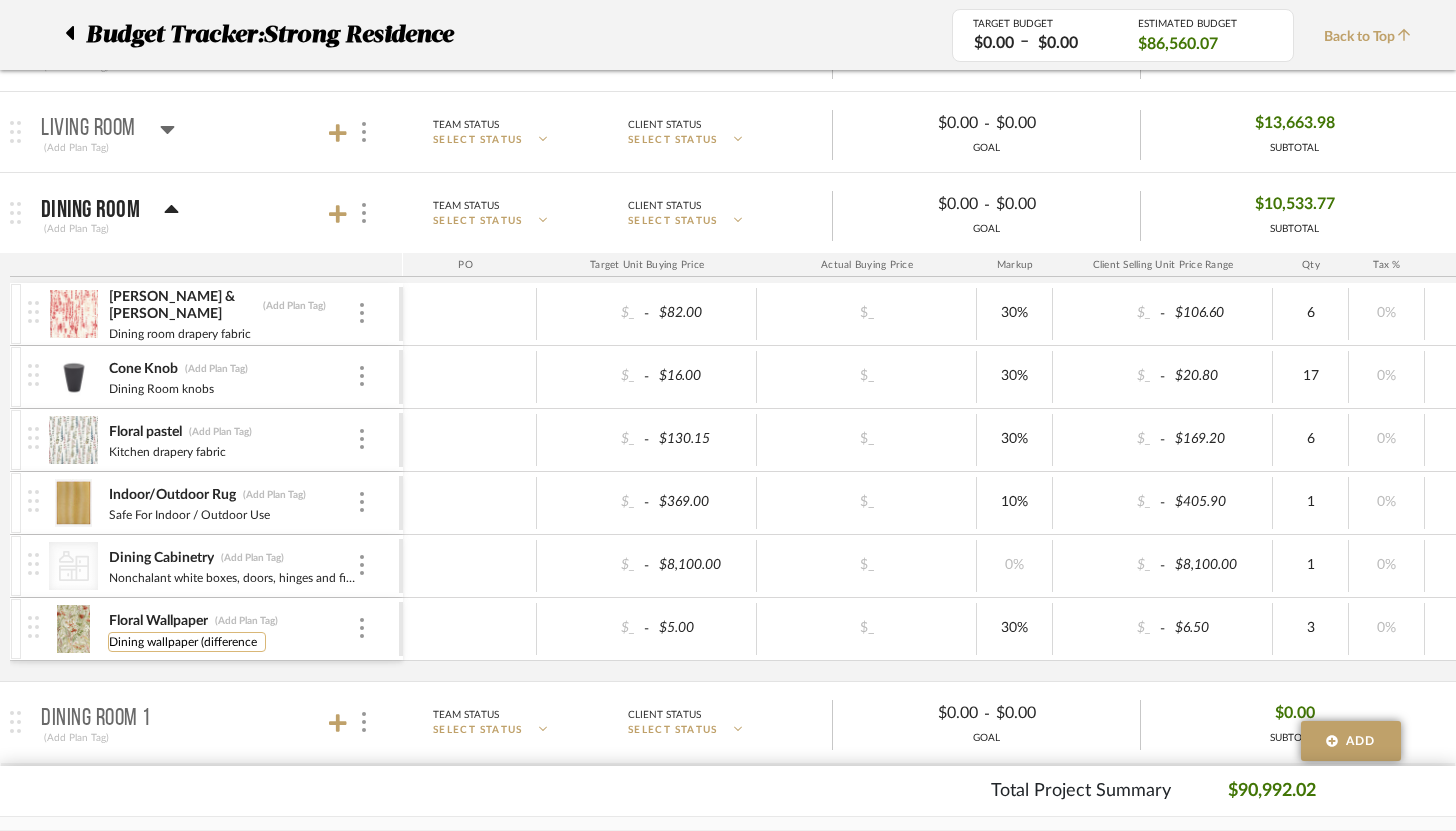type on "Dining wallpaper (difference)" 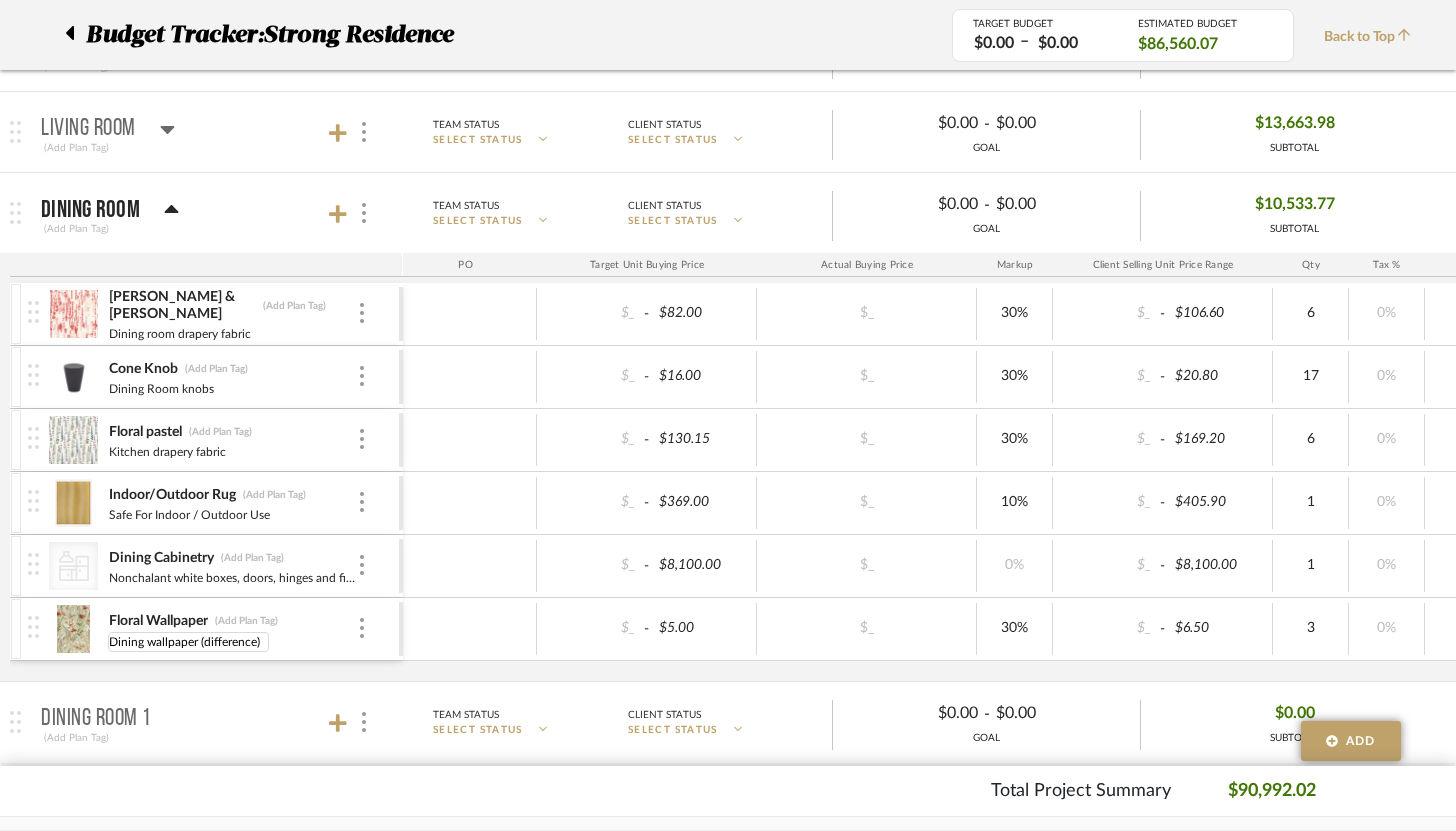 click on "[PERSON_NAME] & [PERSON_NAME]   (Add Plan Tag)   Dining room drapery fabric   $_  -  $82.00   $_   30%   $_  -  $106.60   6   0%   $_  -  $_   0%  Taxable  $639.60   Cone Knob   (Add Plan Tag)   Dining Room knobs   $_  -  $16.00   $_   30%   $_  -  $20.80   17   0%   $_  -  $_   0%  Taxable  $353.60   Floral pastel   (Add Plan Tag)   Kitchen drapery fabric   $_  -  $130.15   $_   30%   $_  -  $169.20   6   0%   $_  -  $_   0%  Taxable  $1,015.17   Indoor/Outdoor Rug   (Add Plan Tag)   Safe For Indoor / Outdoor Use   $_  -  $369.00   $_   10%   $_  -  $405.90   1   0%   $_  -  $_   0%  Taxable  $405.90
CategoryIconKitchen
Dining Cabinetry   (Add Plan Tag)   Nonchalant white boxes, doors, hinges and fillers   $_  -  $8,100.00   $_   0%   $_  -  $8,100.00   1   0%   $_  -  $0.00   0%  Taxable  $8,100.00   Floral Wallpaper   (Add Plan Tag)   $_  -  $5.00   $_   30%" at bounding box center [1035, 482] 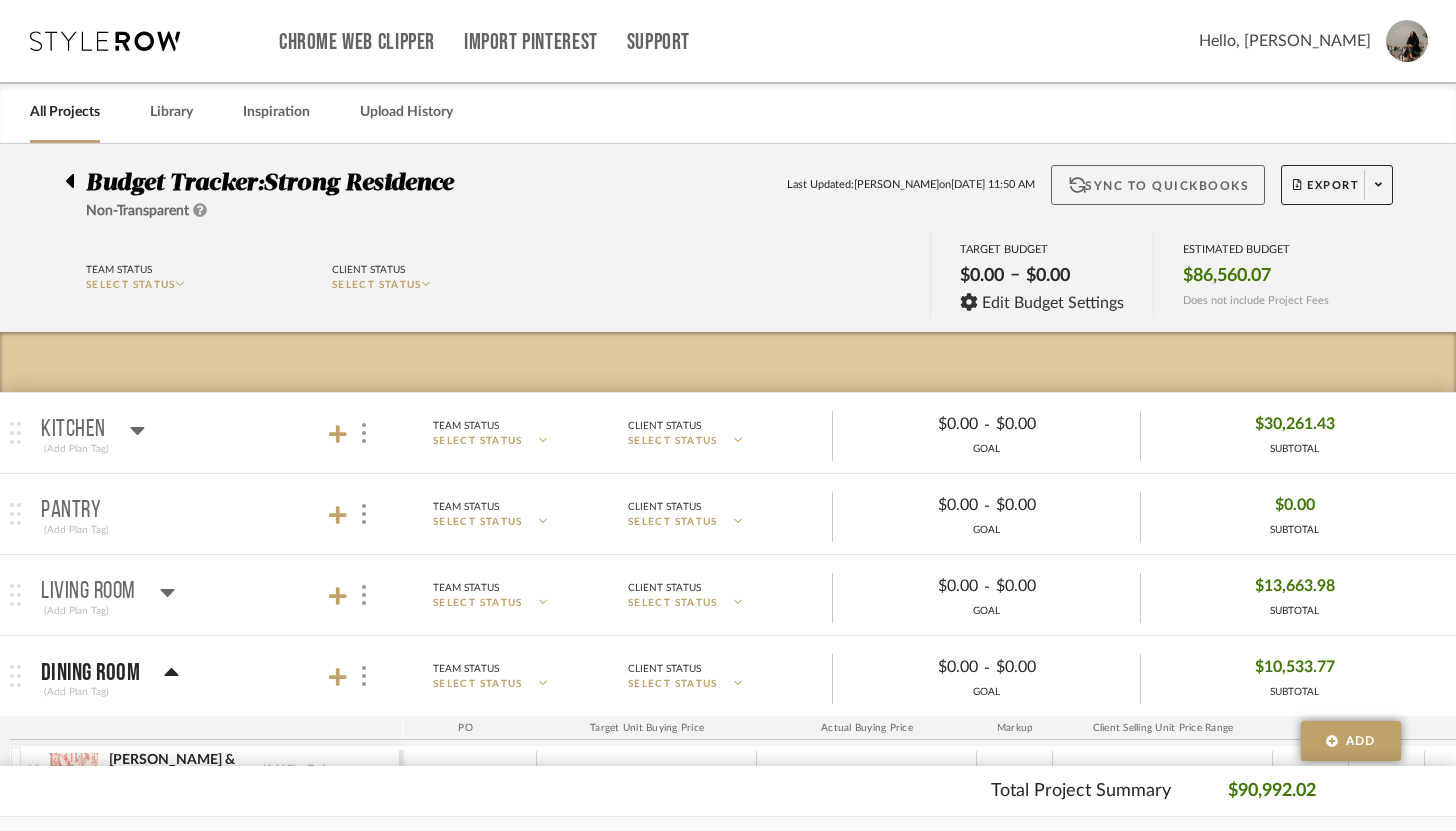 click on "Sync to QuickBooks" 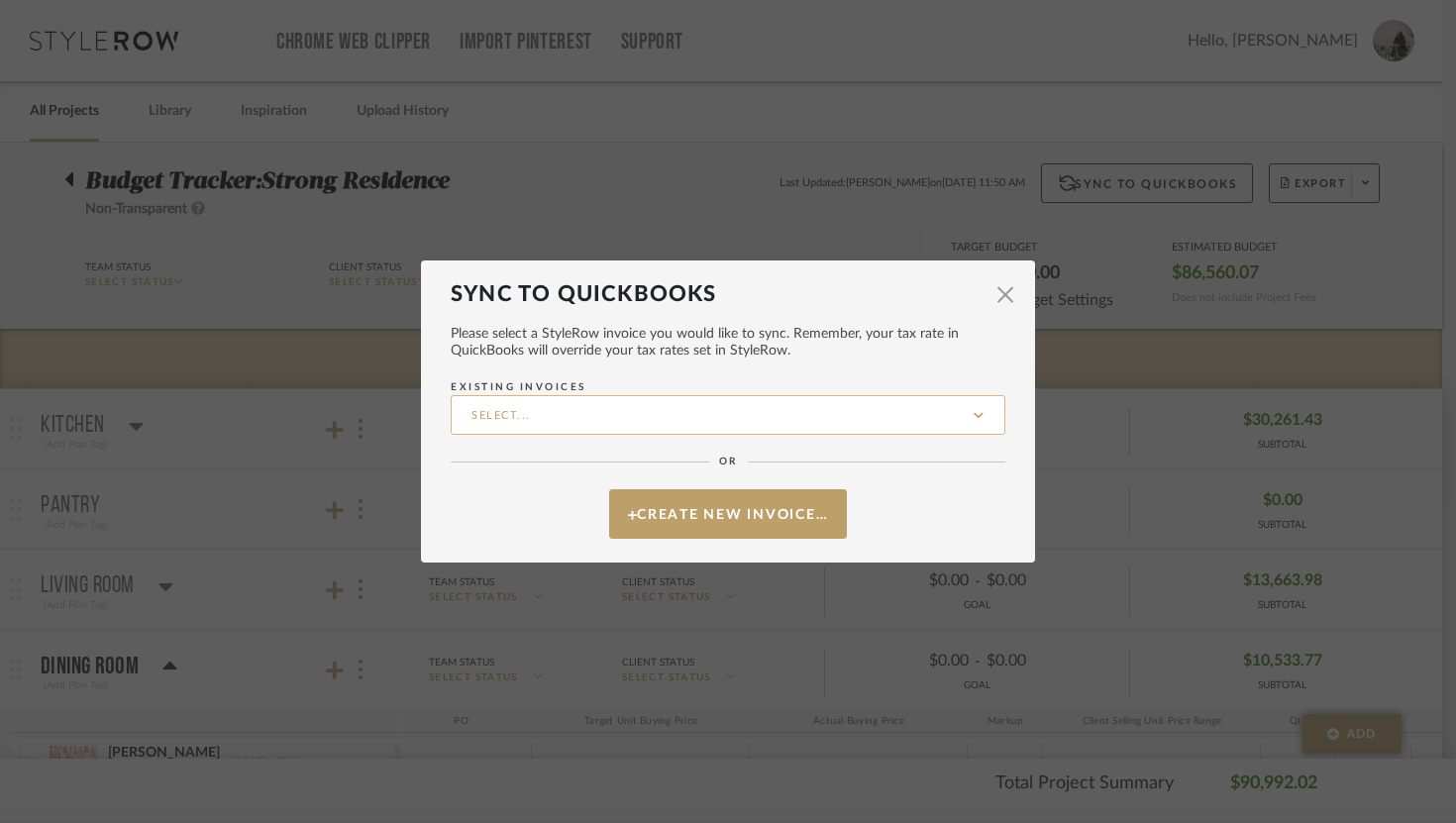 click on "Existing Invoices" at bounding box center (728, 415) 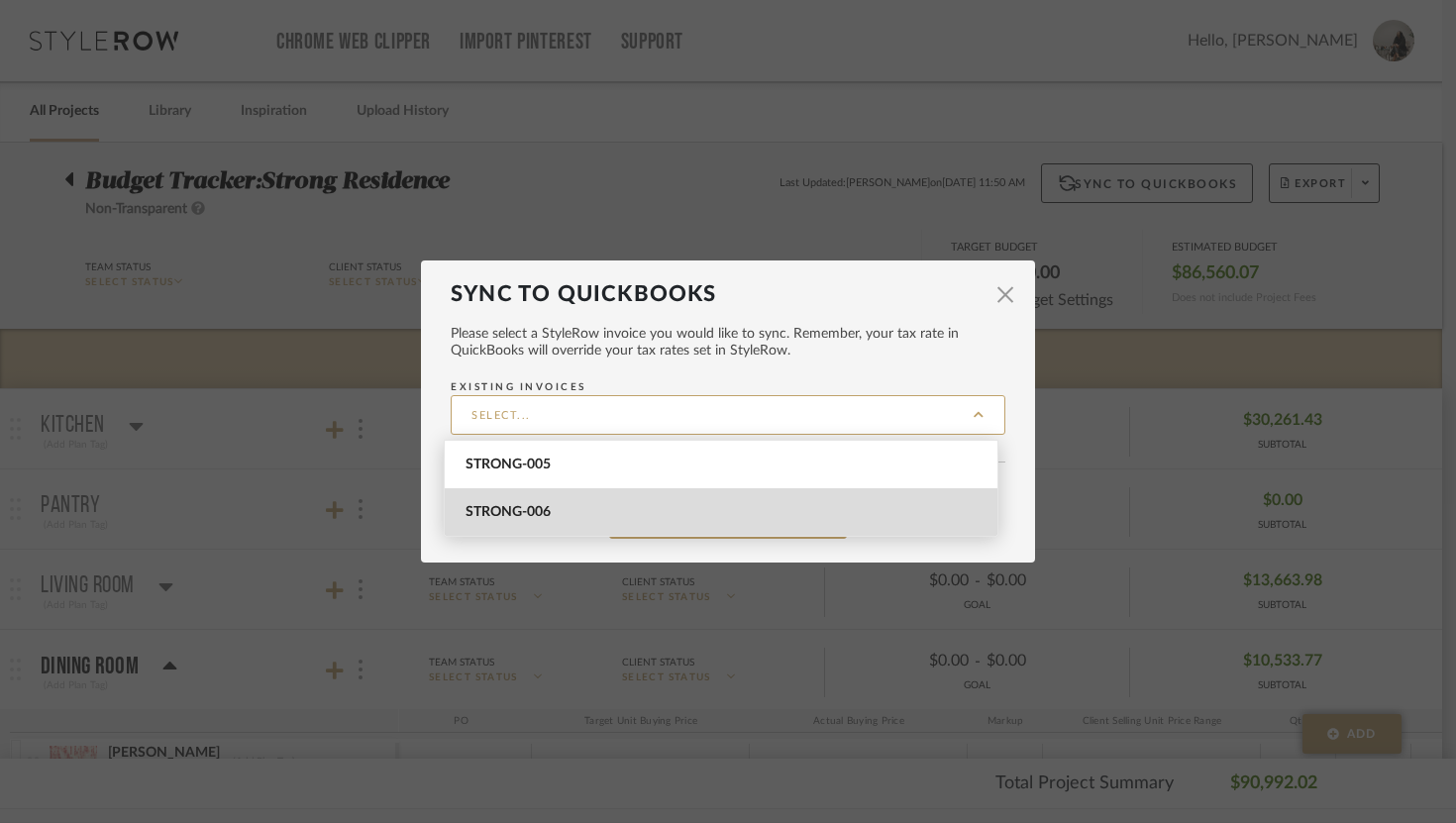 click on "STRONG-006" at bounding box center (723, 512) 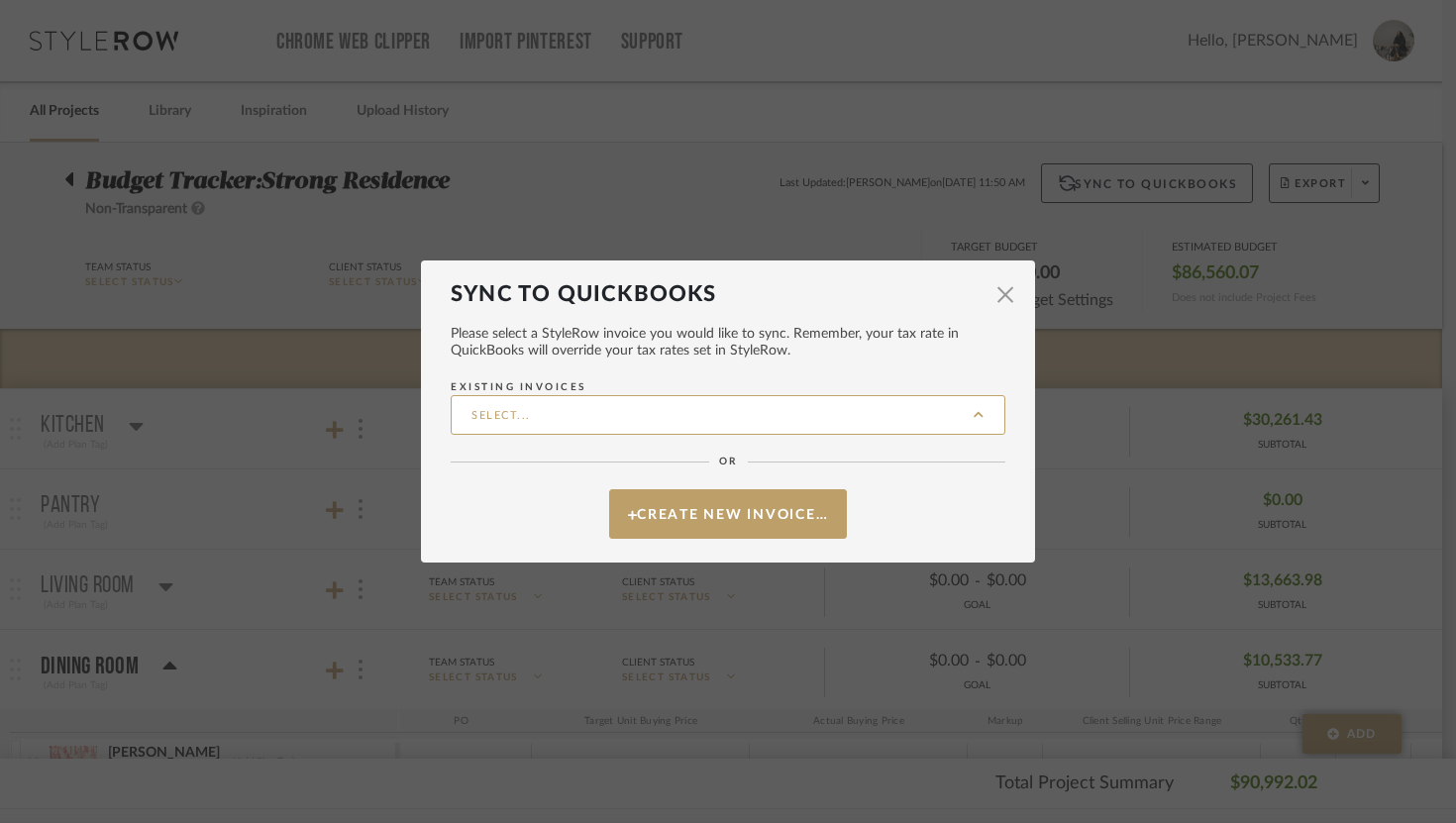 type on "STRONG-006" 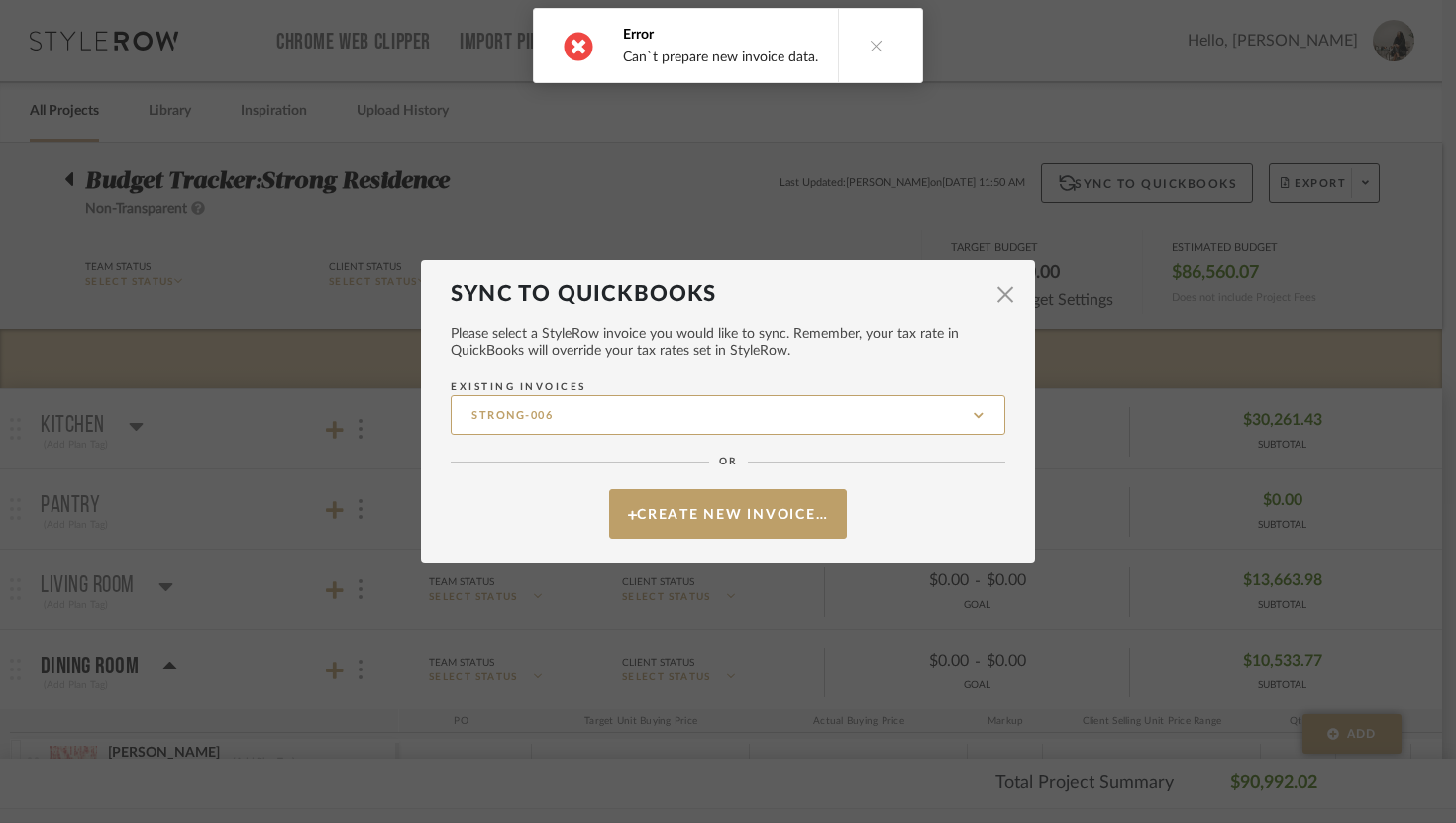 click at bounding box center [877, 46] 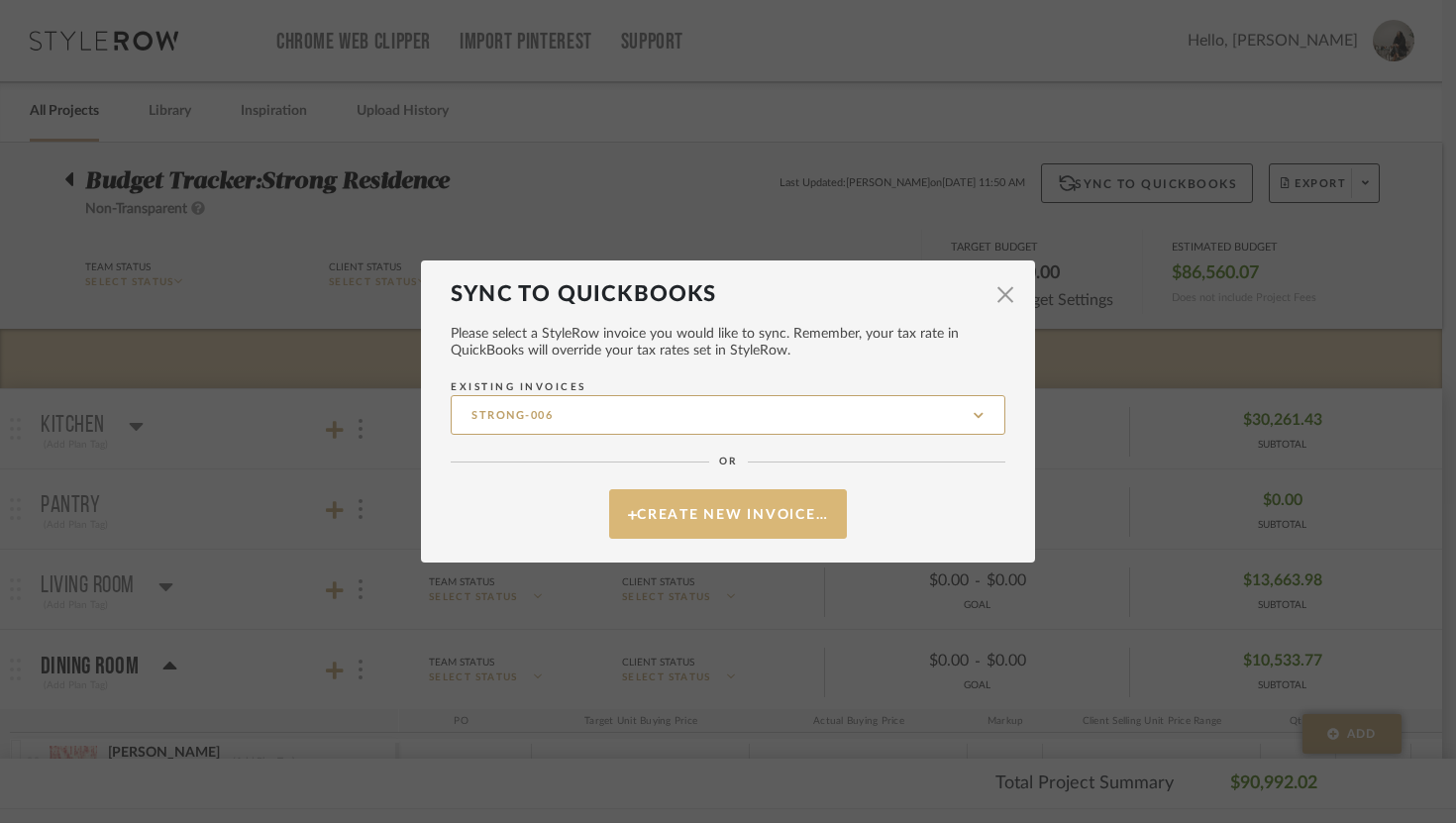 click on "Create New Invoice…" 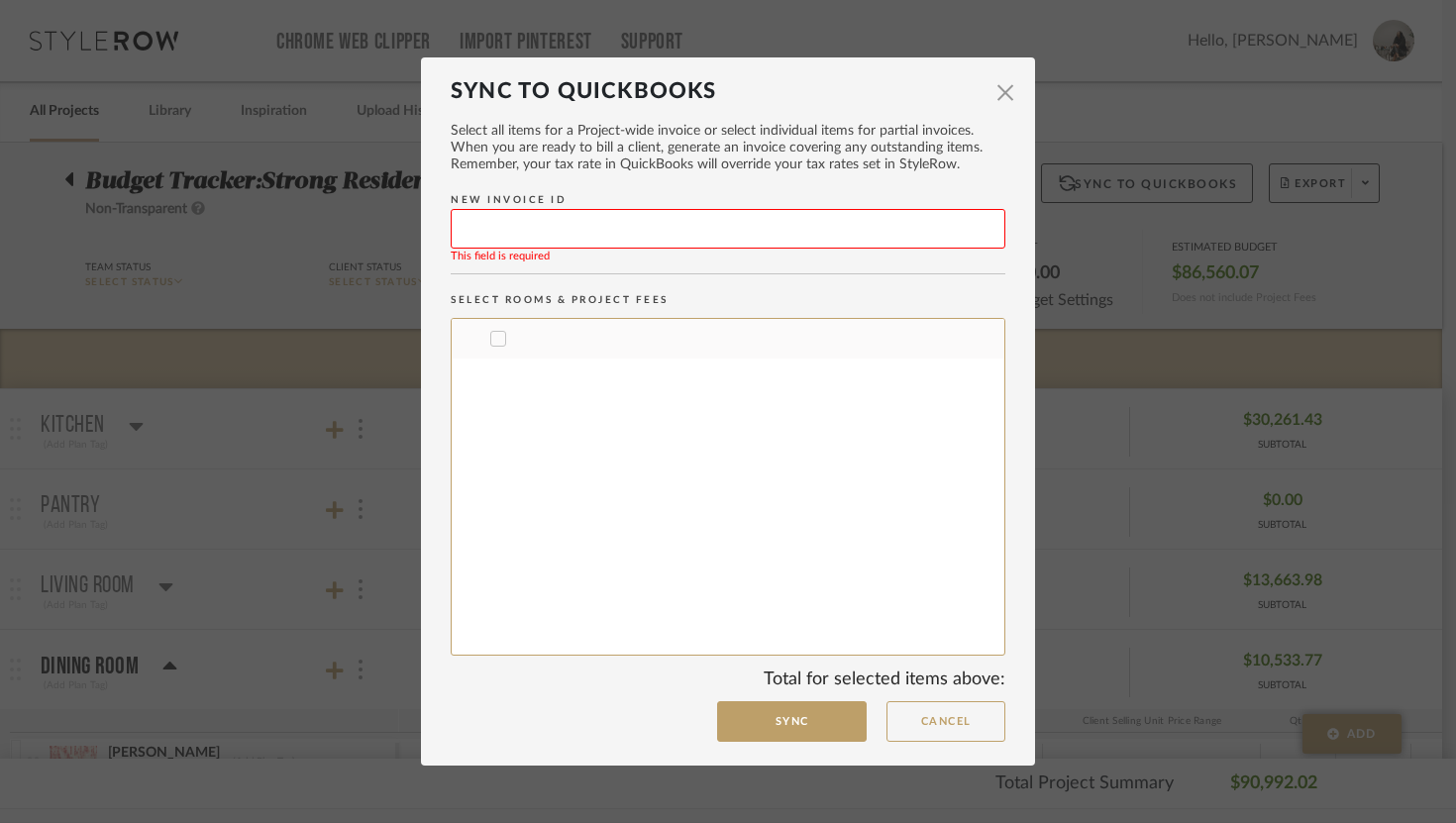 click on "New Invoice ID" at bounding box center (728, 229) 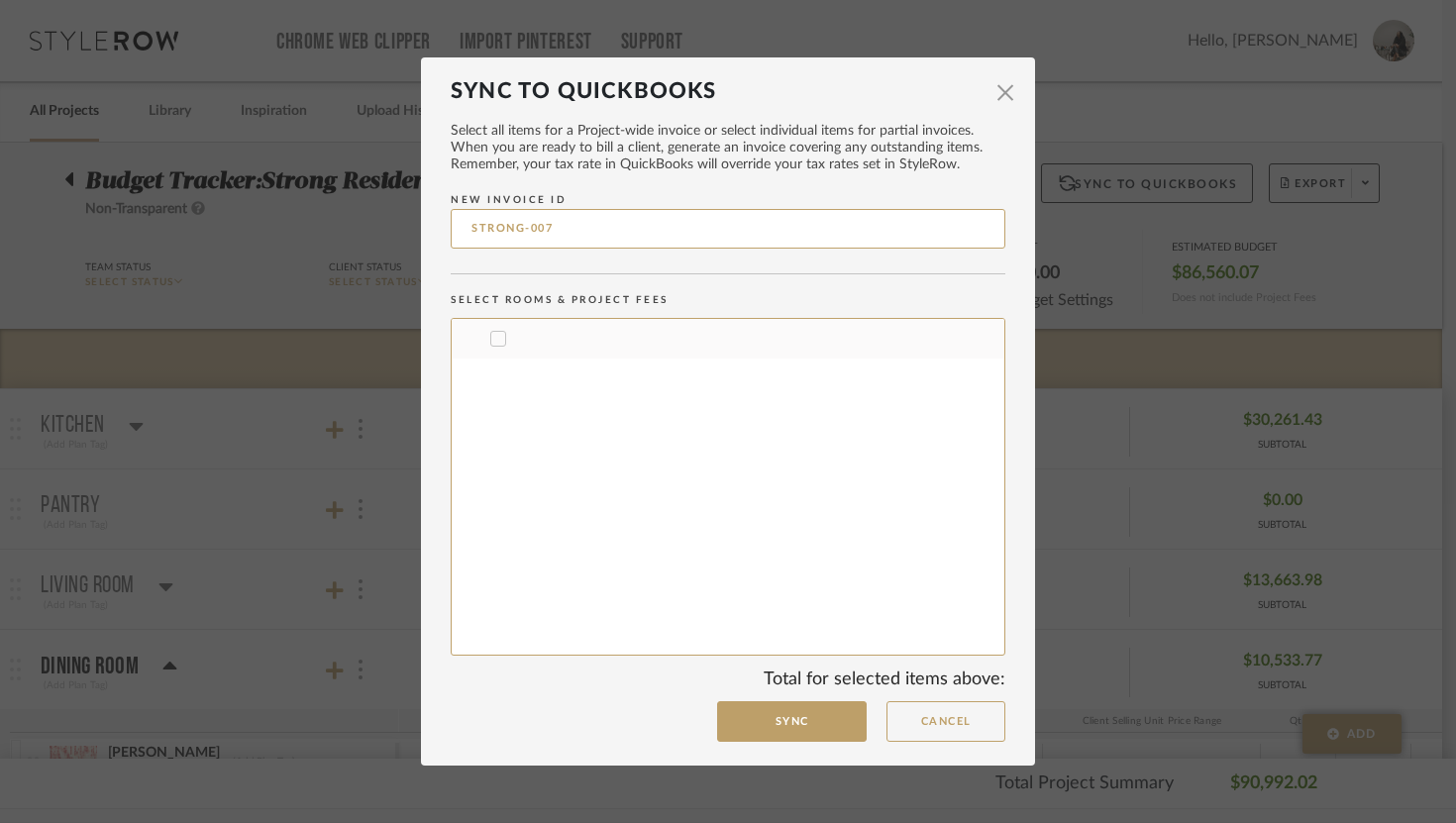 type on "STRONG-007" 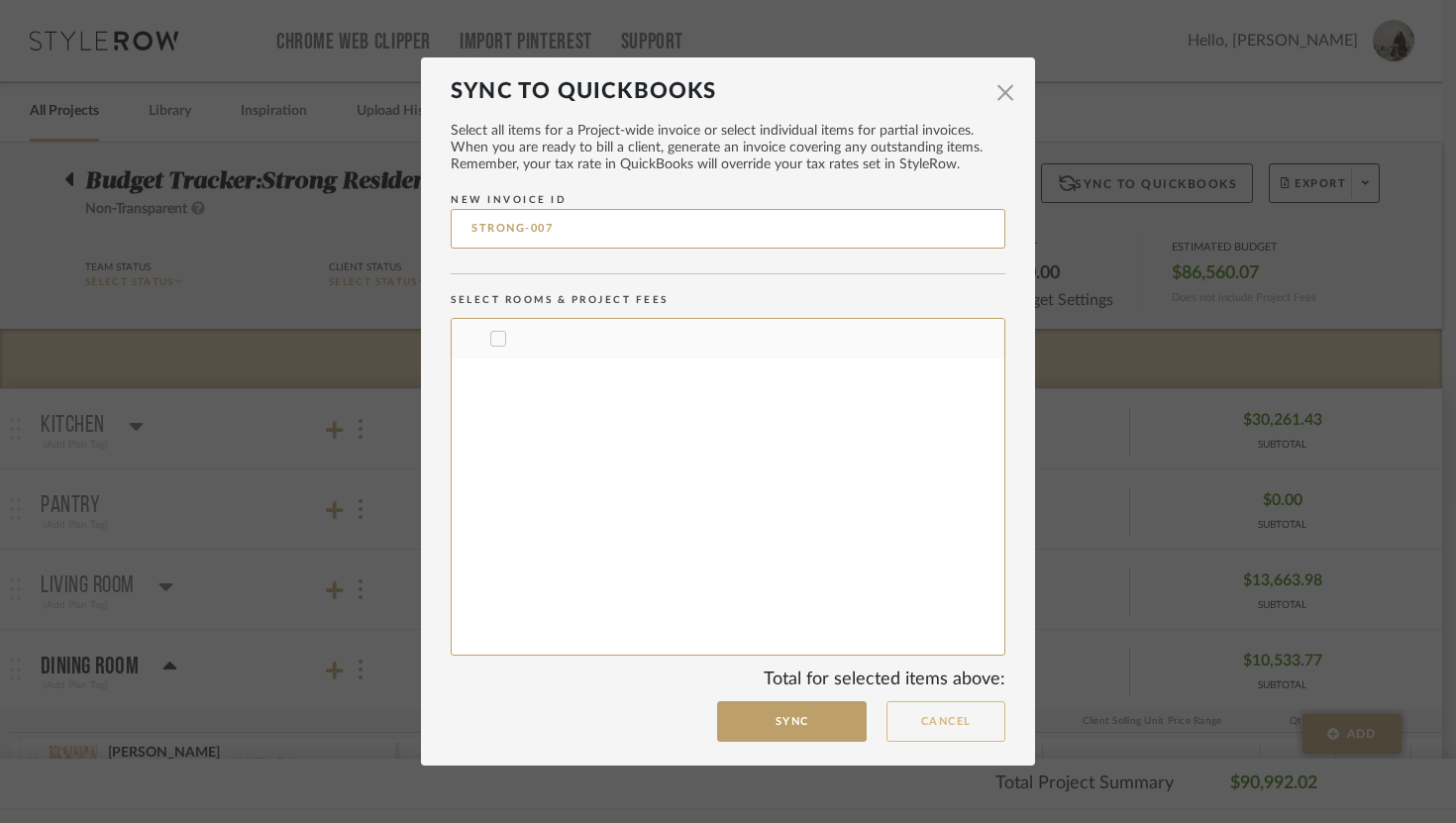 click on "Cancel" 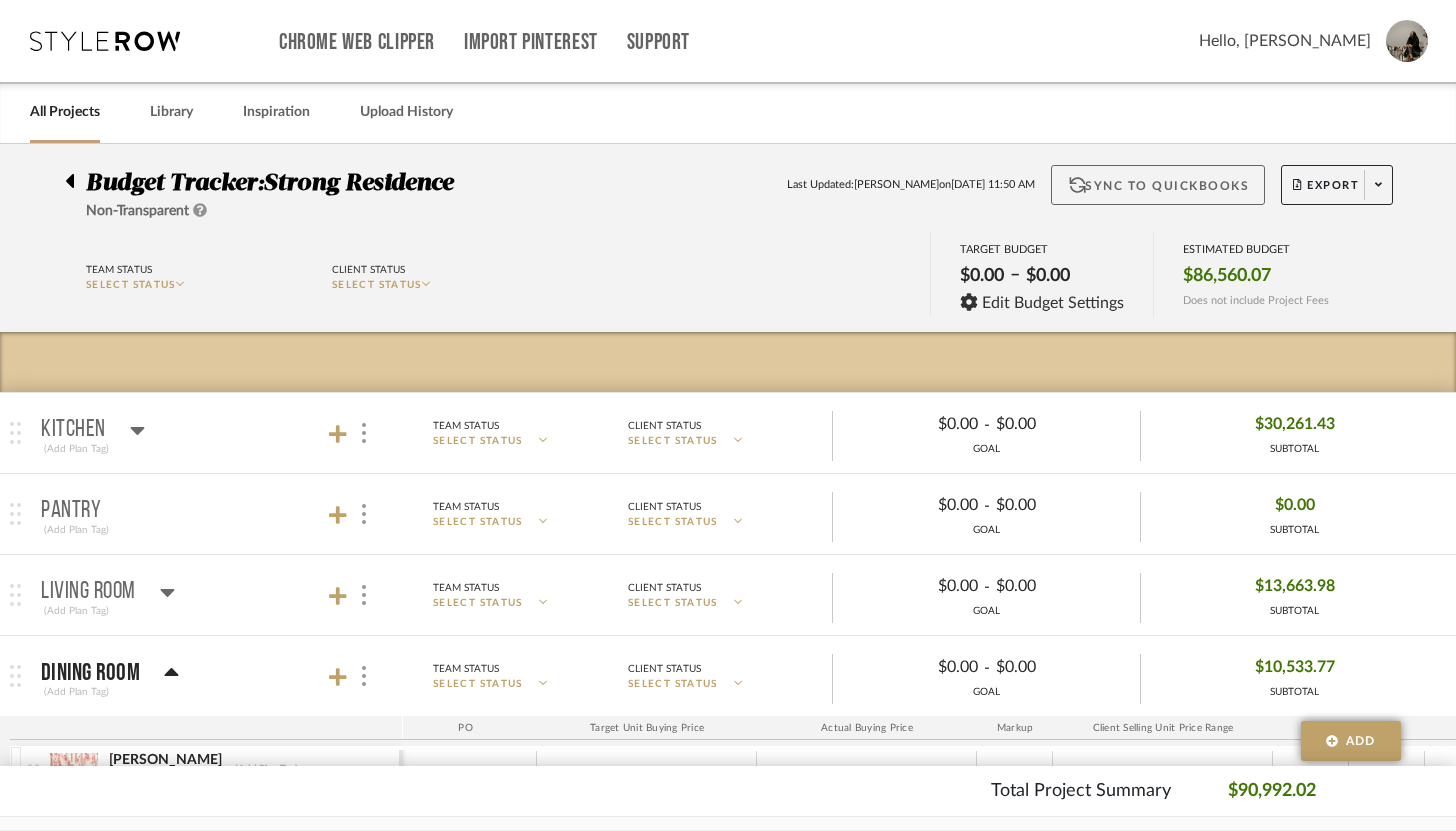 click on "Sync to QuickBooks" 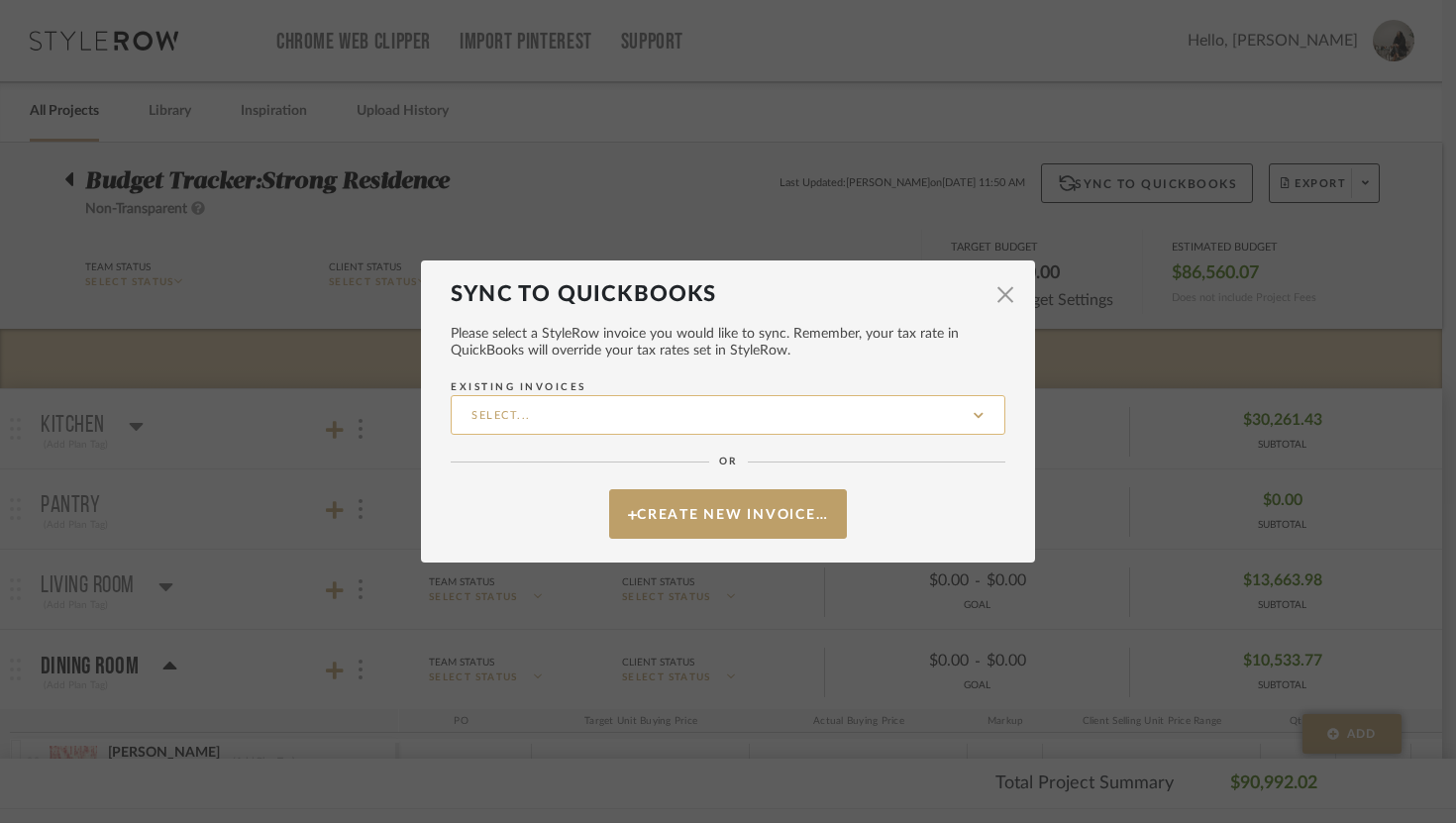 click on "Existing Invoices" at bounding box center [728, 415] 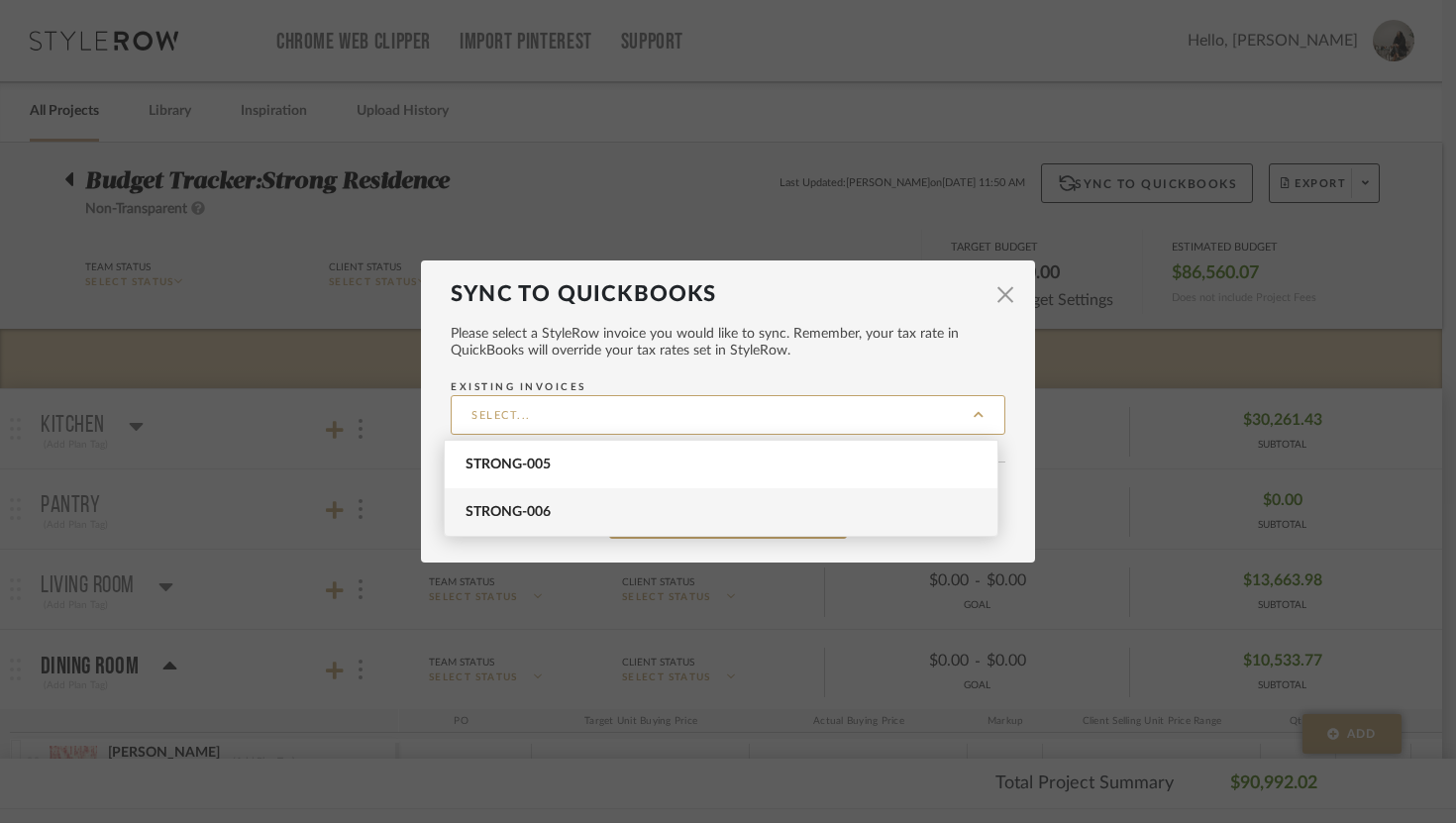 click on "STRONG-006" at bounding box center [723, 512] 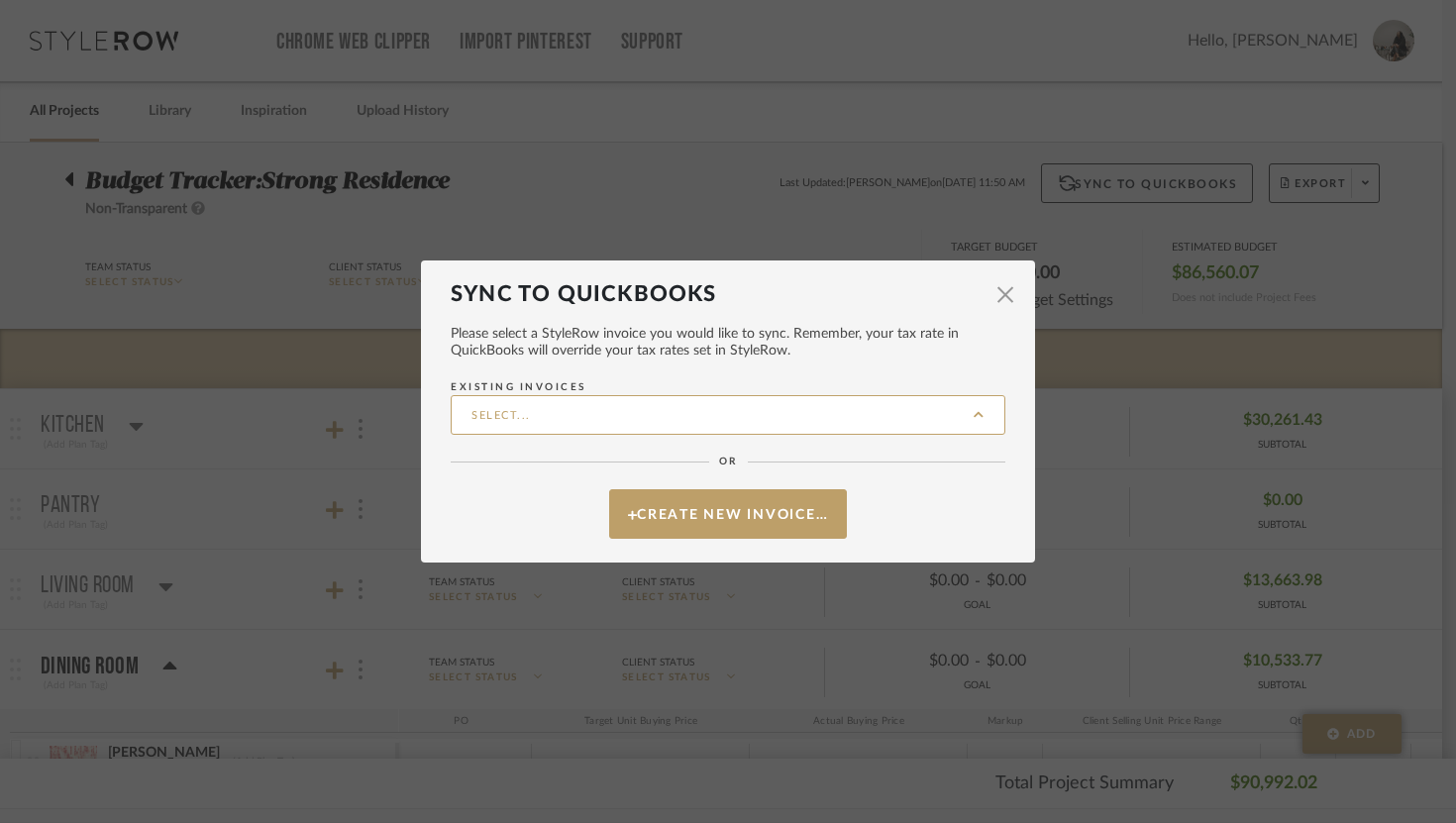 type on "STRONG-006" 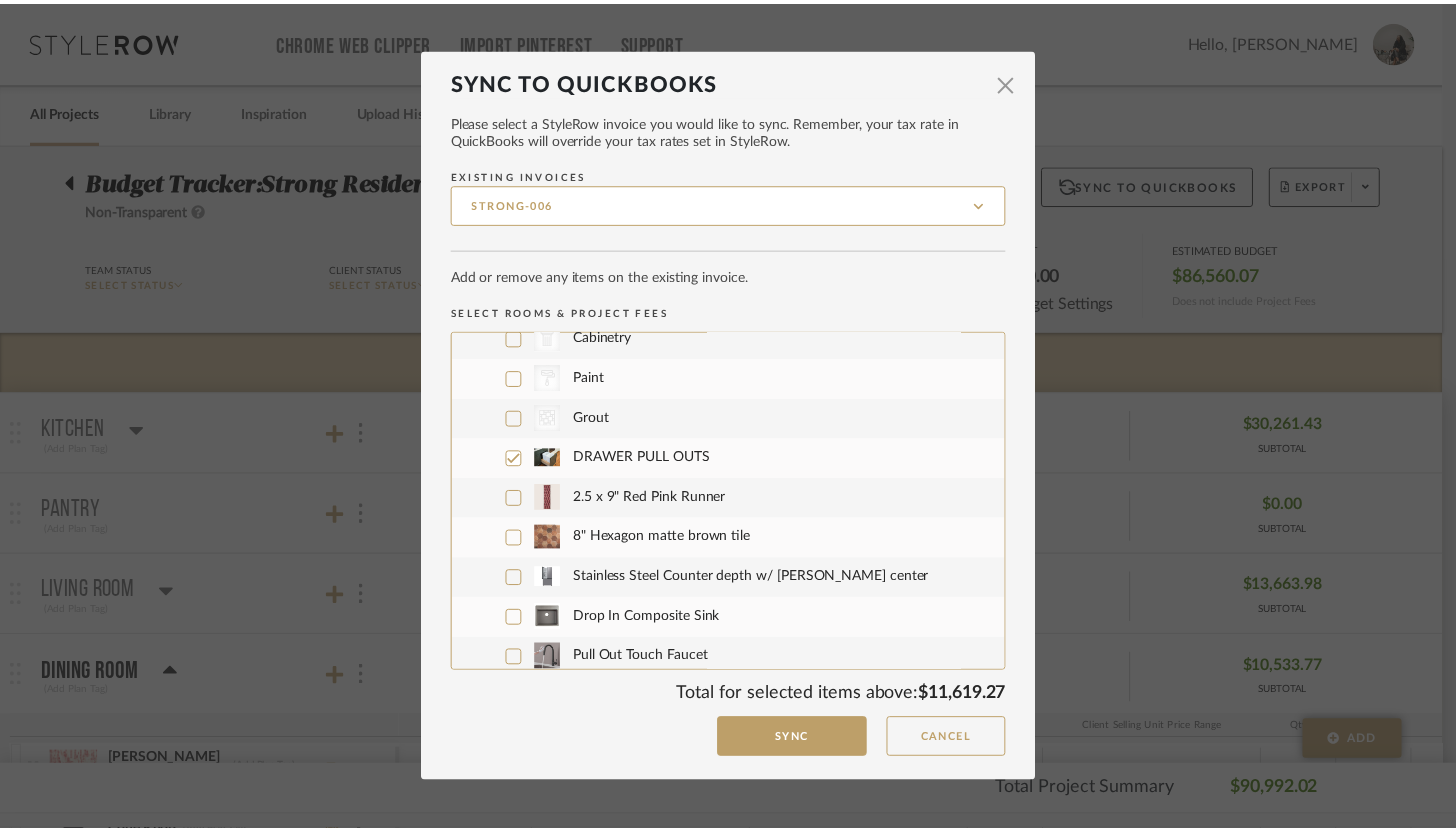 scroll, scrollTop: 0, scrollLeft: 0, axis: both 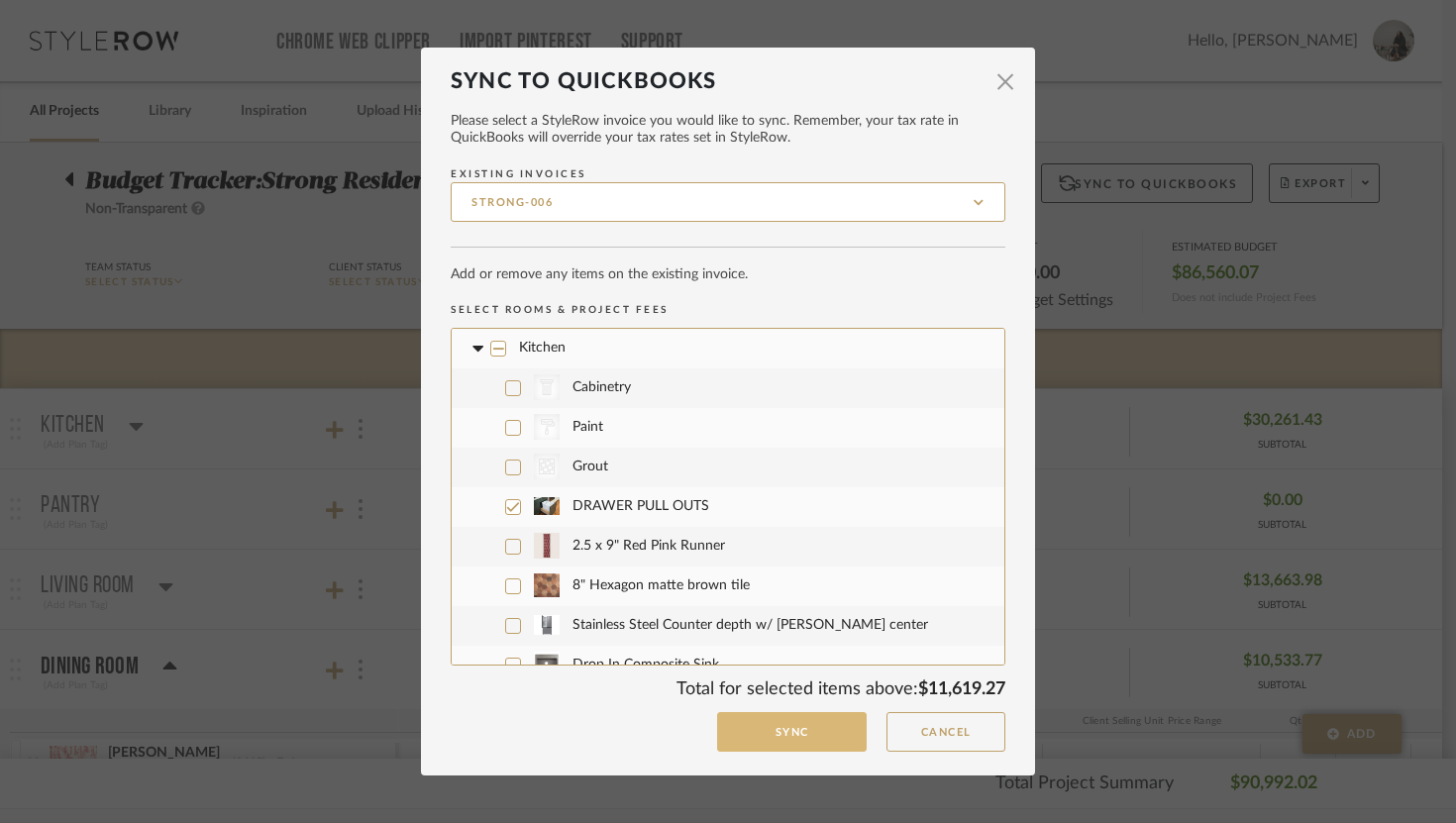 click on "Sync" 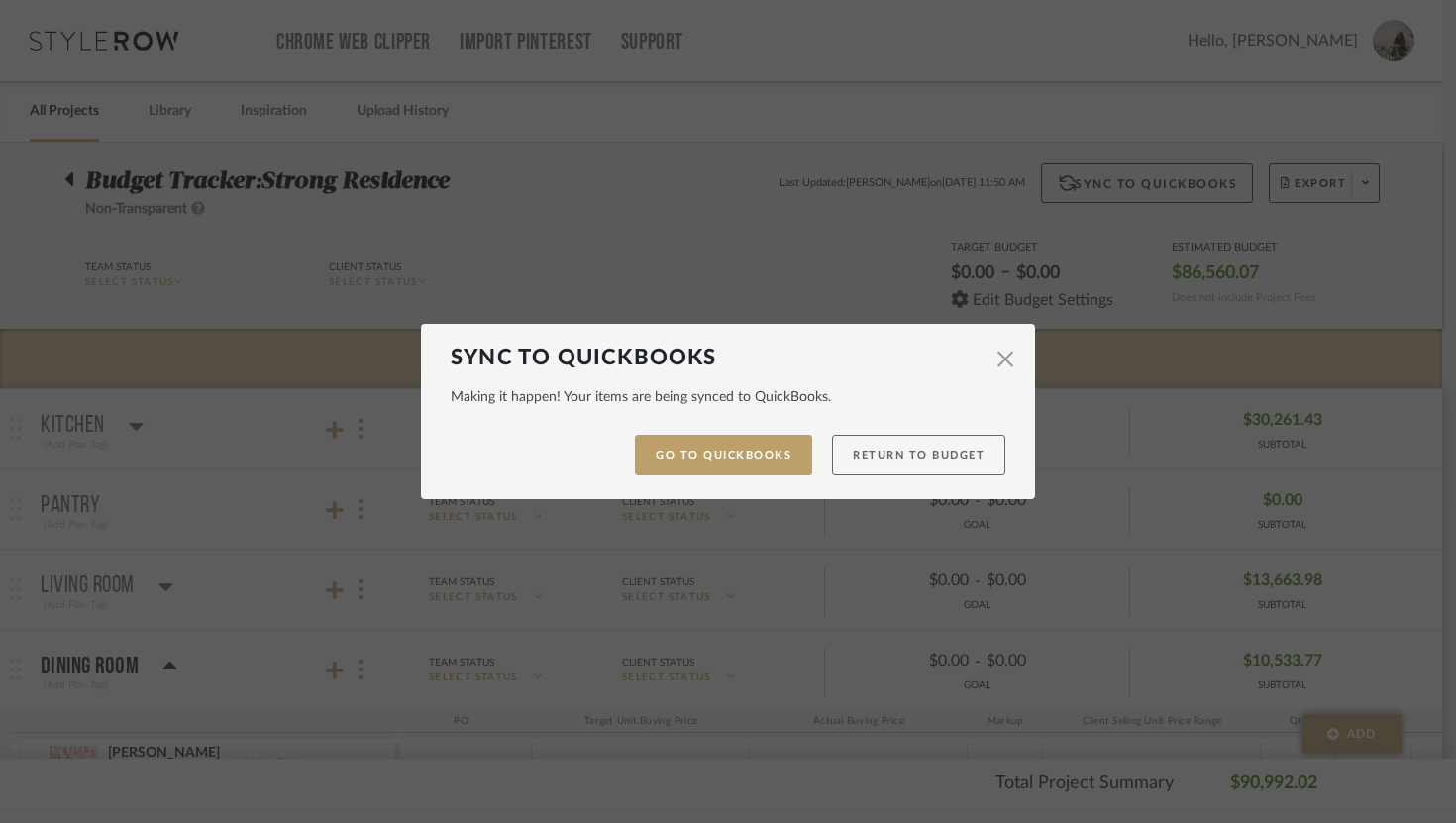 click on "Return to Budget" 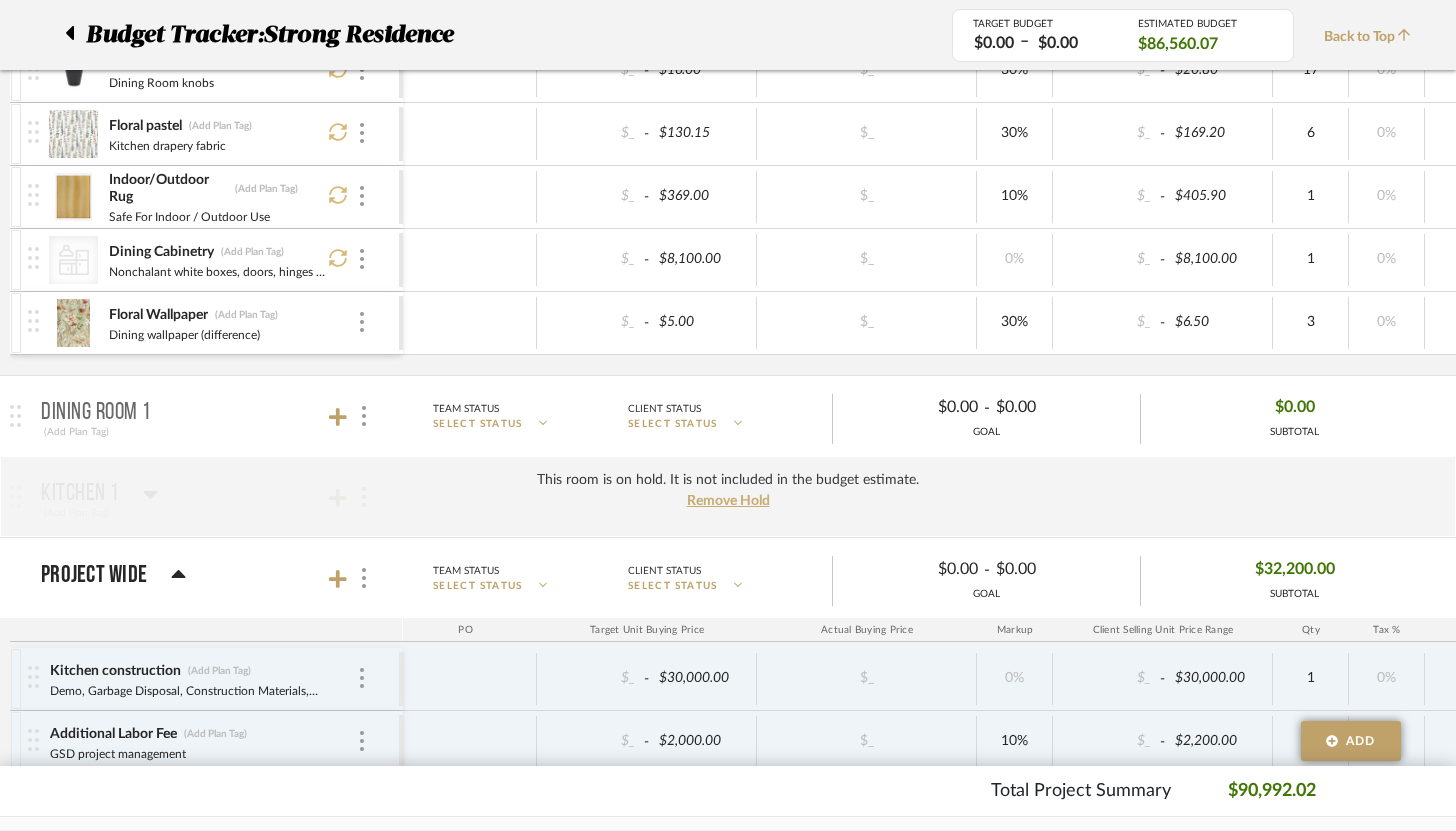 scroll, scrollTop: 804, scrollLeft: 0, axis: vertical 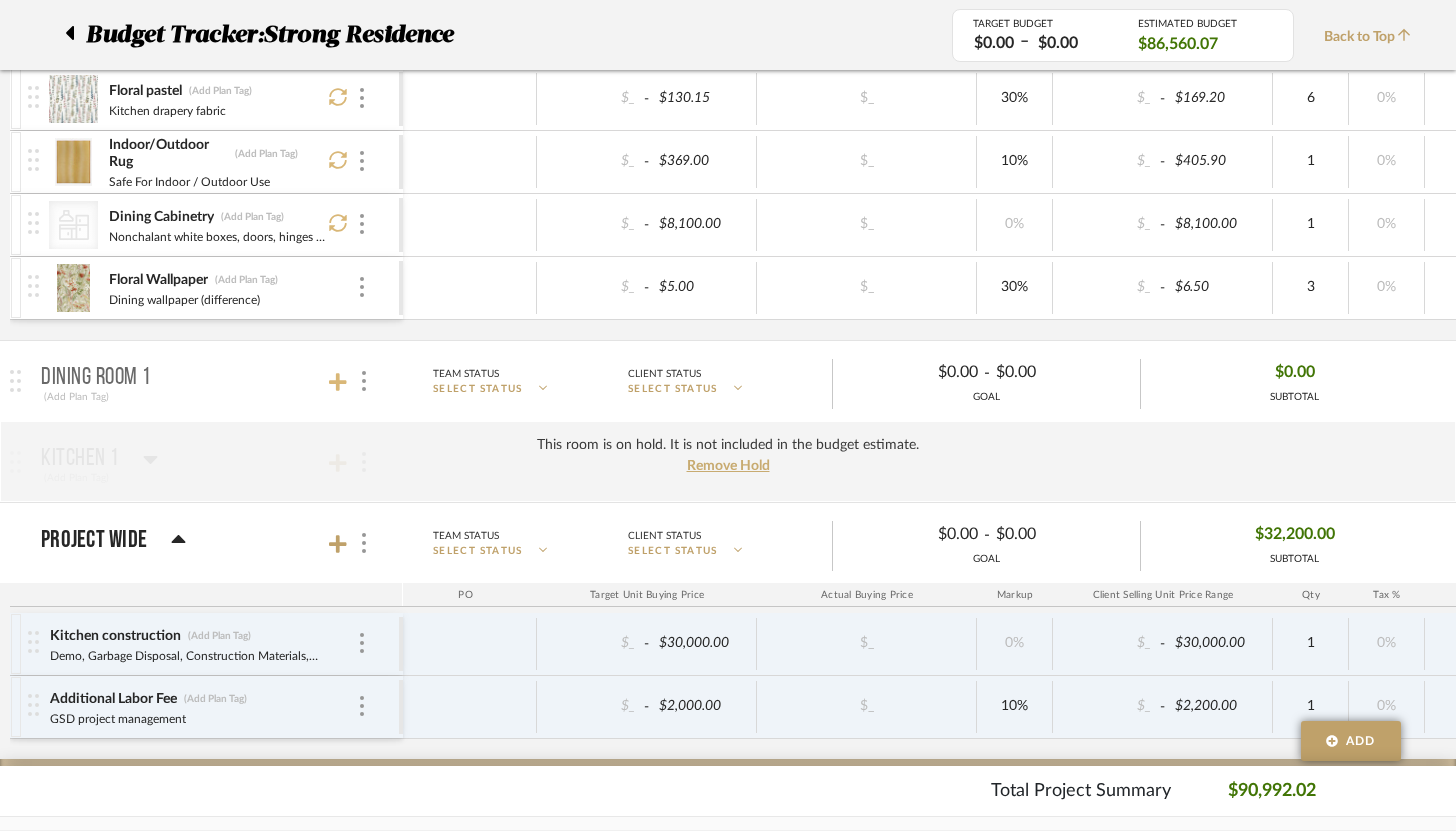click 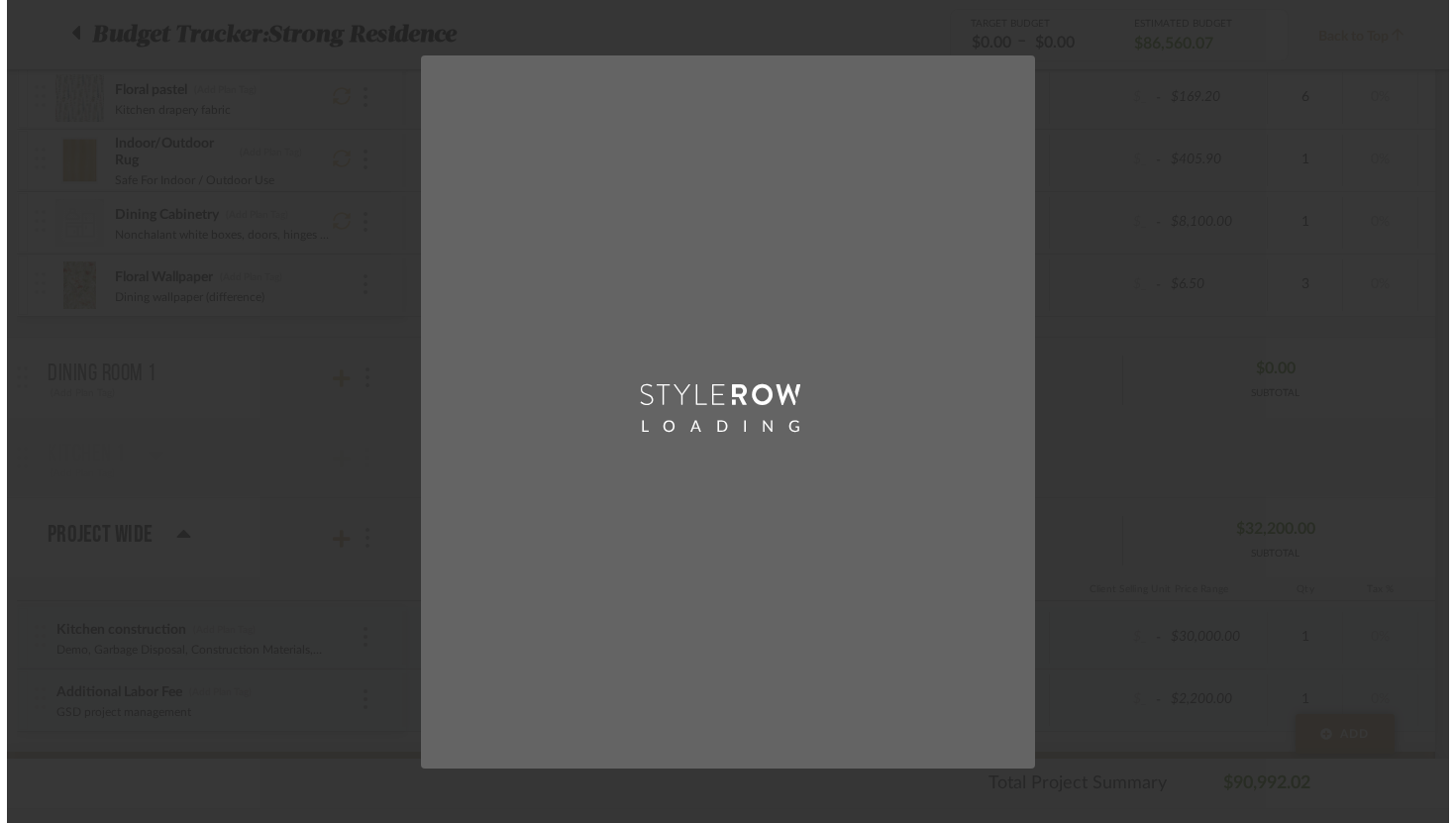 scroll, scrollTop: 0, scrollLeft: 0, axis: both 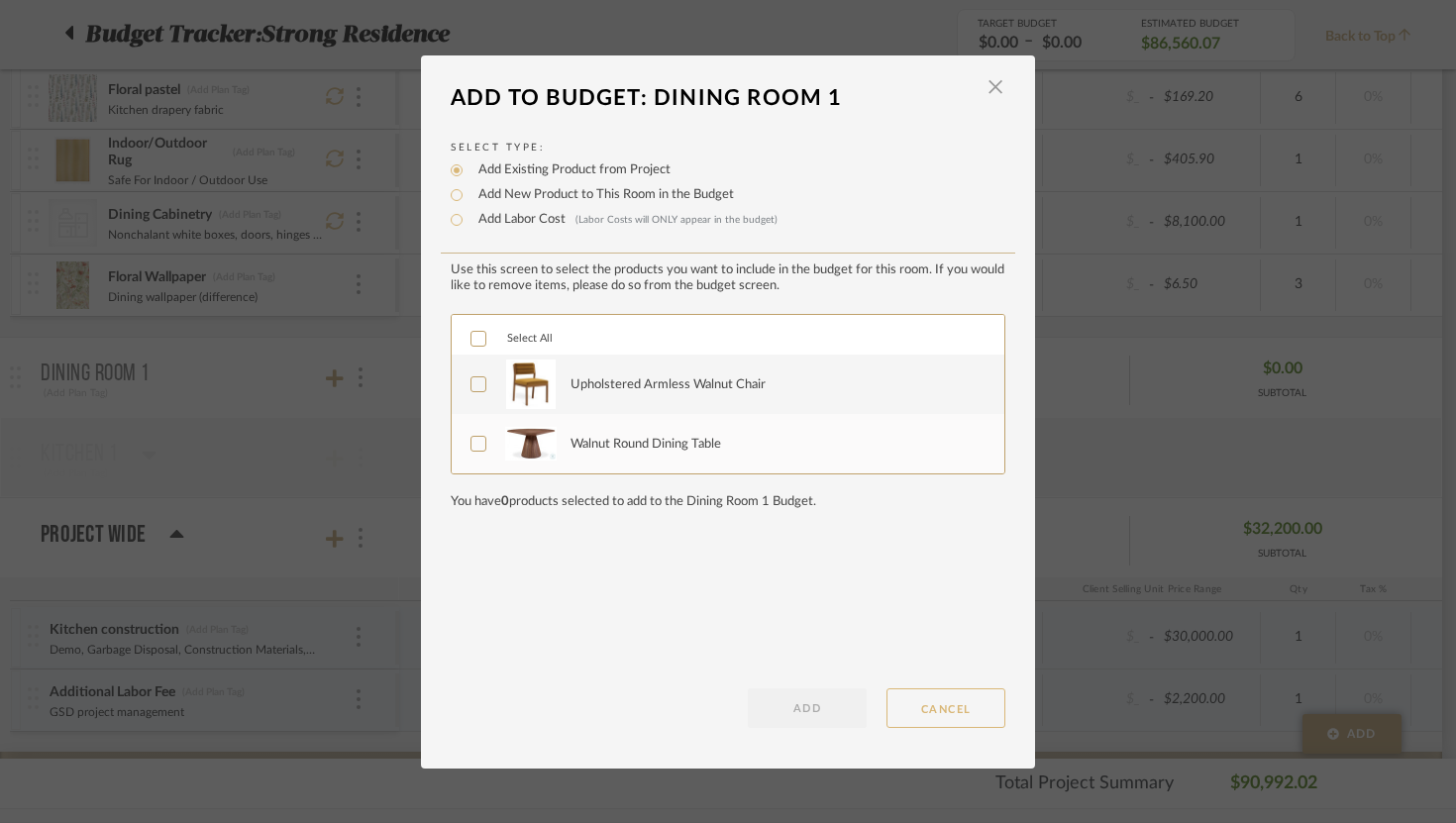 click on "CANCEL" at bounding box center [946, 708] 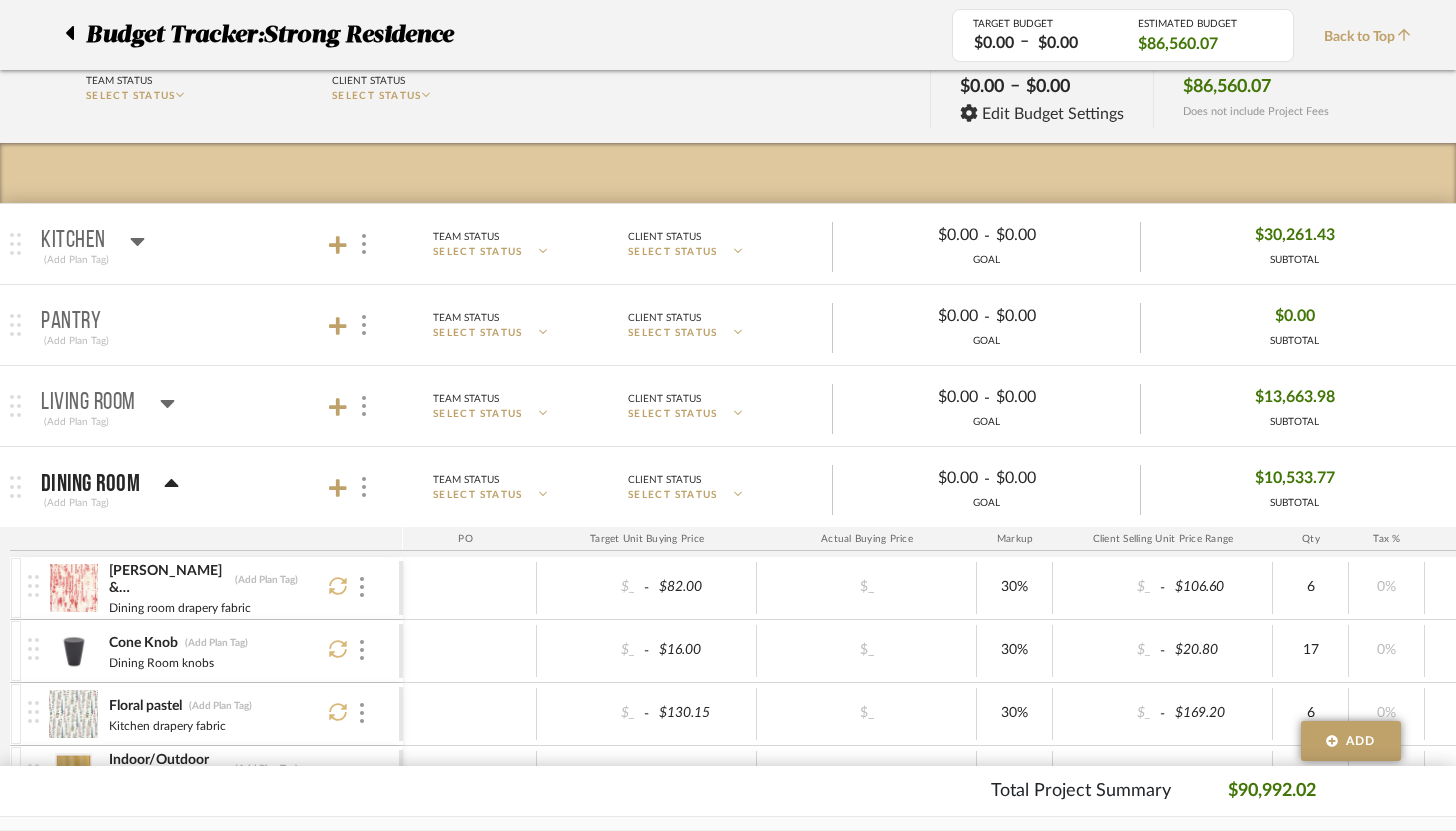 scroll, scrollTop: 0, scrollLeft: 0, axis: both 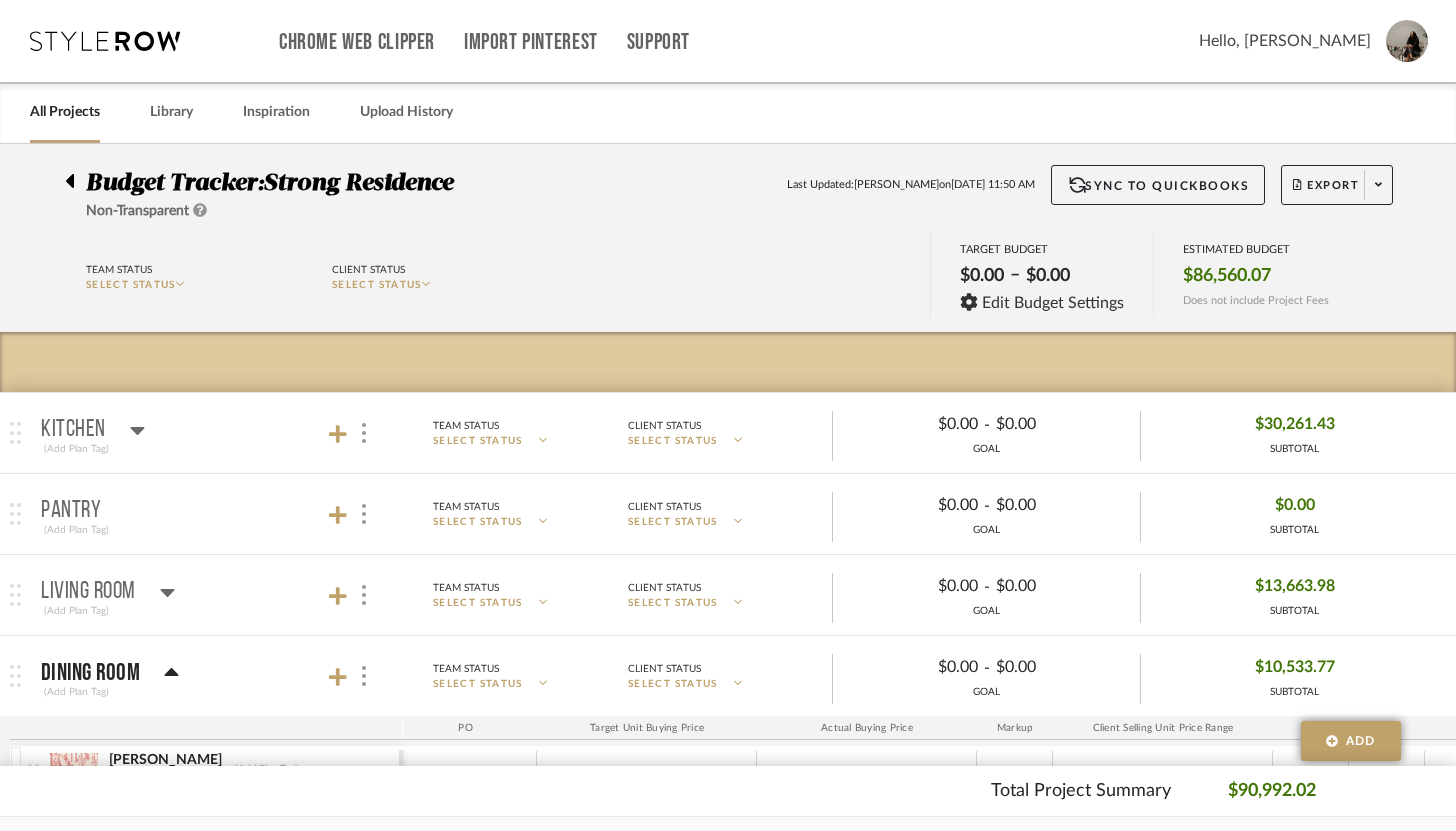 click 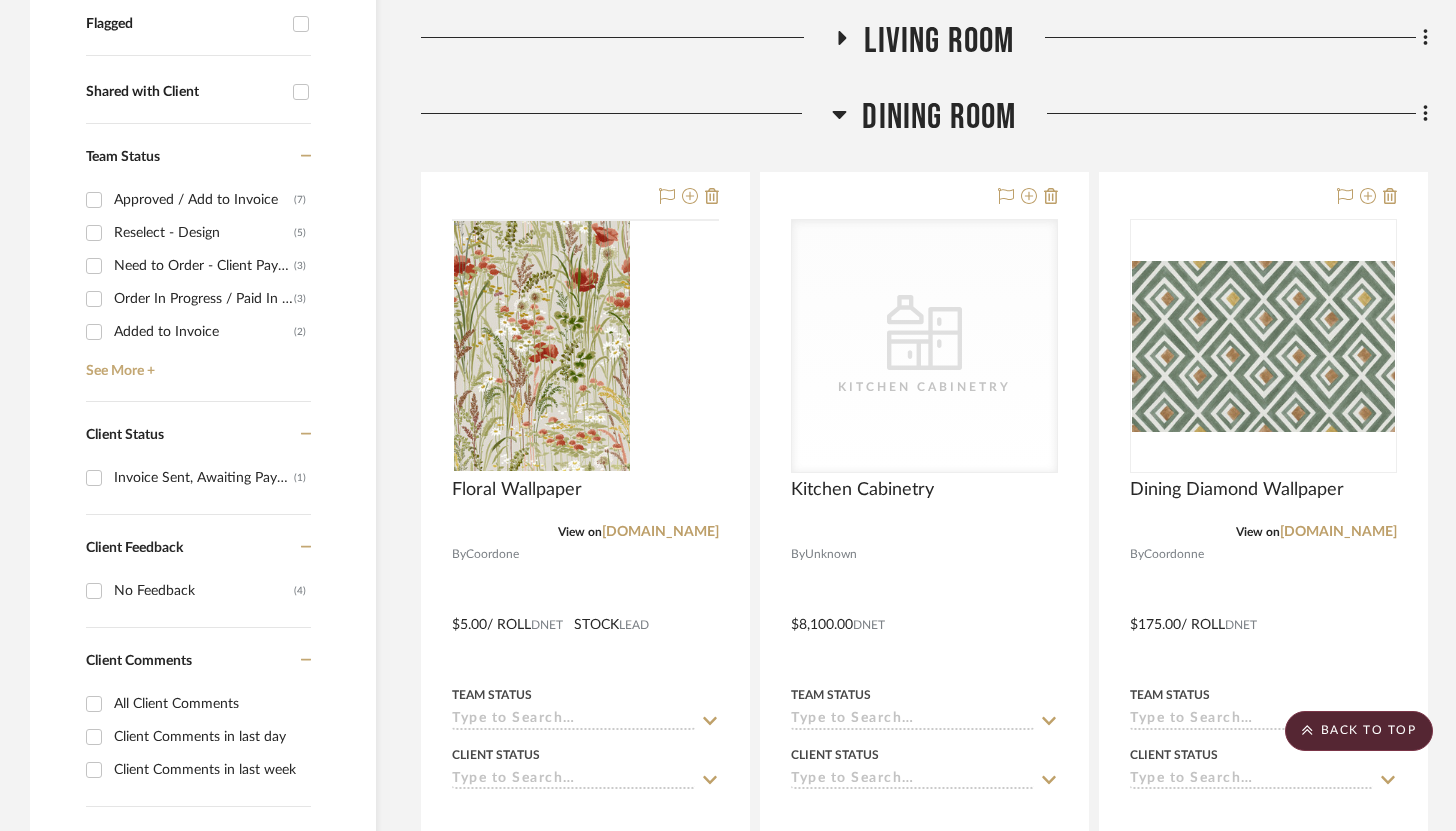 scroll, scrollTop: 728, scrollLeft: 0, axis: vertical 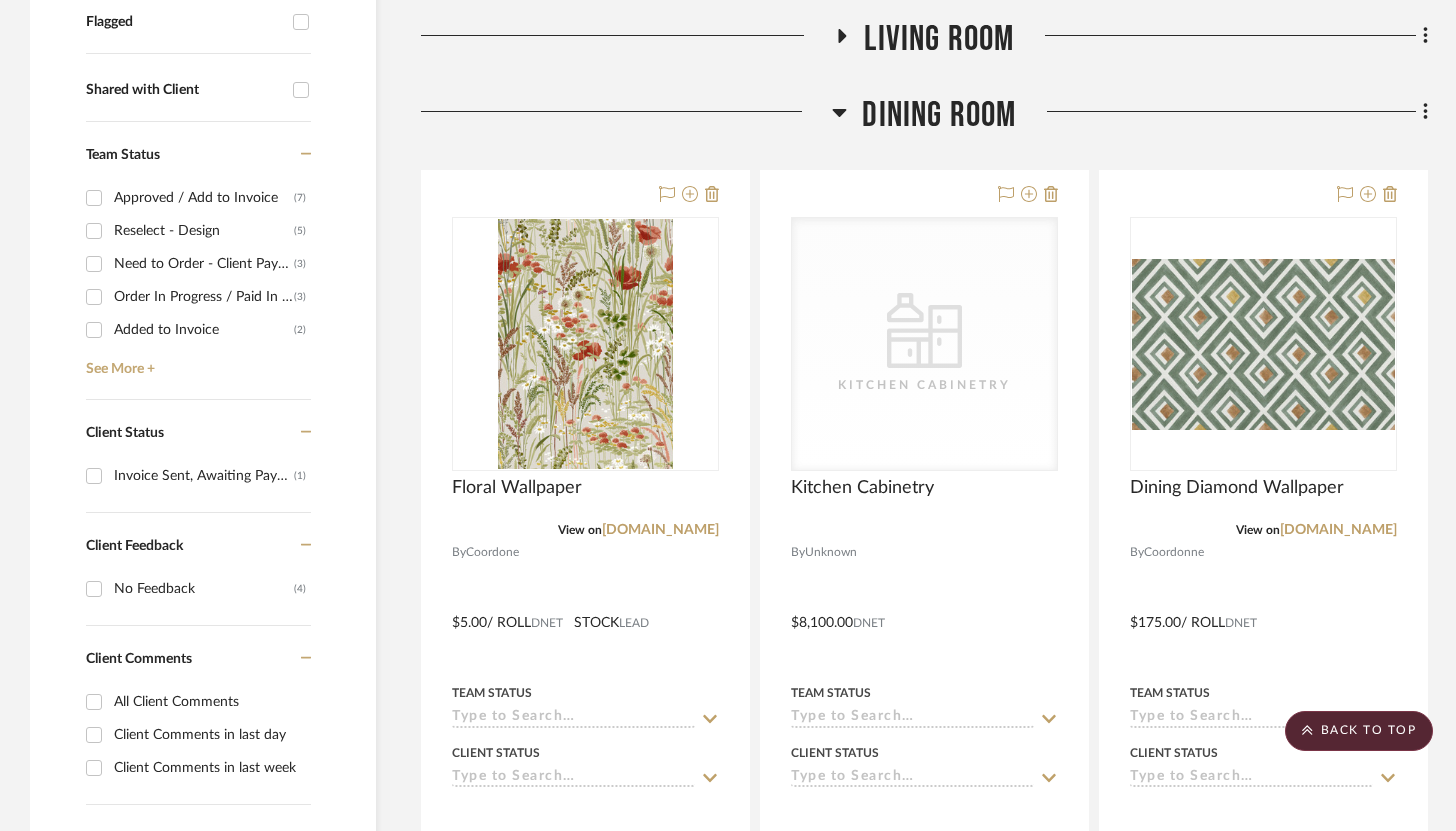 click 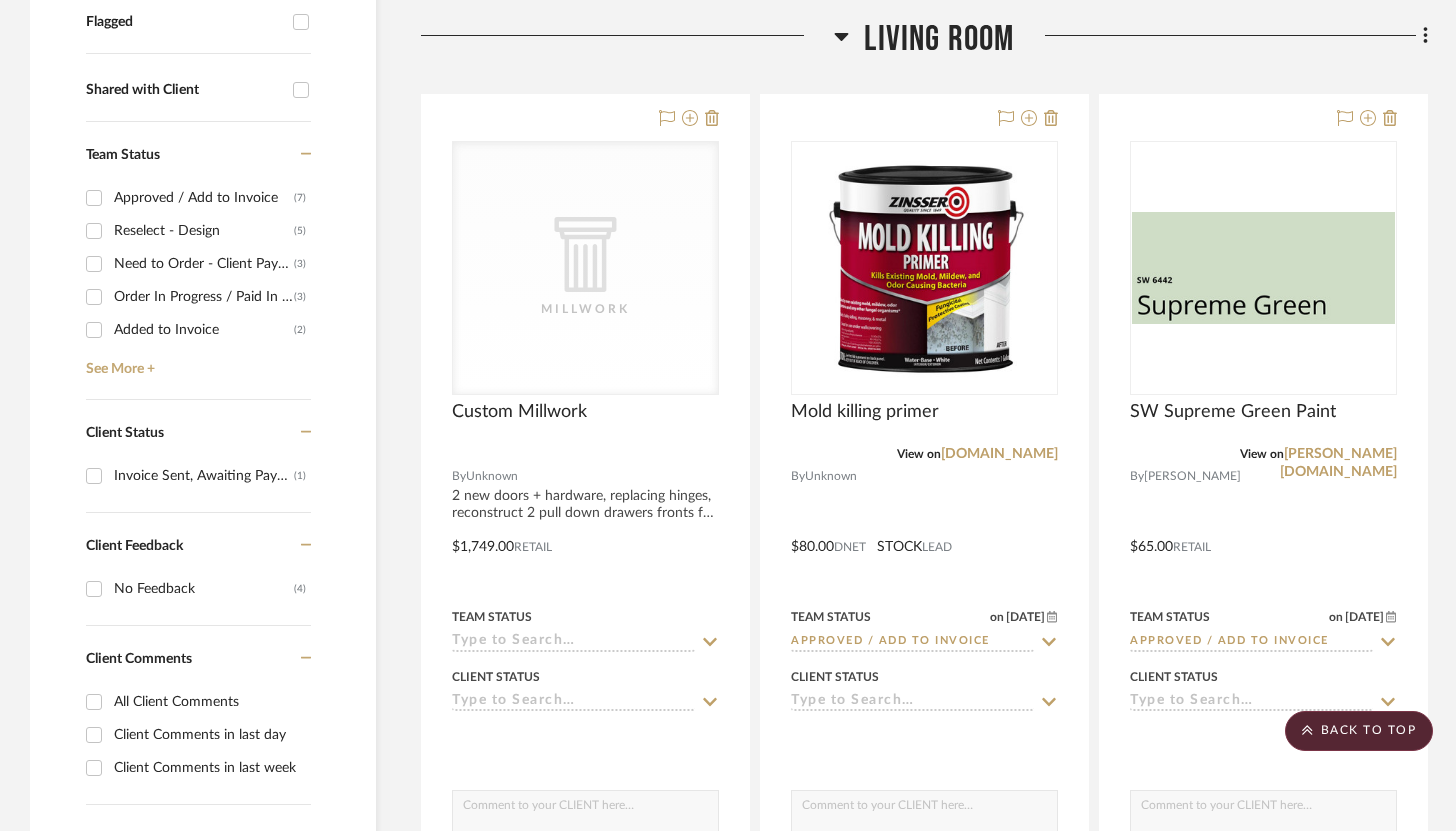 click 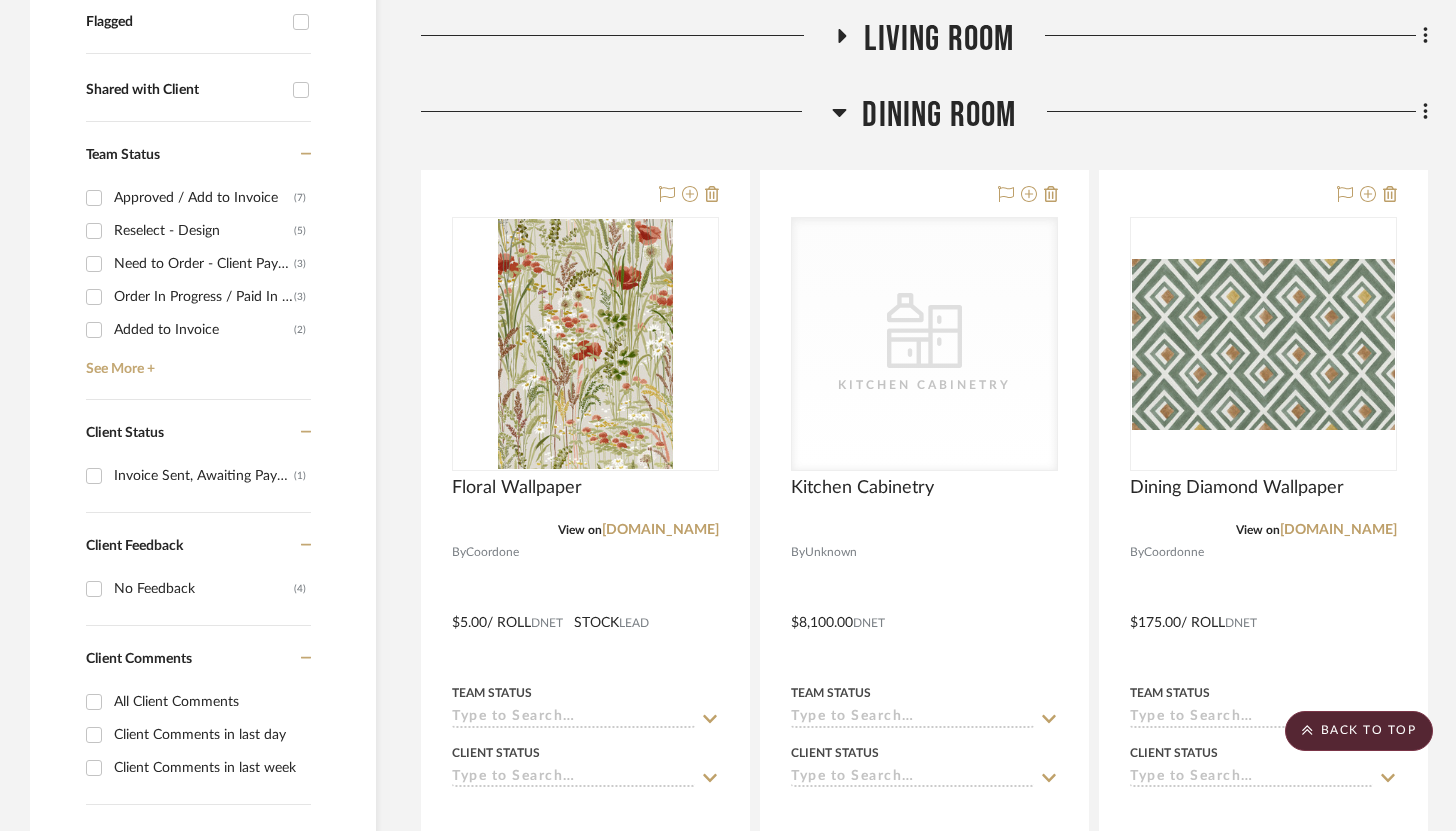 click 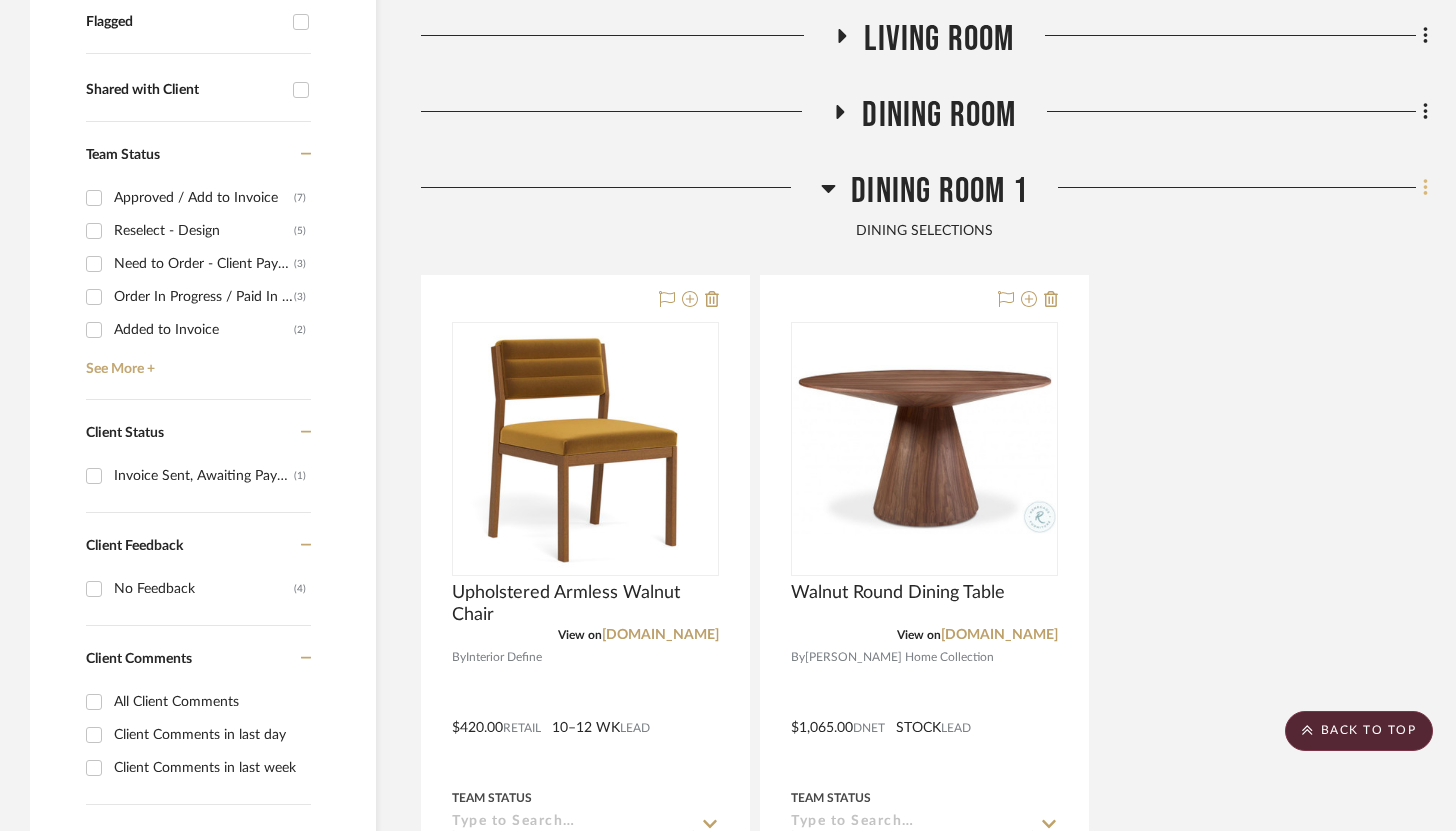 click 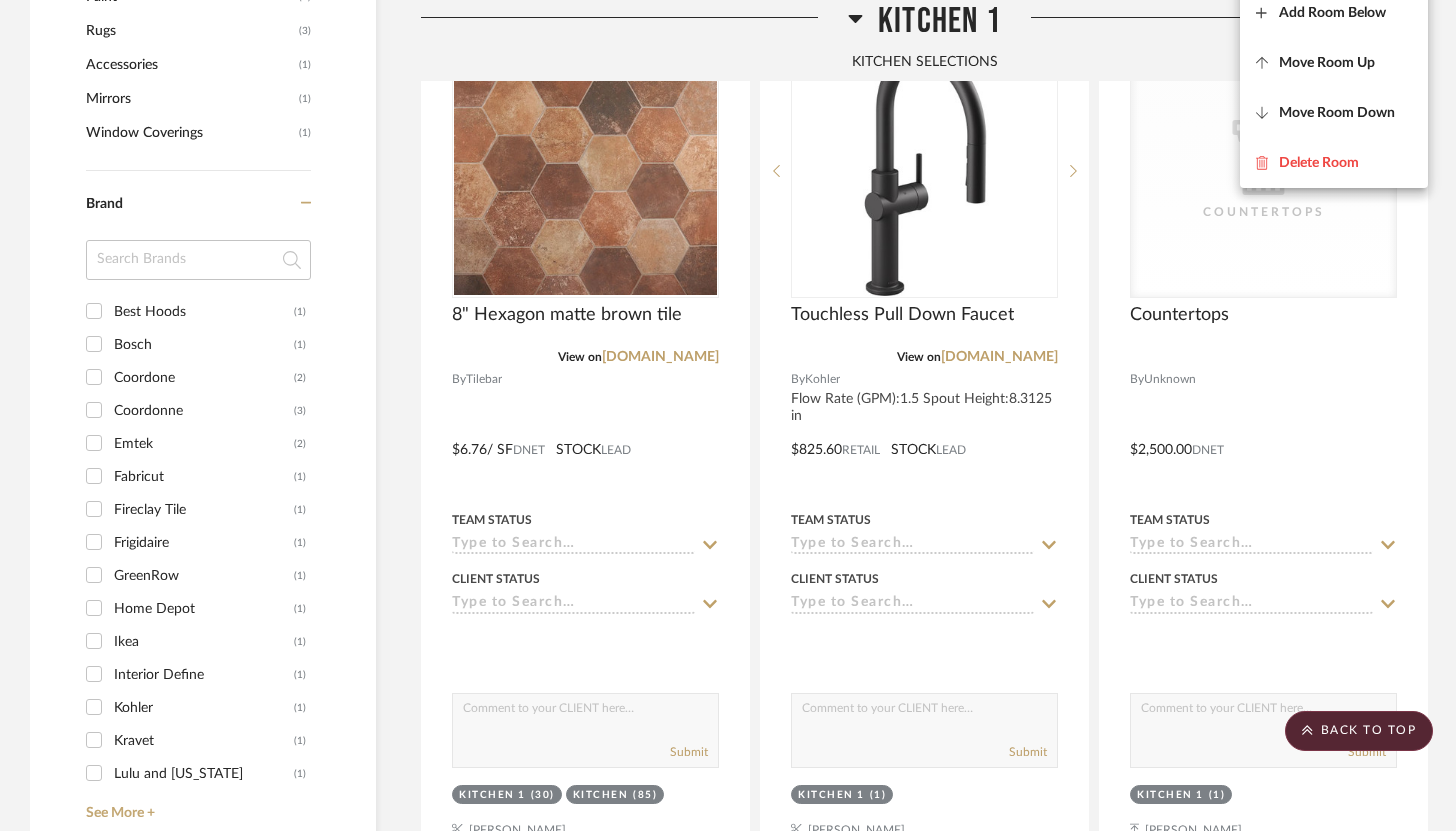 scroll, scrollTop: 2022, scrollLeft: 0, axis: vertical 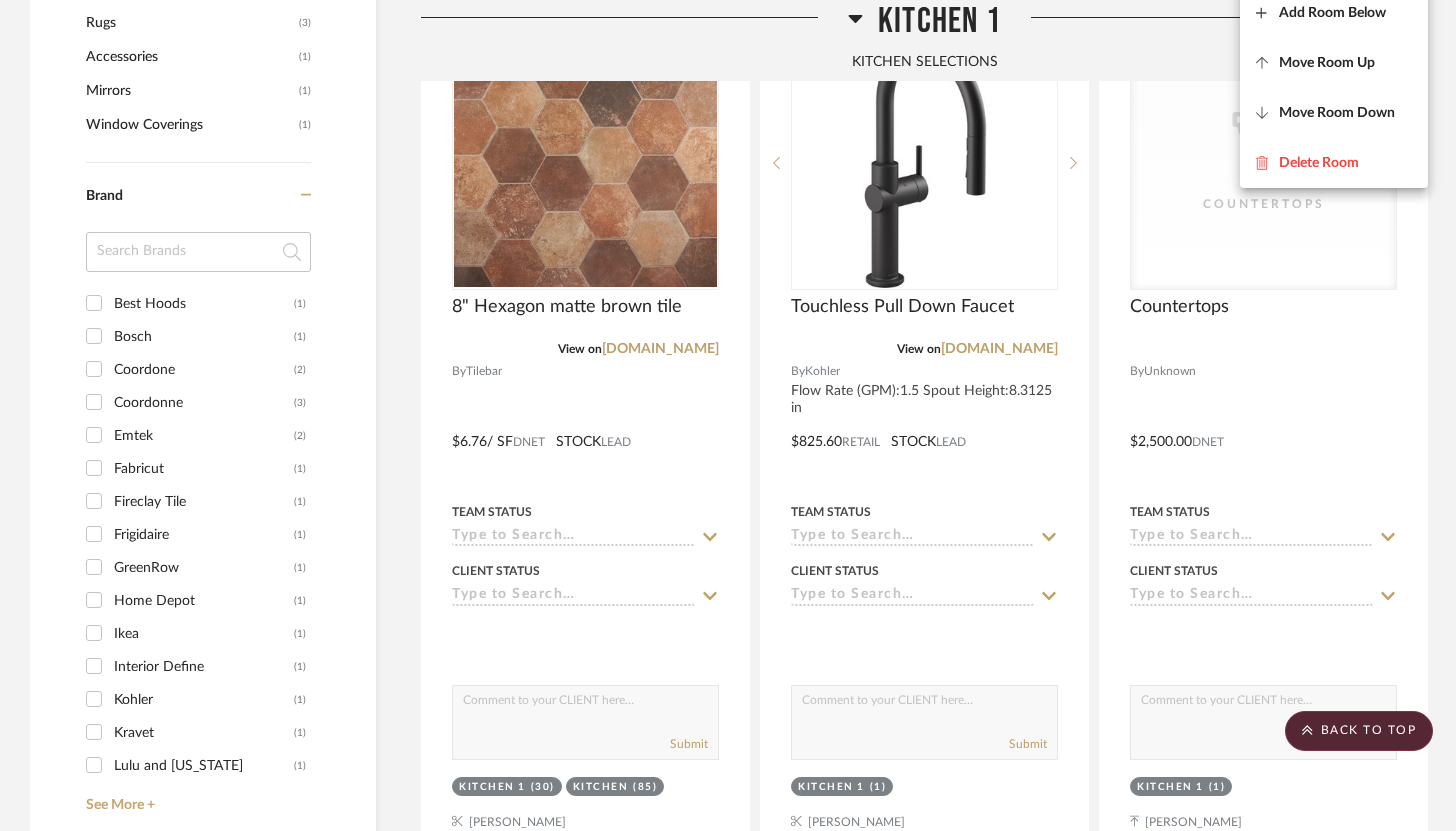 click at bounding box center [728, 415] 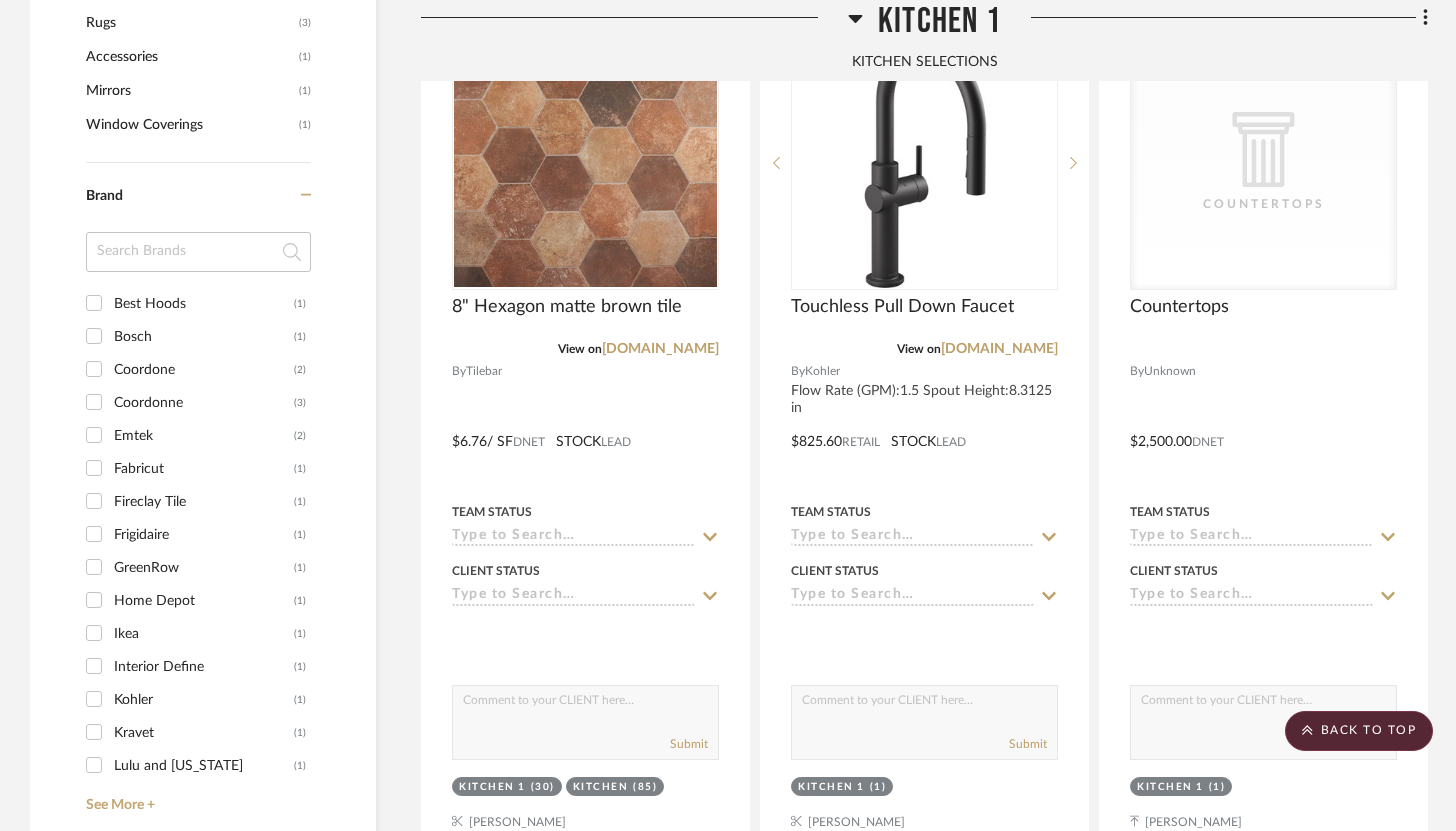 click on "Kitchen 1" at bounding box center [492, 787] 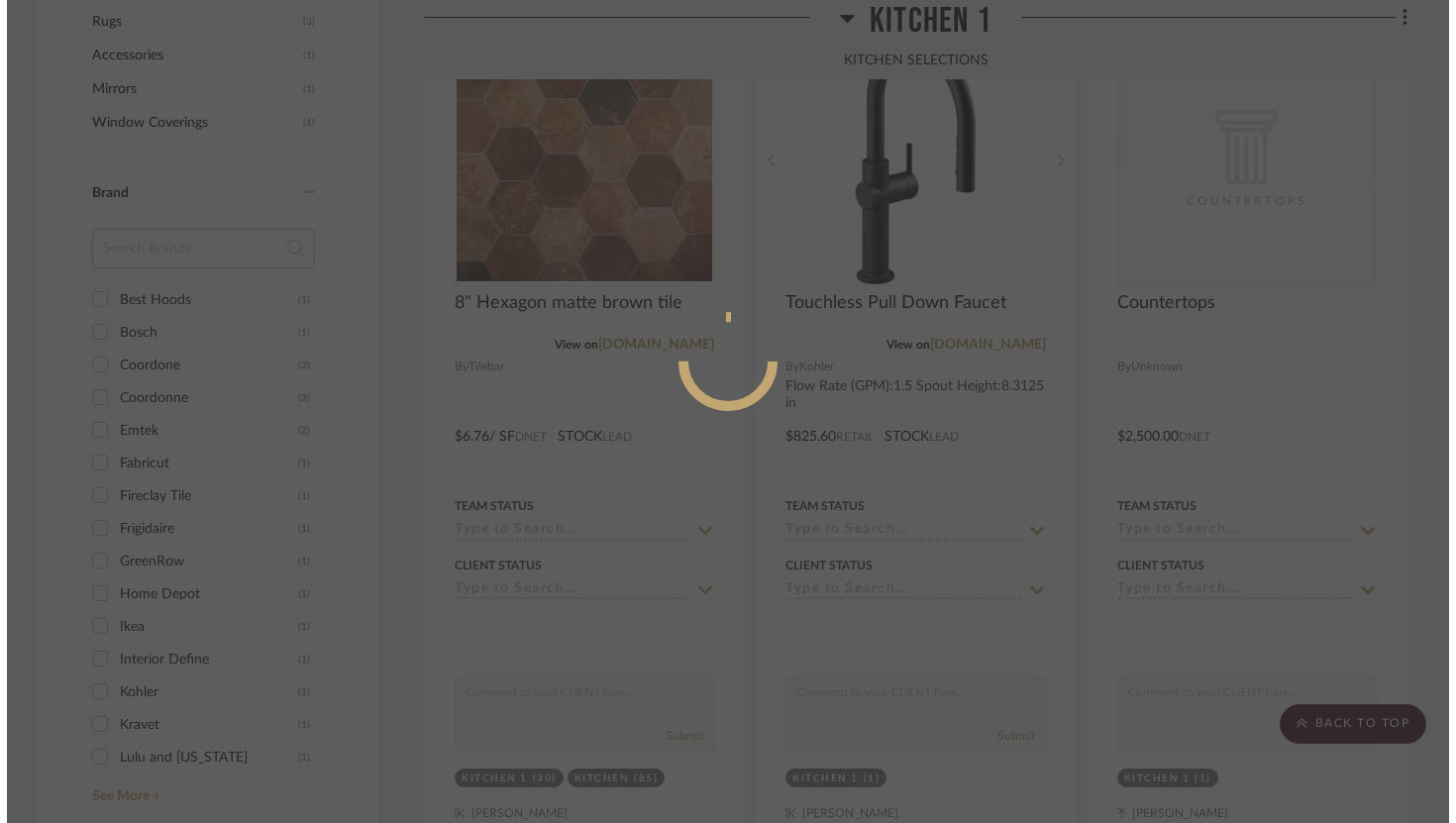 scroll, scrollTop: 0, scrollLeft: 0, axis: both 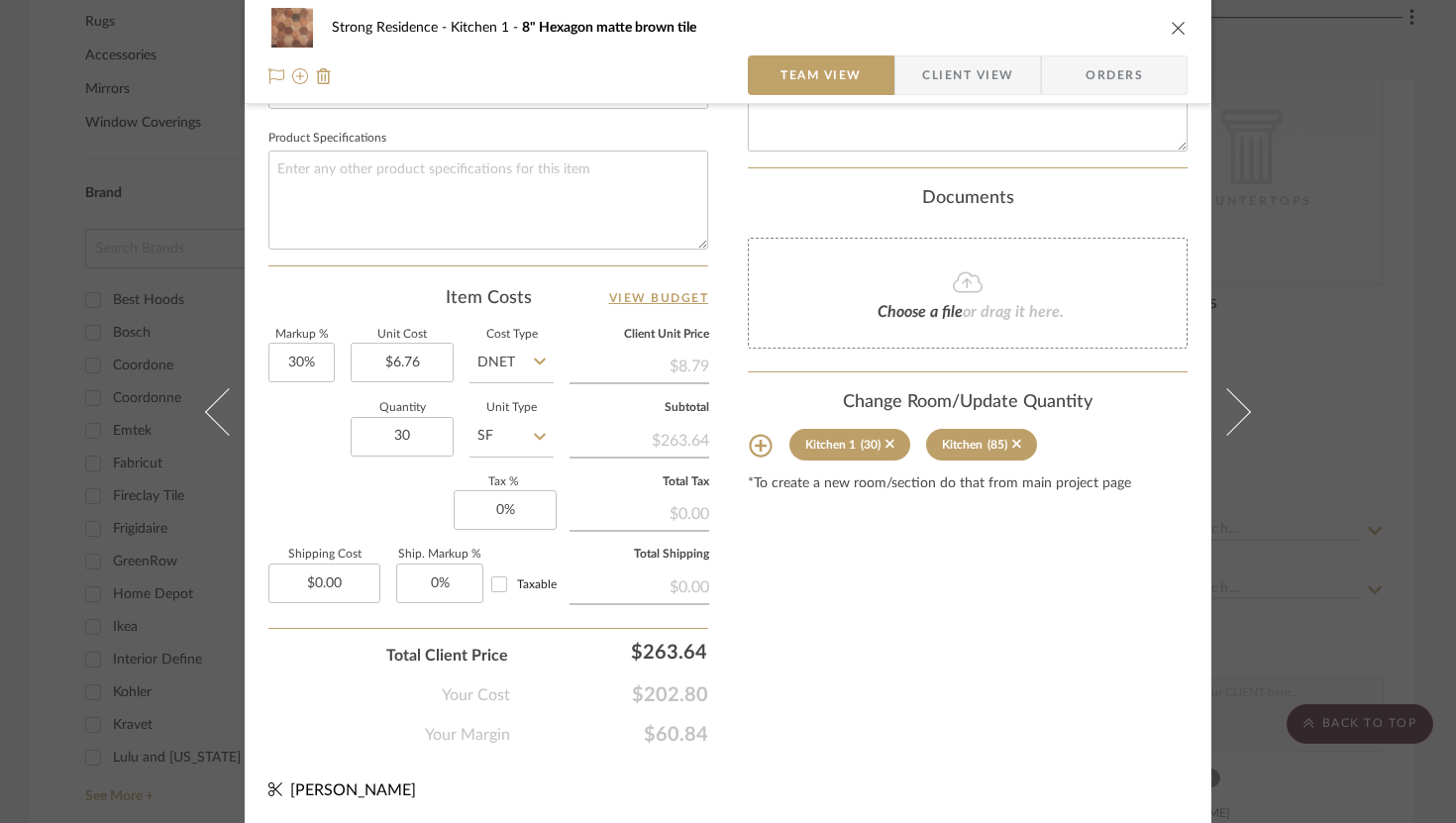 click at bounding box center [1179, 28] 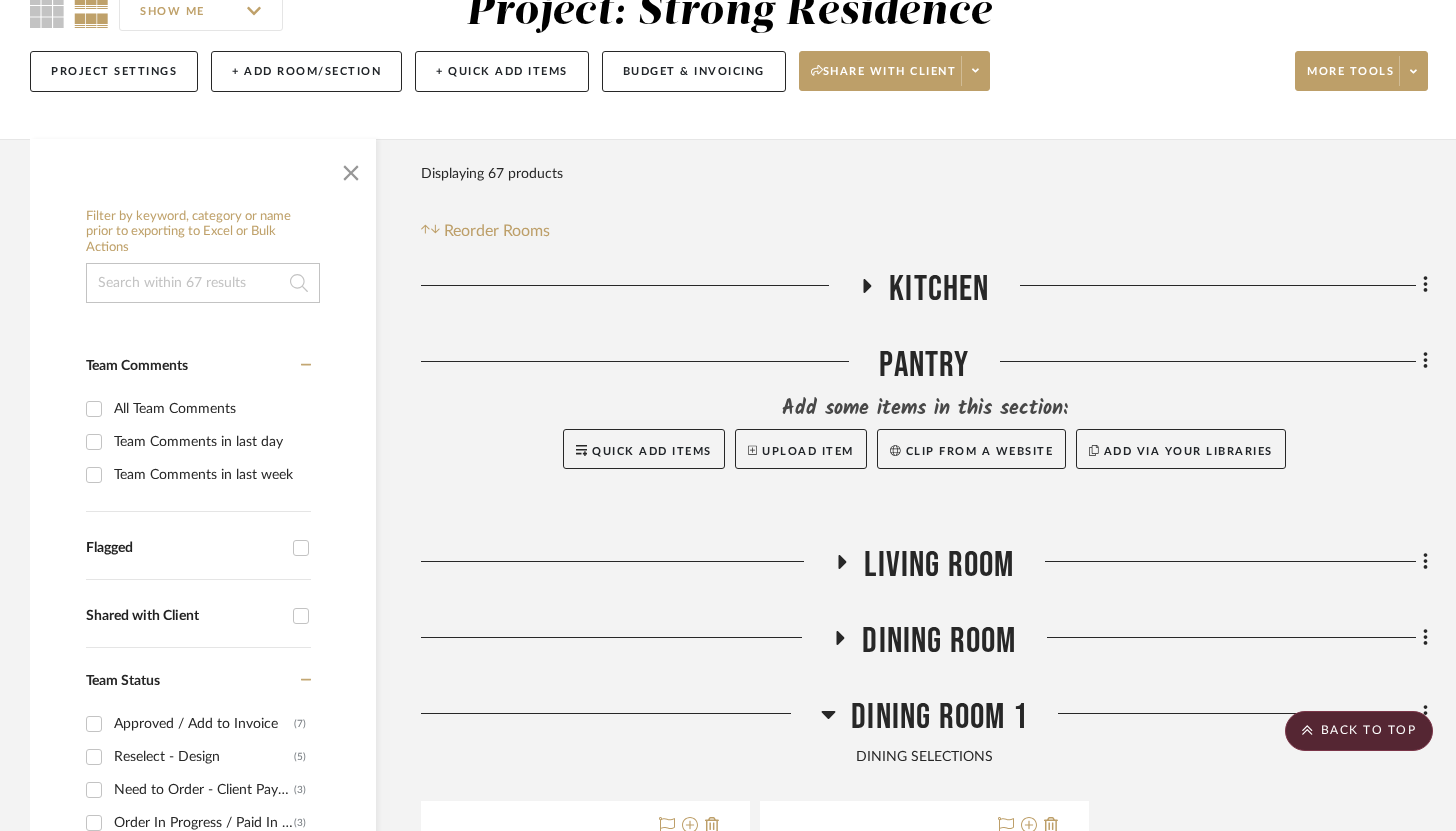 scroll, scrollTop: 0, scrollLeft: 0, axis: both 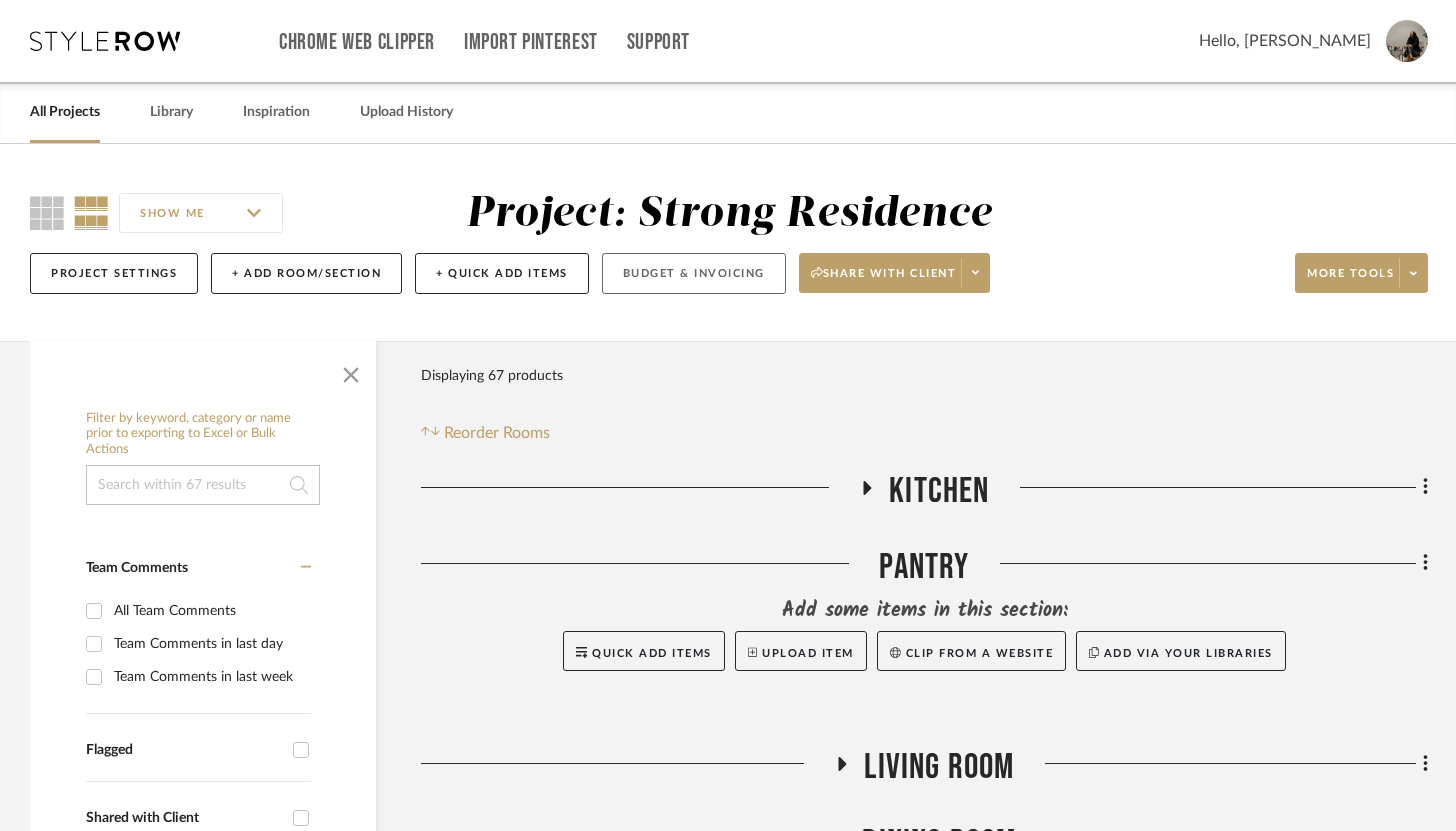 click on "Budget & Invoicing" 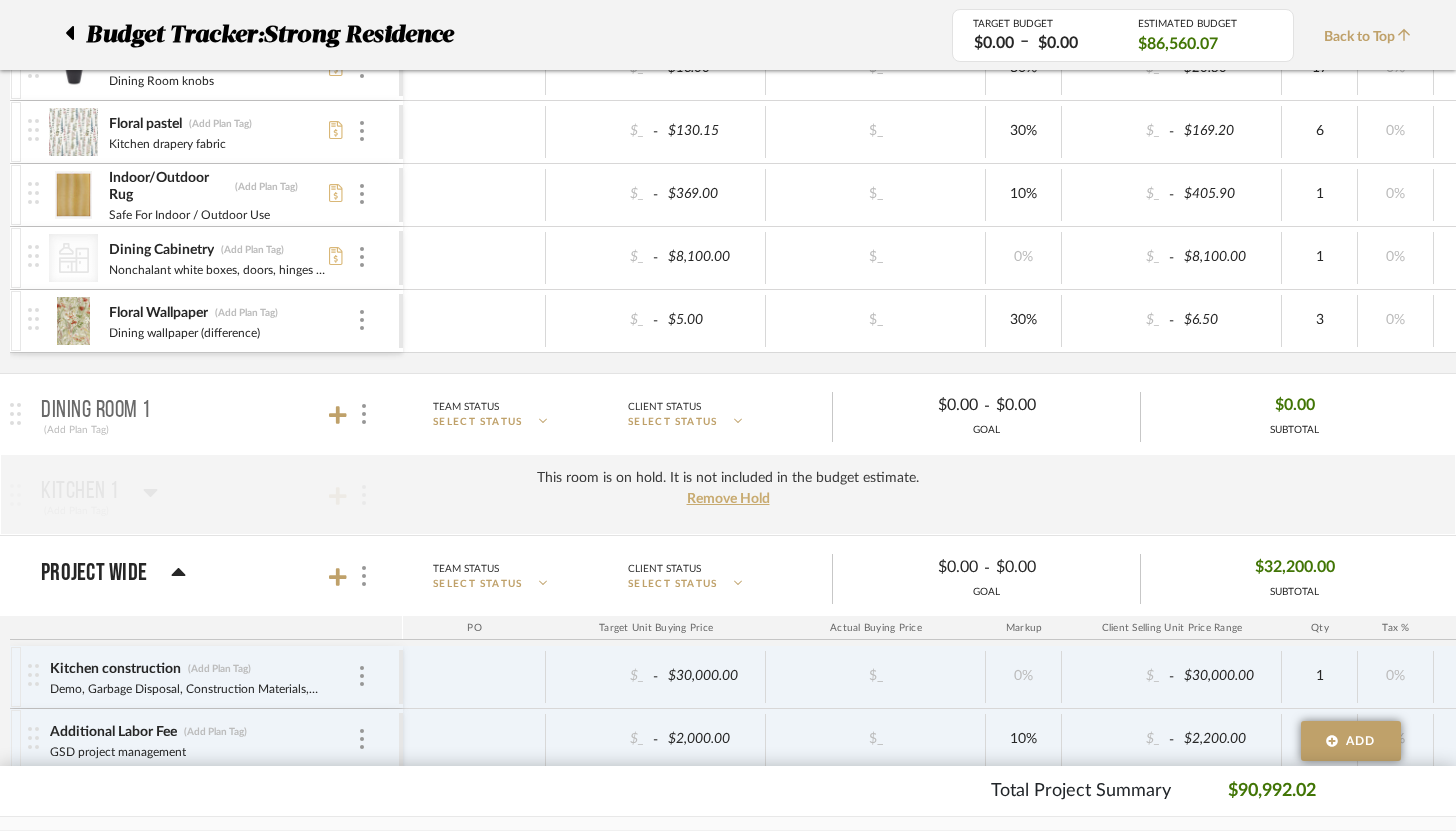 scroll, scrollTop: 775, scrollLeft: 0, axis: vertical 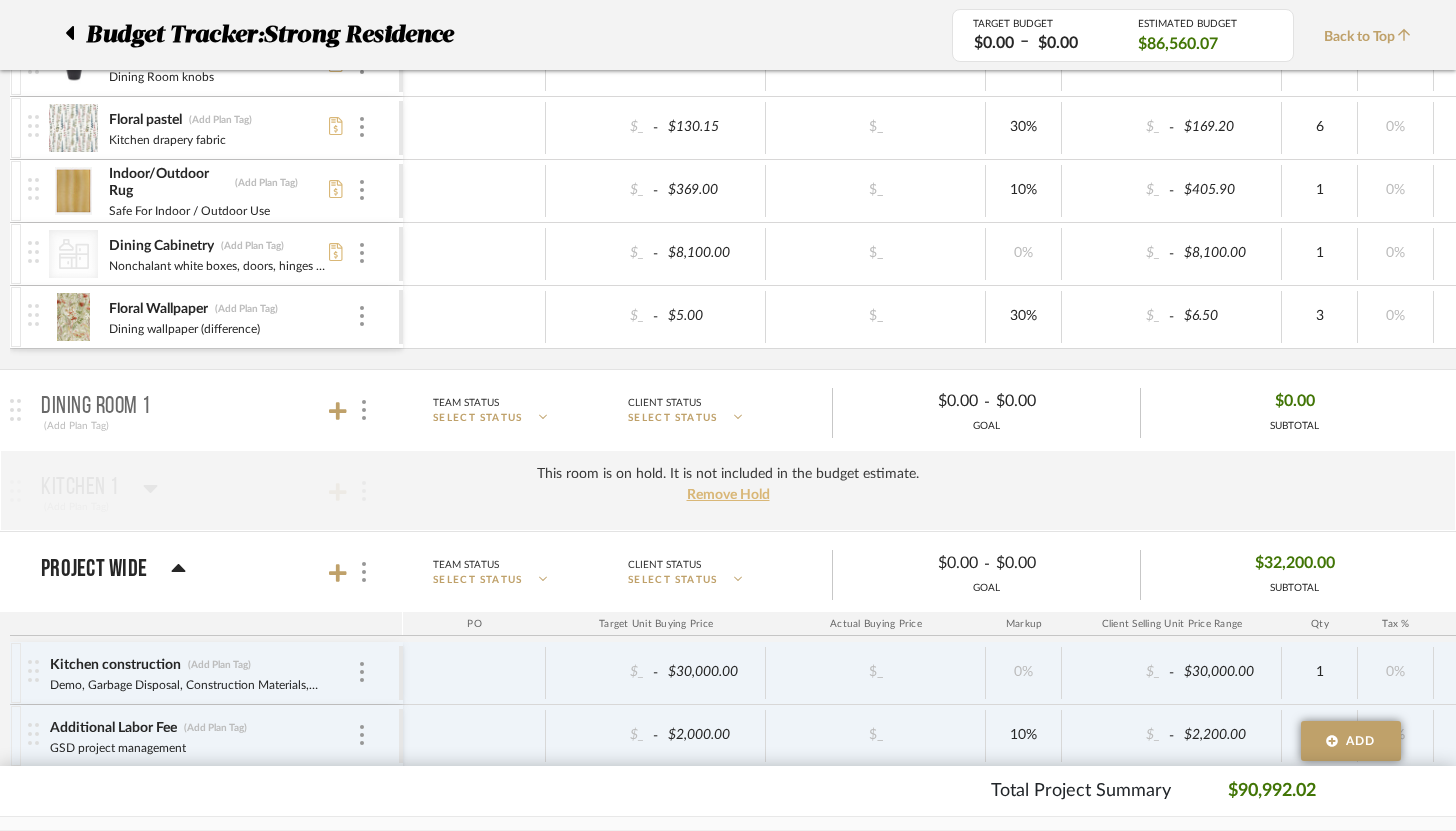 click on "Remove Hold" at bounding box center [728, 495] 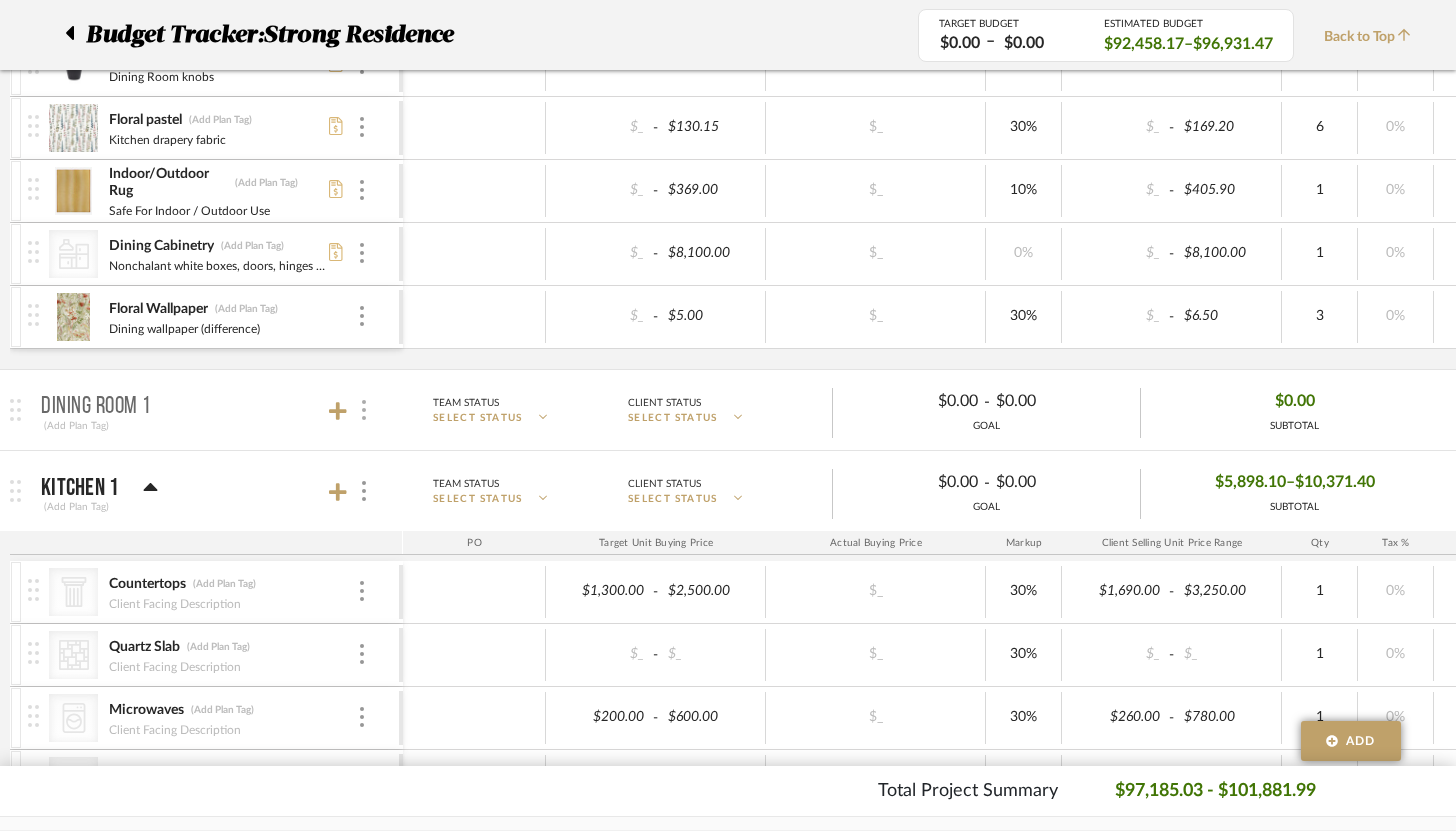 click 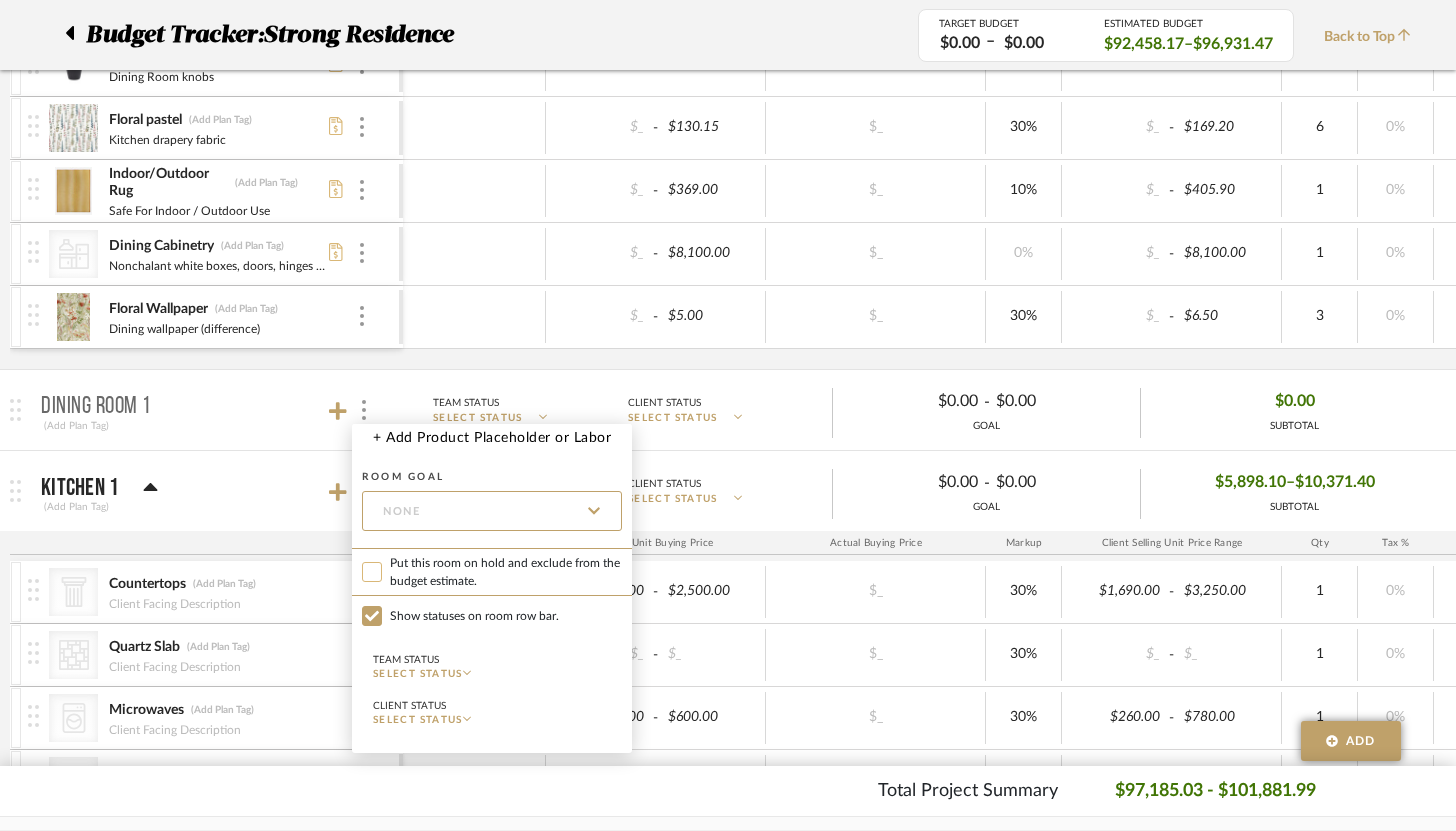 click on "Put this room on hold and exclude from the budget estimate." at bounding box center [372, 572] 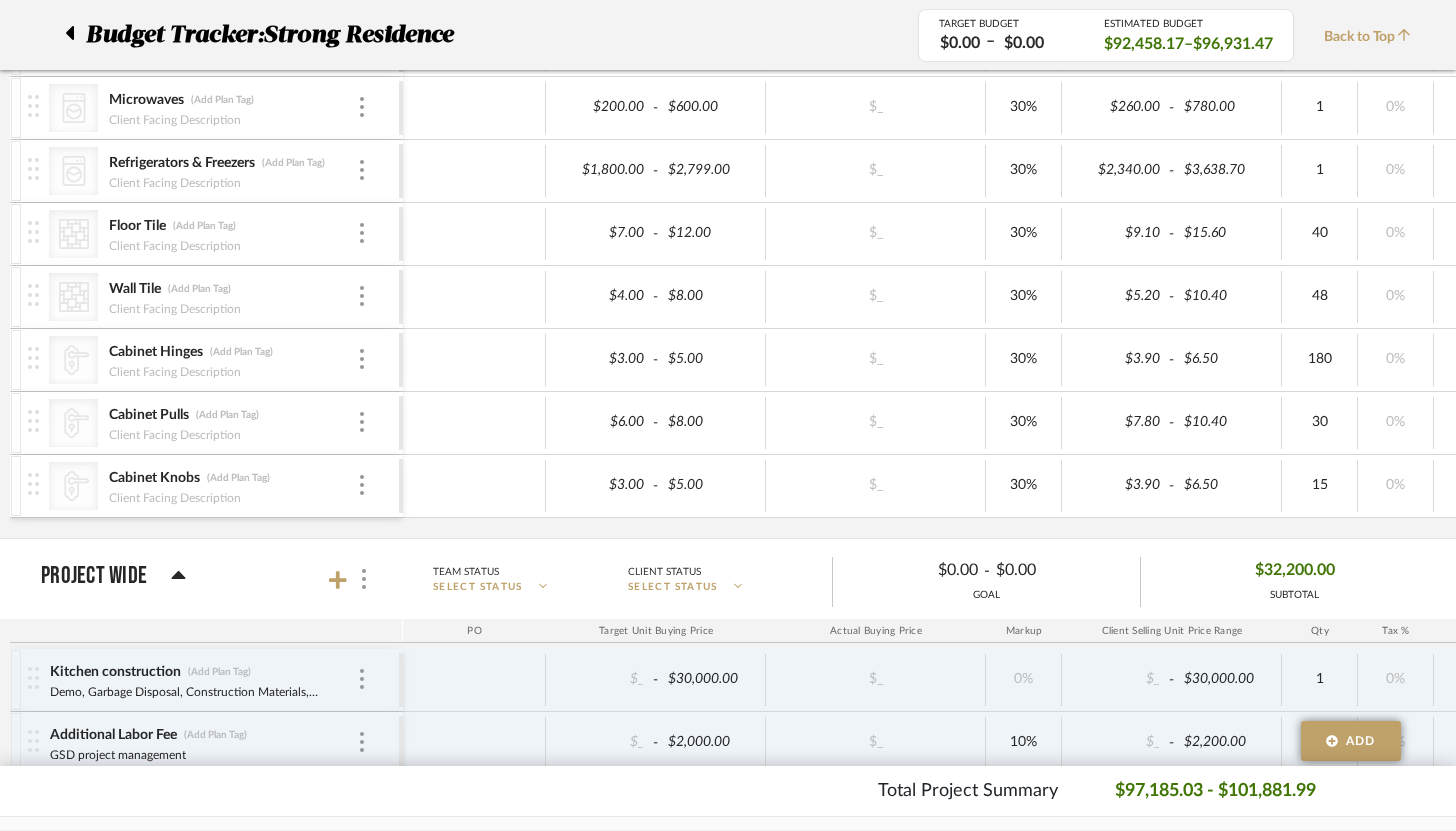 scroll, scrollTop: 1443, scrollLeft: 0, axis: vertical 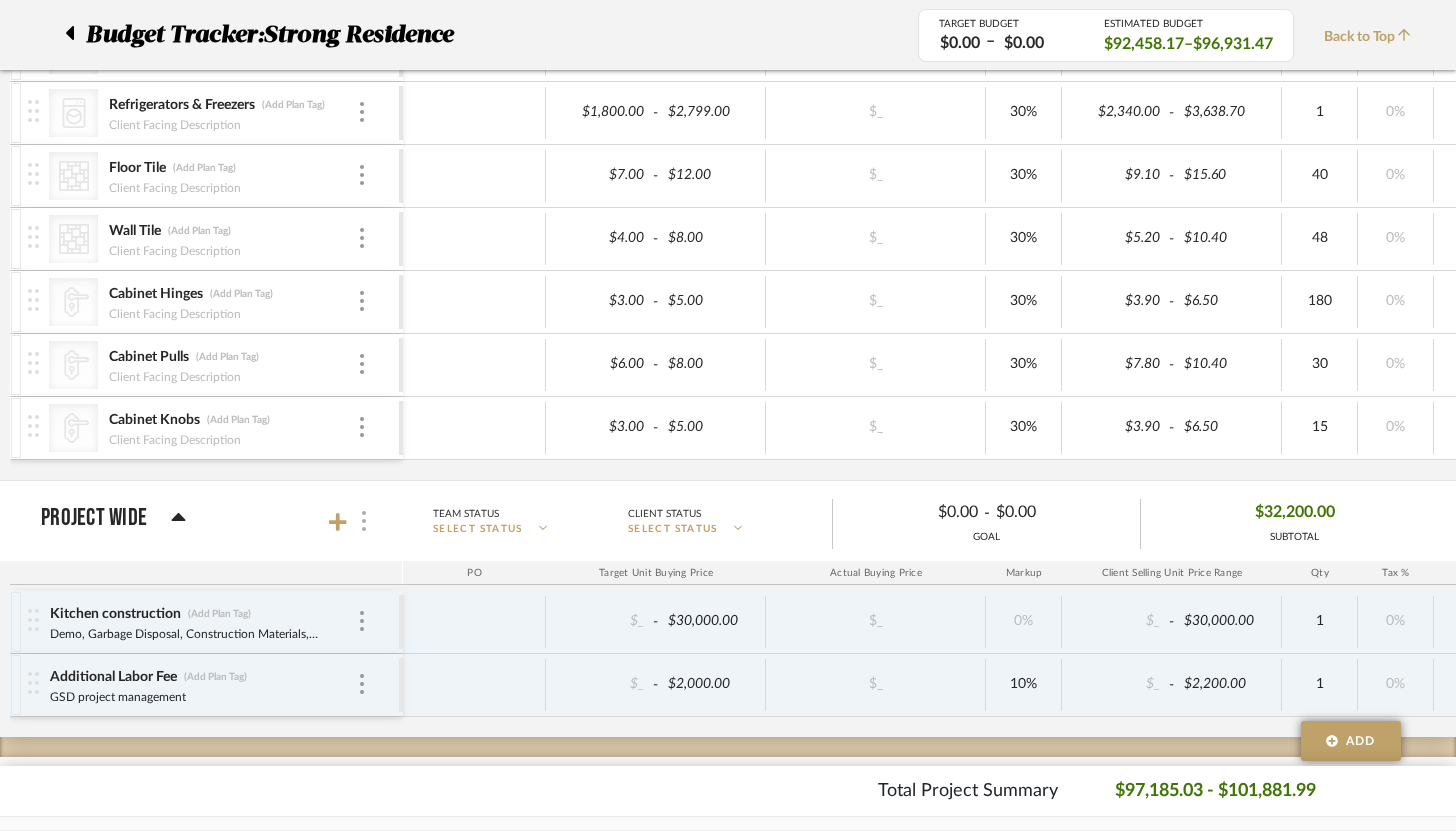 click 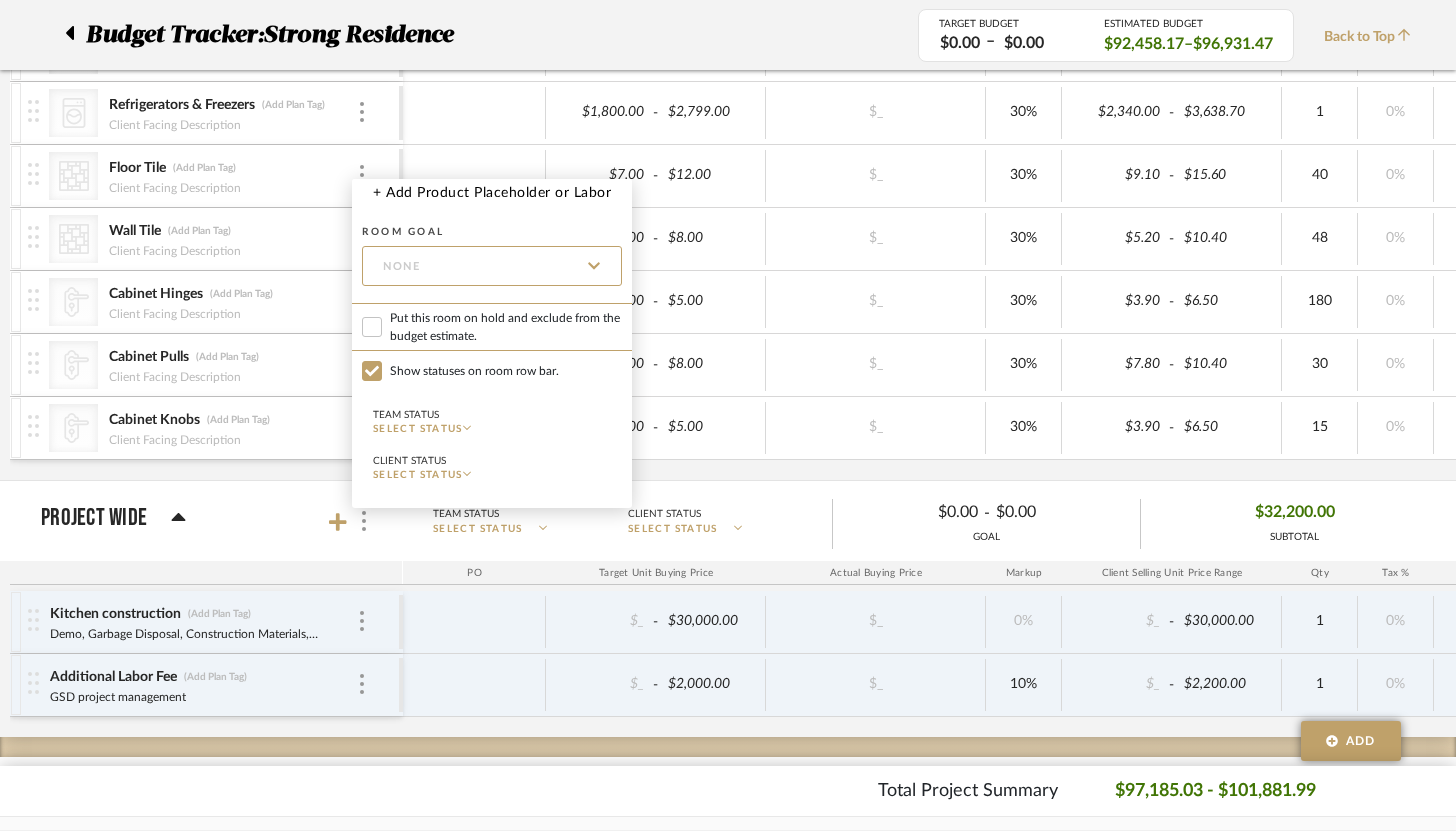 click on "Put this room on hold and exclude from the budget estimate." at bounding box center [506, 327] 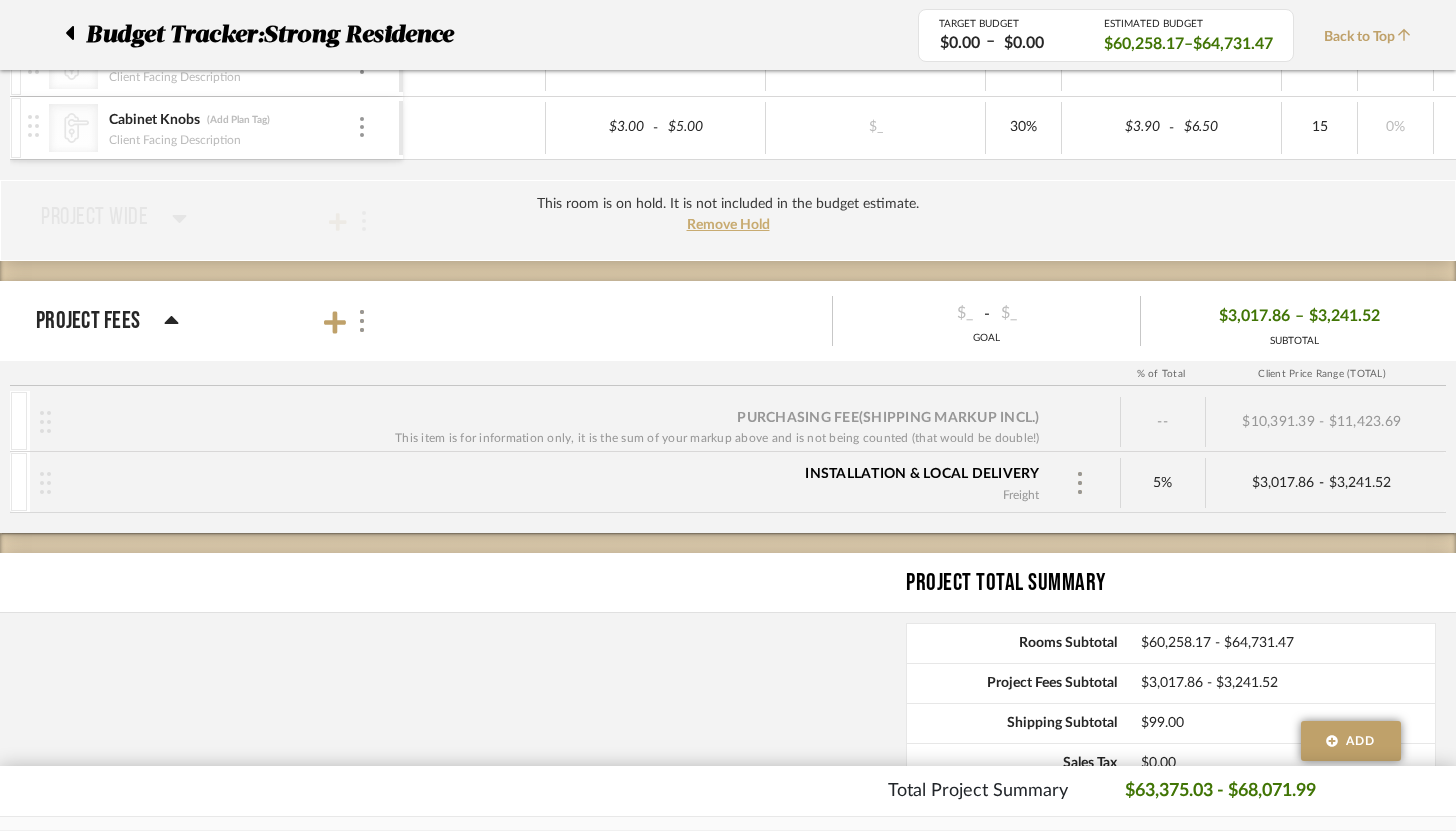 scroll, scrollTop: 1719, scrollLeft: 0, axis: vertical 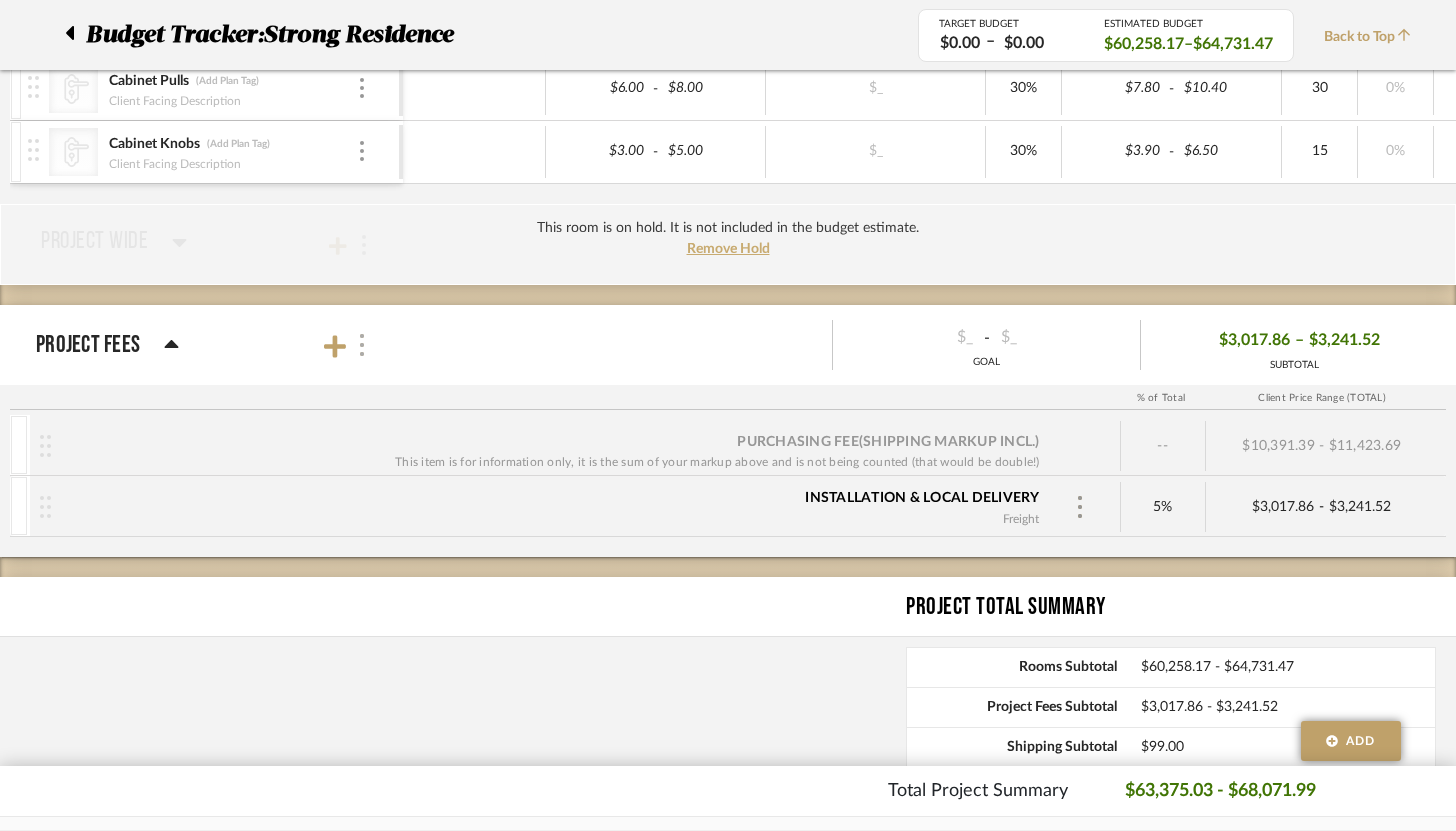 click 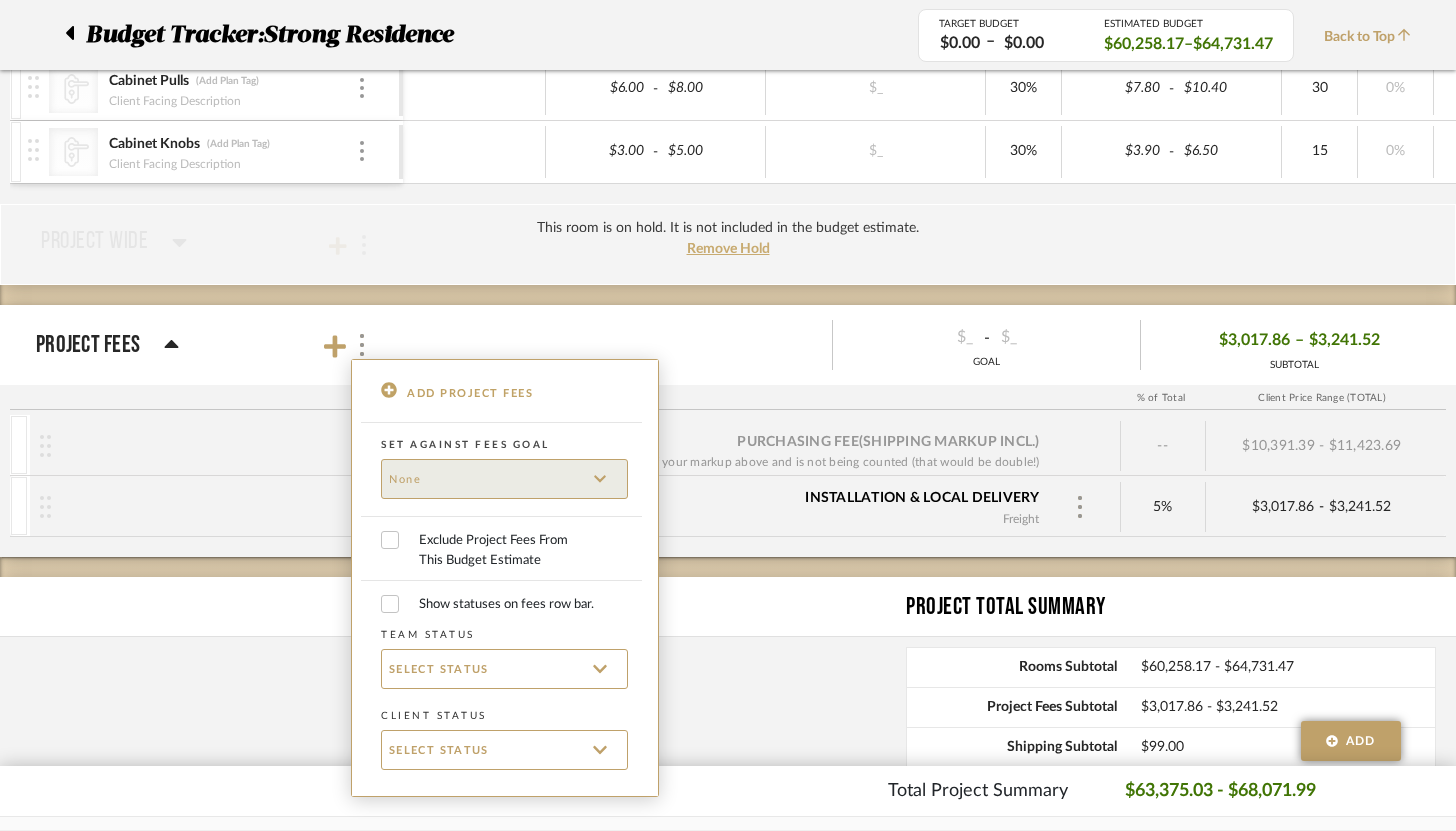 click on "Exclude Project Fees From This Budget Estimate" at bounding box center [495, 550] 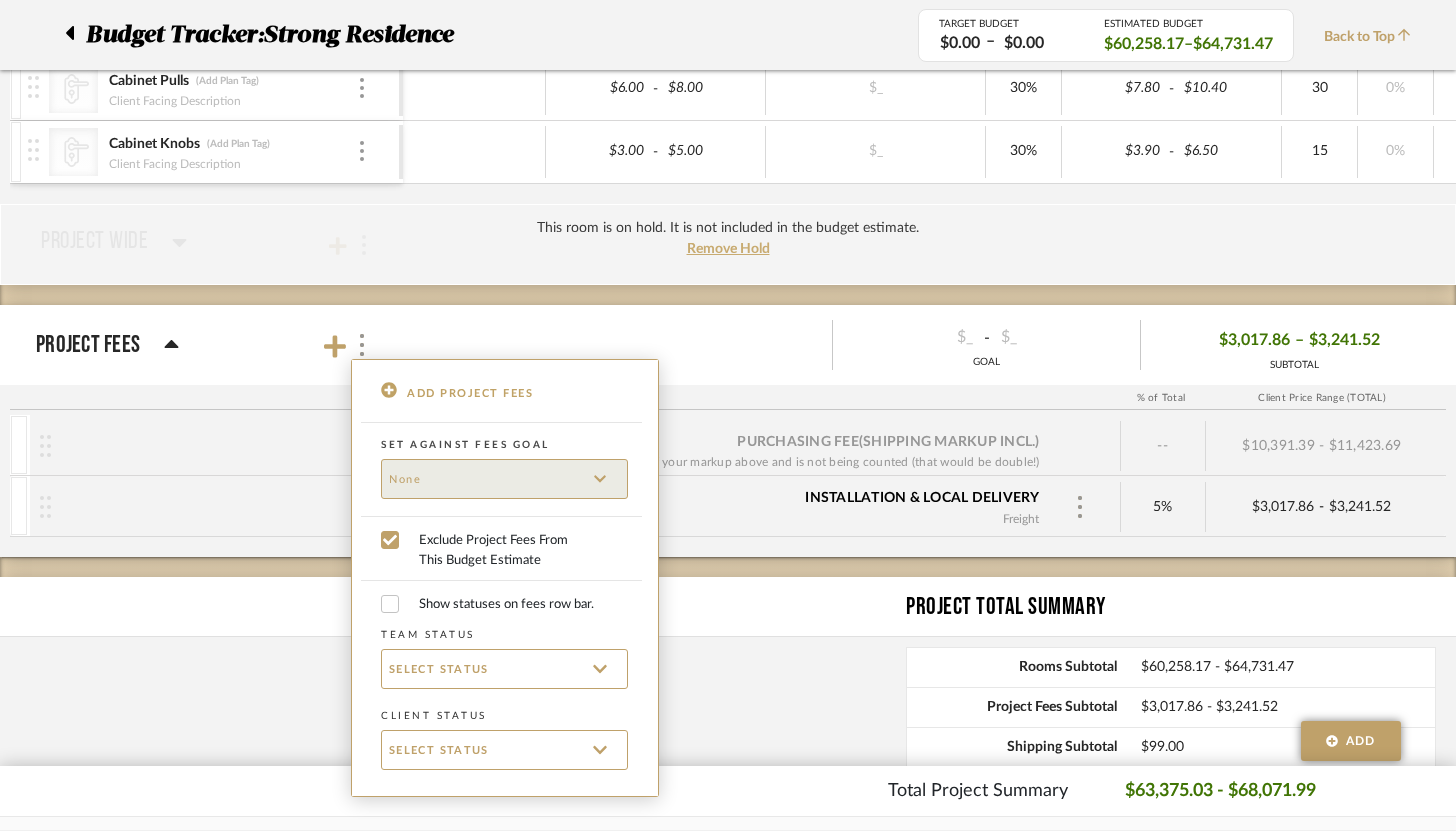 checkbox on "false" 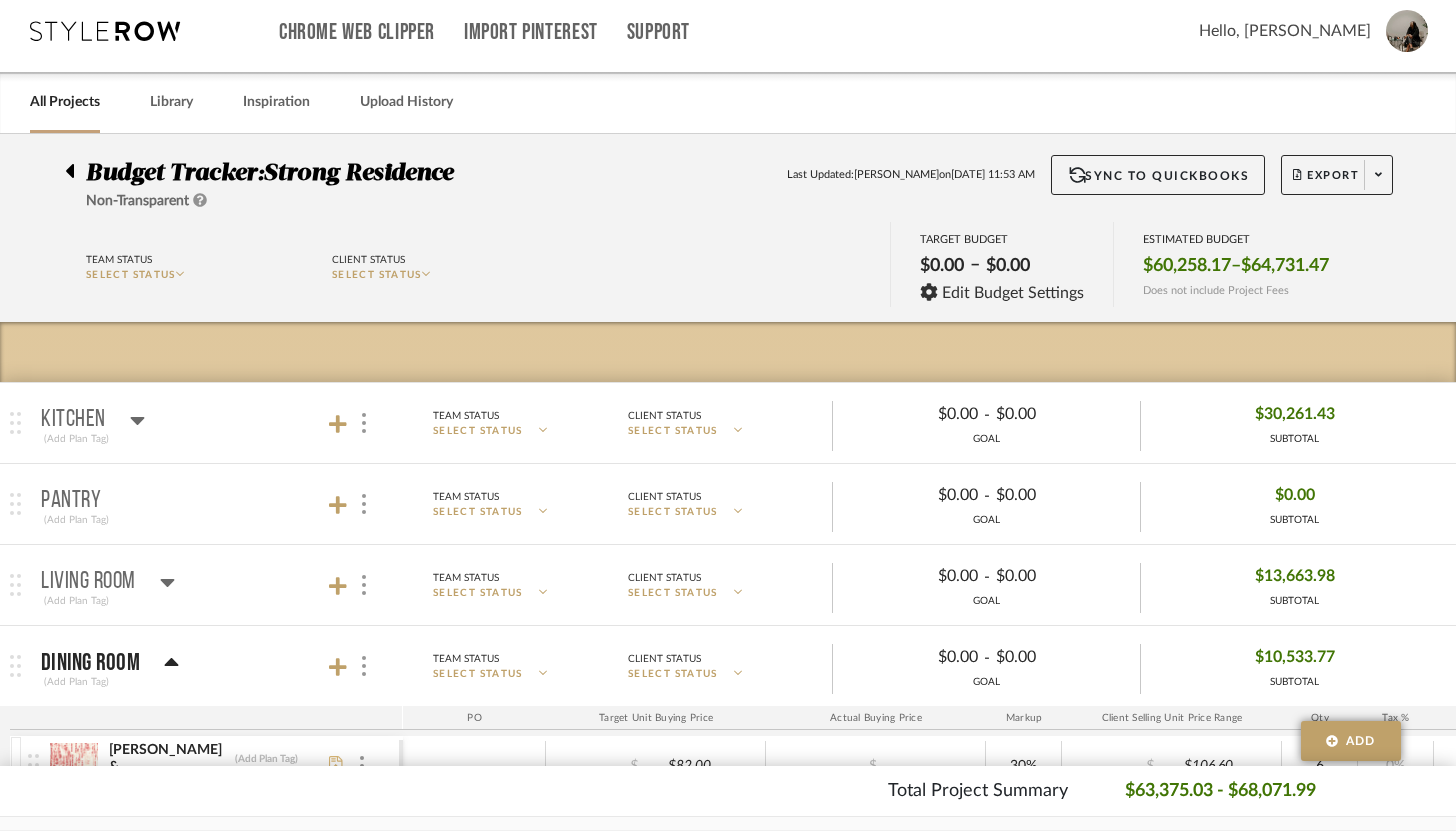 scroll, scrollTop: 7, scrollLeft: 0, axis: vertical 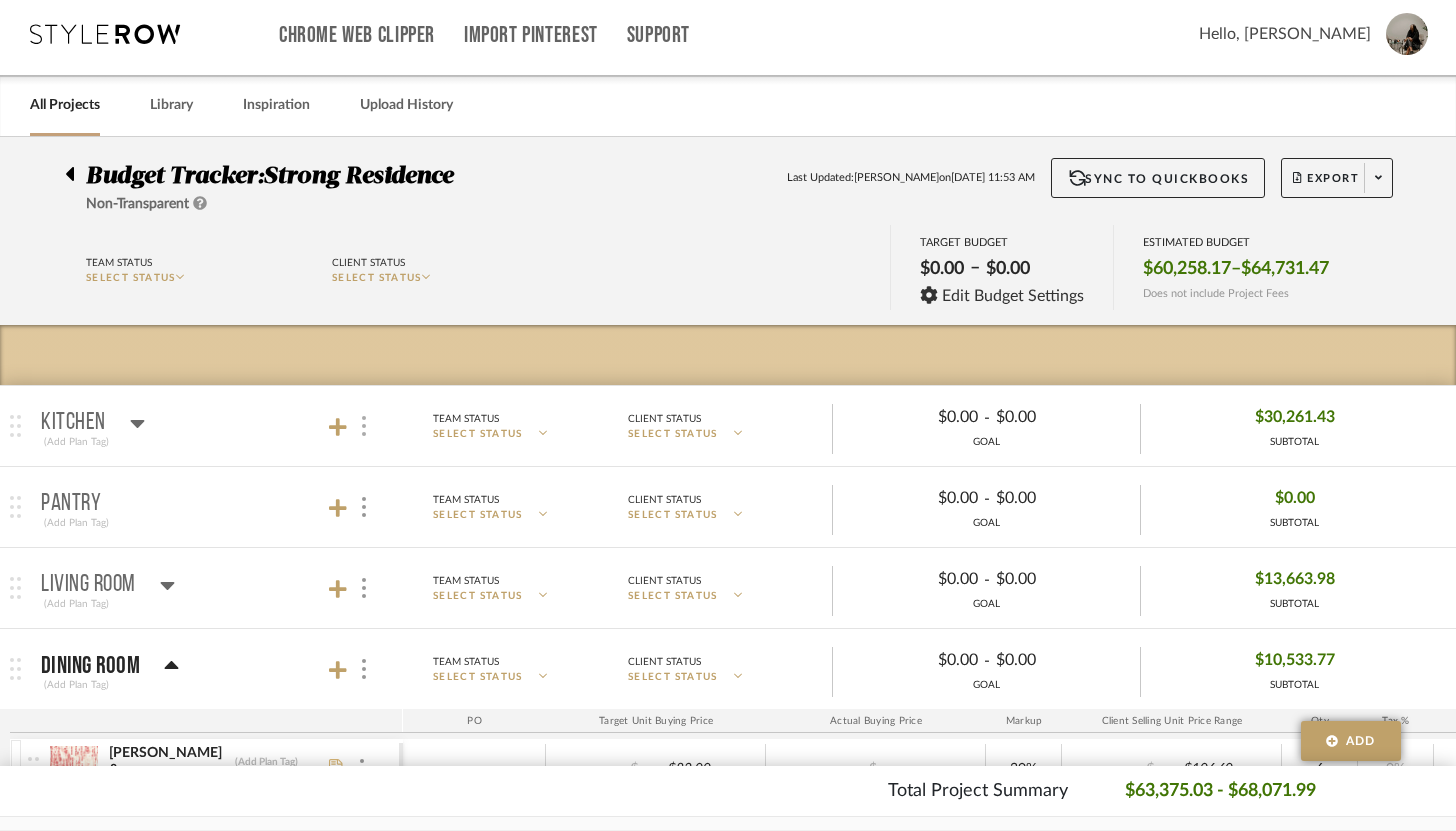 click 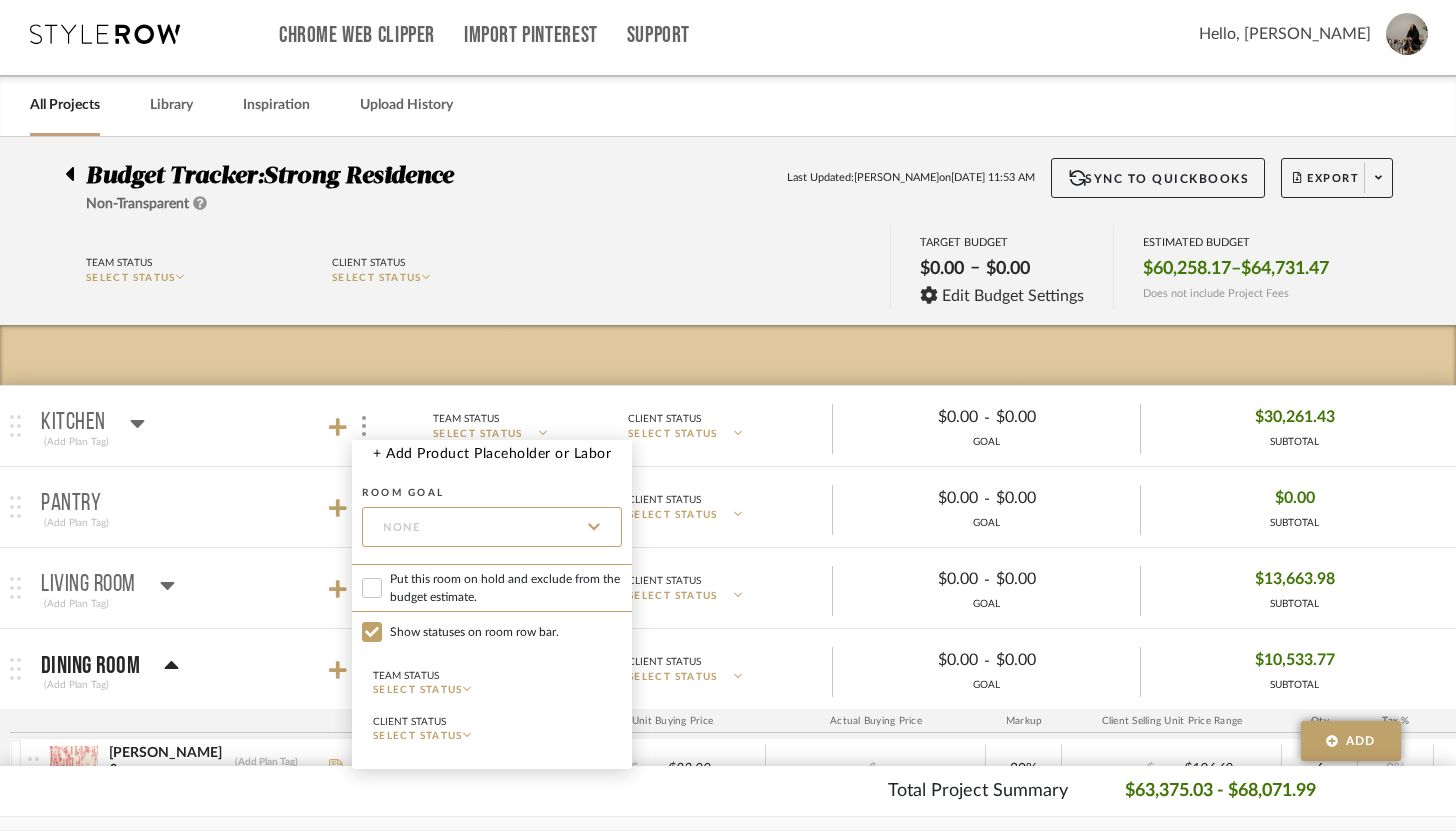 click on "Put this room on hold and exclude from the budget estimate." at bounding box center [506, 588] 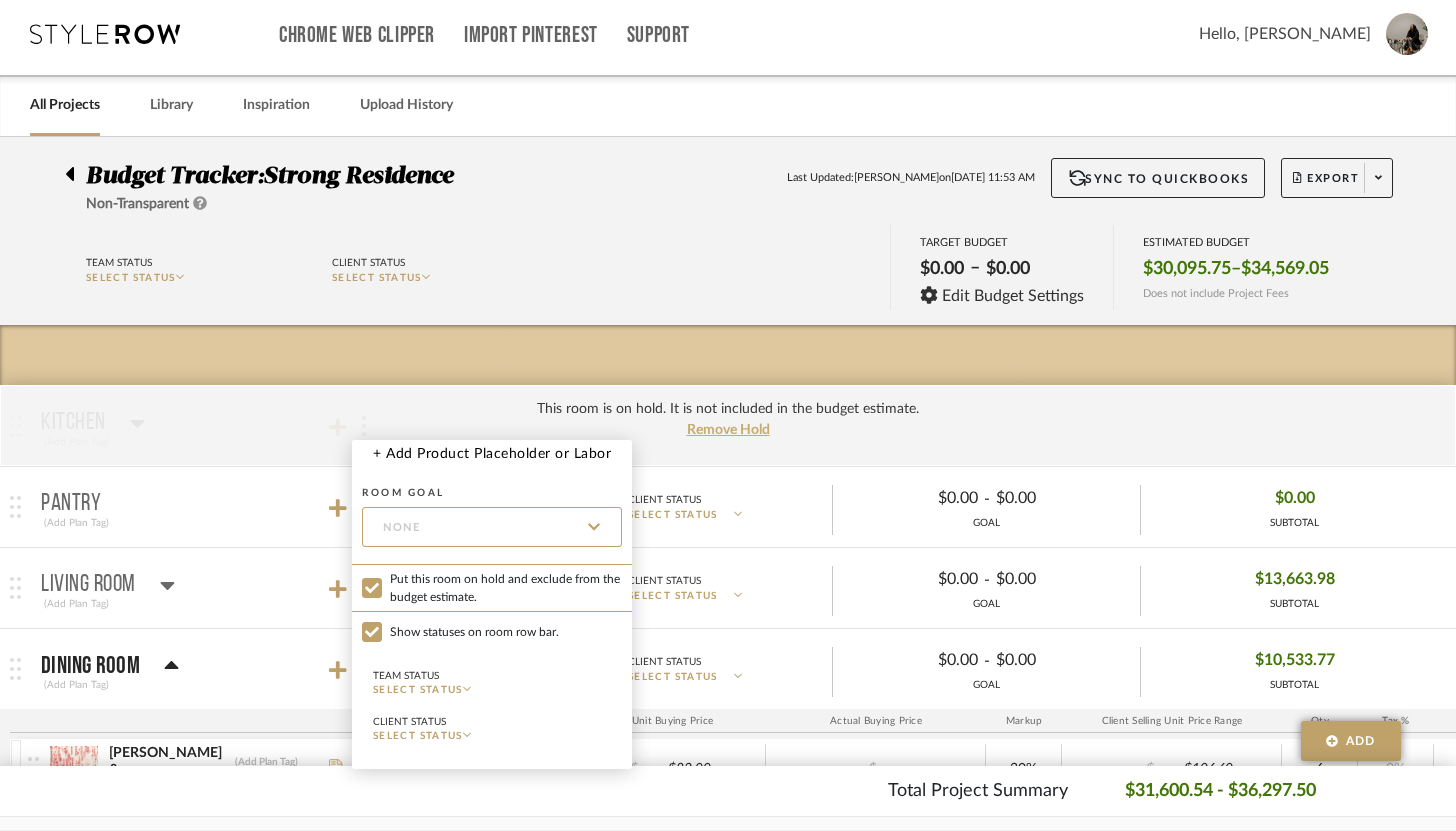 click at bounding box center [728, 415] 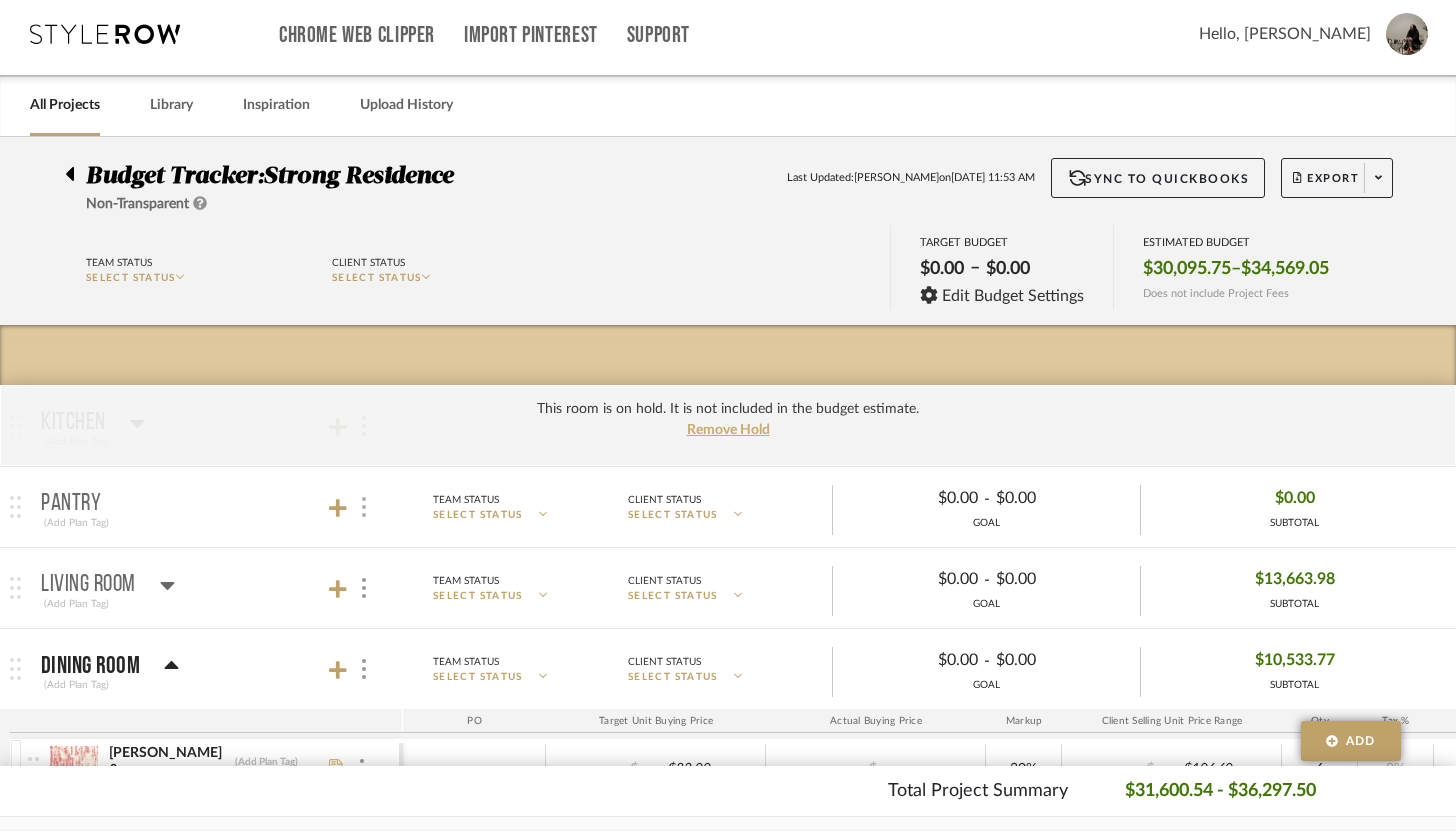 click 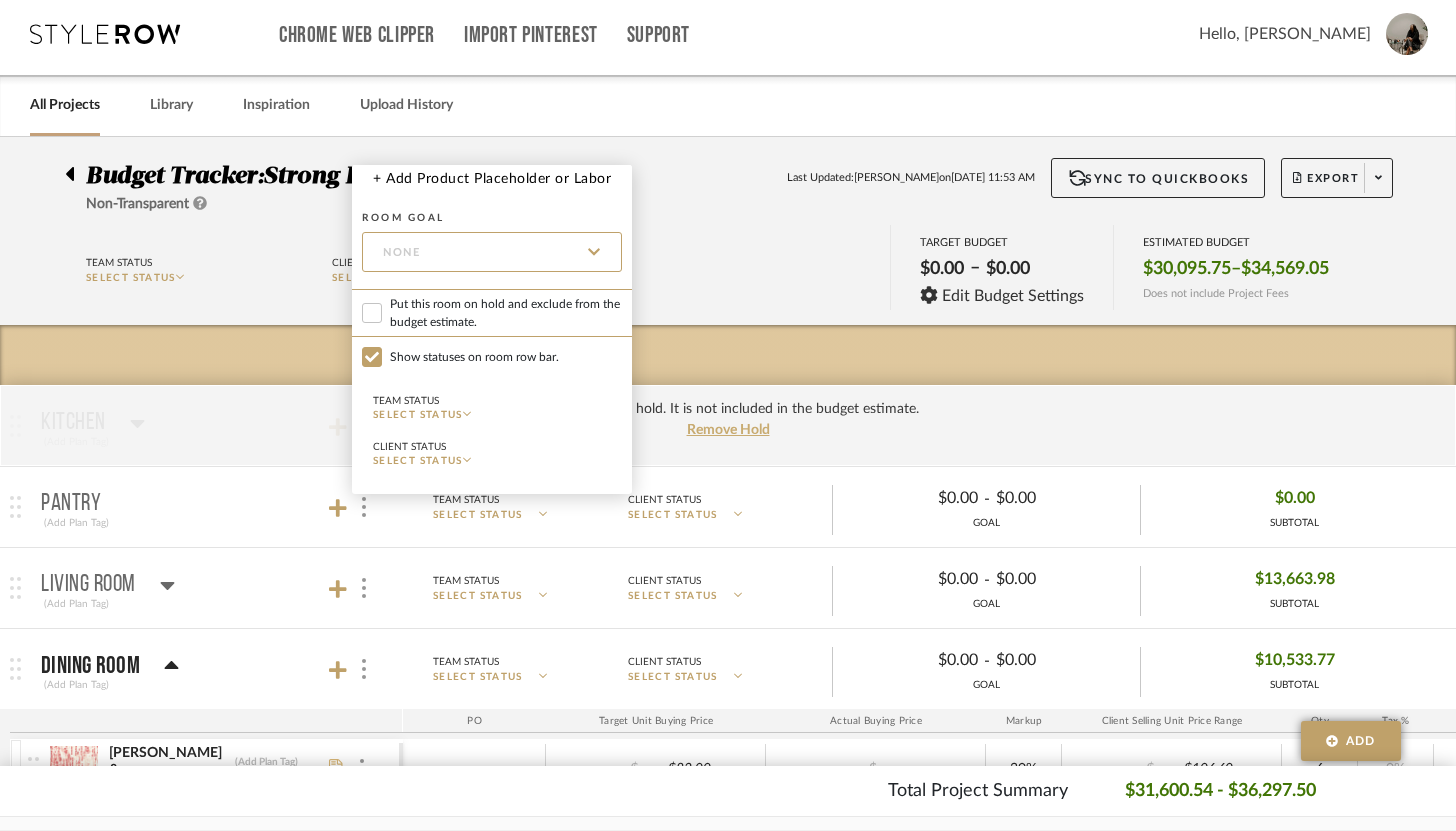 click on "Put this room on hold and exclude from the budget estimate." at bounding box center (506, 313) 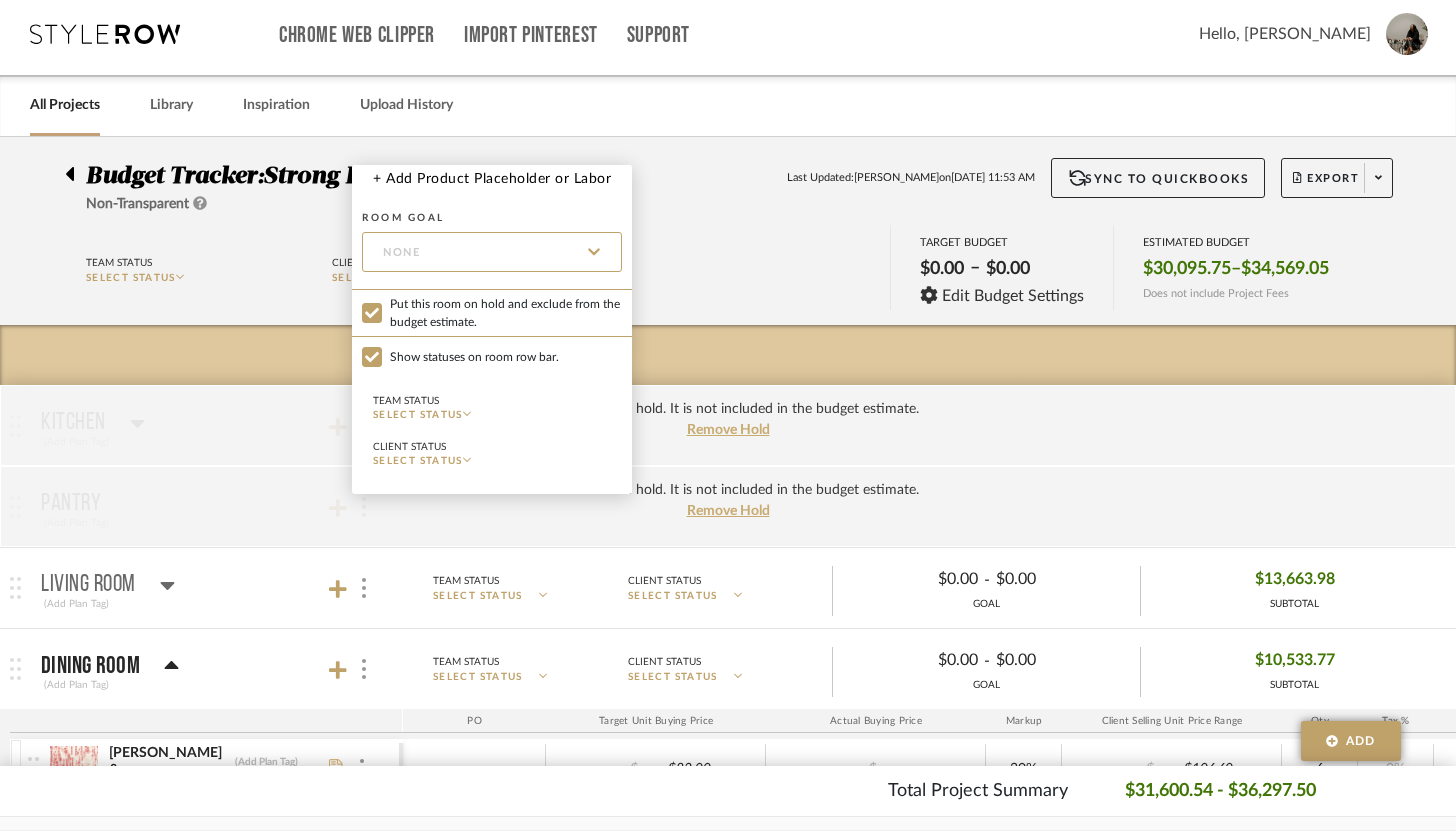 click at bounding box center [728, 415] 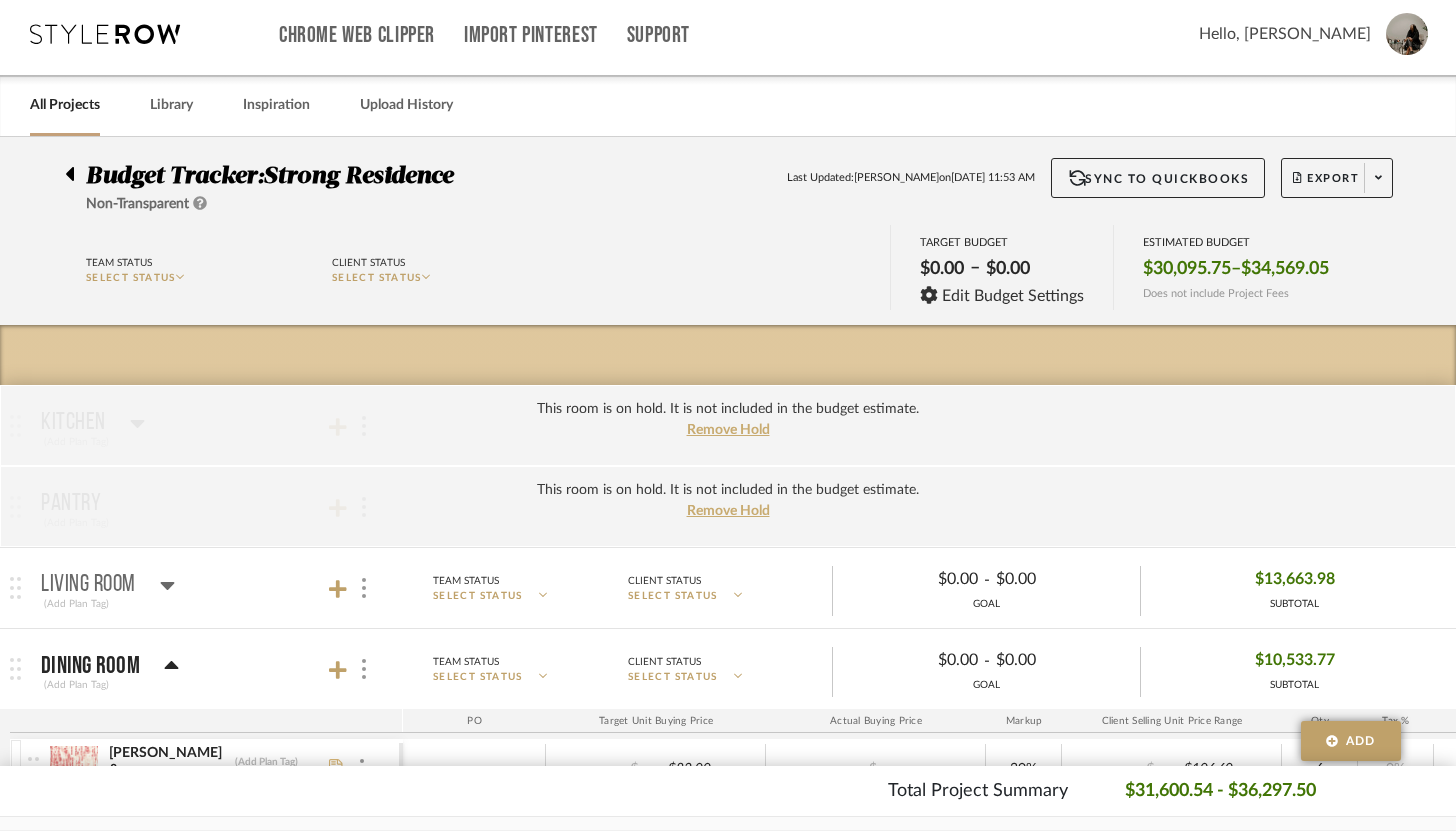 click 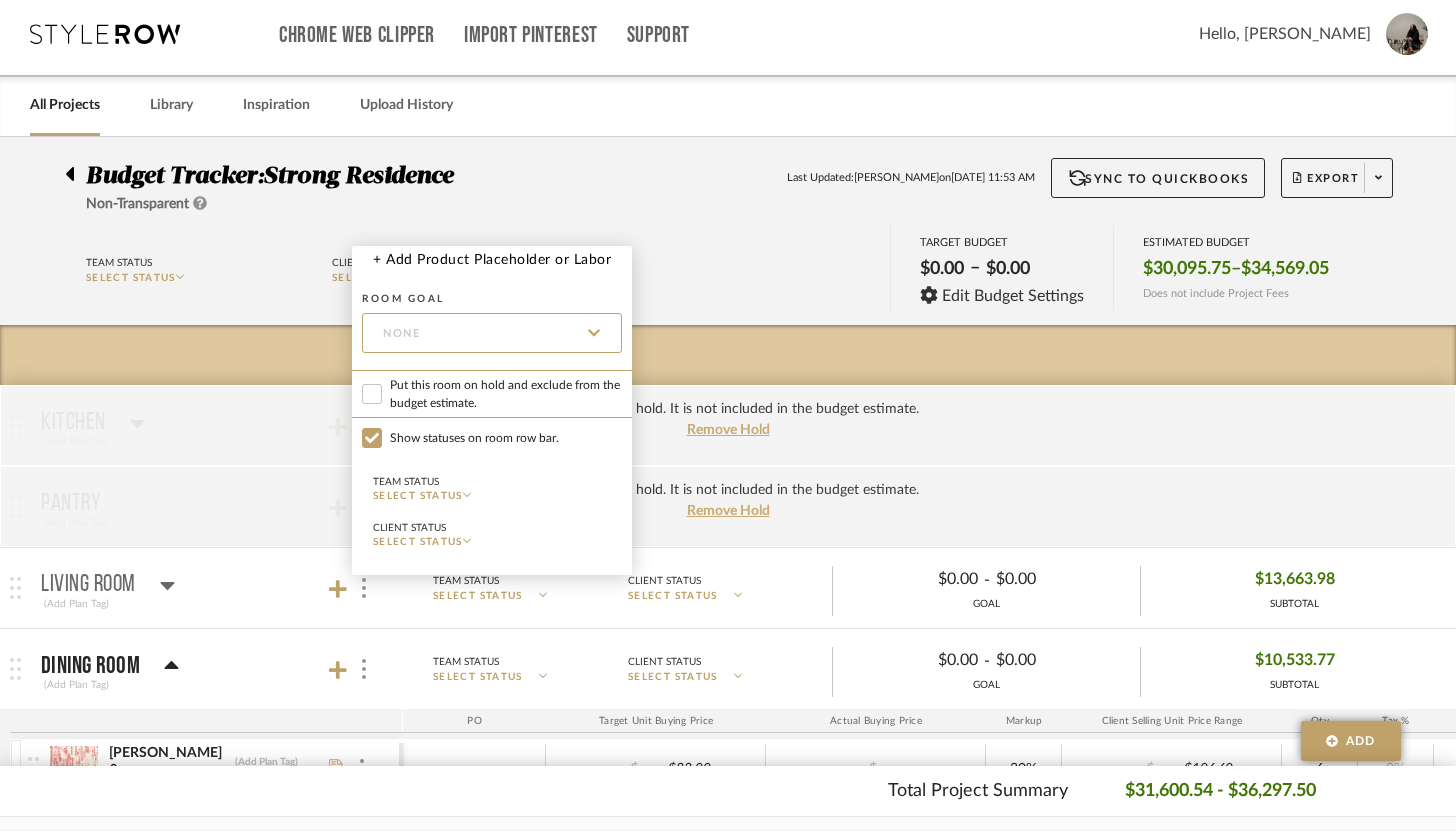 click on "Put this room on hold and exclude from the budget estimate." at bounding box center (506, 394) 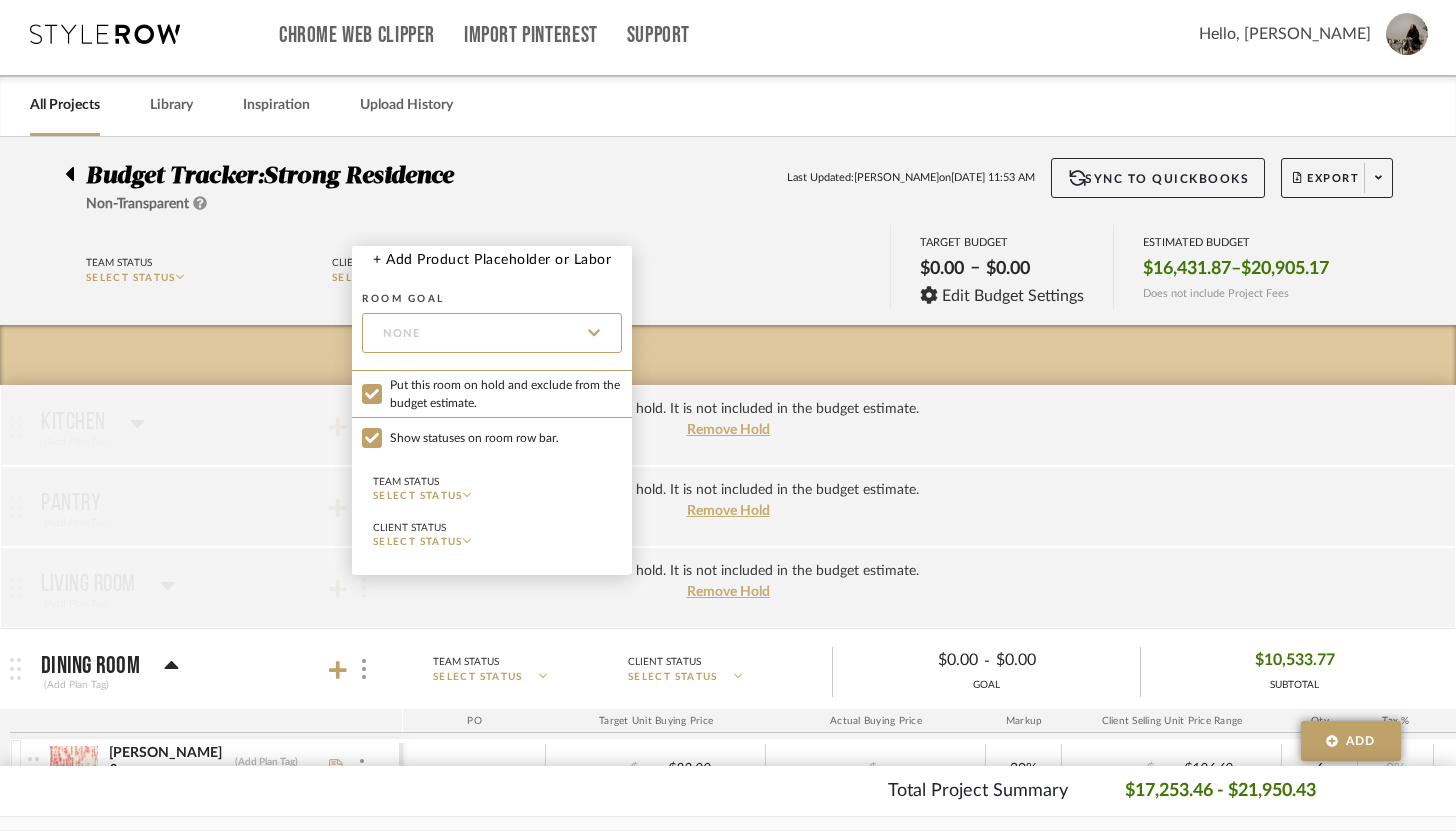 click at bounding box center [728, 415] 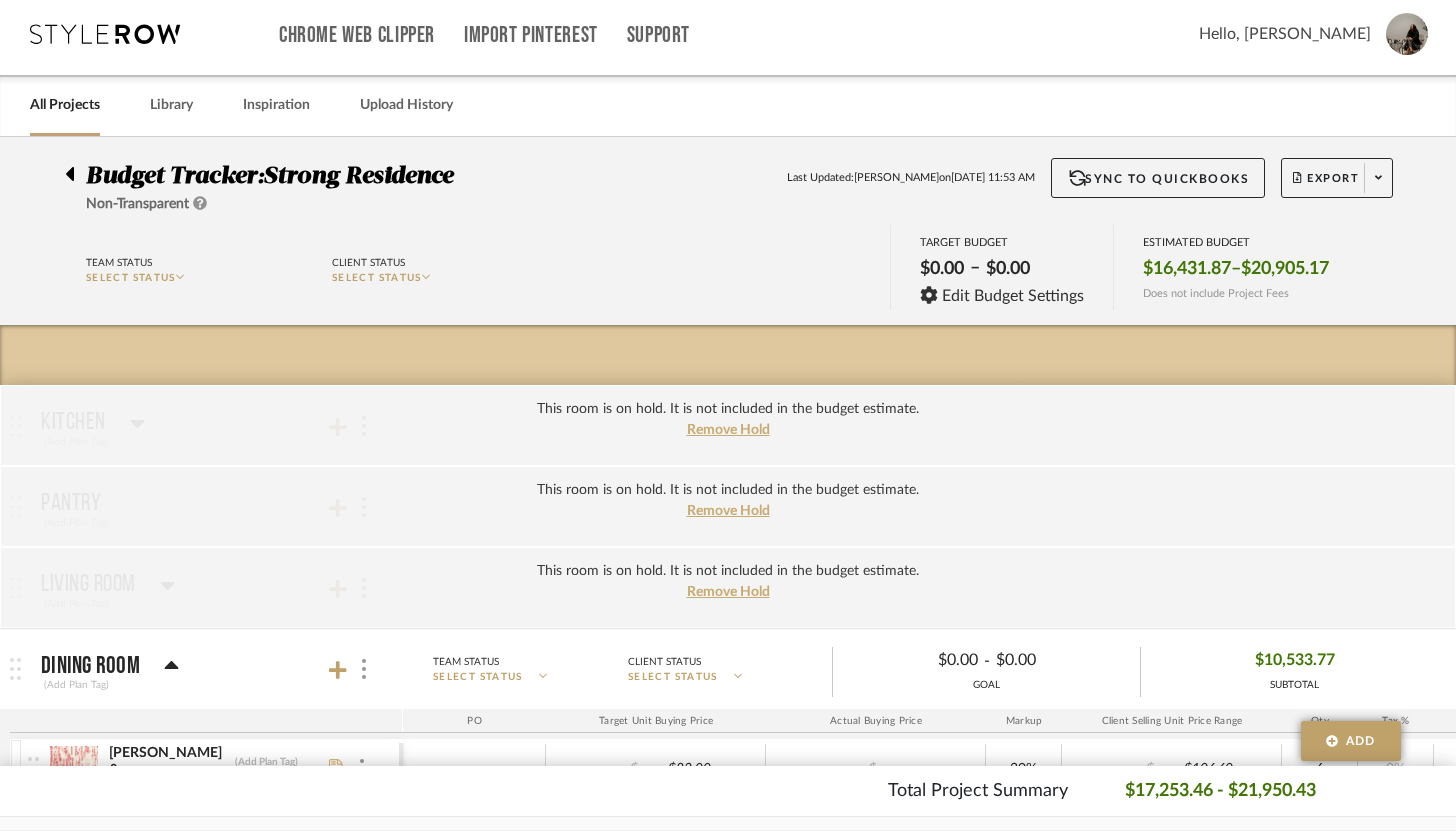 click on "Sync to QuickBooks" 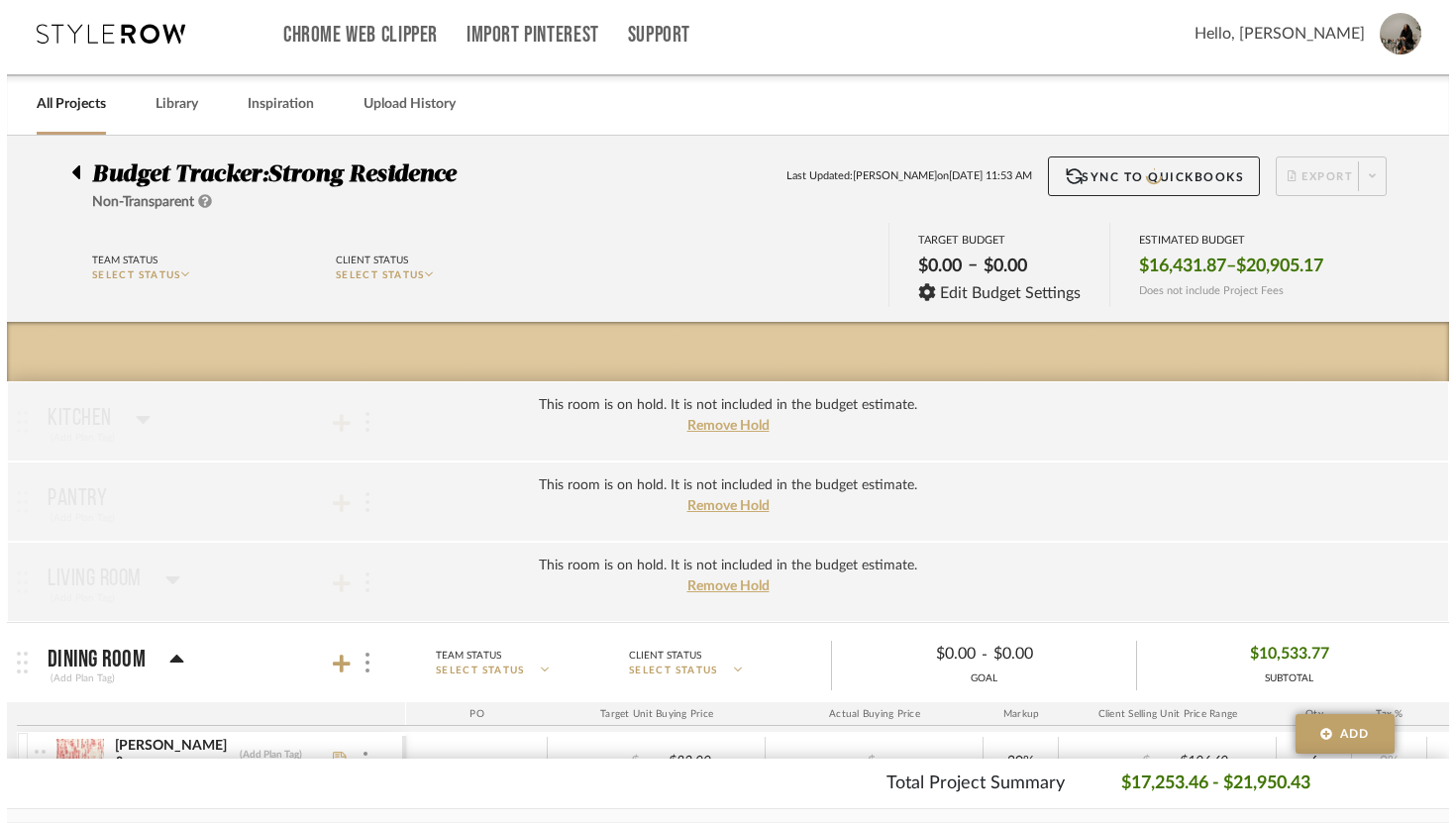 scroll, scrollTop: 0, scrollLeft: 0, axis: both 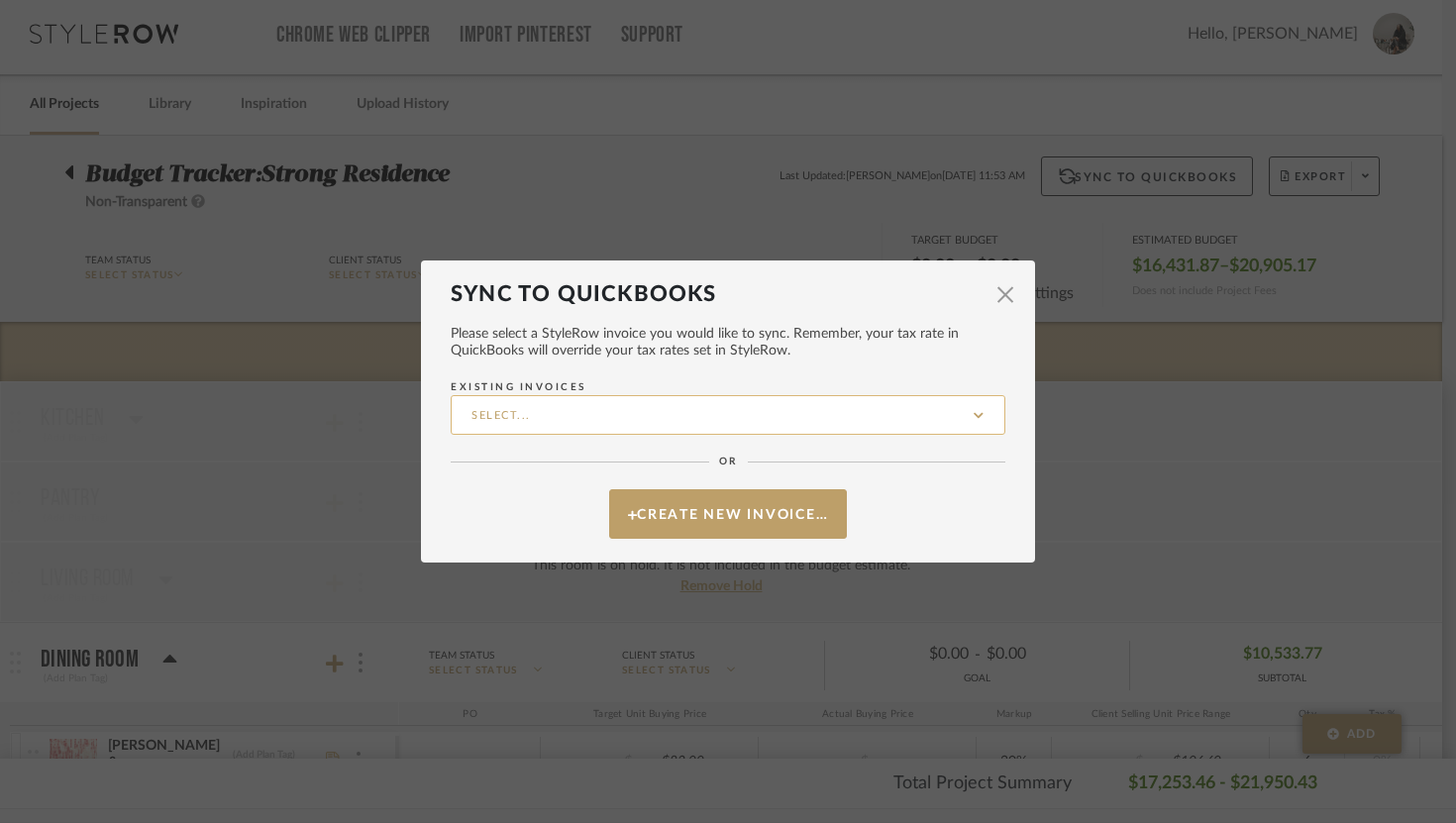 click on "Existing Invoices" at bounding box center [728, 415] 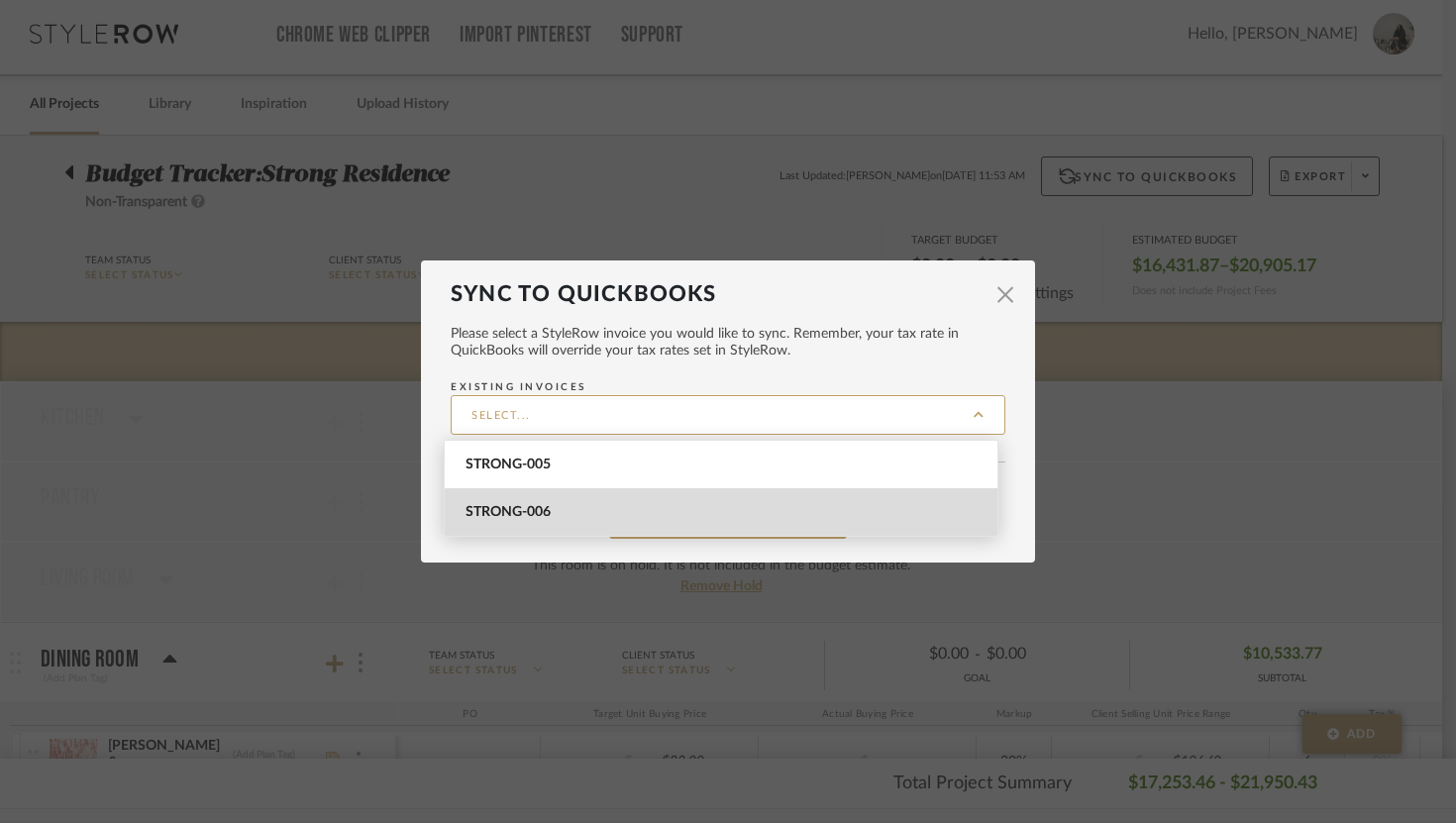 click on "STRONG-006" at bounding box center (721, 512) 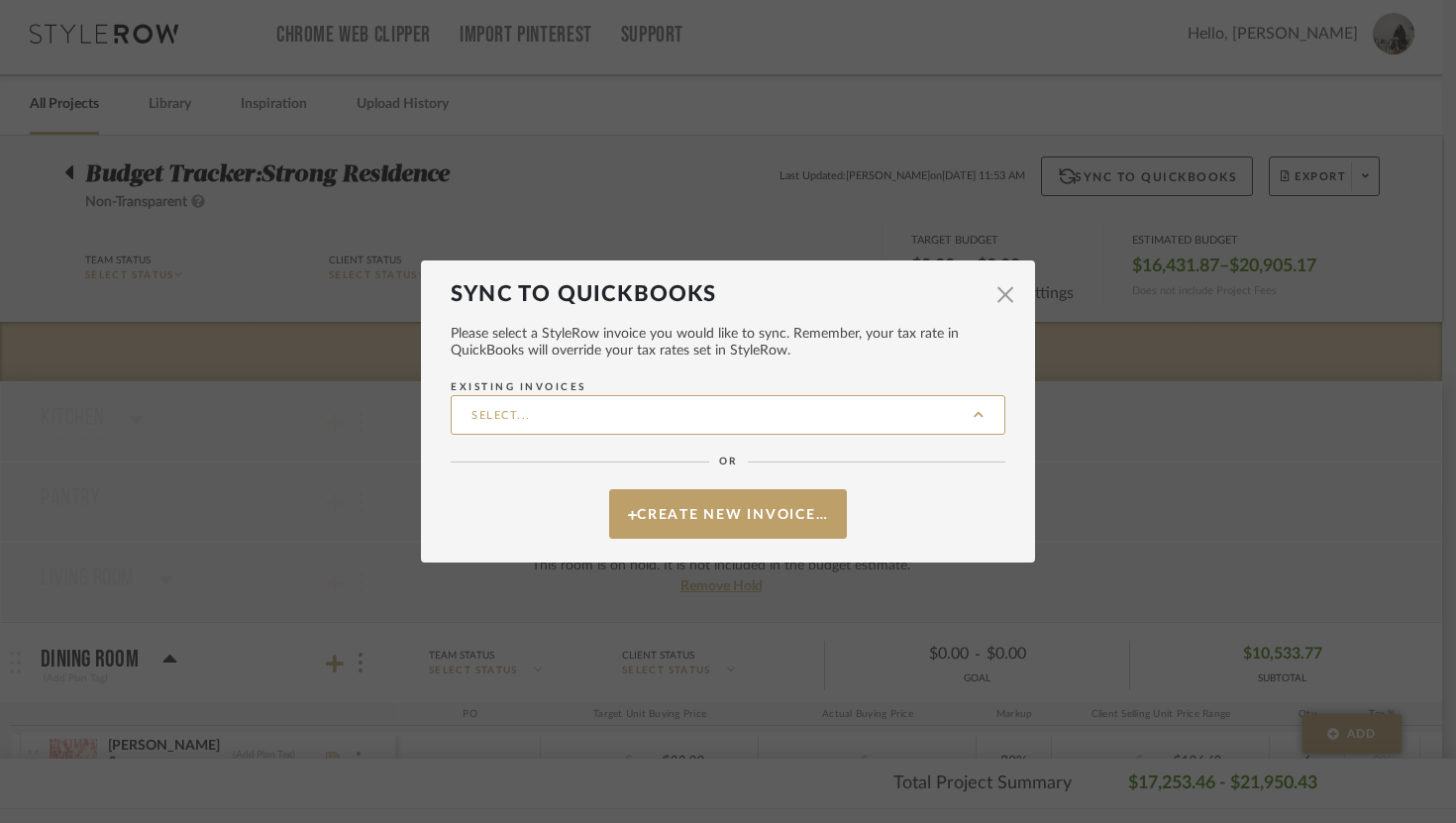 type on "STRONG-006" 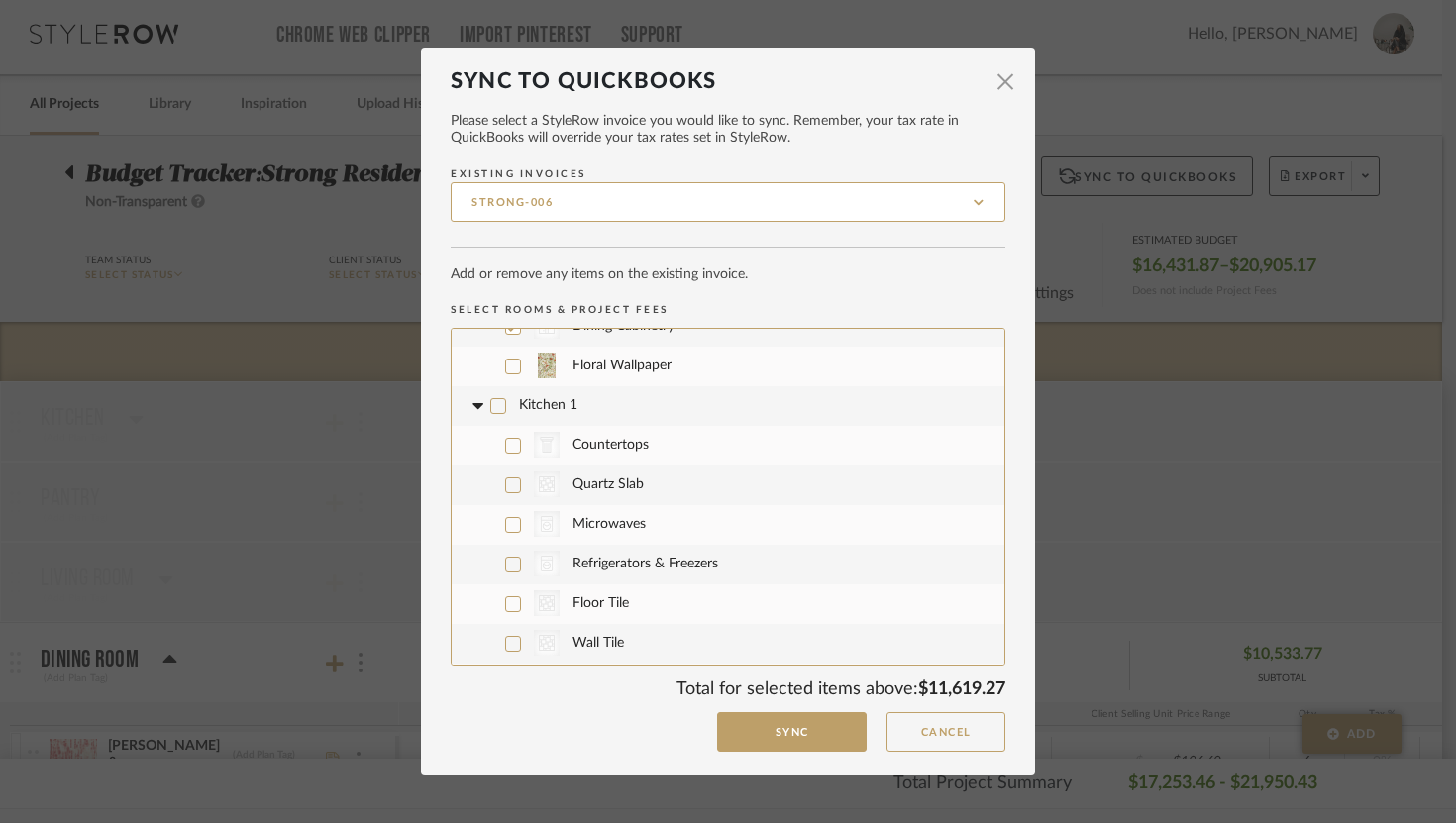 scroll, scrollTop: 1483, scrollLeft: 0, axis: vertical 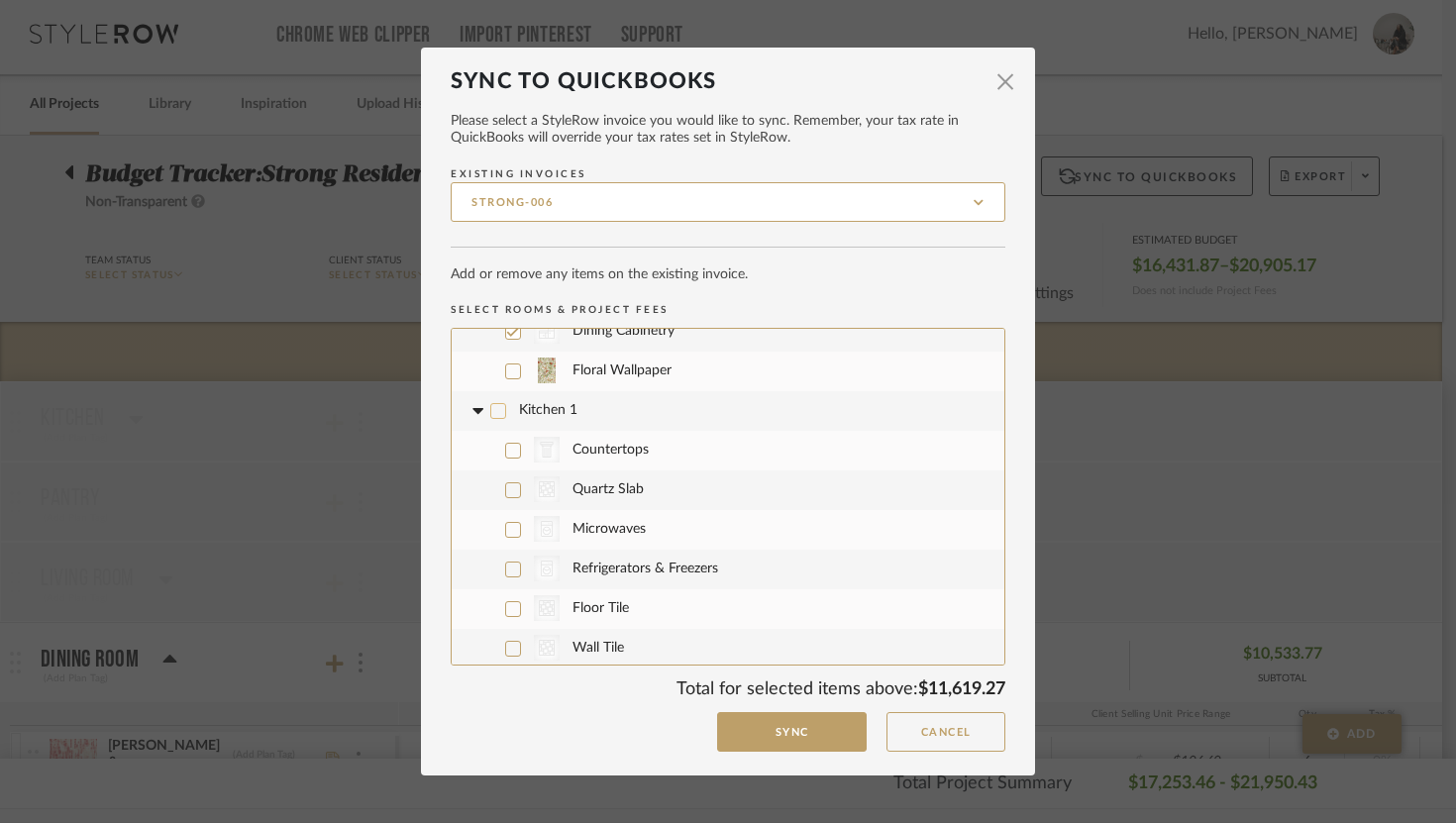 click 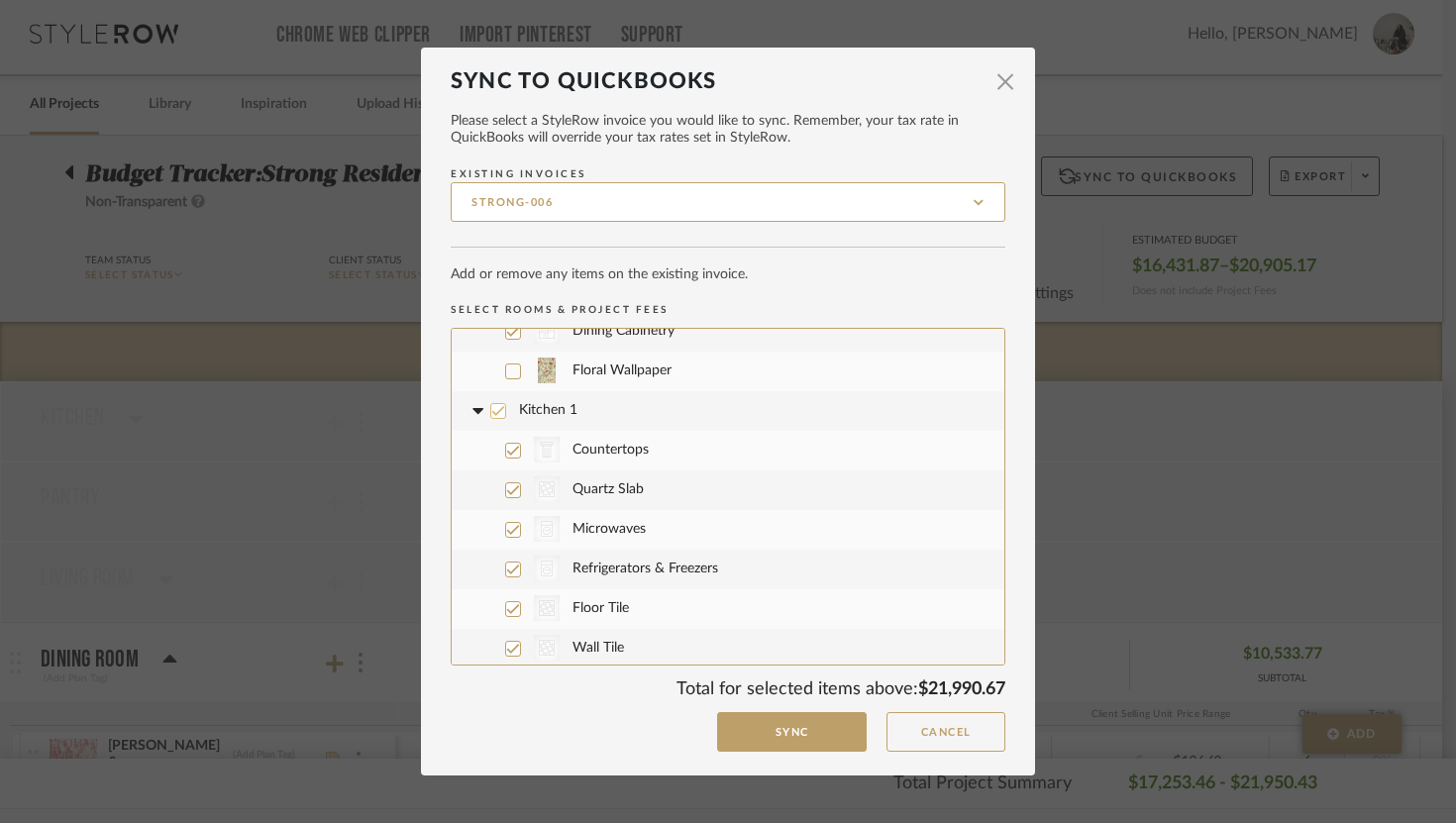 click 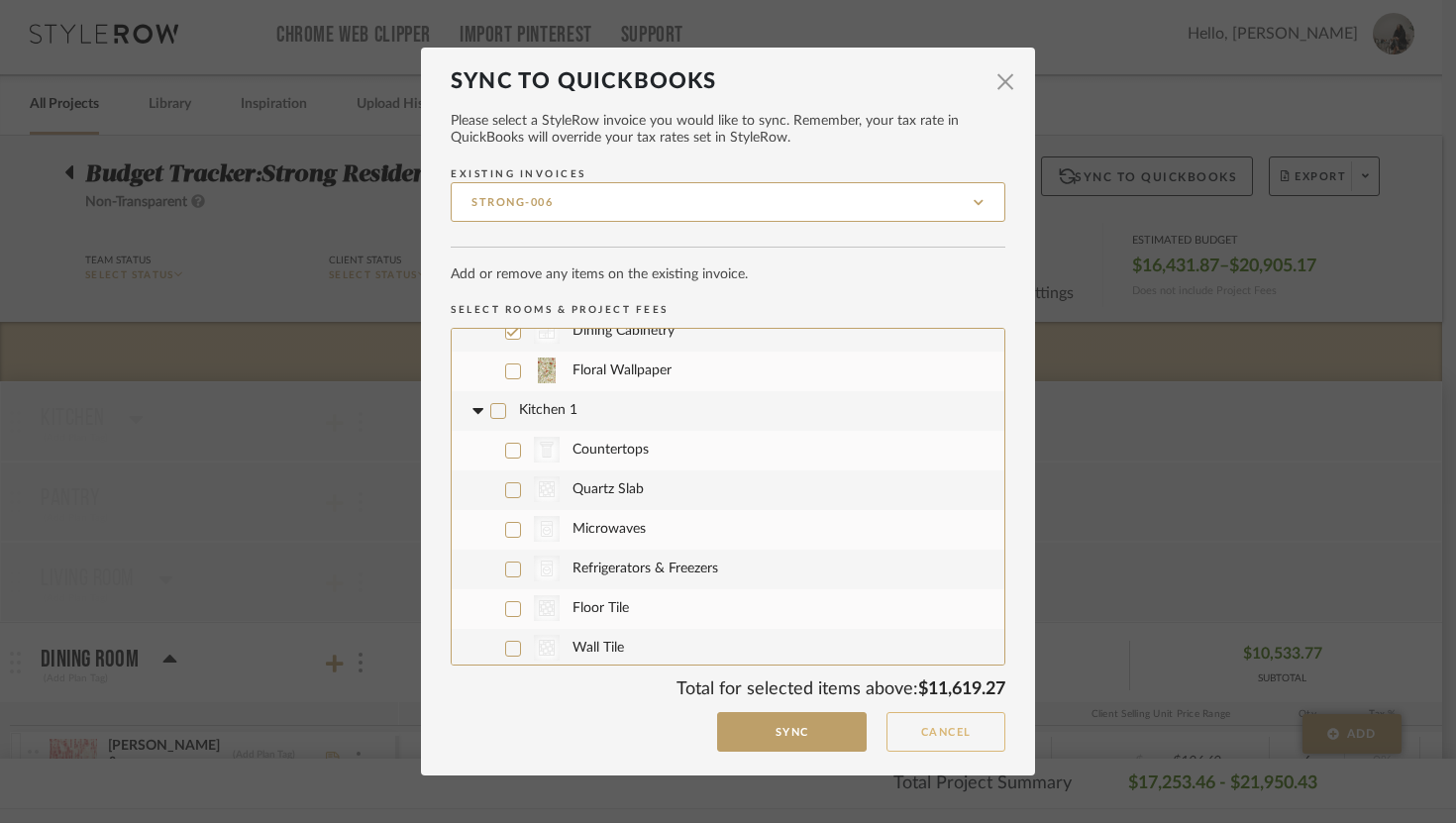 click on "Cancel" 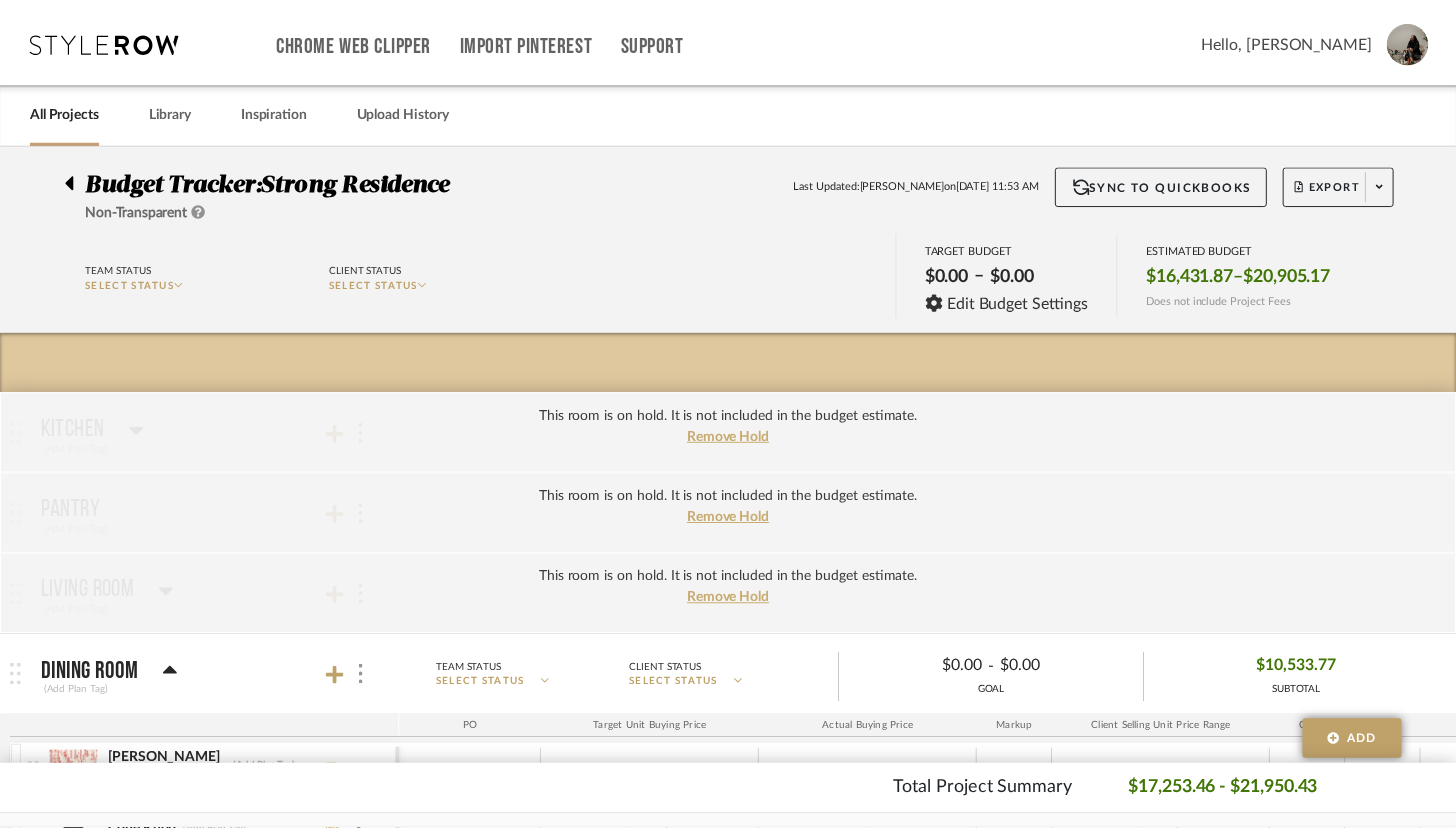 scroll, scrollTop: 7, scrollLeft: 0, axis: vertical 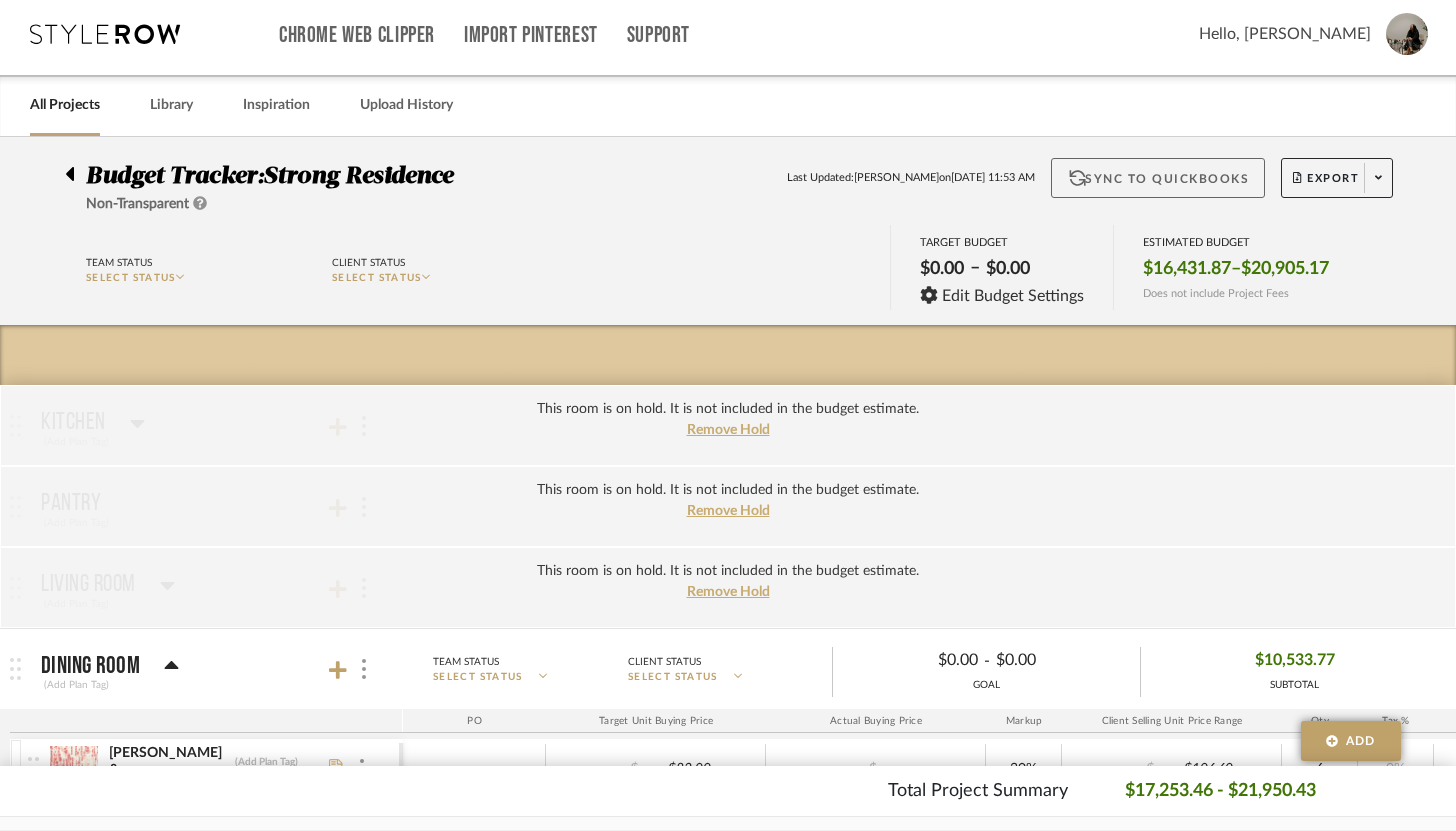click on "Sync to QuickBooks" 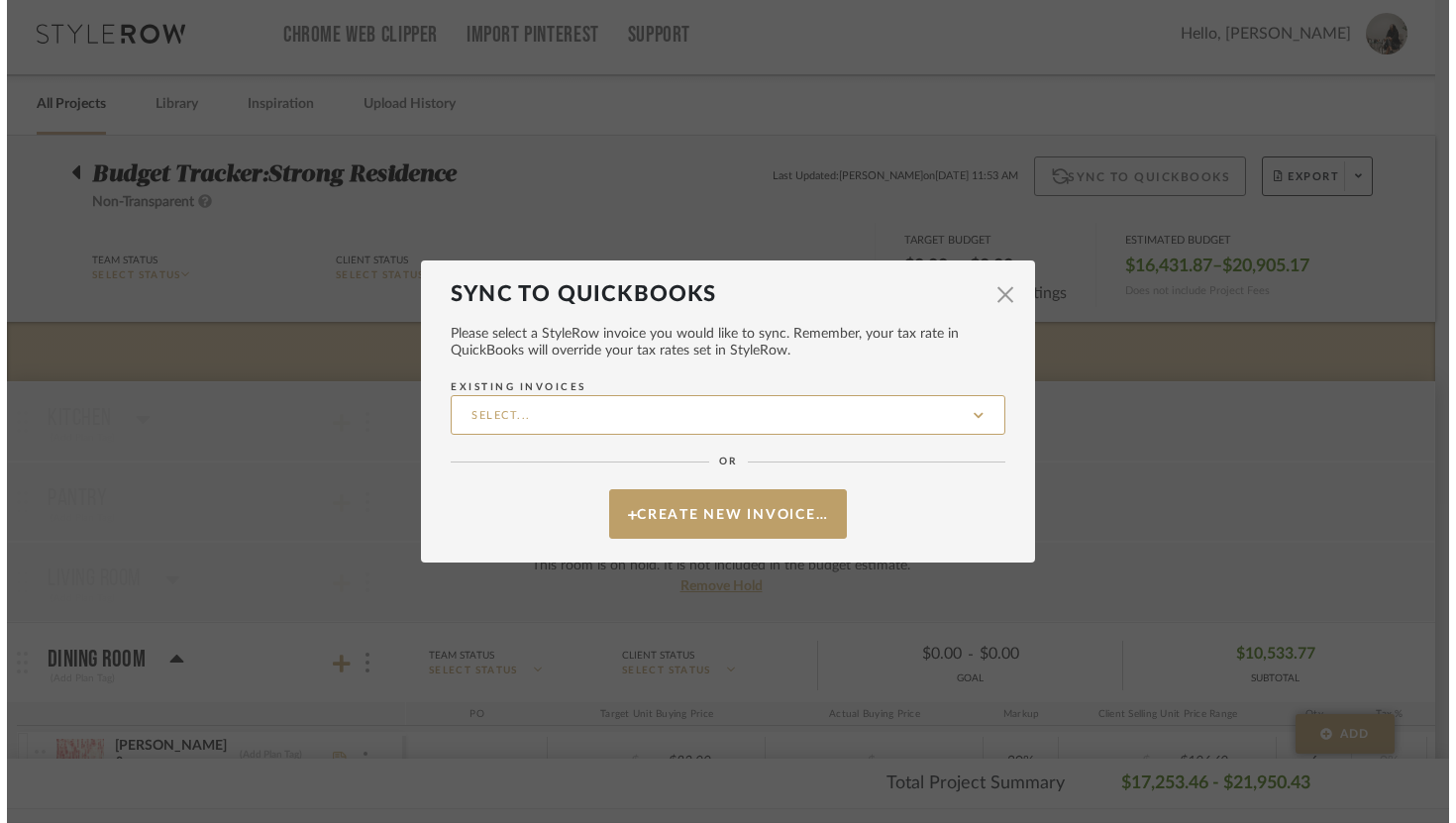 scroll, scrollTop: 0, scrollLeft: 0, axis: both 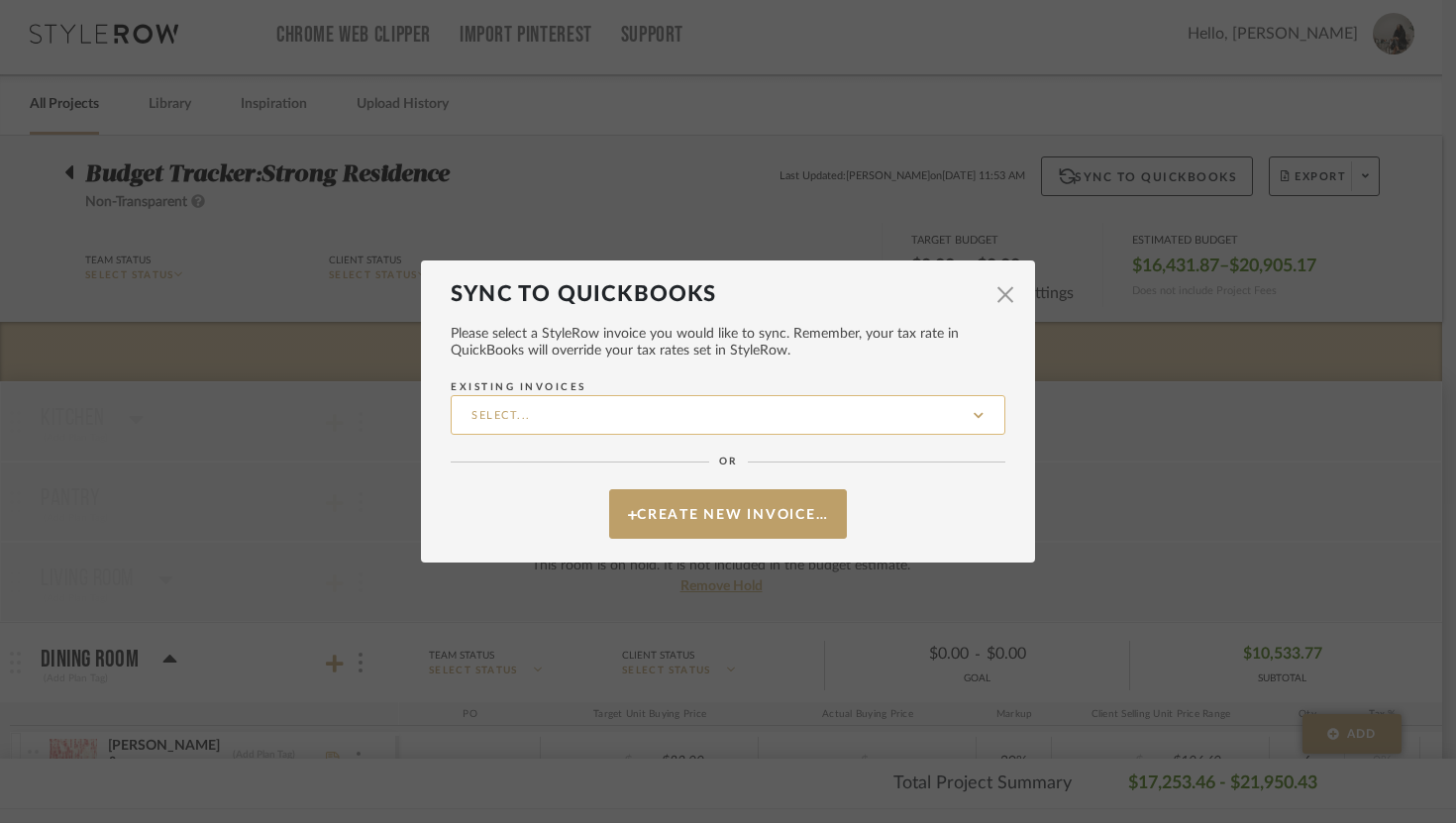 click on "Existing Invoices" at bounding box center [728, 415] 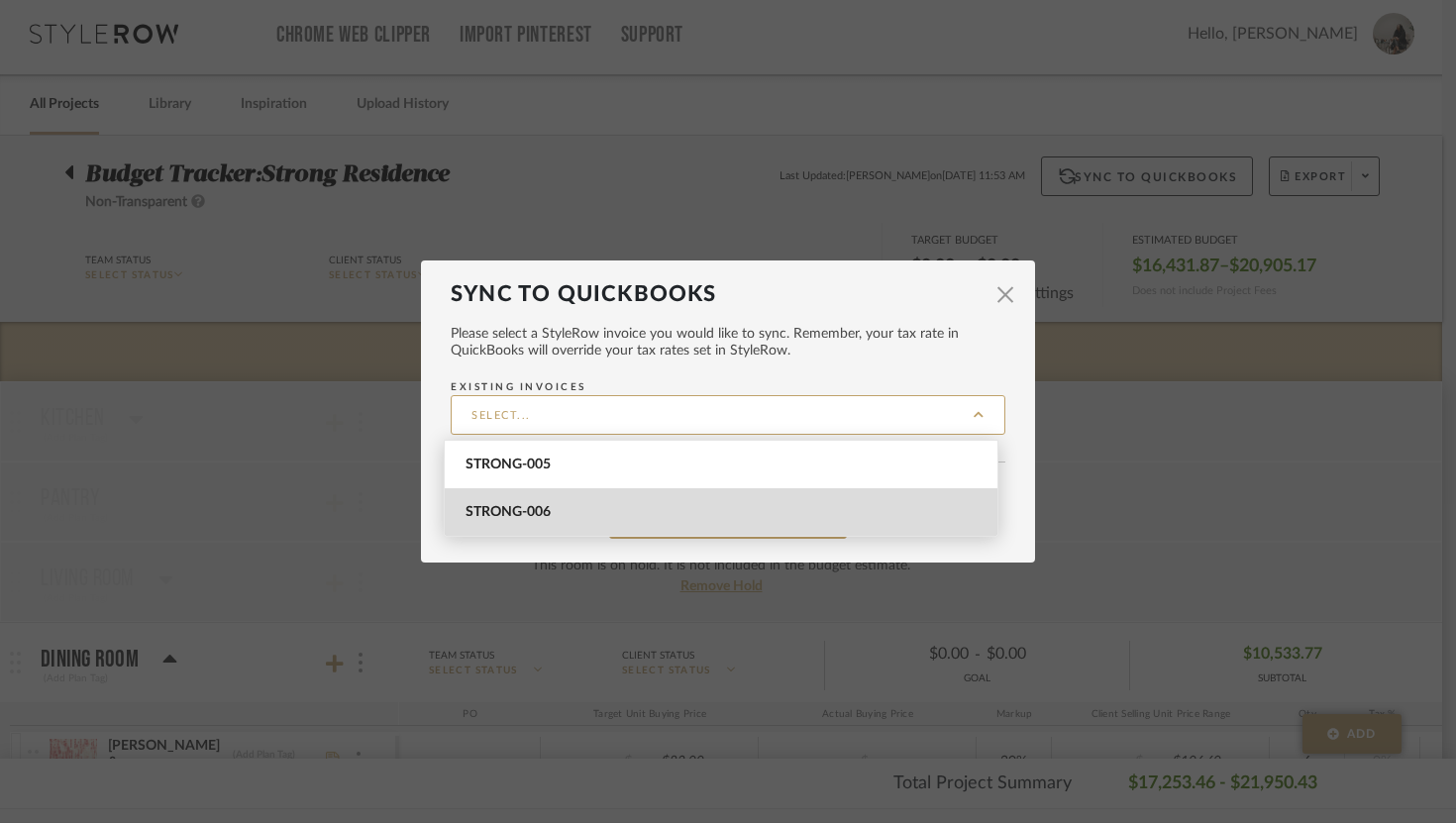 click on "STRONG-006" at bounding box center [721, 512] 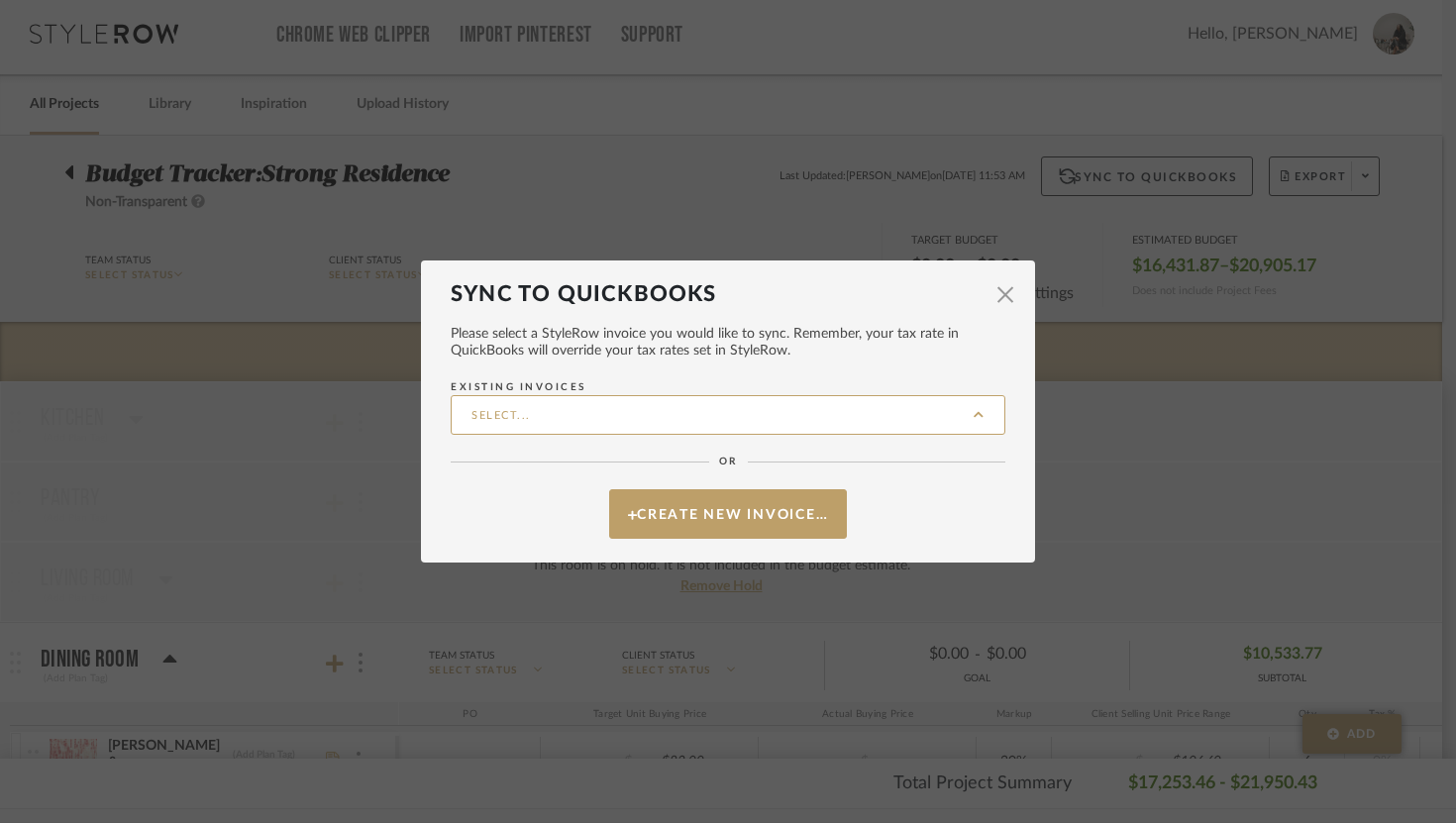 type on "STRONG-006" 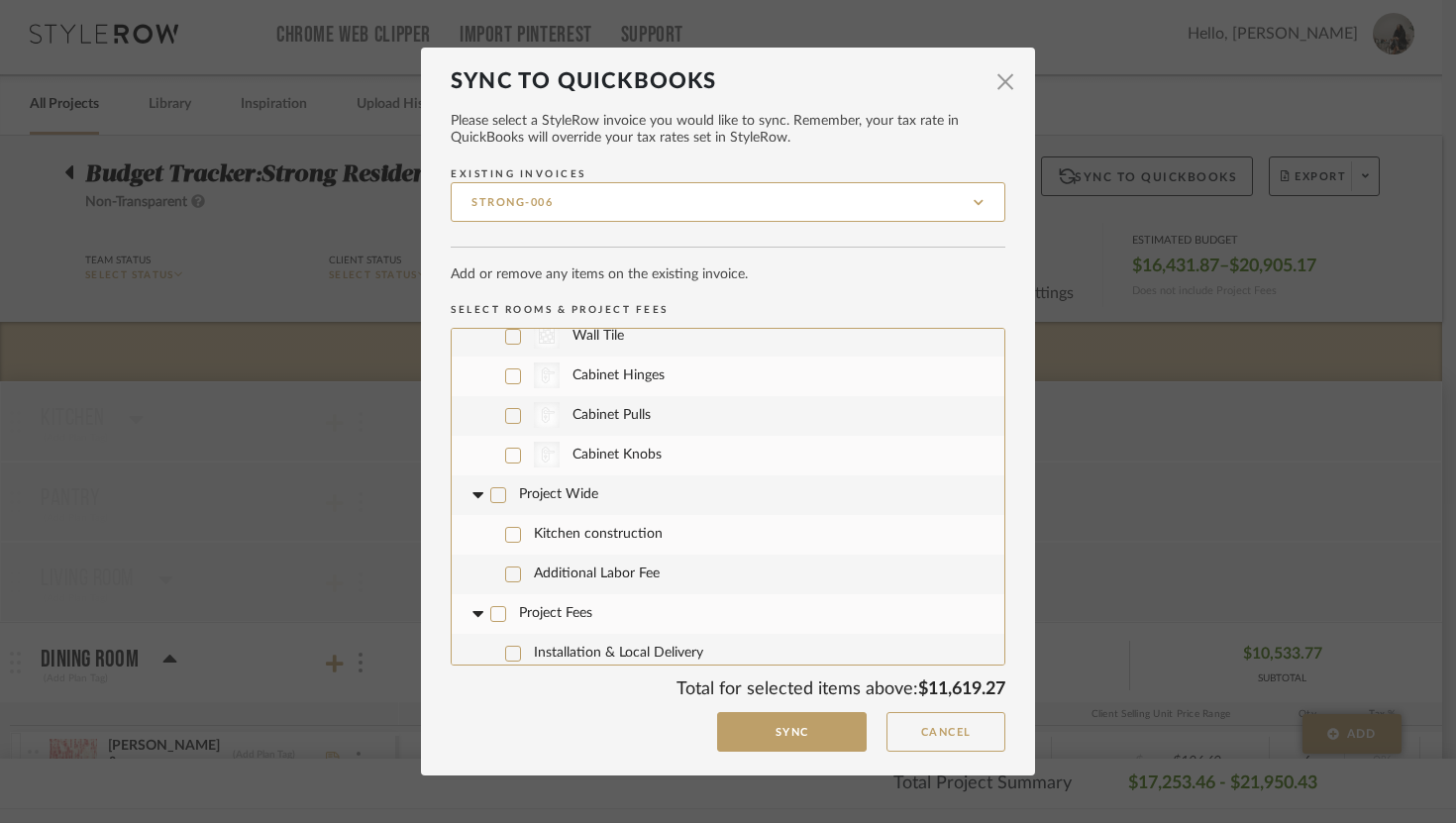 scroll, scrollTop: 1803, scrollLeft: 0, axis: vertical 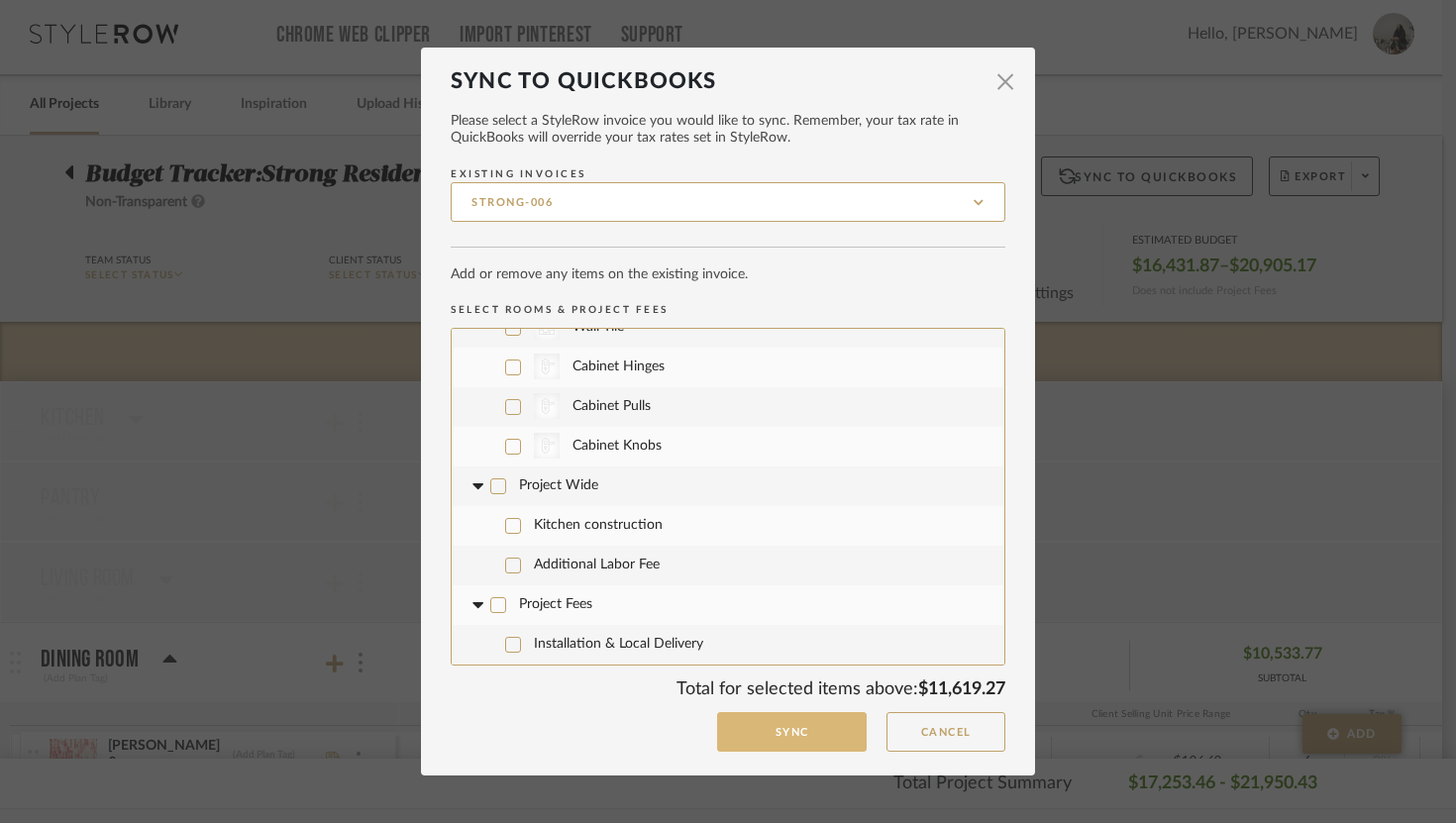 click on "Sync" 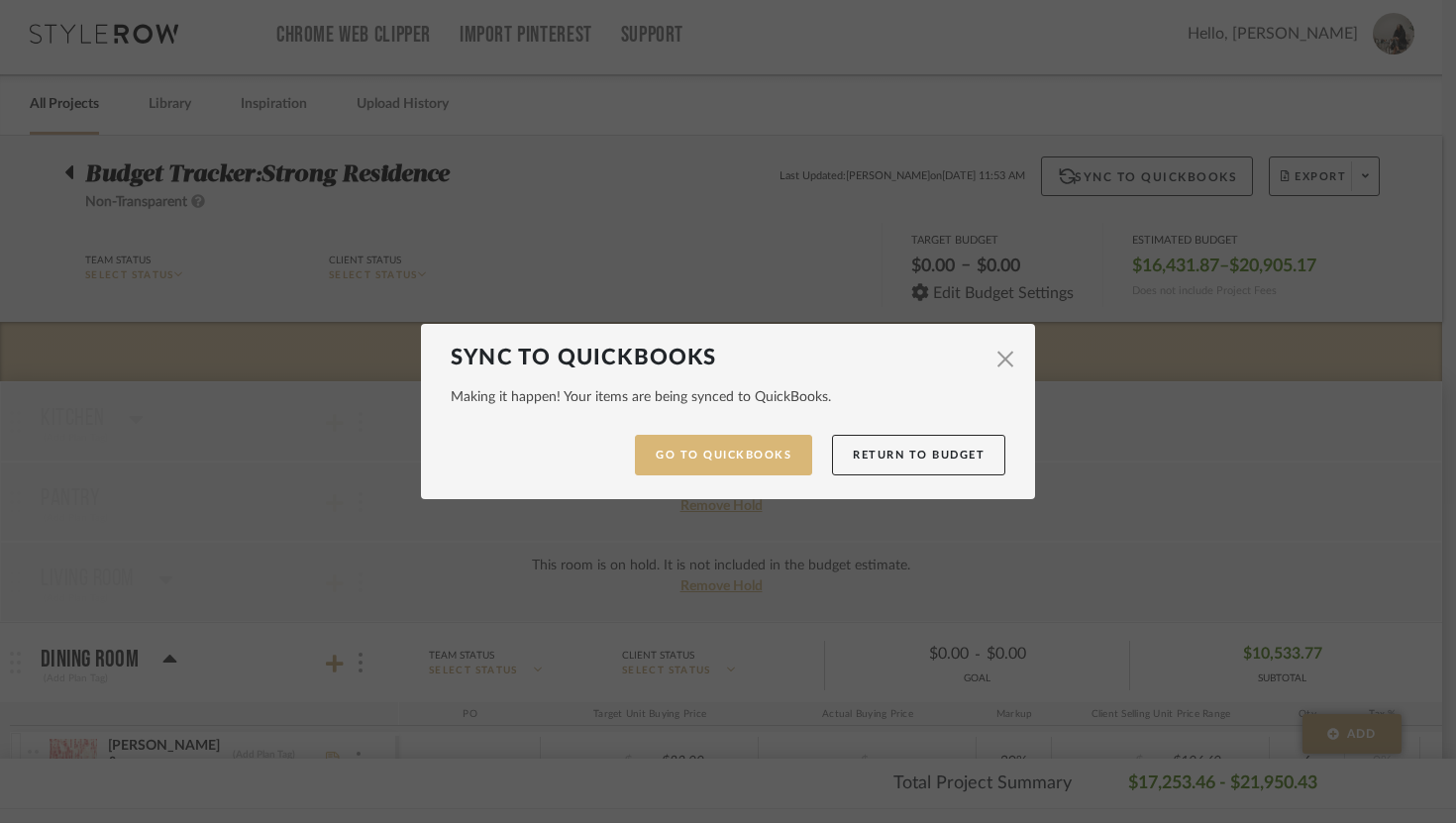 click on "Go to QuickBooks" 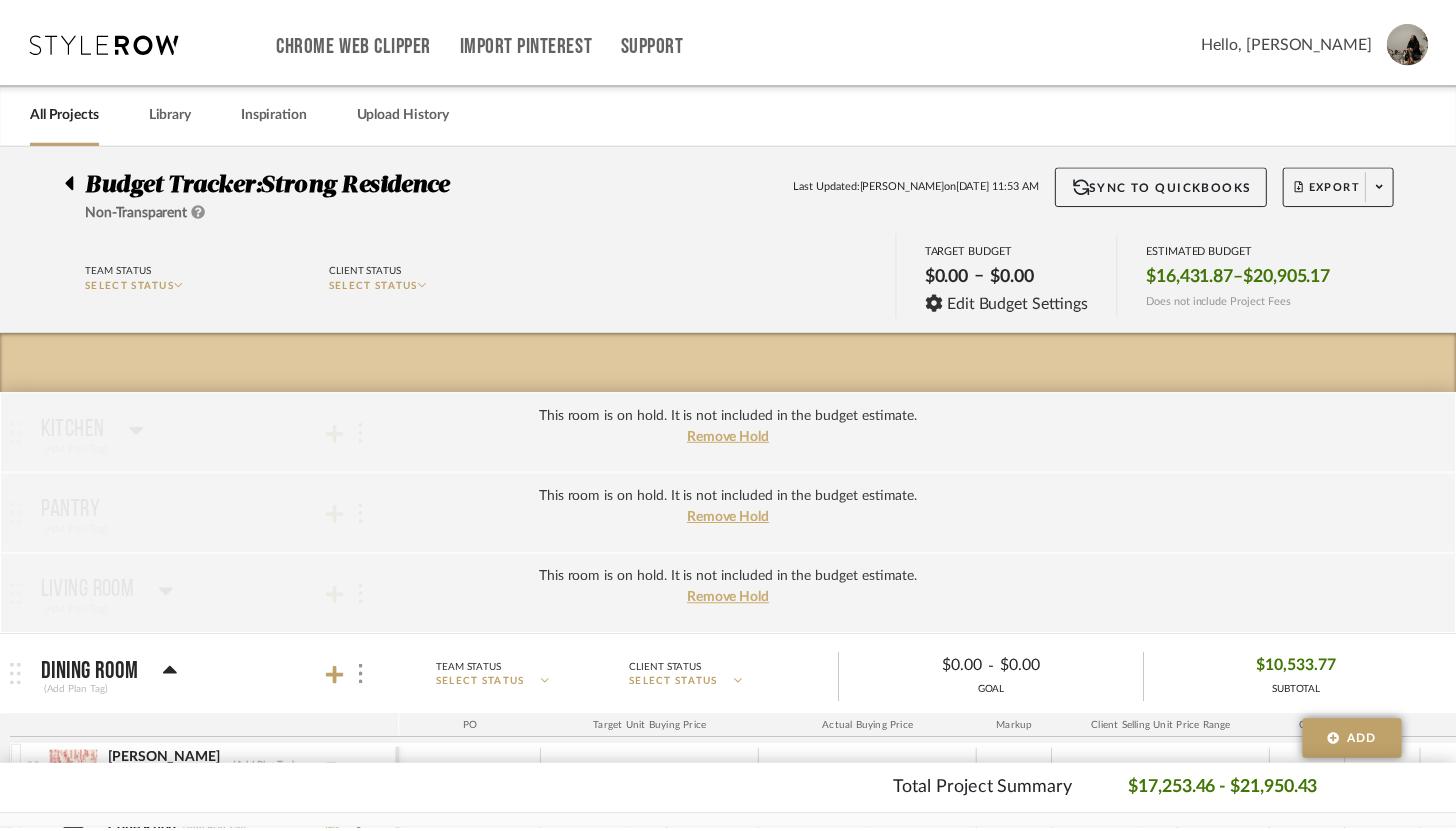 scroll, scrollTop: 7, scrollLeft: 0, axis: vertical 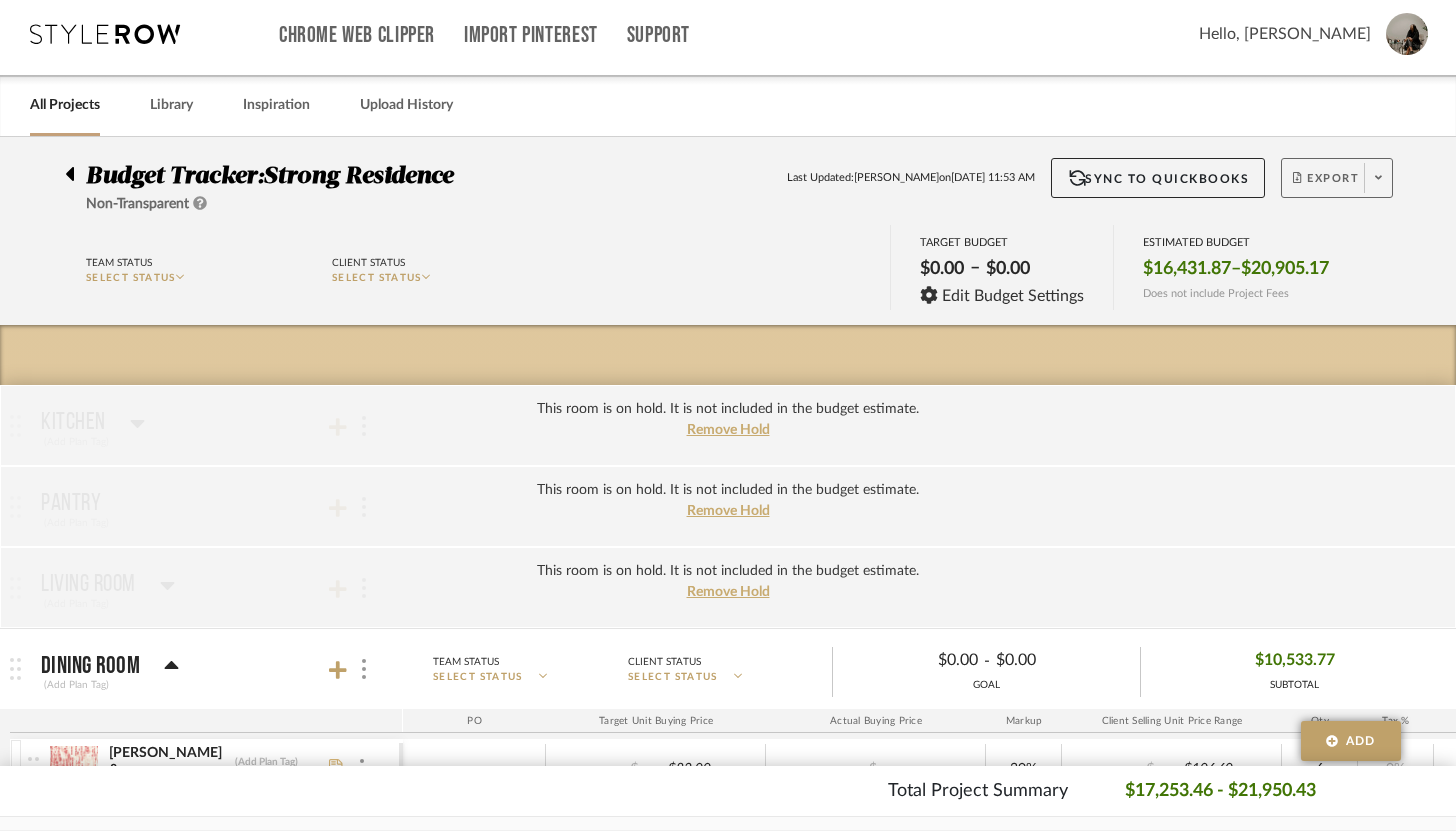 click 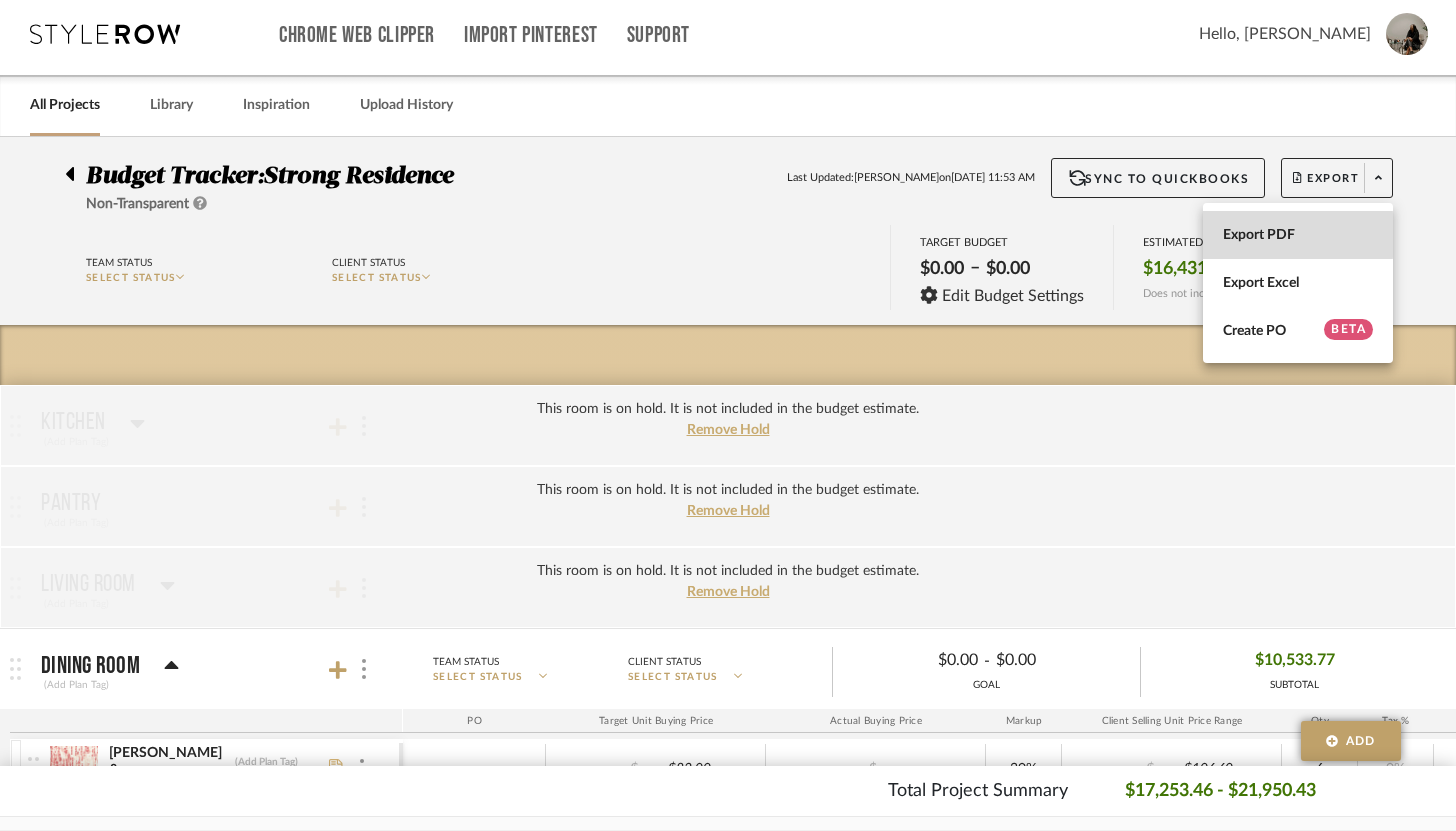 click on "Export PDF" at bounding box center [1298, 235] 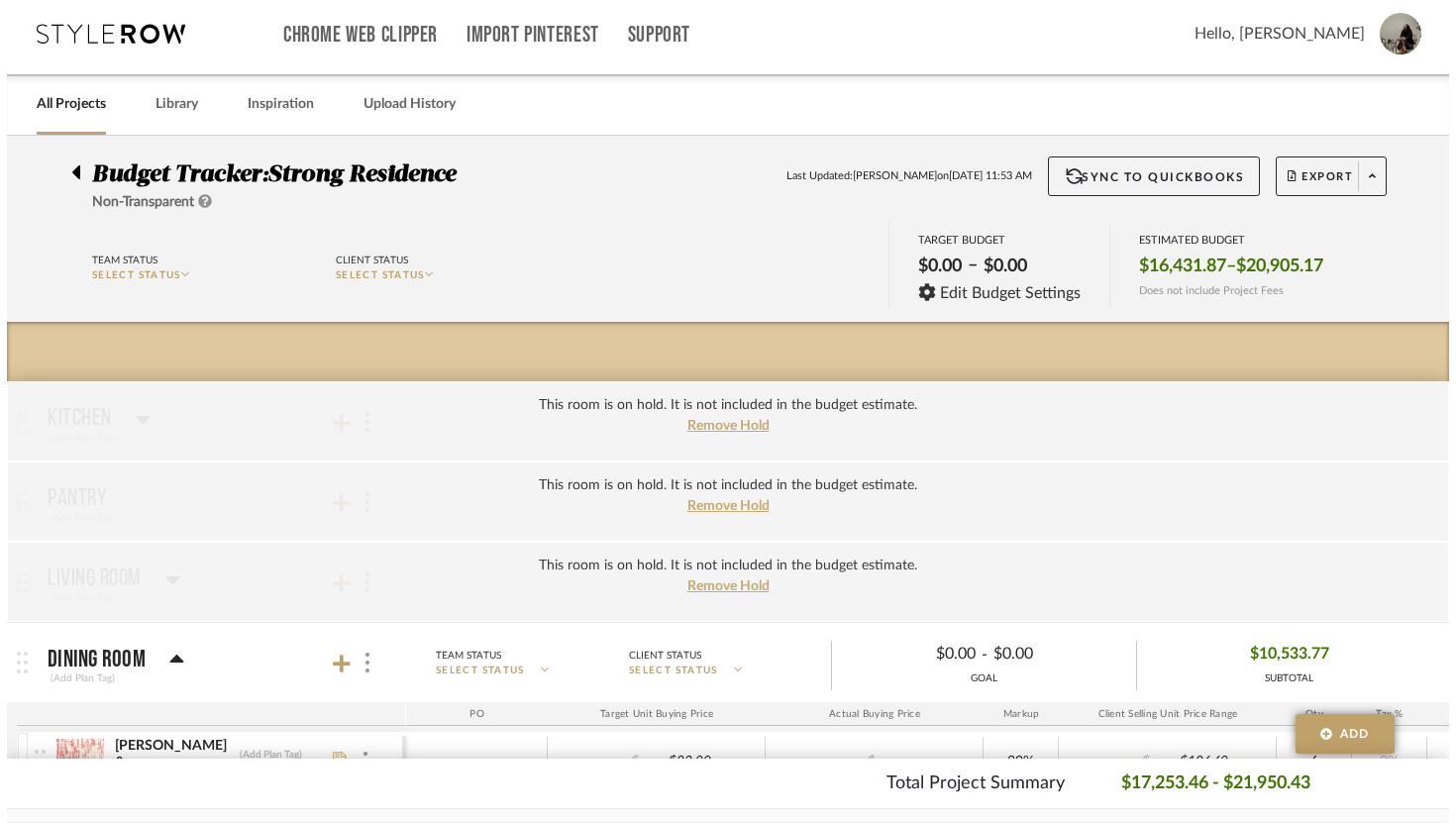 scroll, scrollTop: 0, scrollLeft: 0, axis: both 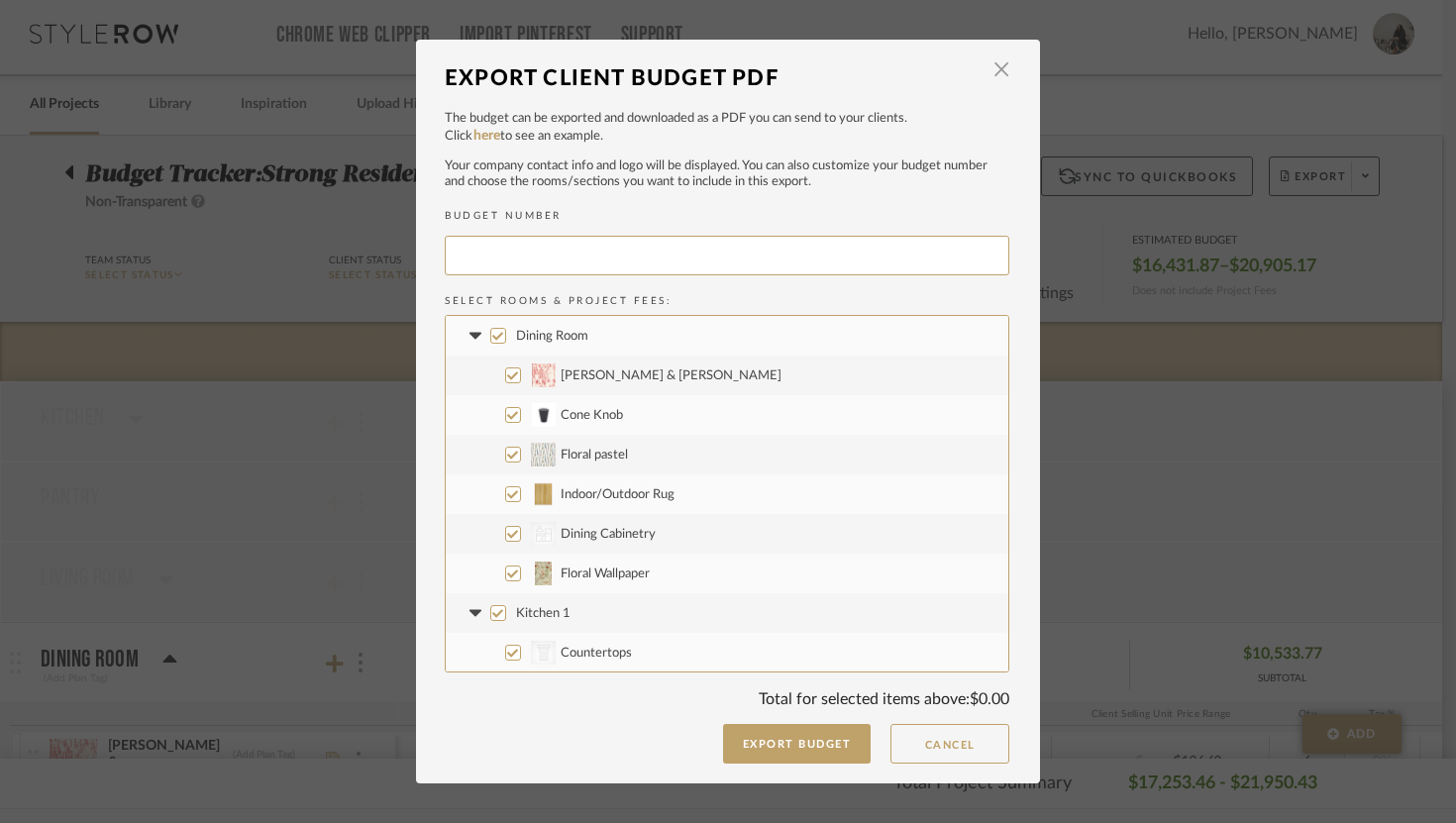 type on "STRONG-006" 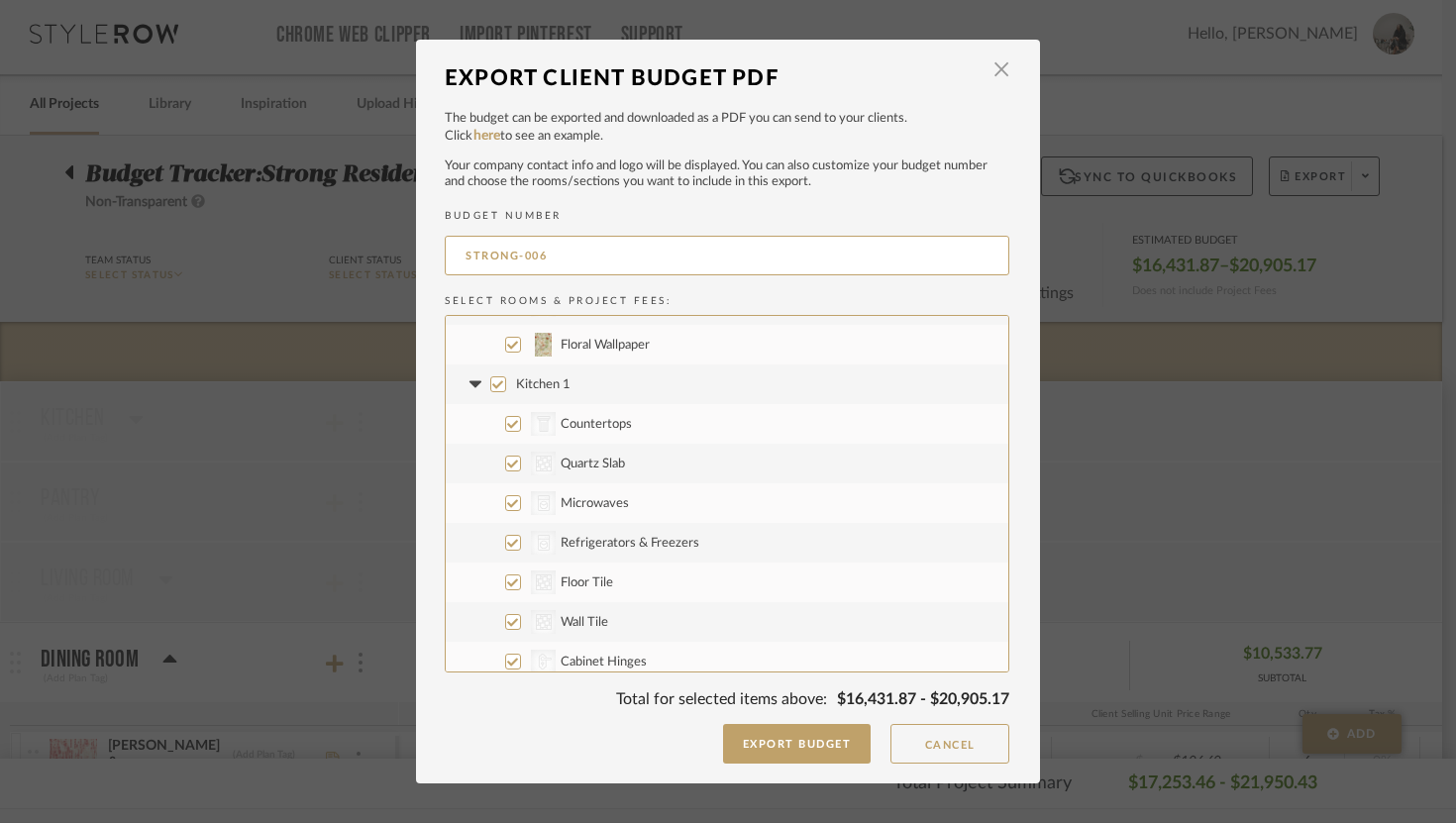 scroll, scrollTop: 235, scrollLeft: 0, axis: vertical 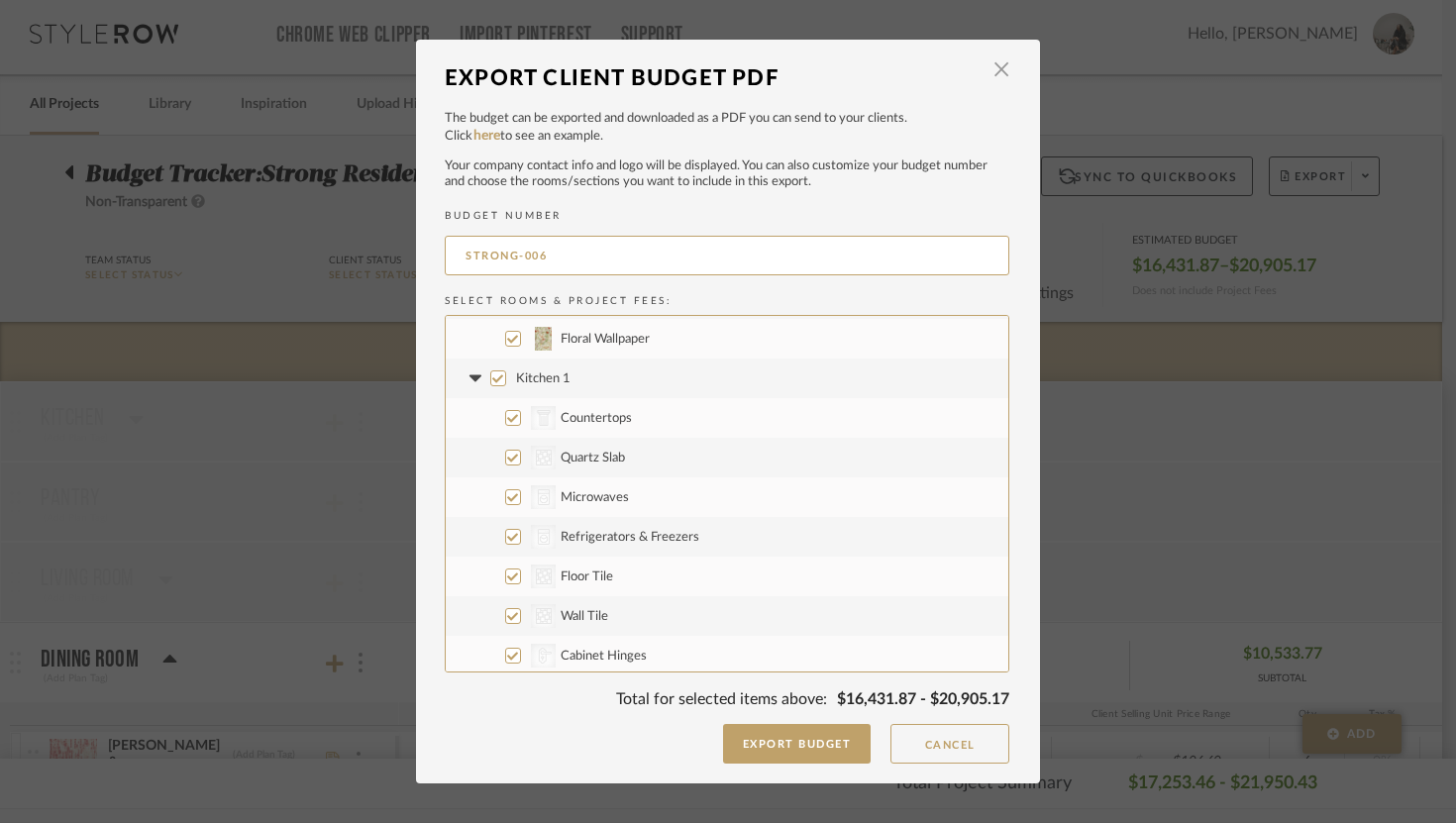 click on "Kitchen 1" at bounding box center (498, 378) 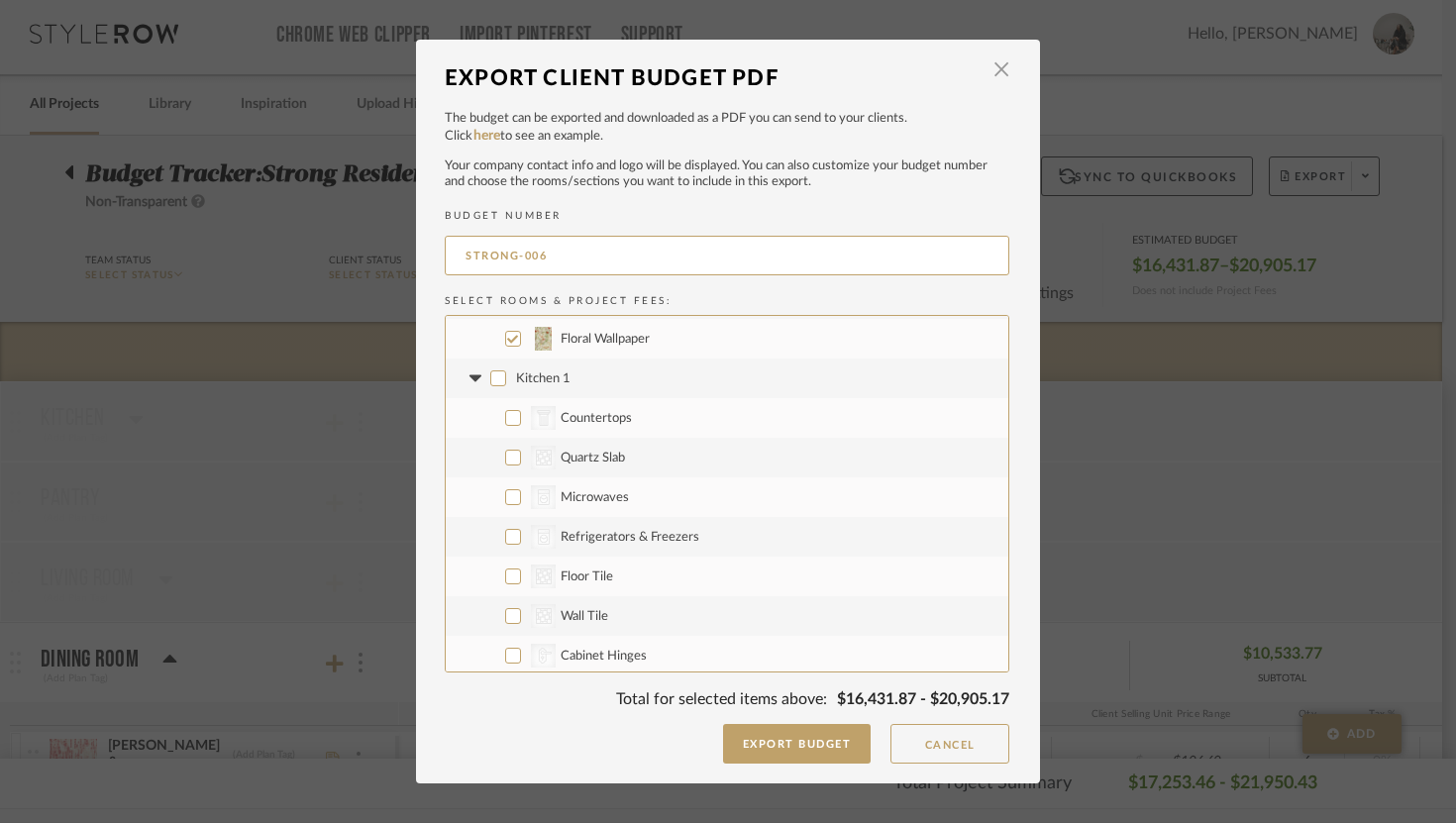 checkbox on "false" 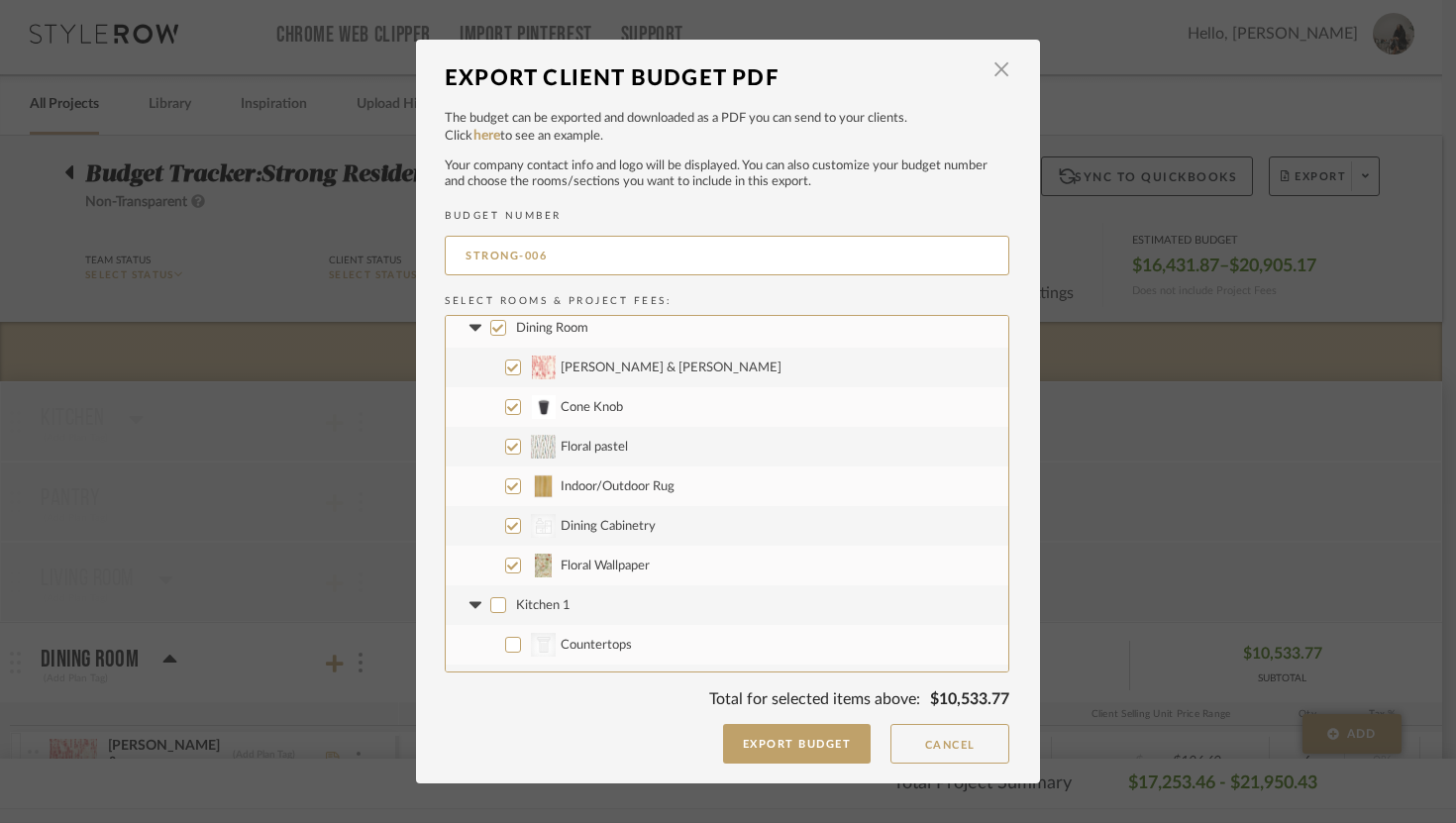 scroll, scrollTop: 0, scrollLeft: 0, axis: both 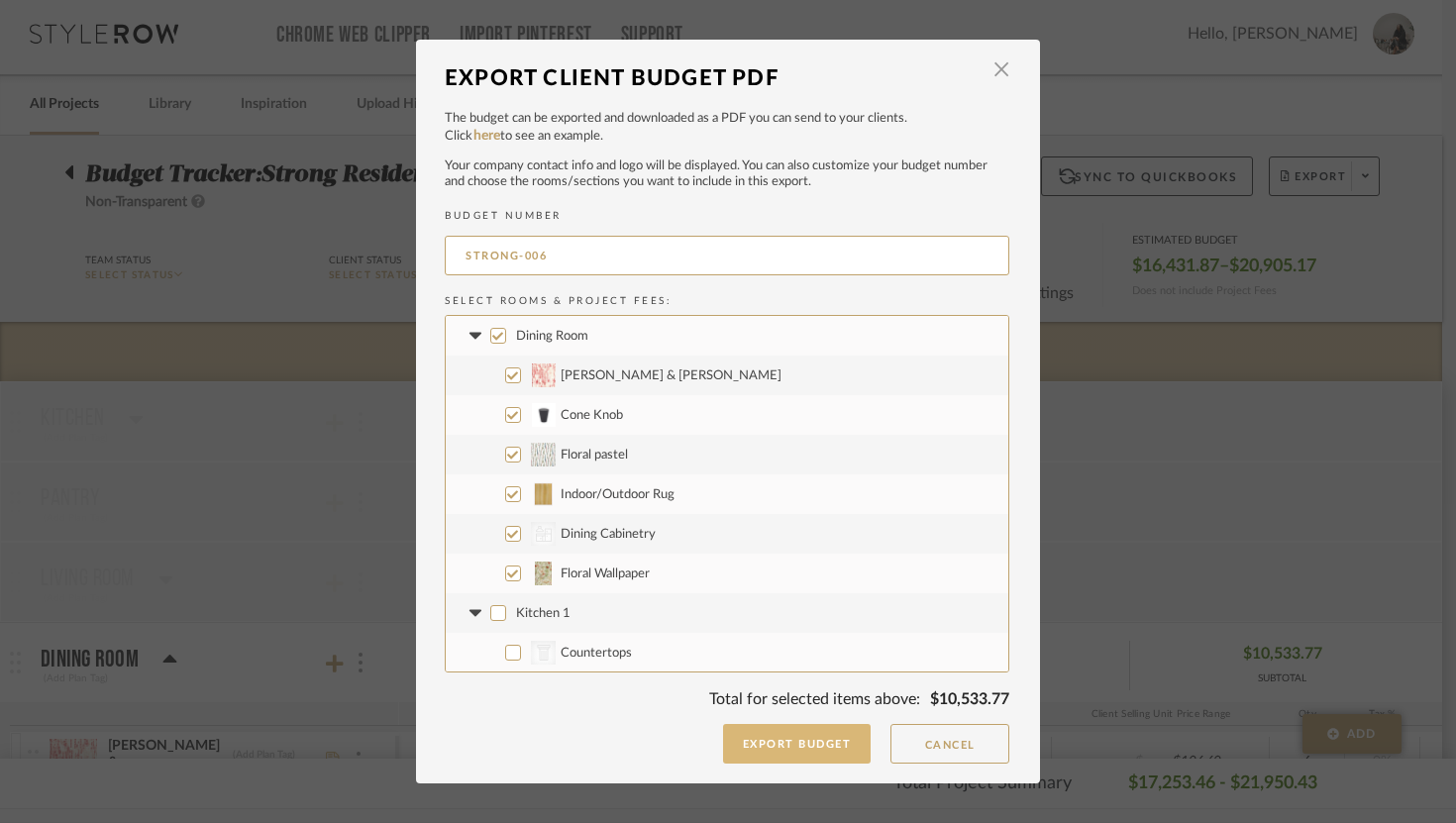 click on "Export Budget" at bounding box center (797, 744) 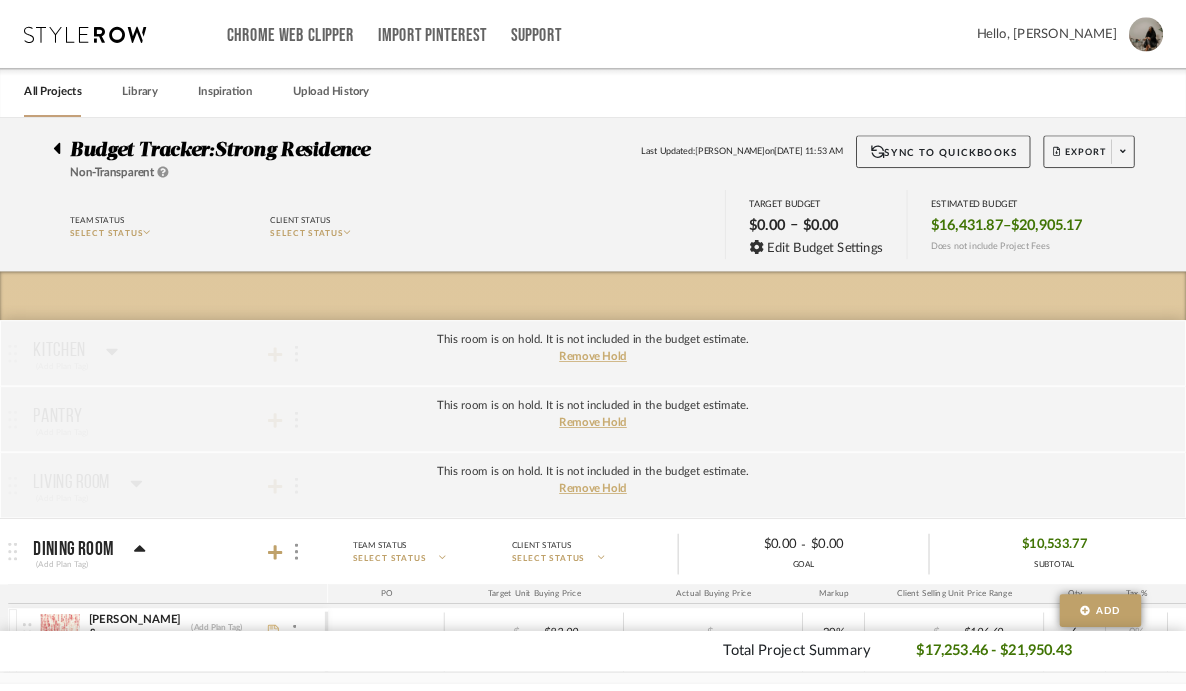 scroll, scrollTop: 57, scrollLeft: 0, axis: vertical 